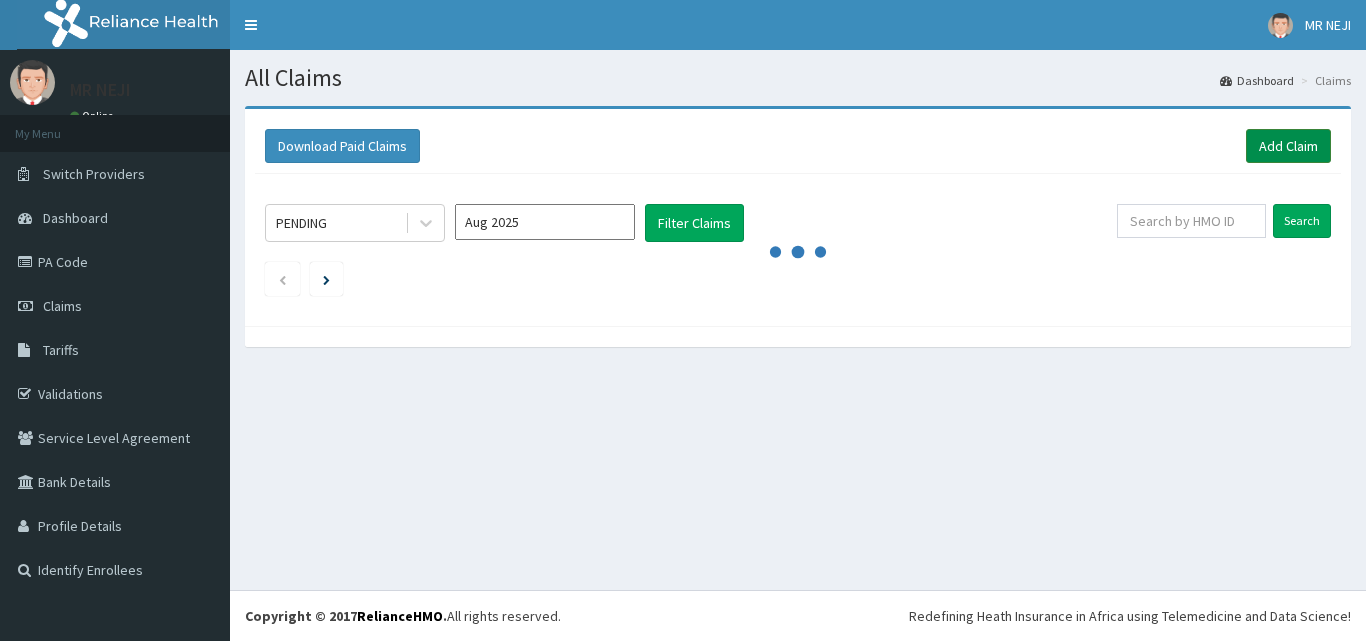 scroll, scrollTop: 0, scrollLeft: 0, axis: both 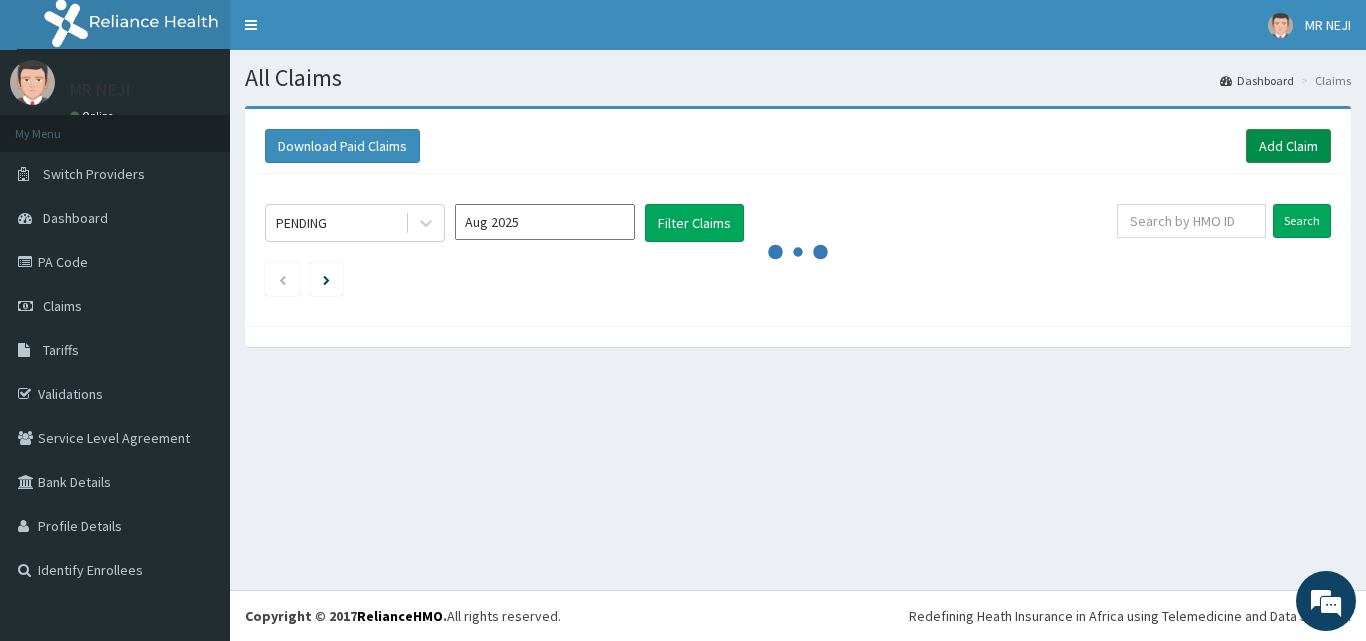 click on "Add Claim" at bounding box center [1288, 146] 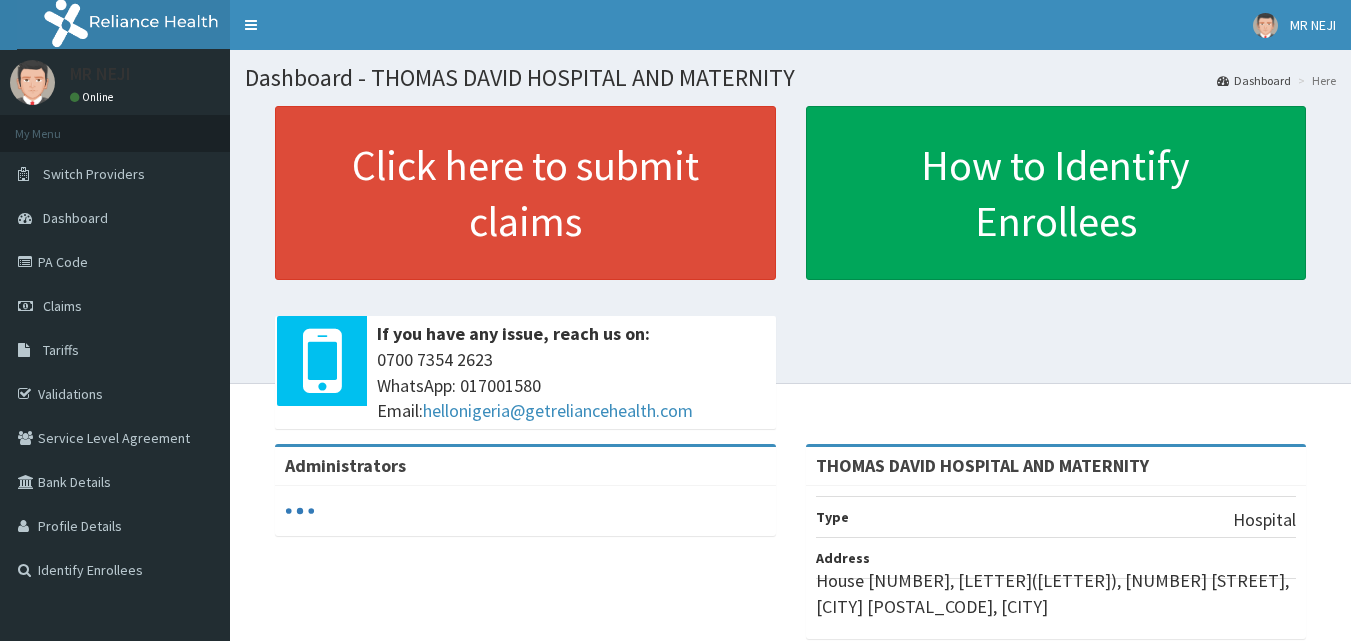 scroll, scrollTop: 0, scrollLeft: 0, axis: both 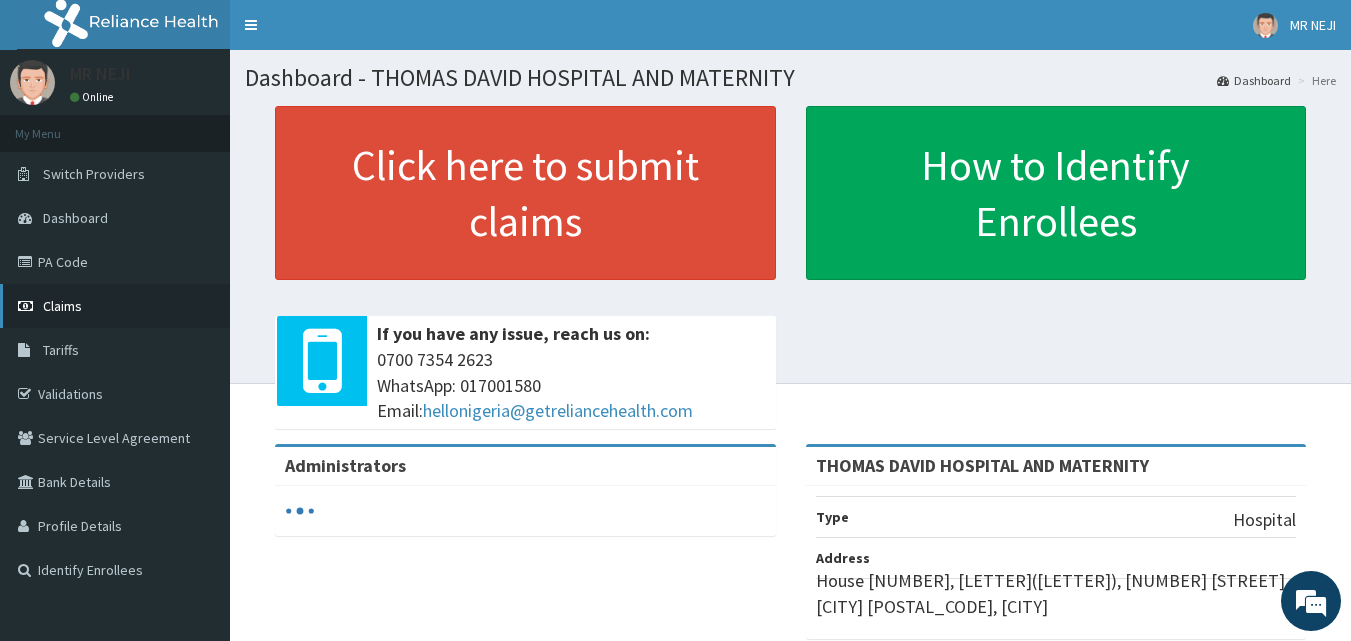 click on "Claims" at bounding box center (115, 306) 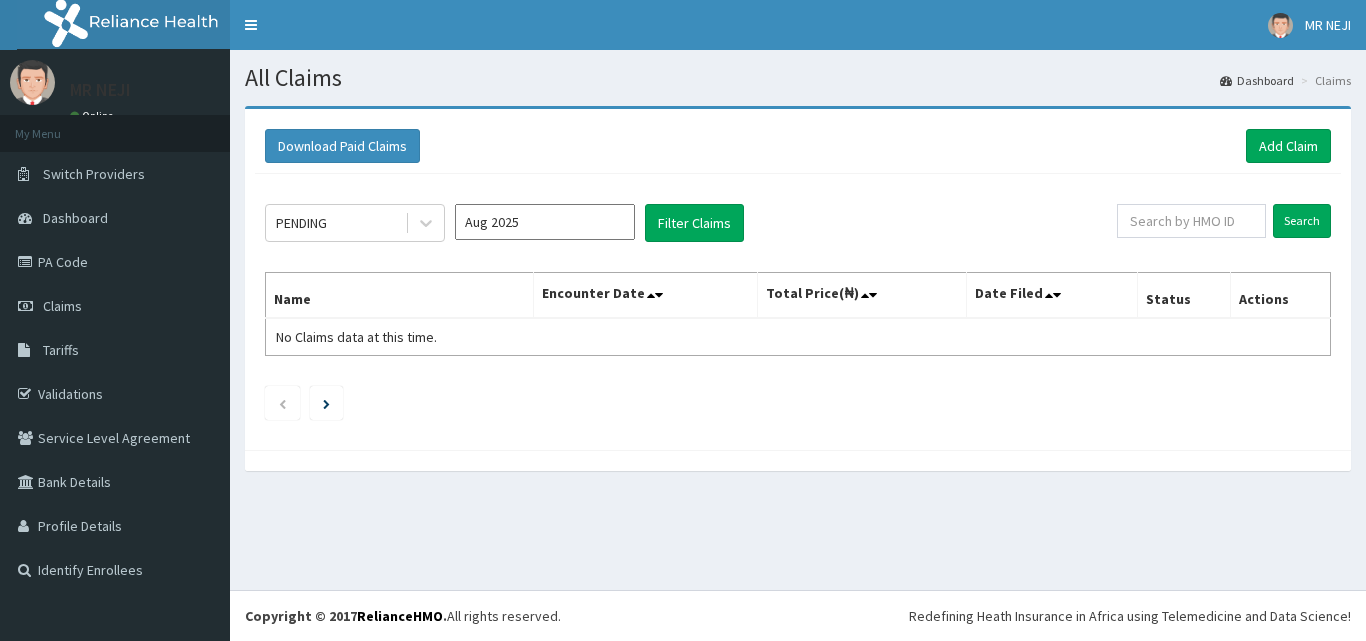 scroll, scrollTop: 0, scrollLeft: 0, axis: both 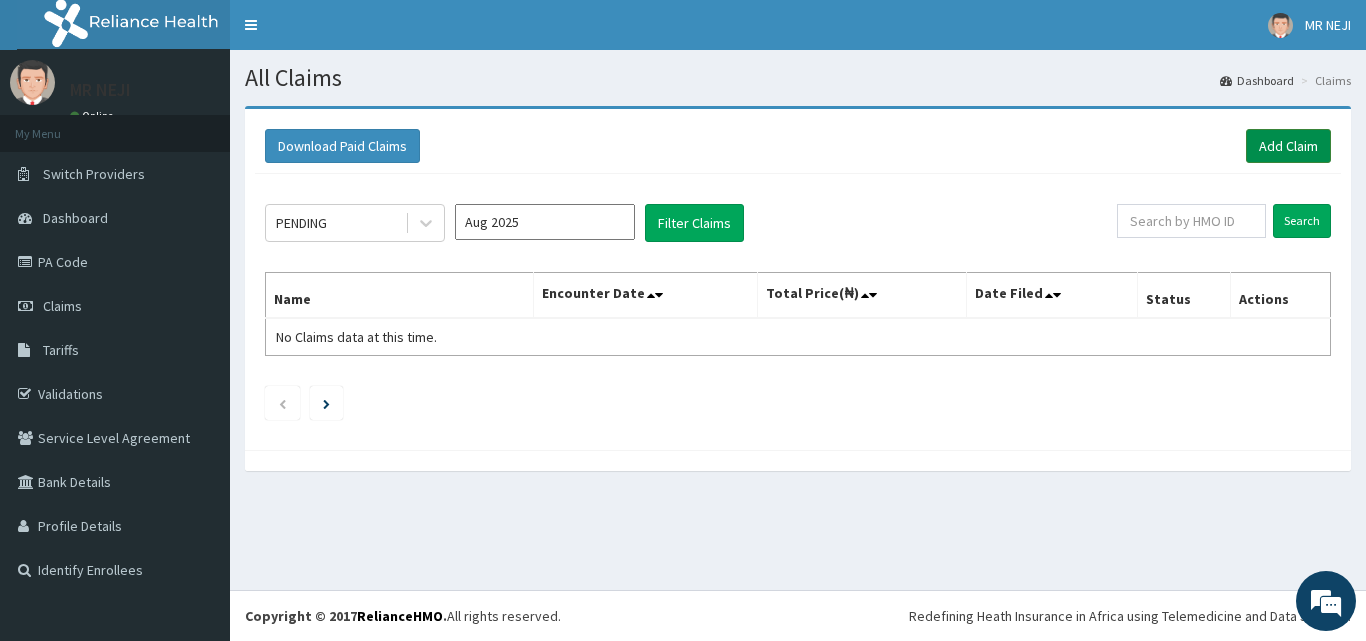 click on "Add Claim" at bounding box center [1288, 146] 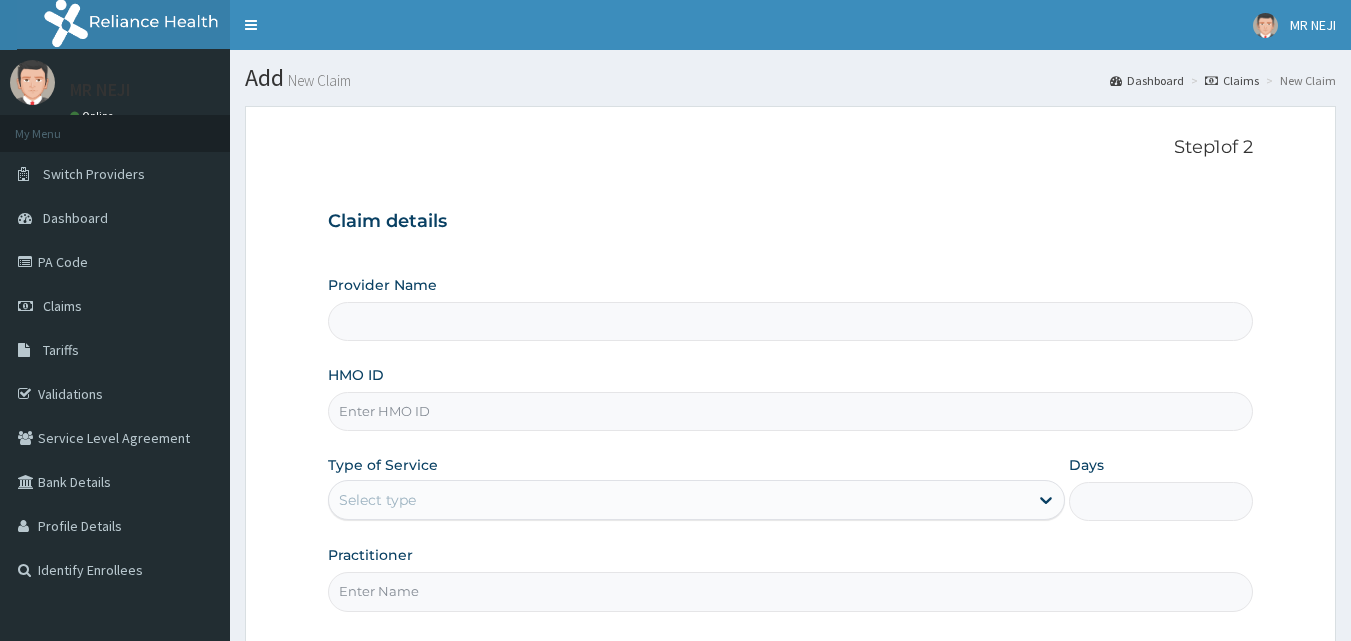 scroll, scrollTop: 0, scrollLeft: 0, axis: both 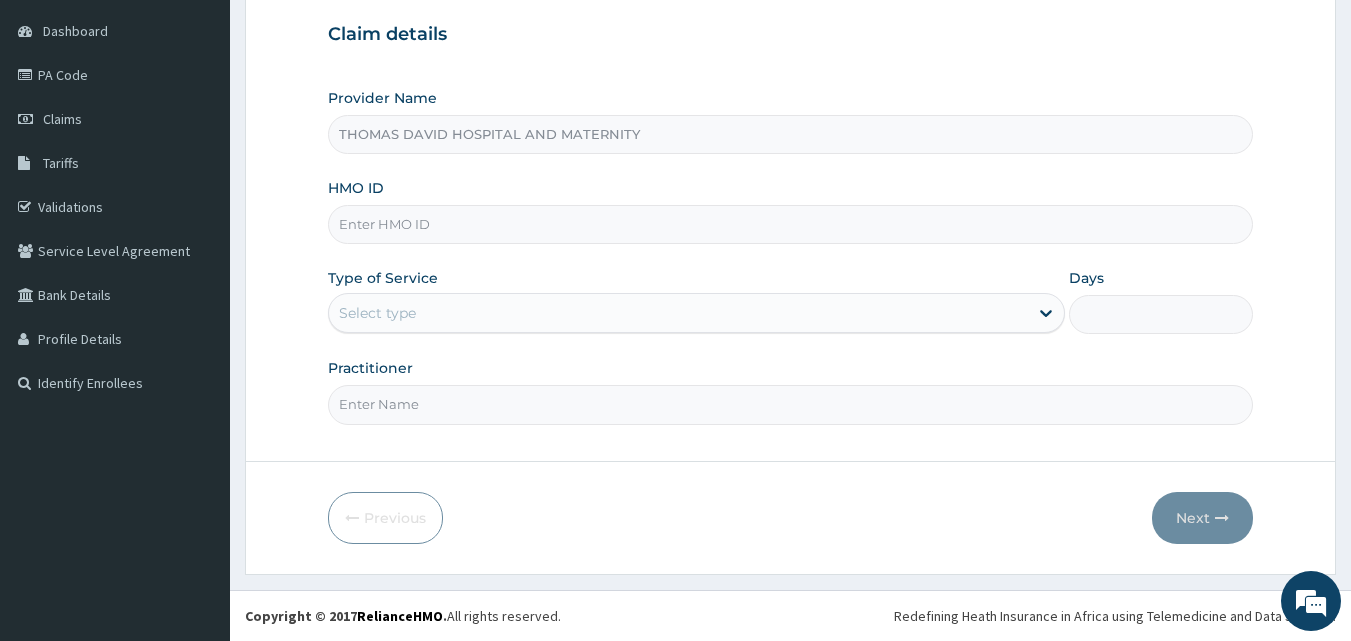 click on "HMO ID" at bounding box center (791, 224) 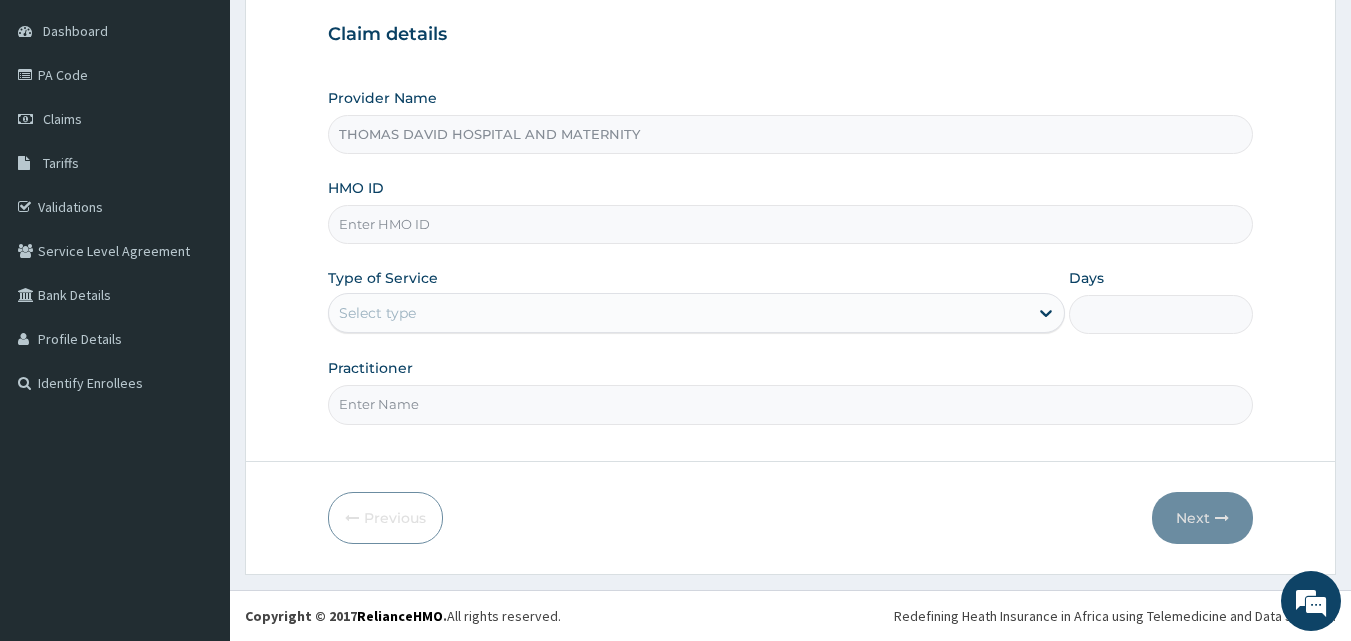 scroll, scrollTop: 0, scrollLeft: 0, axis: both 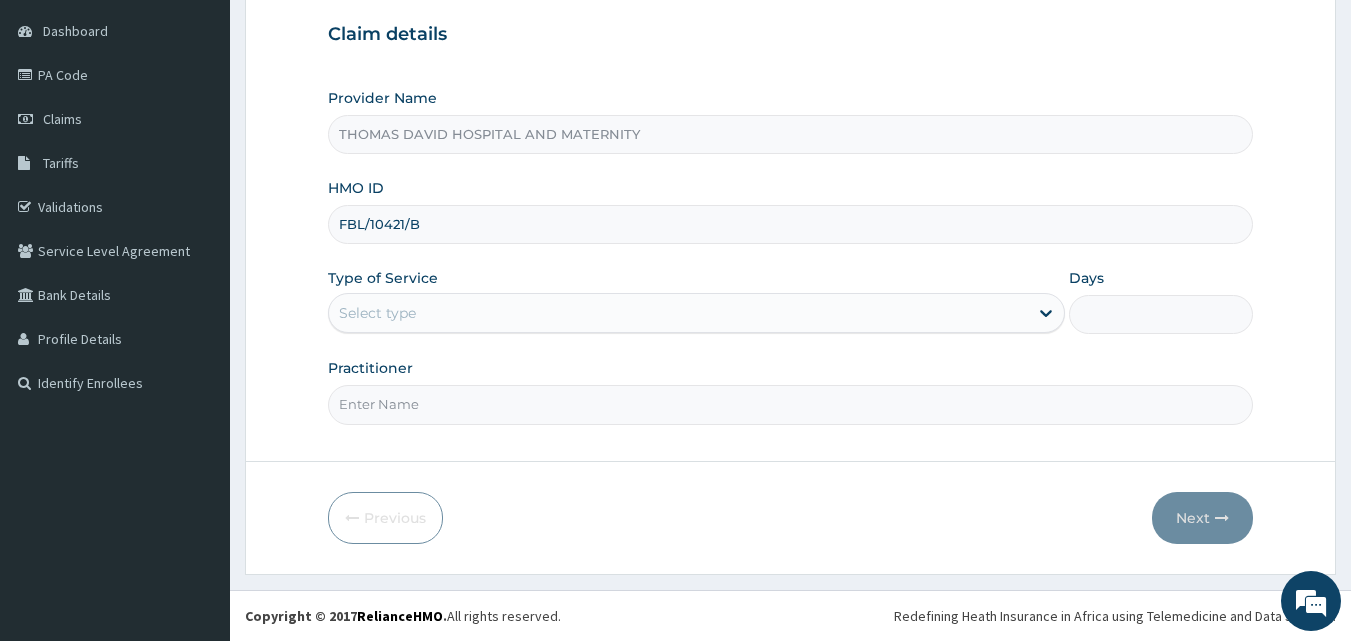 type on "FBL/10421/B" 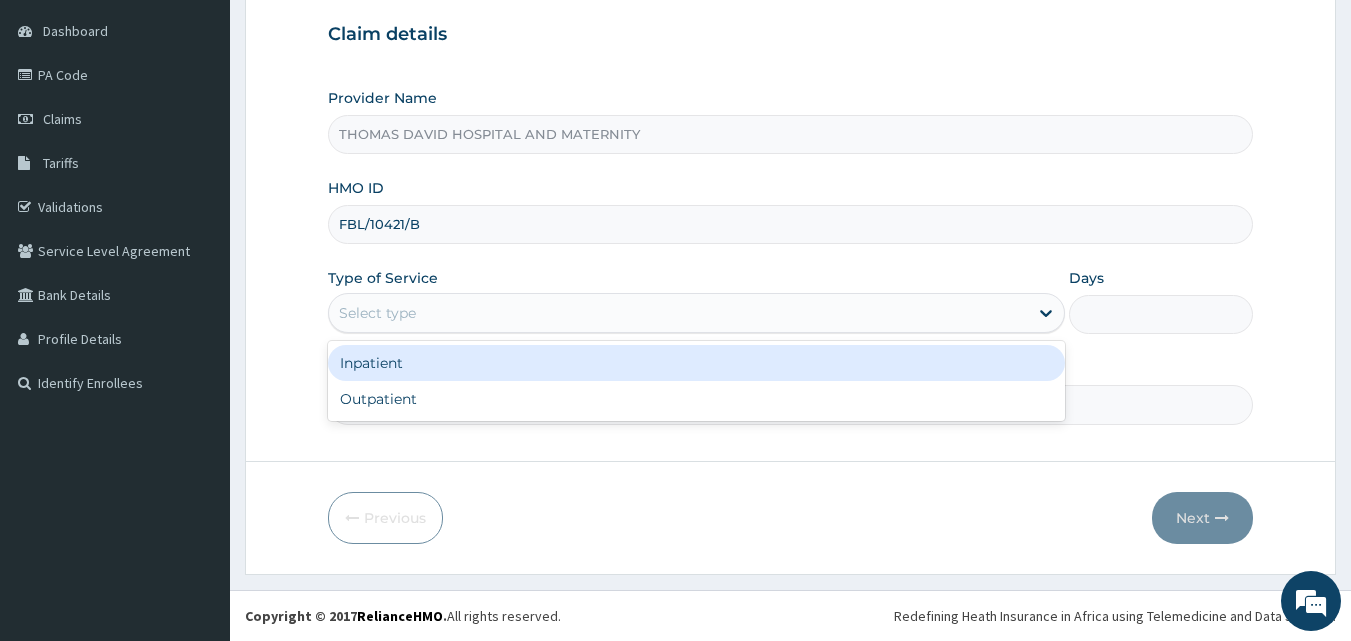 click on "Select type" at bounding box center (678, 313) 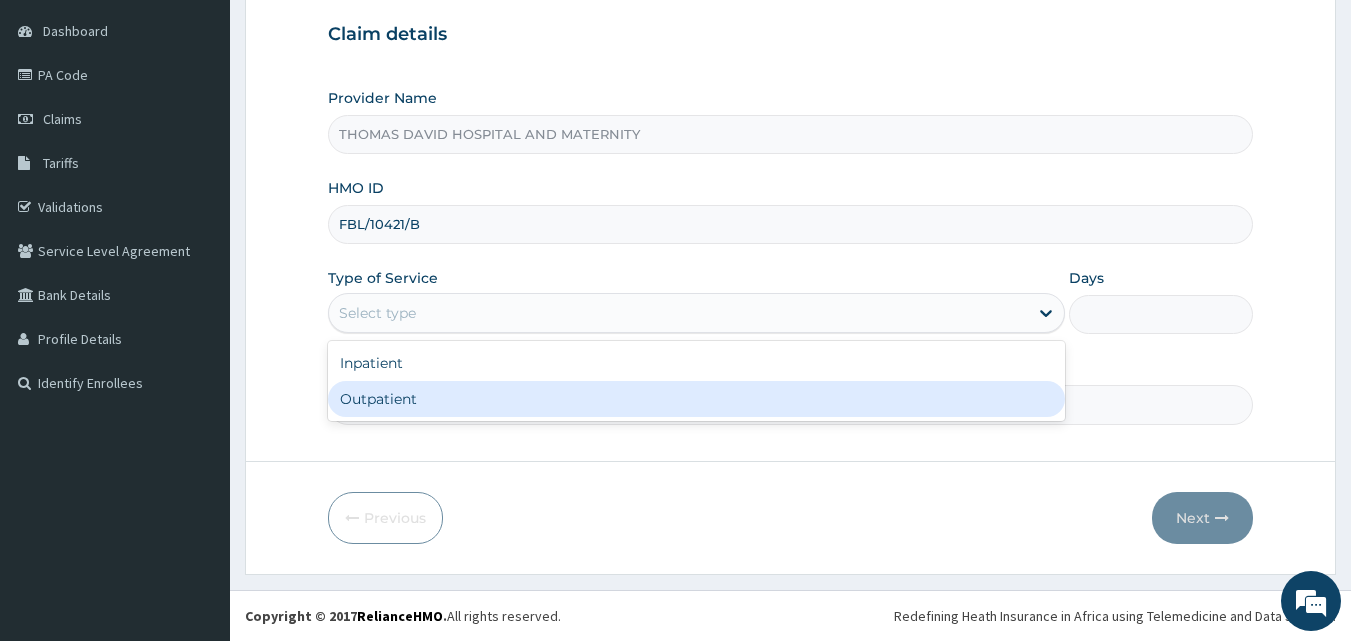 click on "Outpatient" at bounding box center (696, 399) 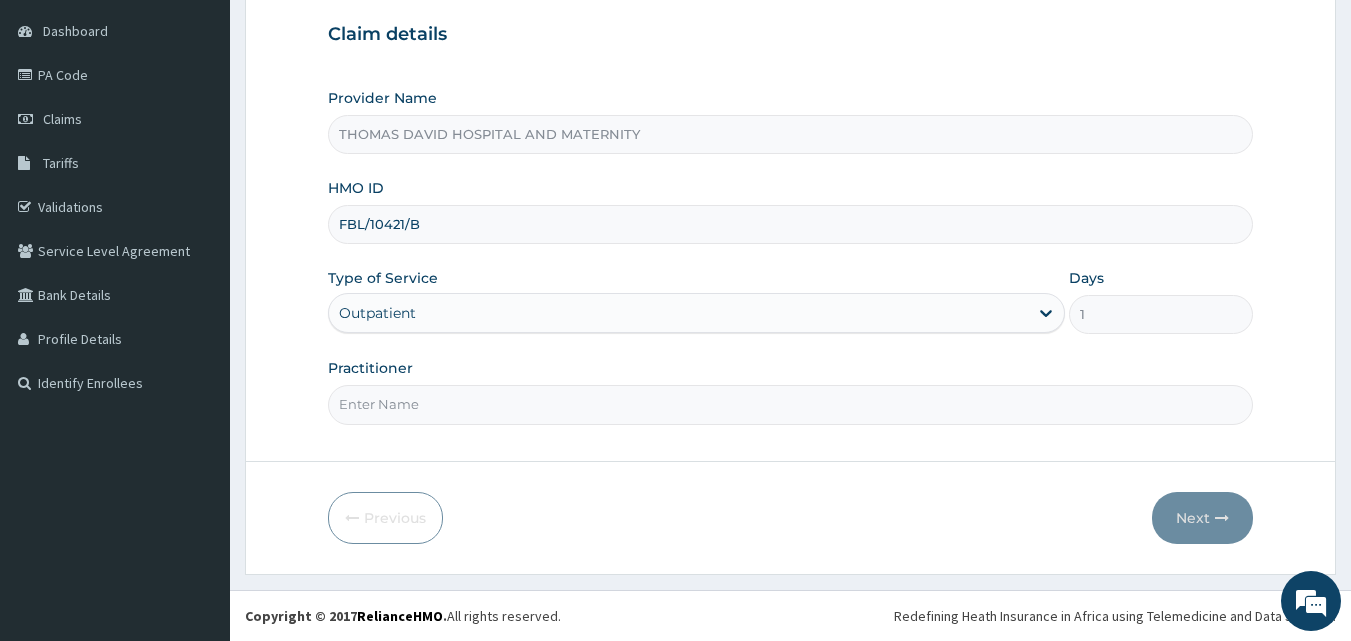 click on "Practitioner" at bounding box center (791, 404) 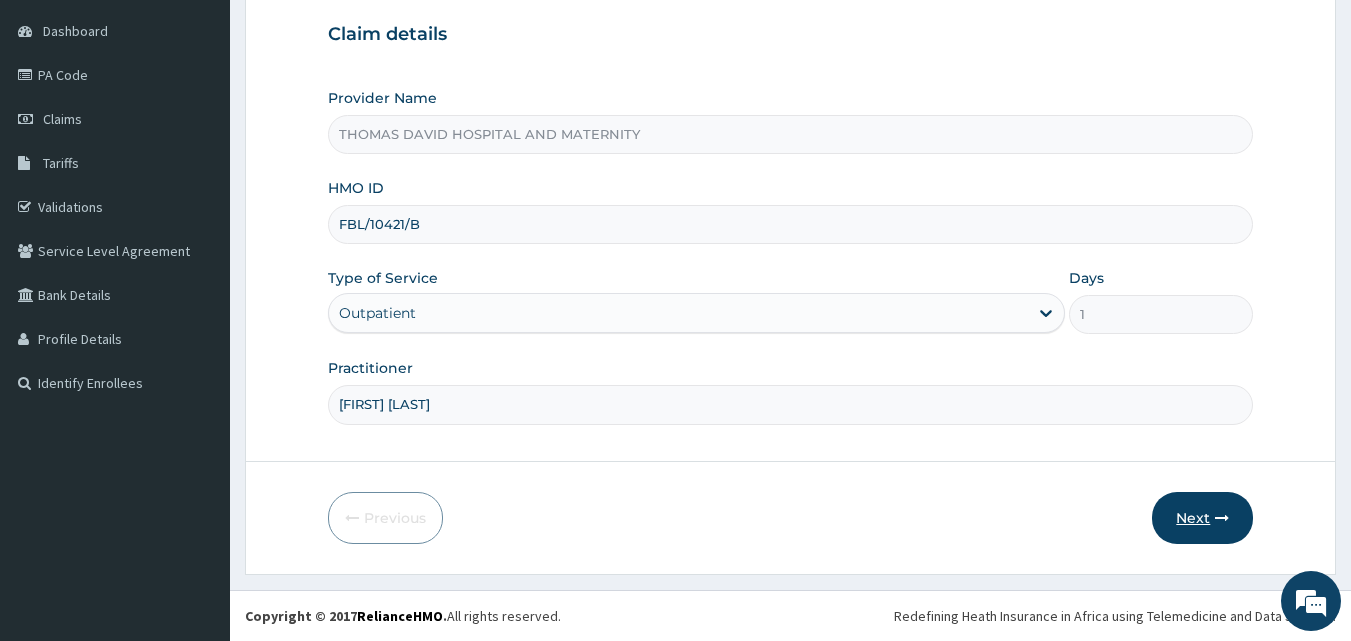 click on "Next" at bounding box center (1202, 518) 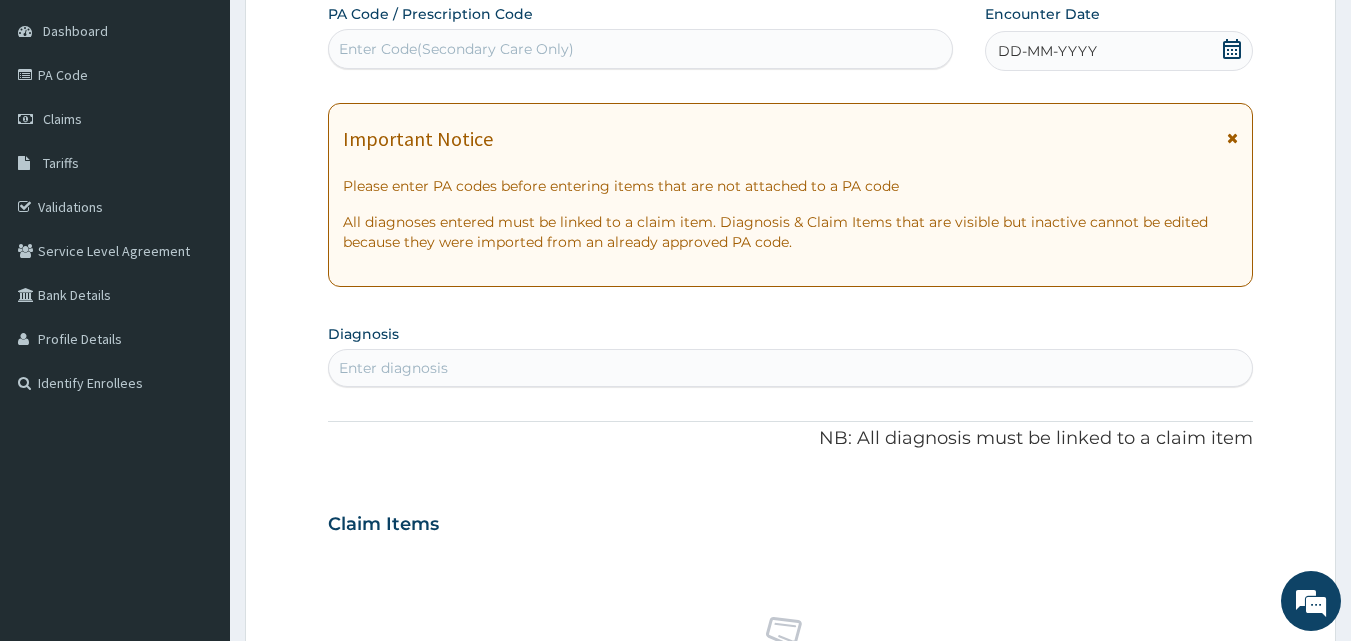 click 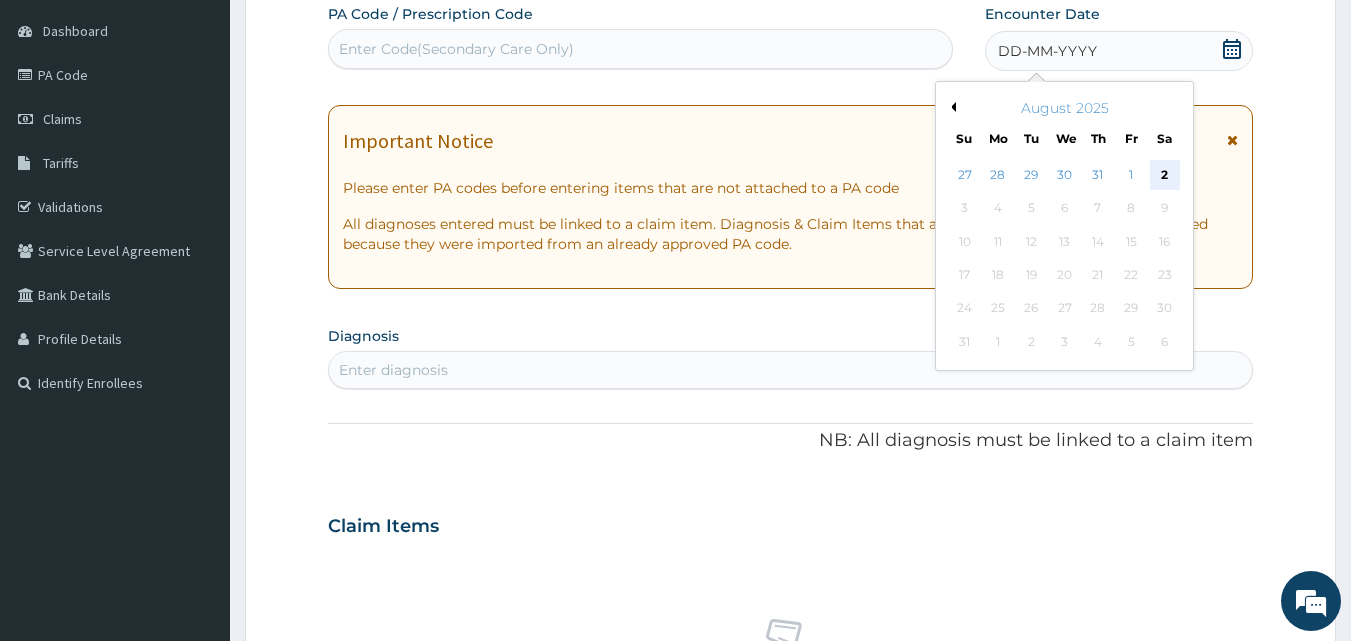 click on "2" at bounding box center [1165, 175] 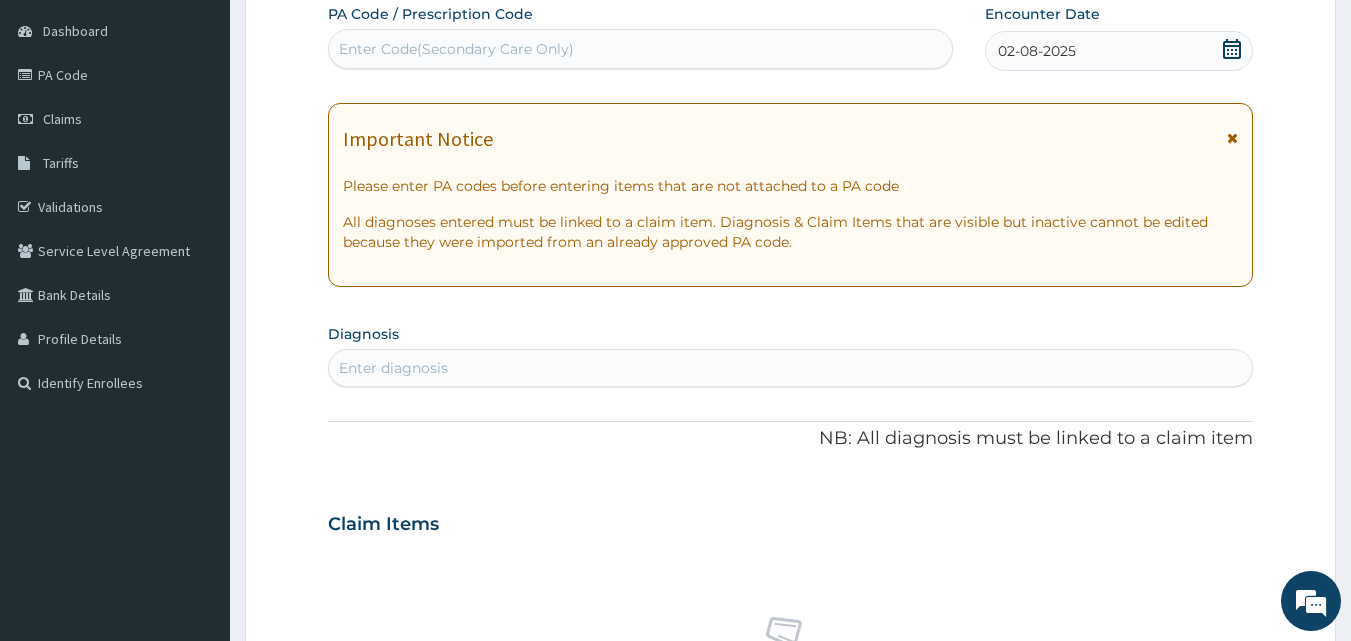 click on "Enter diagnosis" at bounding box center (791, 368) 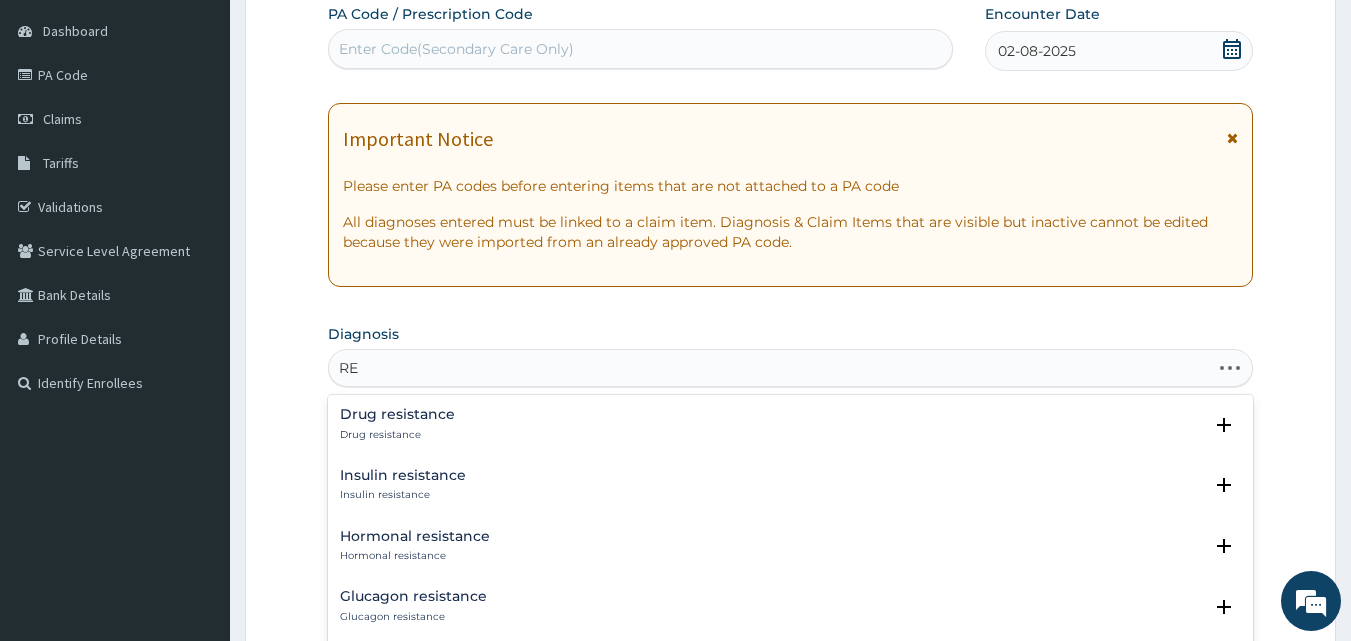type on "R" 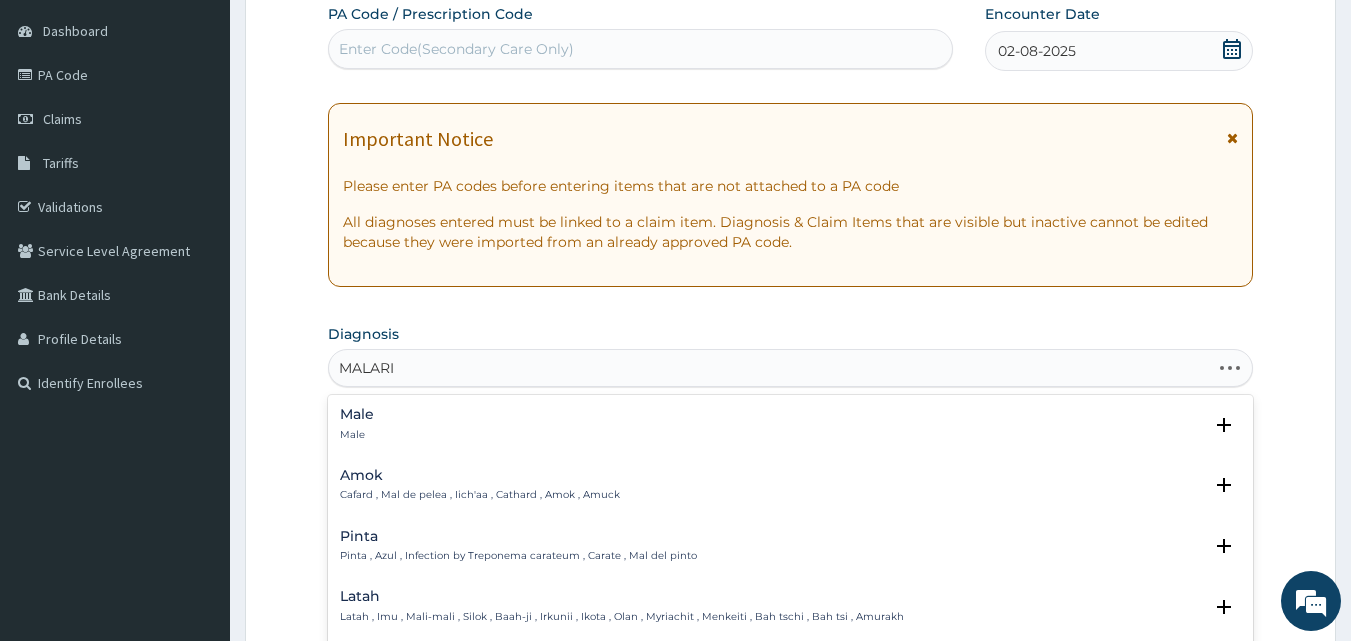type on "MALARIA" 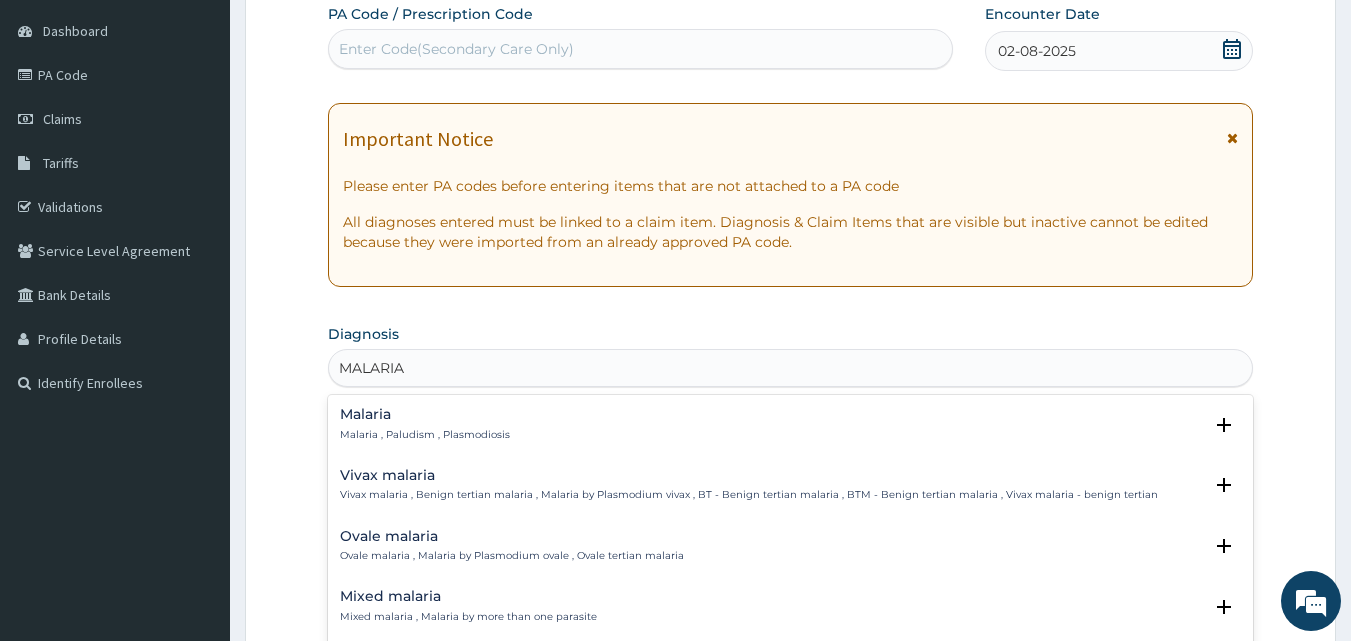 click on "Malaria , Paludism , Plasmodiosis" at bounding box center [425, 435] 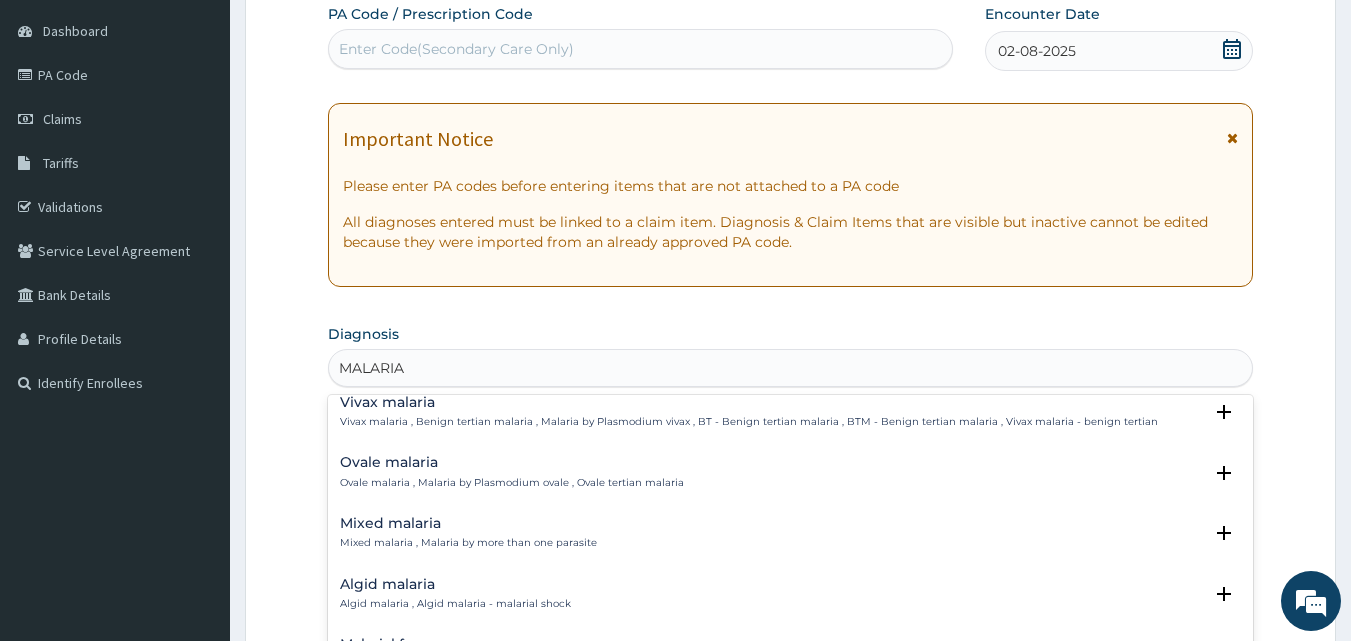 scroll, scrollTop: 100, scrollLeft: 0, axis: vertical 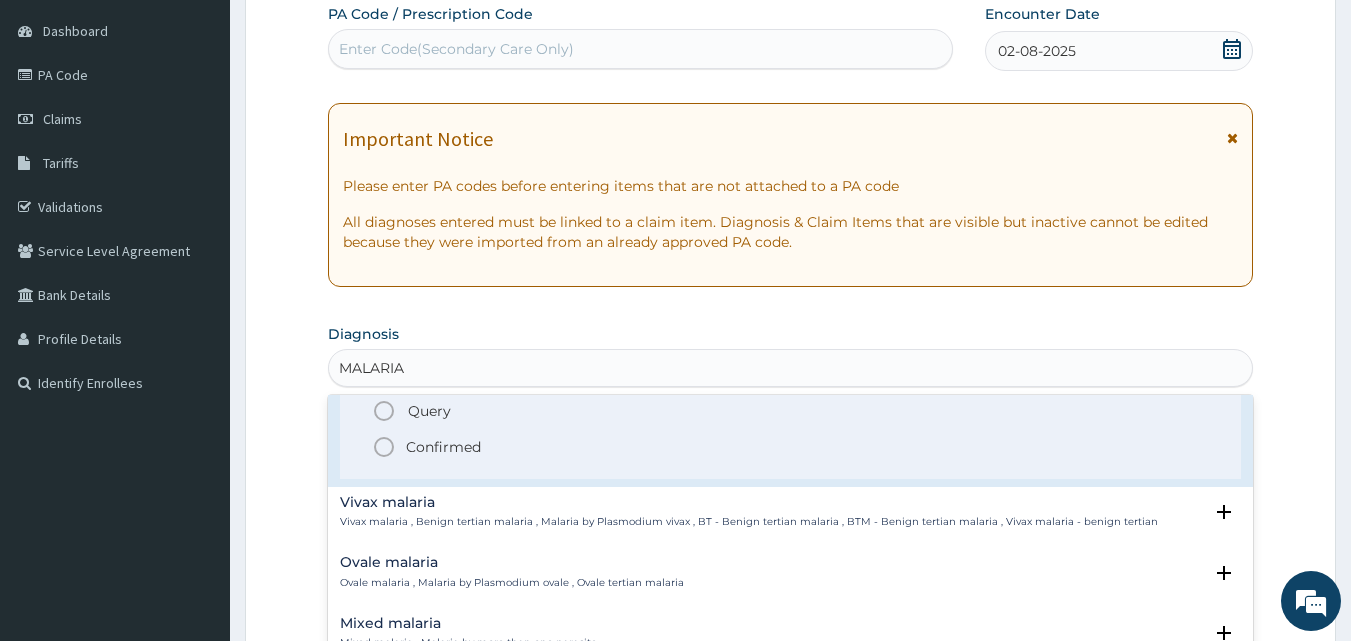 click 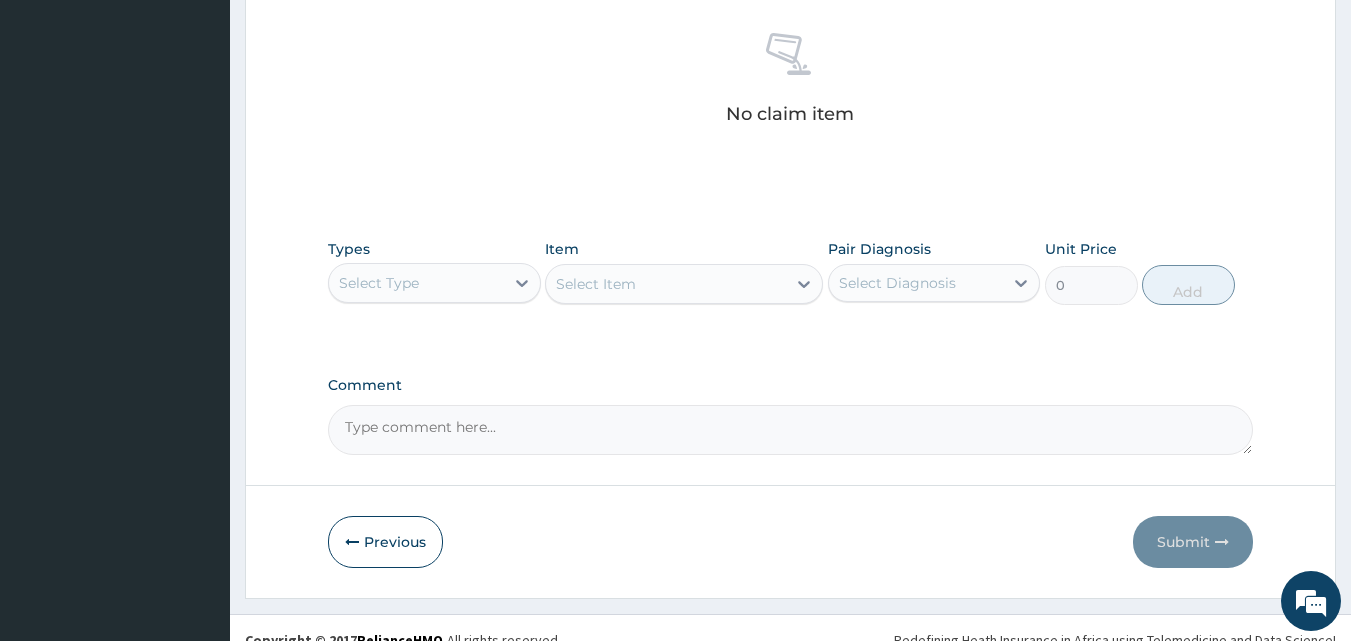 scroll, scrollTop: 801, scrollLeft: 0, axis: vertical 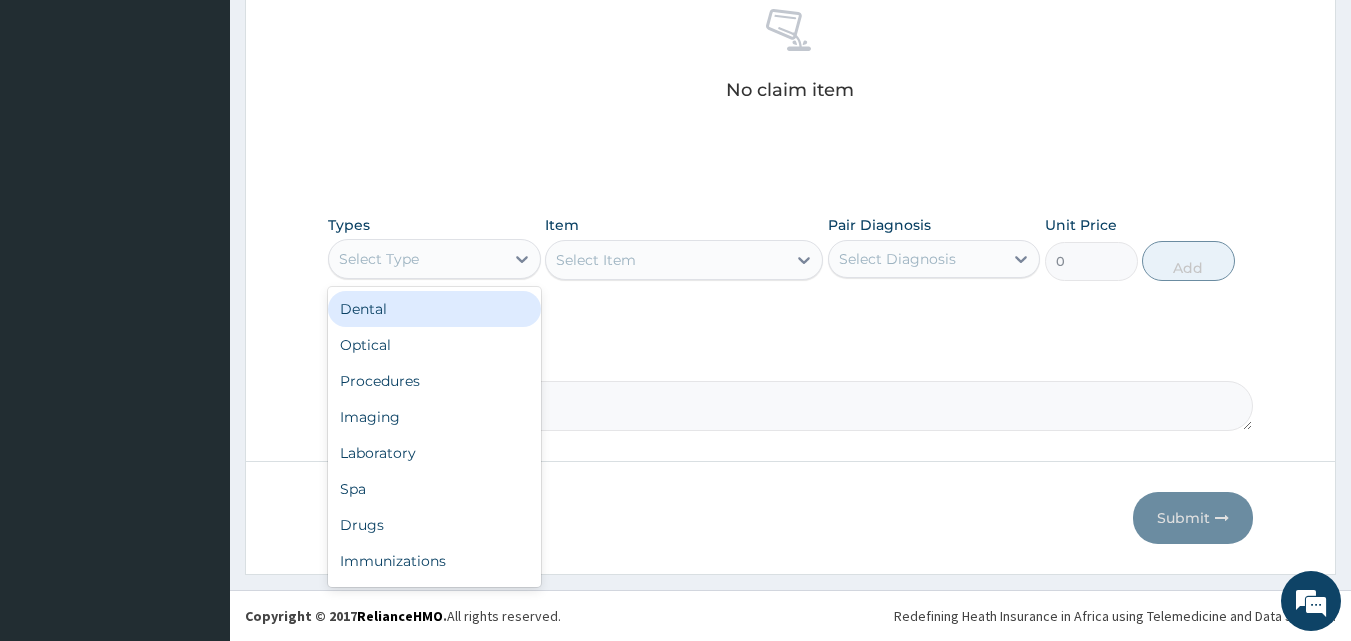 click on "Select Type" at bounding box center [416, 259] 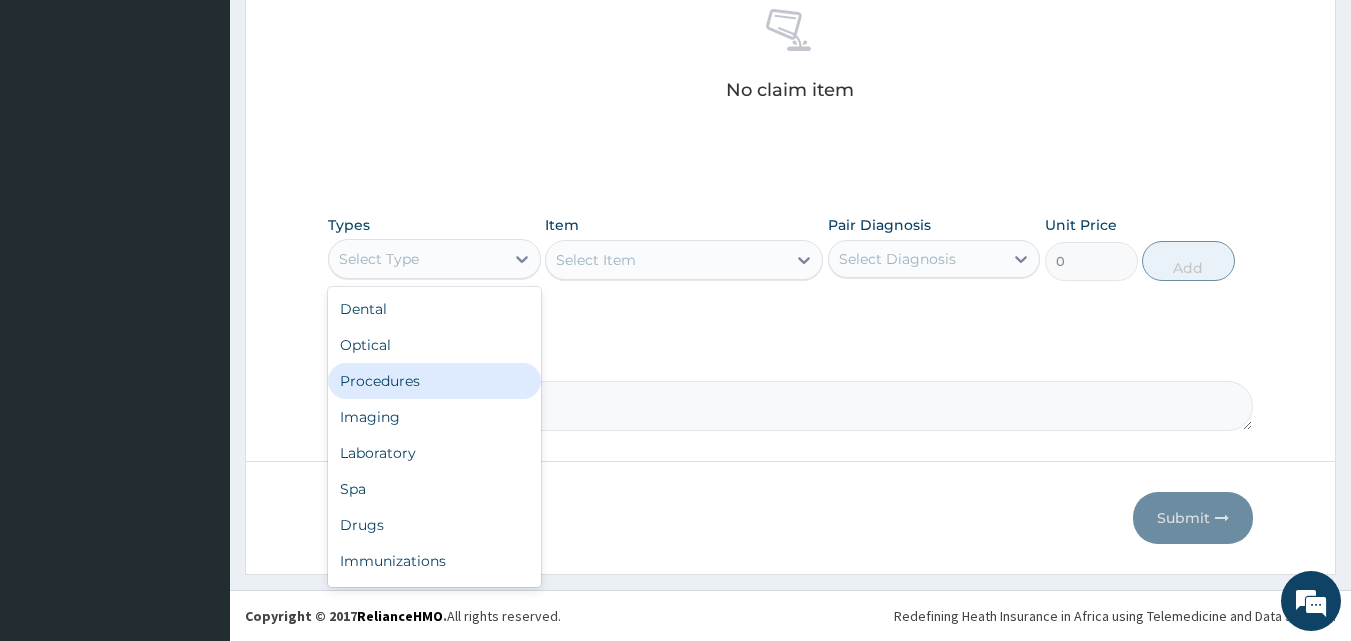 click on "Procedures" at bounding box center [434, 381] 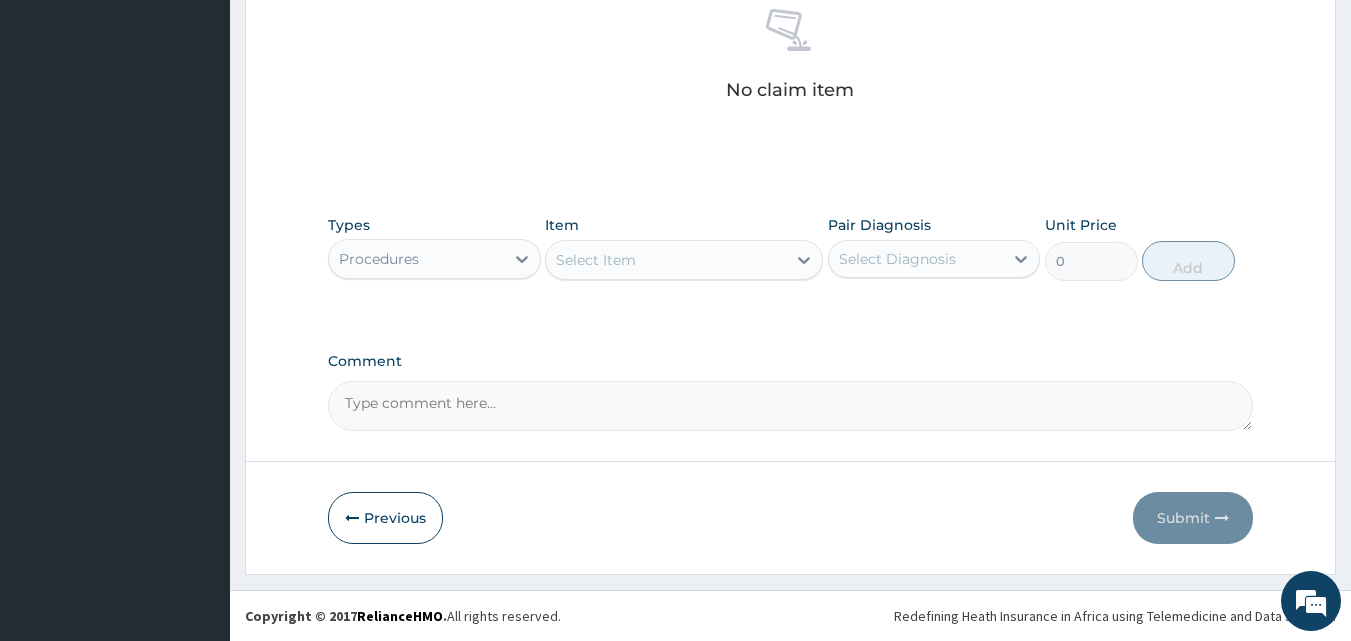 click on "Select Item" at bounding box center [666, 260] 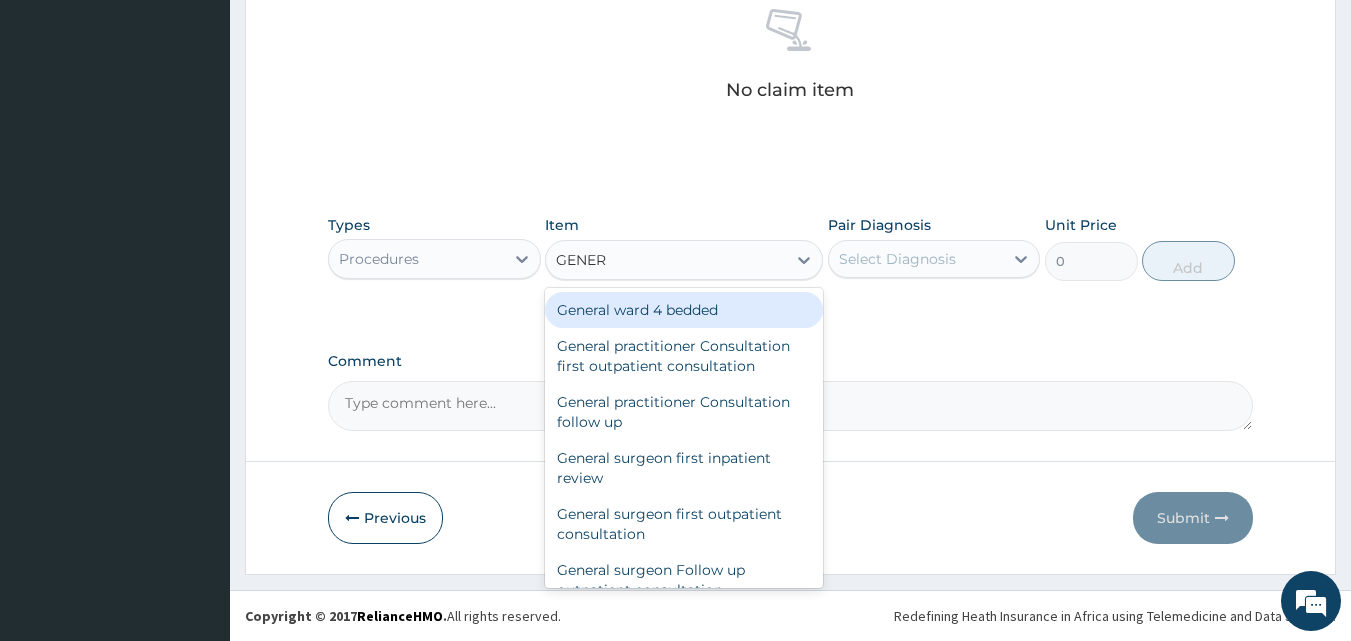 type on "GENERA" 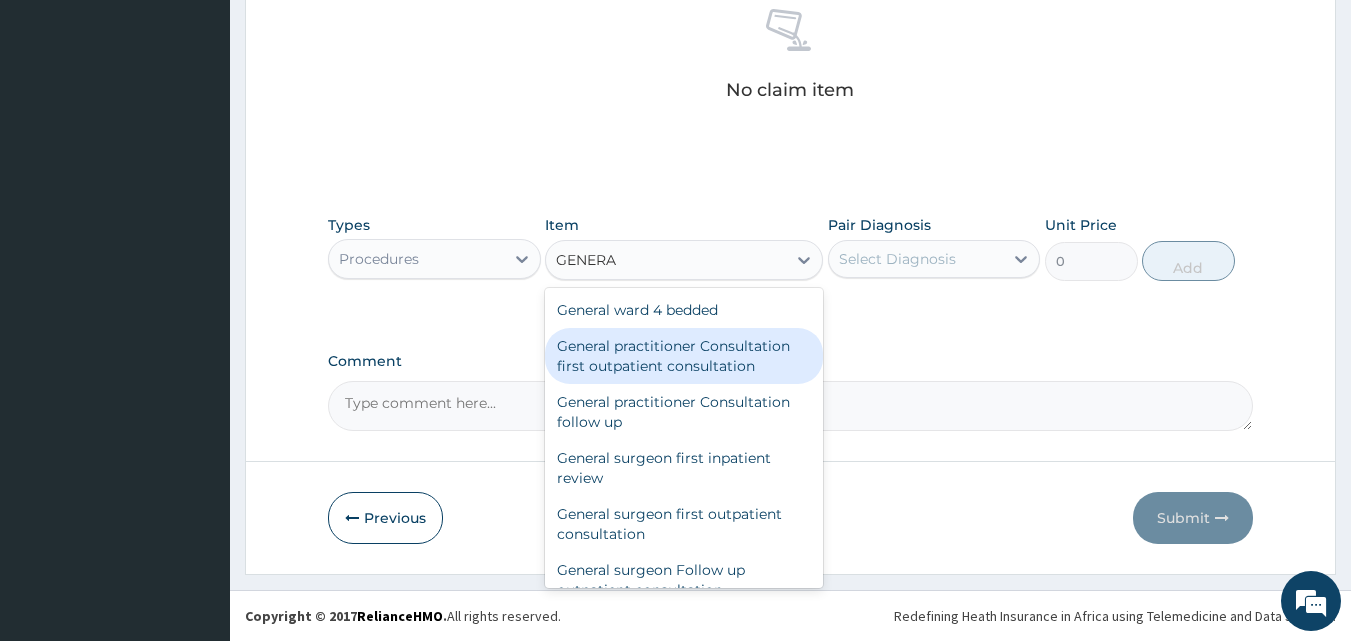 click on "General practitioner Consultation first outpatient consultation" at bounding box center (684, 356) 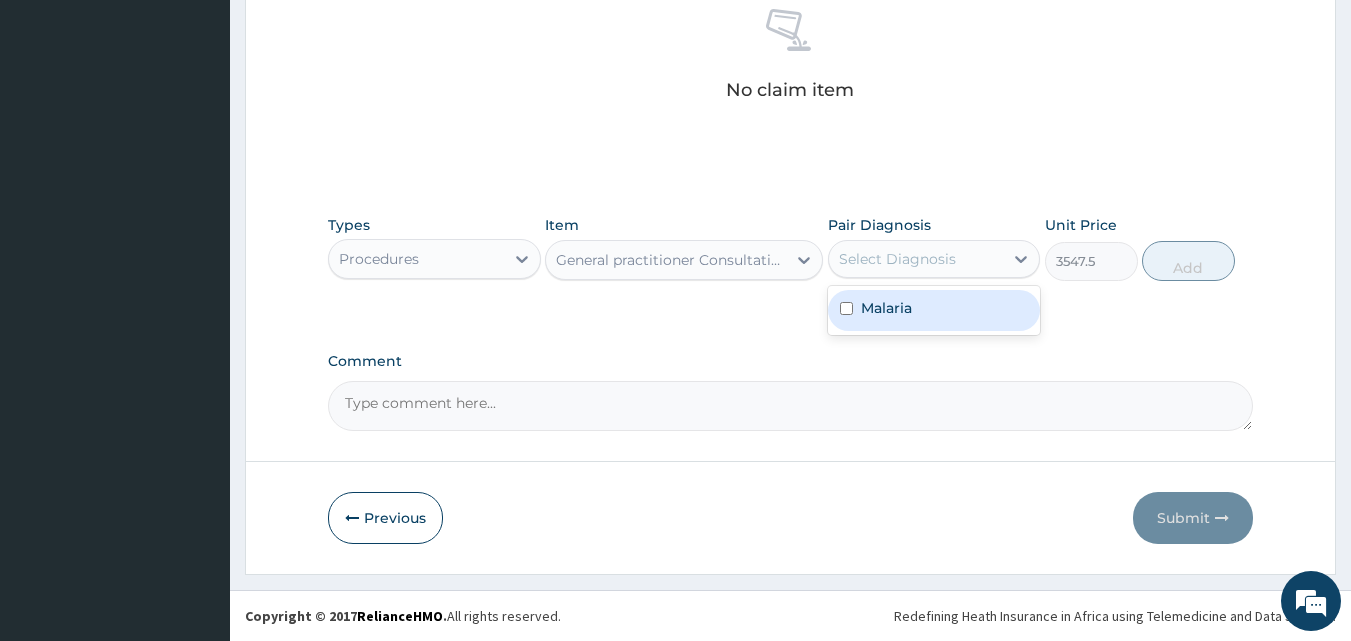 click on "Select Diagnosis" at bounding box center [934, 259] 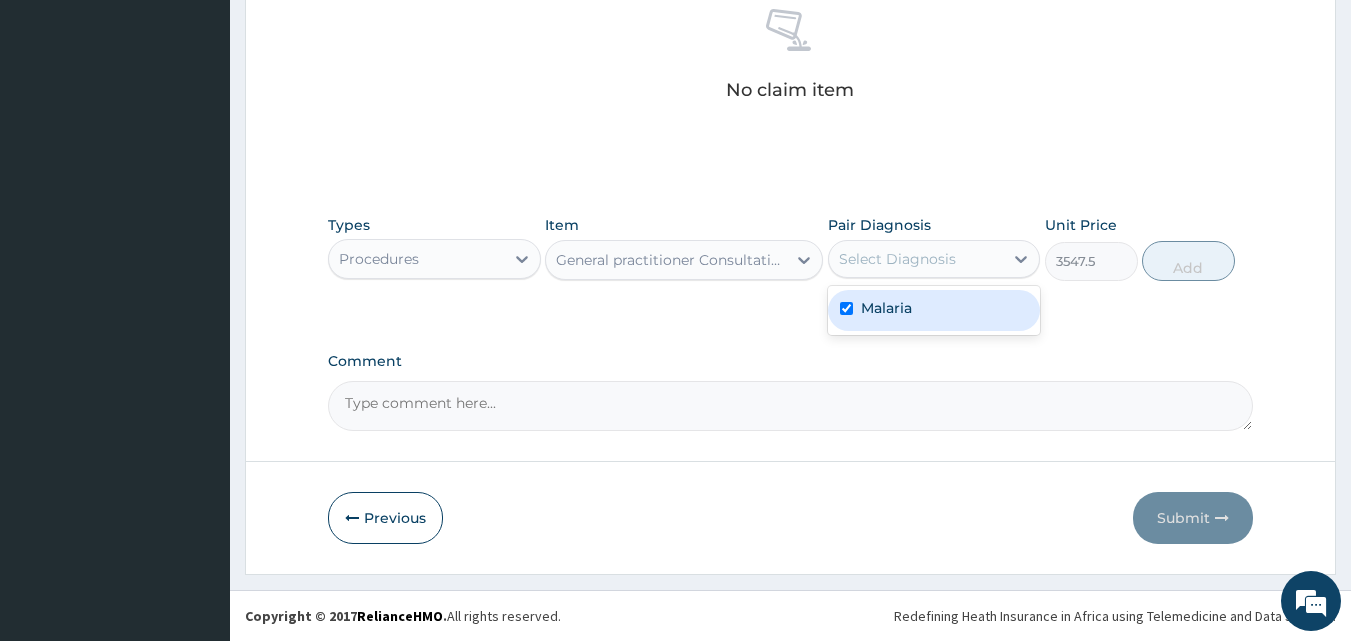 checkbox on "true" 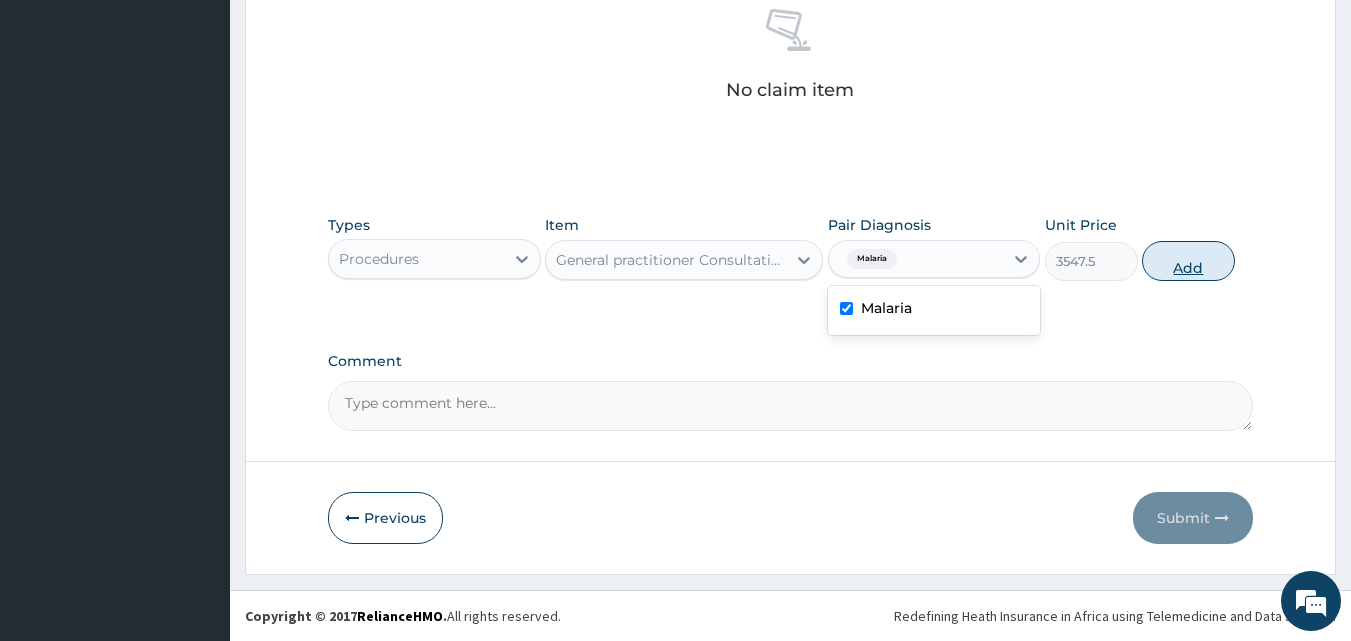 click on "Add" at bounding box center [1188, 261] 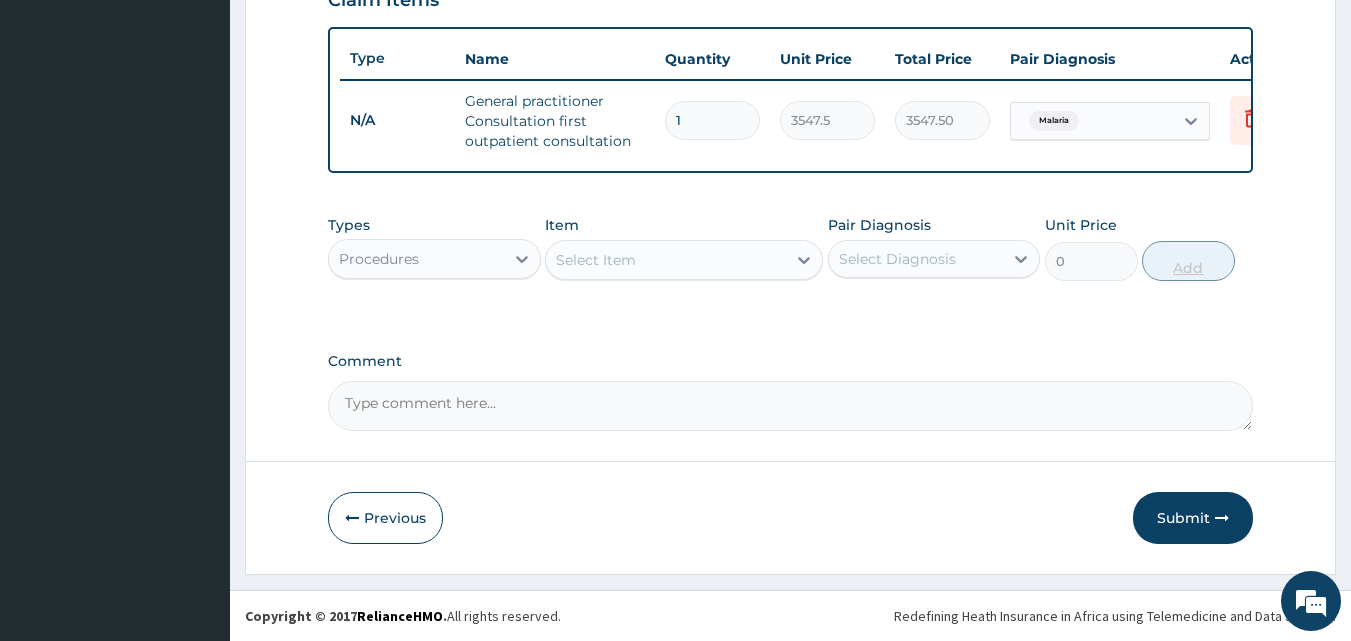 scroll, scrollTop: 732, scrollLeft: 0, axis: vertical 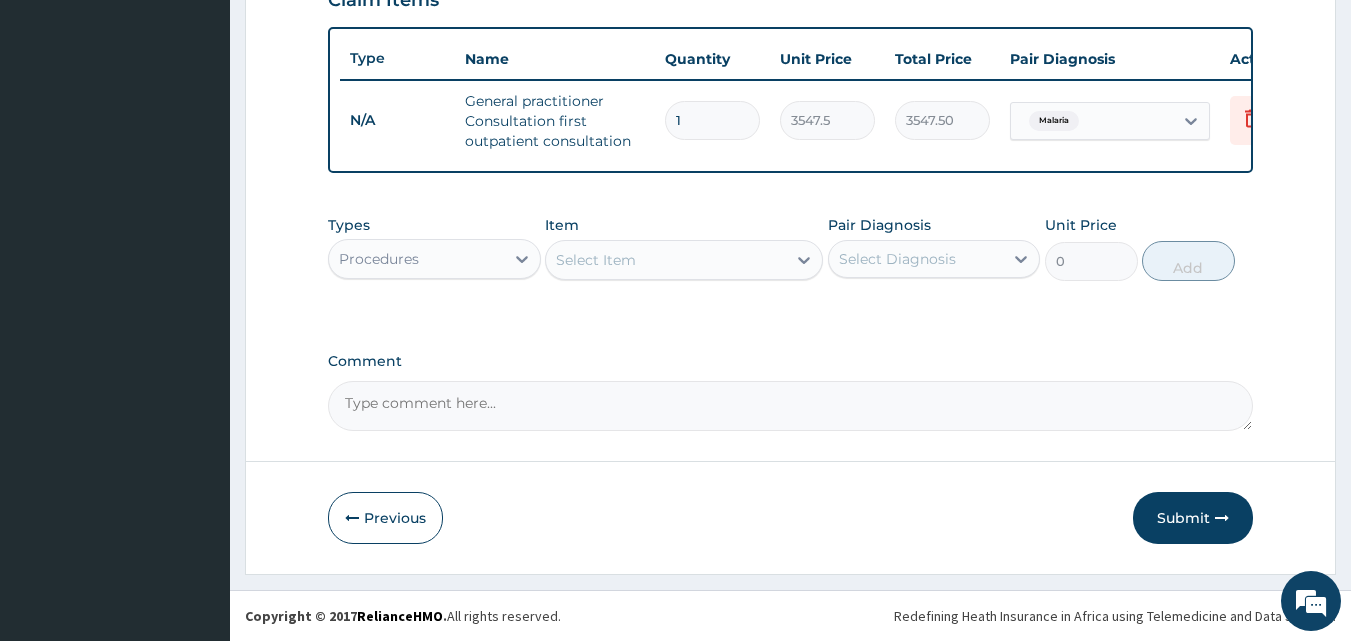 click on "Procedures" at bounding box center [416, 259] 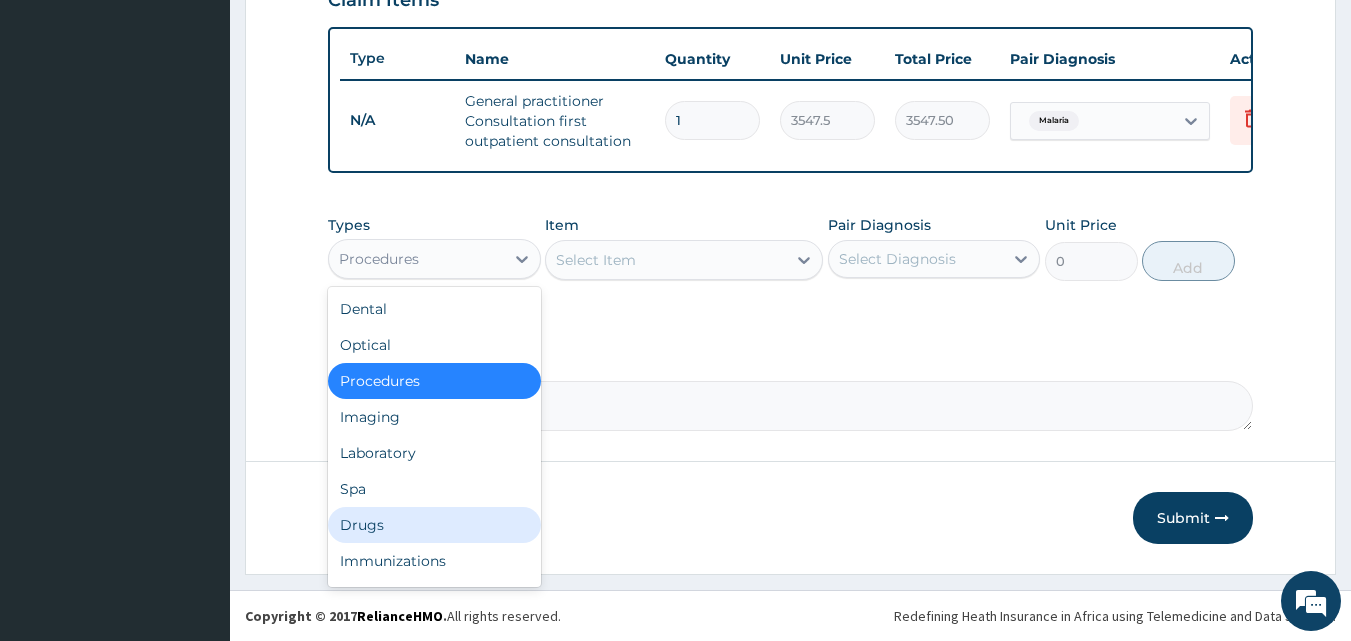 click on "Drugs" at bounding box center [434, 525] 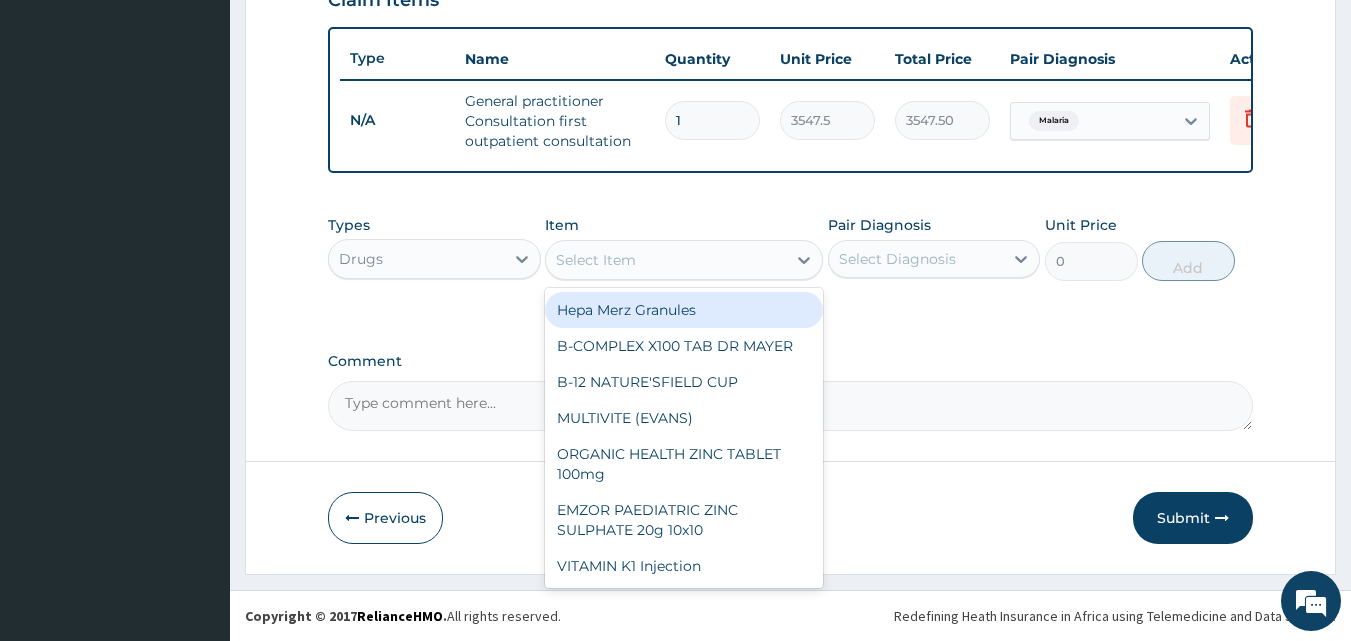 click on "Select Item" at bounding box center [666, 260] 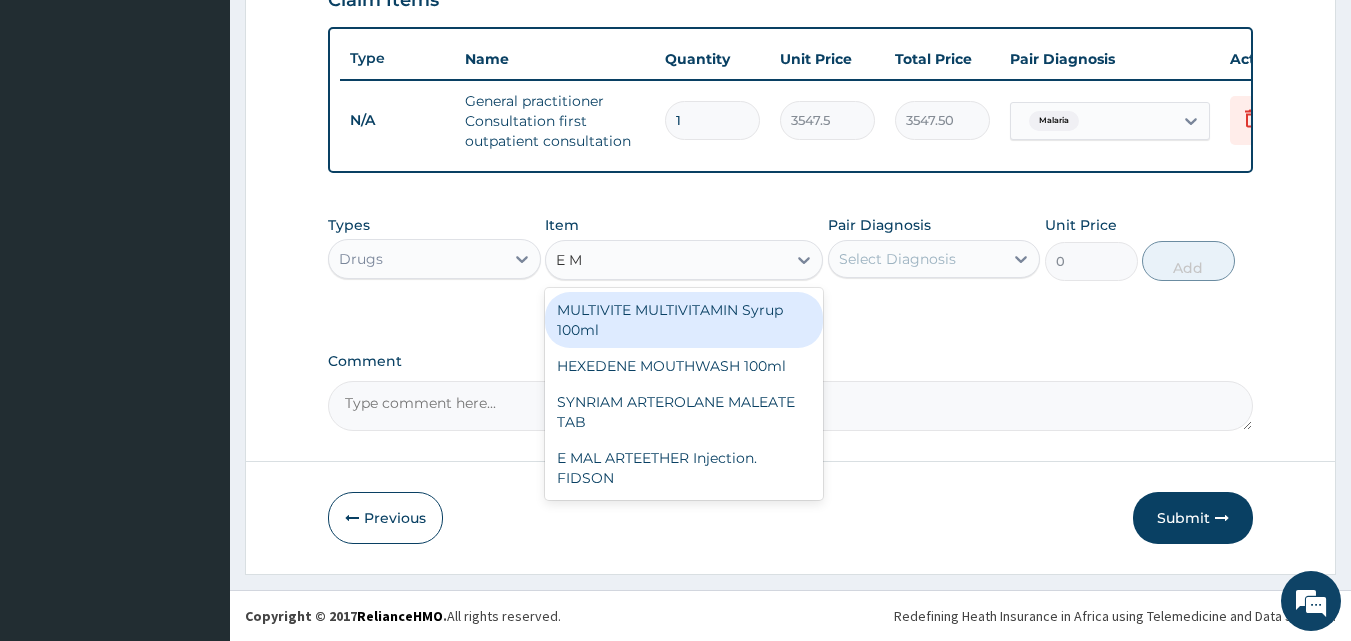 type on "E MA" 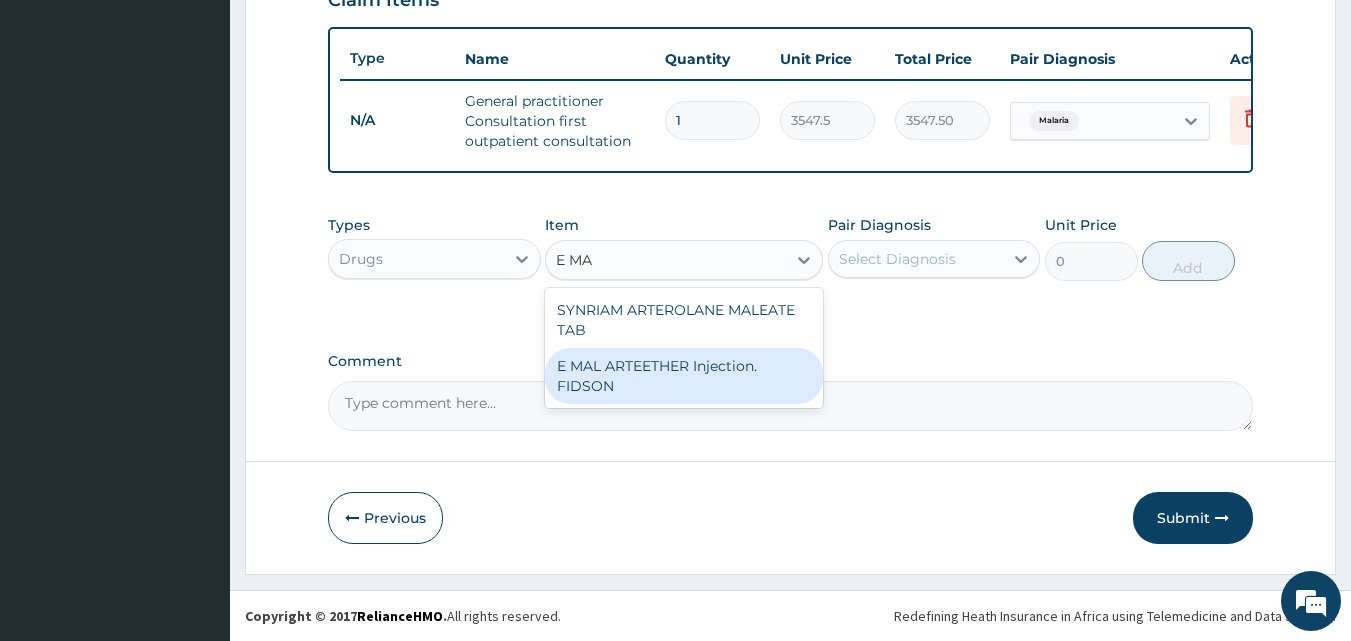 click on "E MAL ARTEETHER Injection. FIDSON" at bounding box center (684, 376) 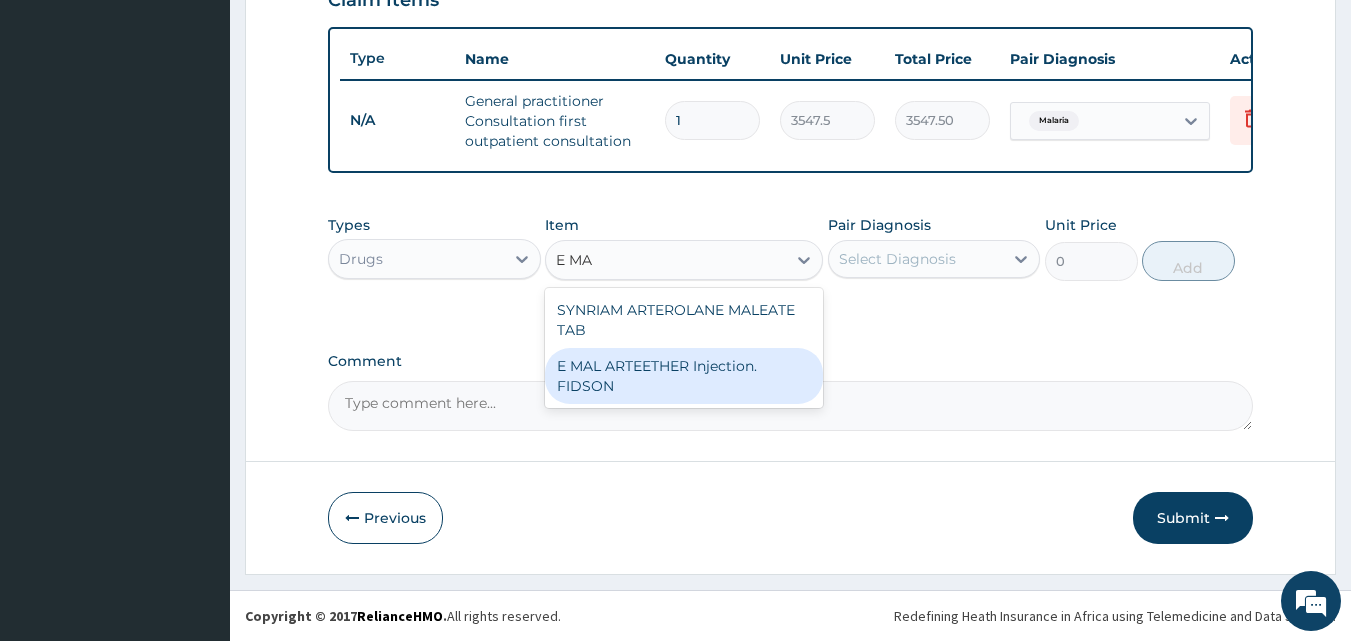 type 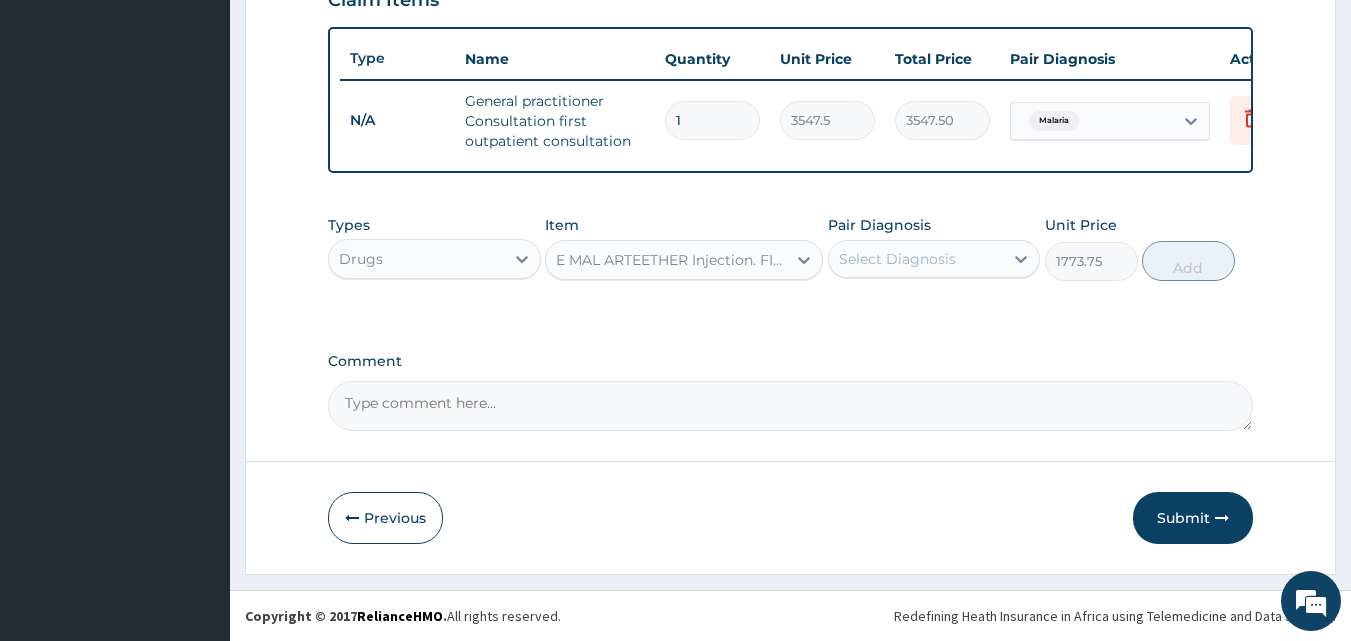 click on "Select Diagnosis" at bounding box center [897, 259] 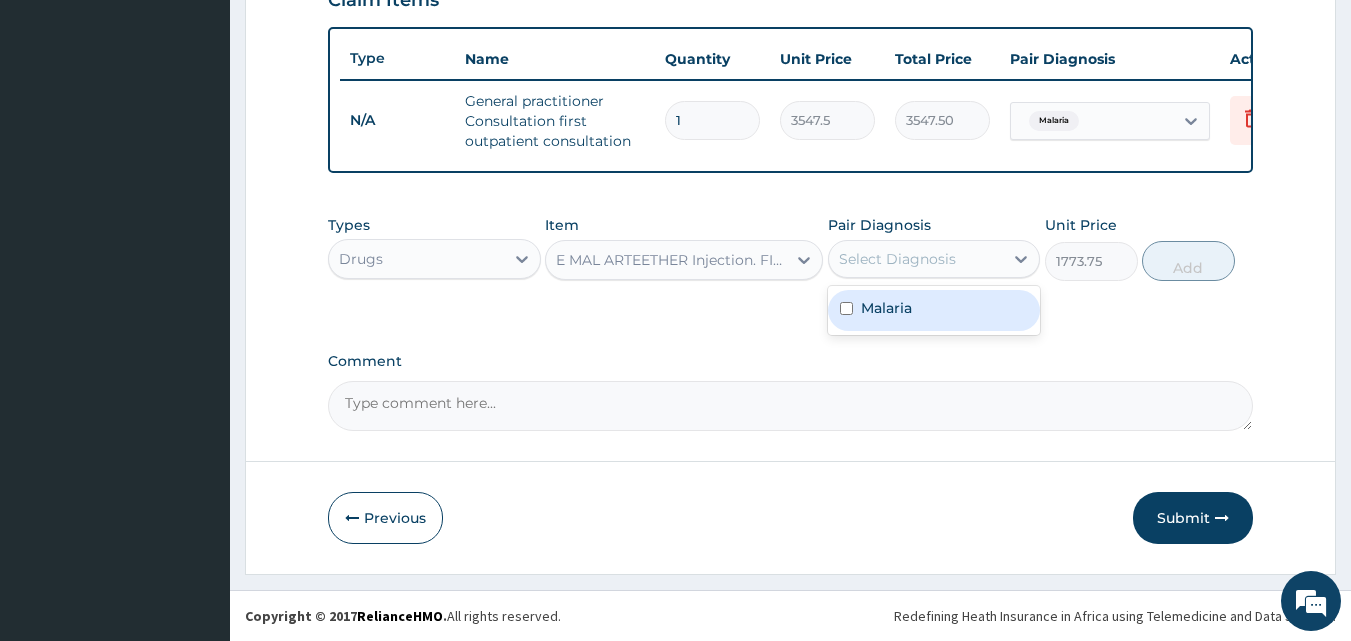 click on "Malaria" at bounding box center [886, 308] 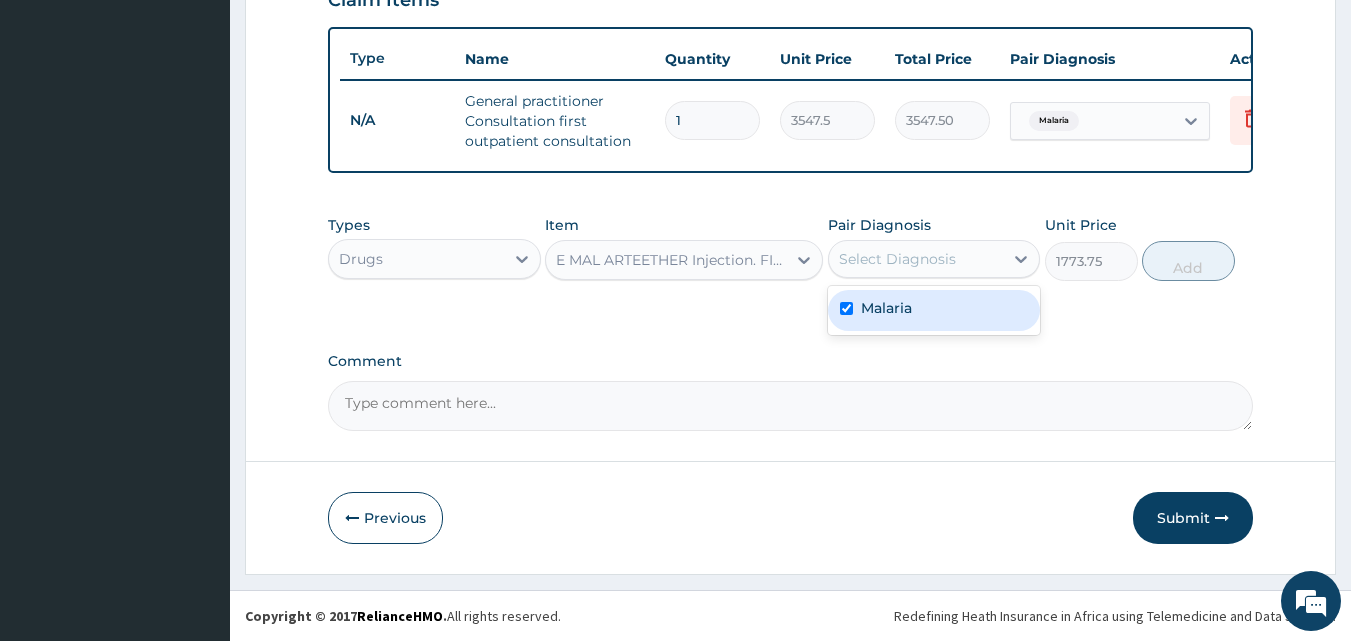 checkbox on "true" 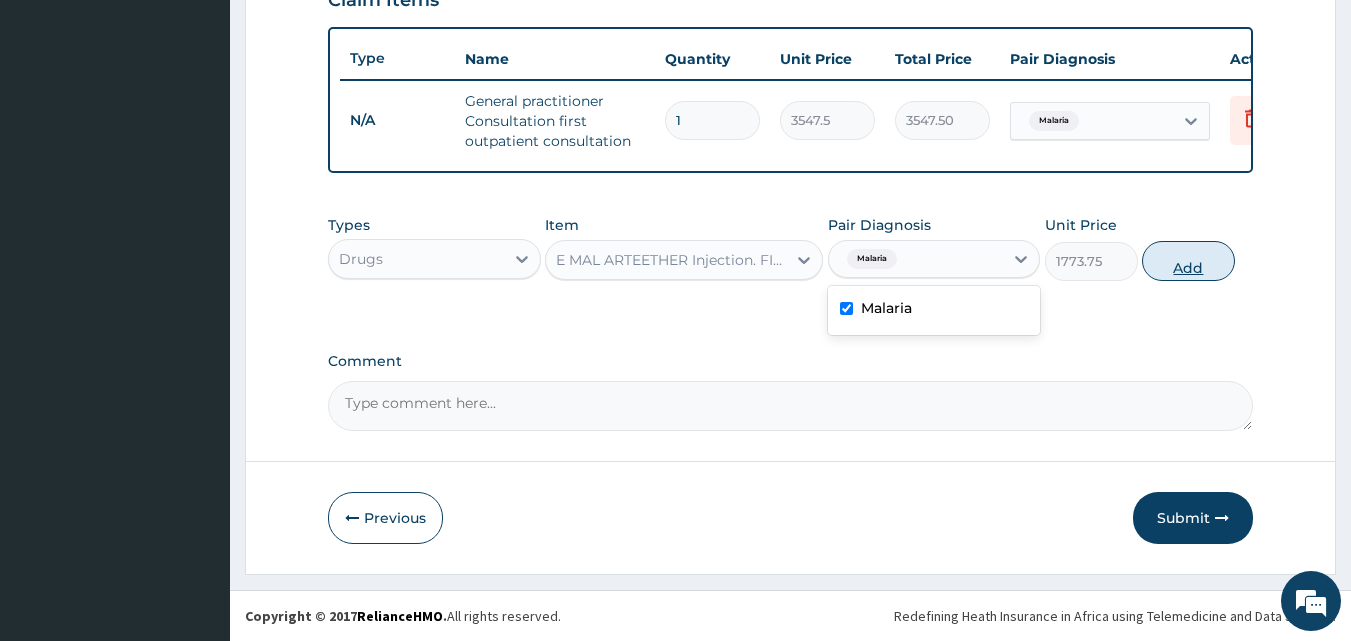 click on "Add" at bounding box center [1188, 261] 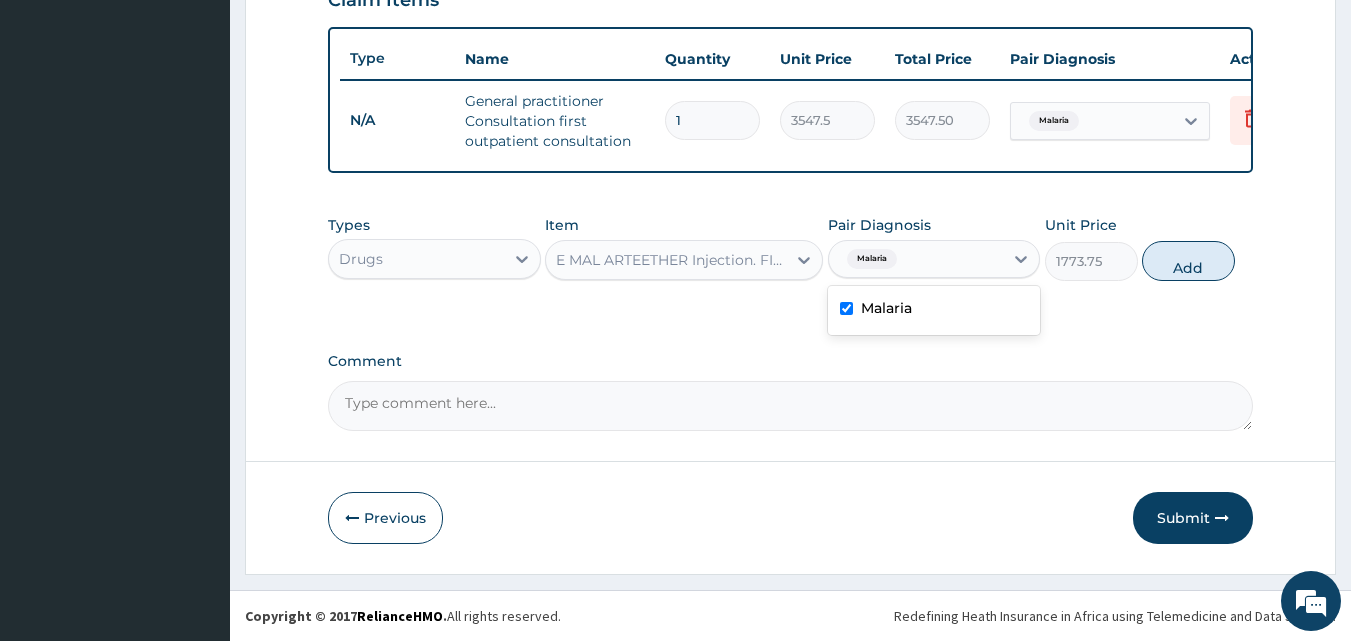 type on "0" 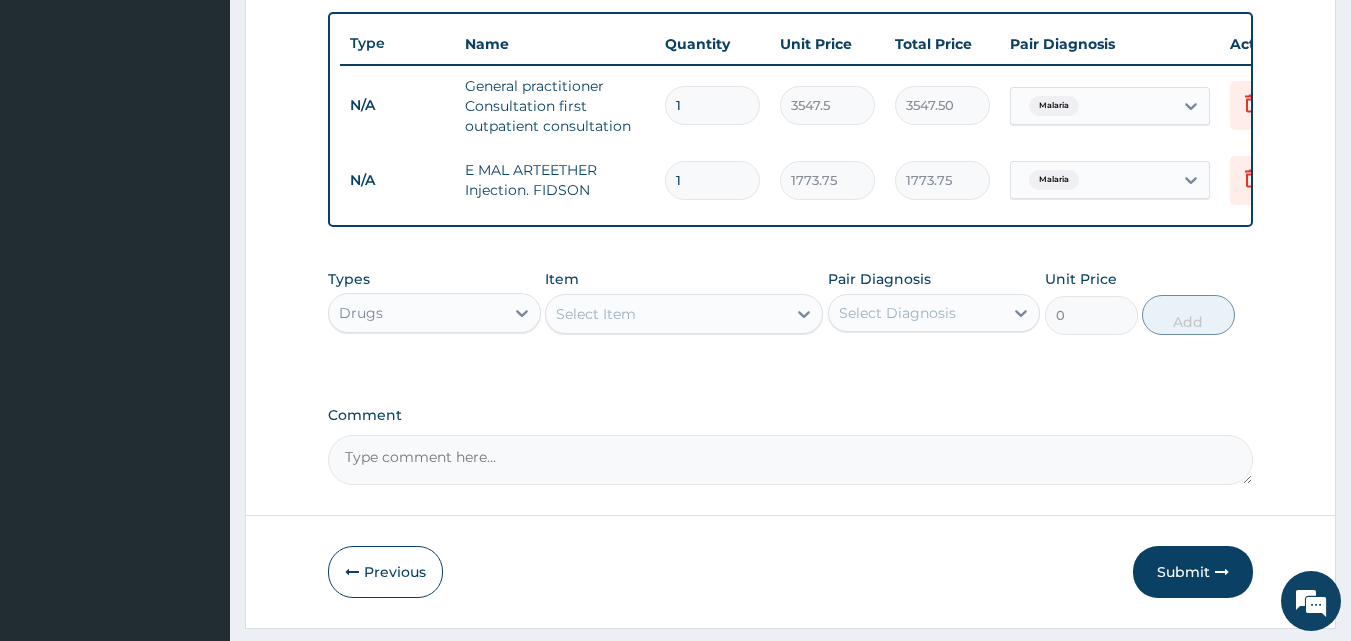click on "1" at bounding box center (712, 180) 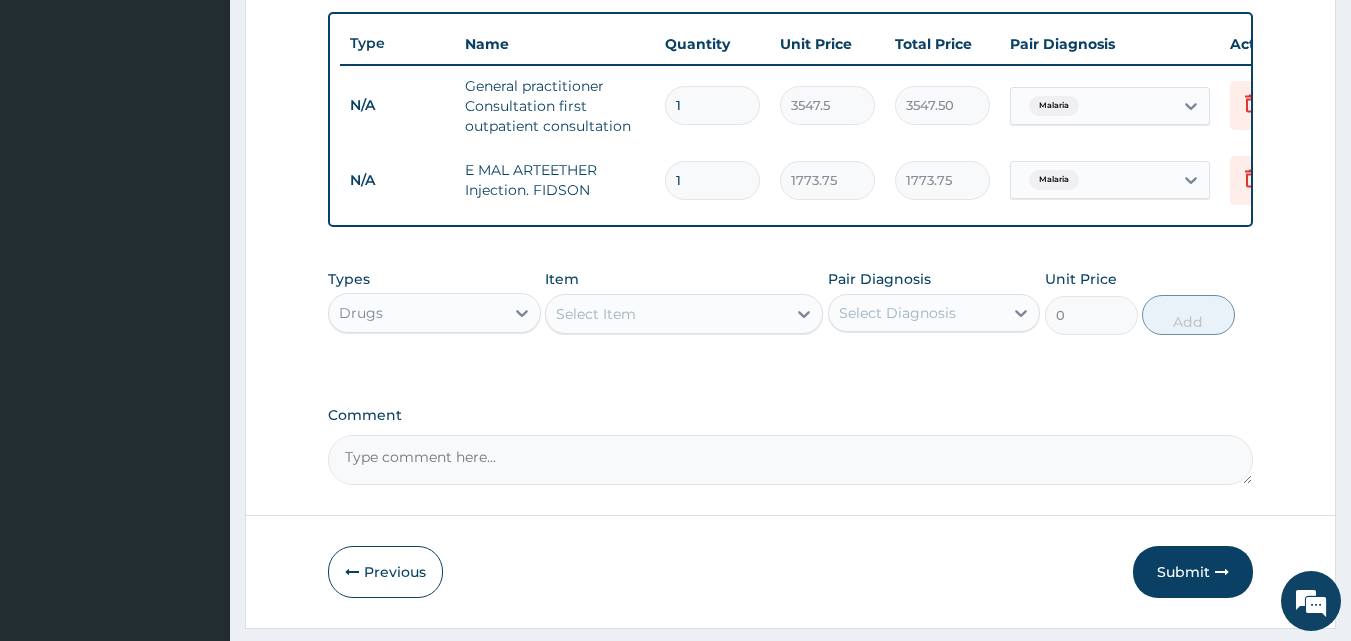 type 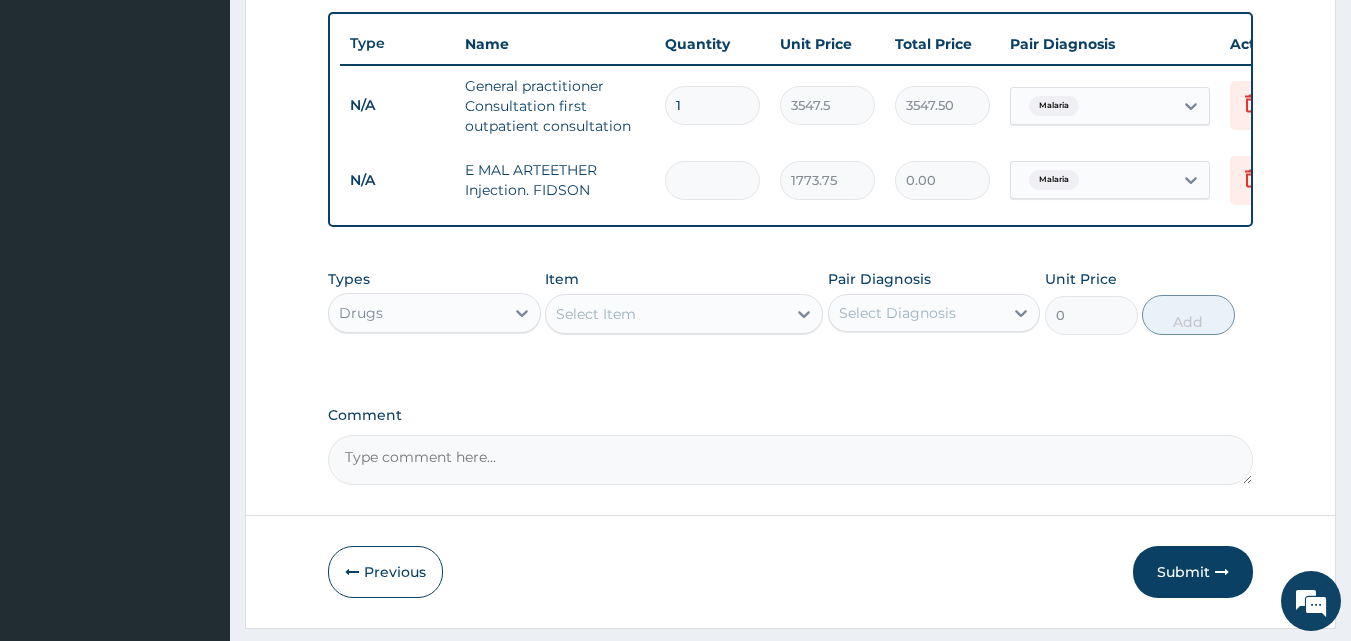 type on "3" 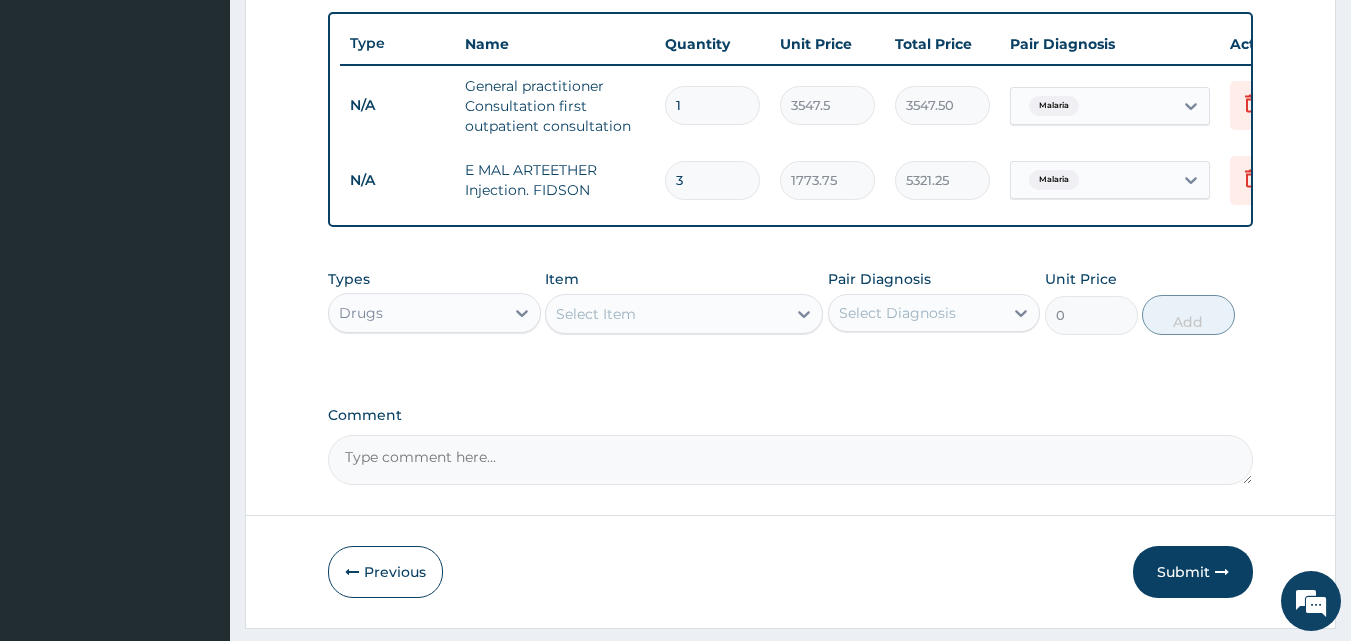 type on "3" 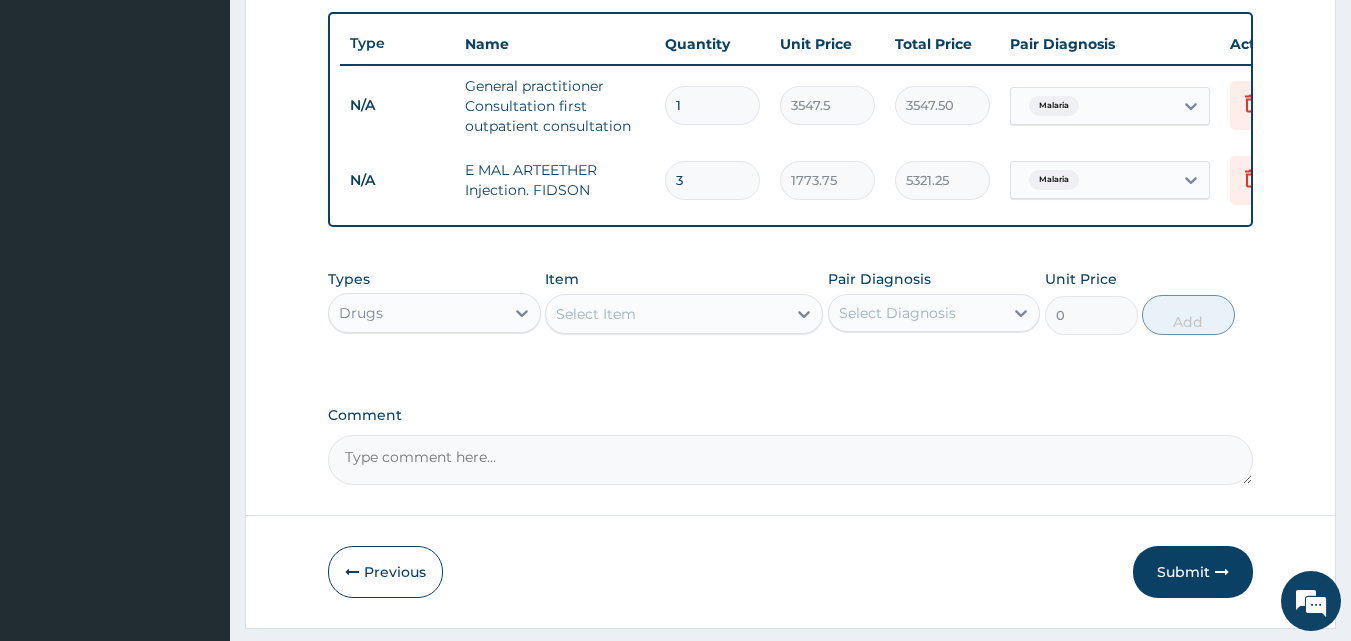 click on "Select Item" at bounding box center (666, 314) 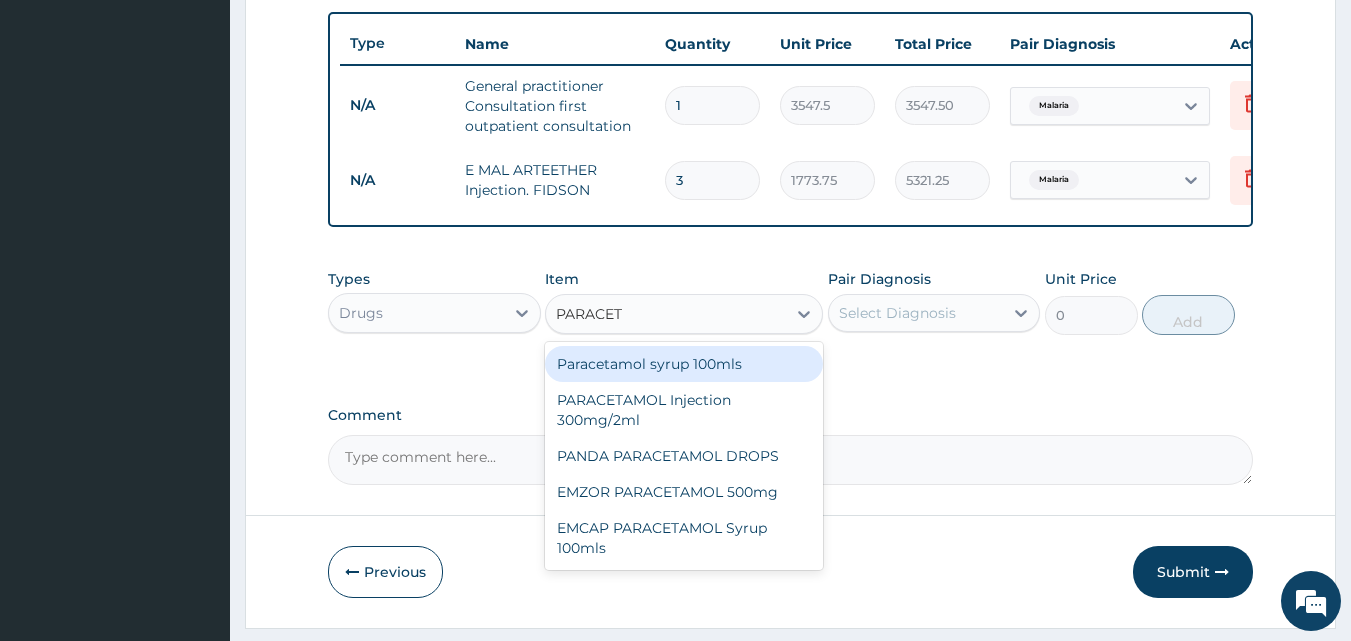 type on "PARACETA" 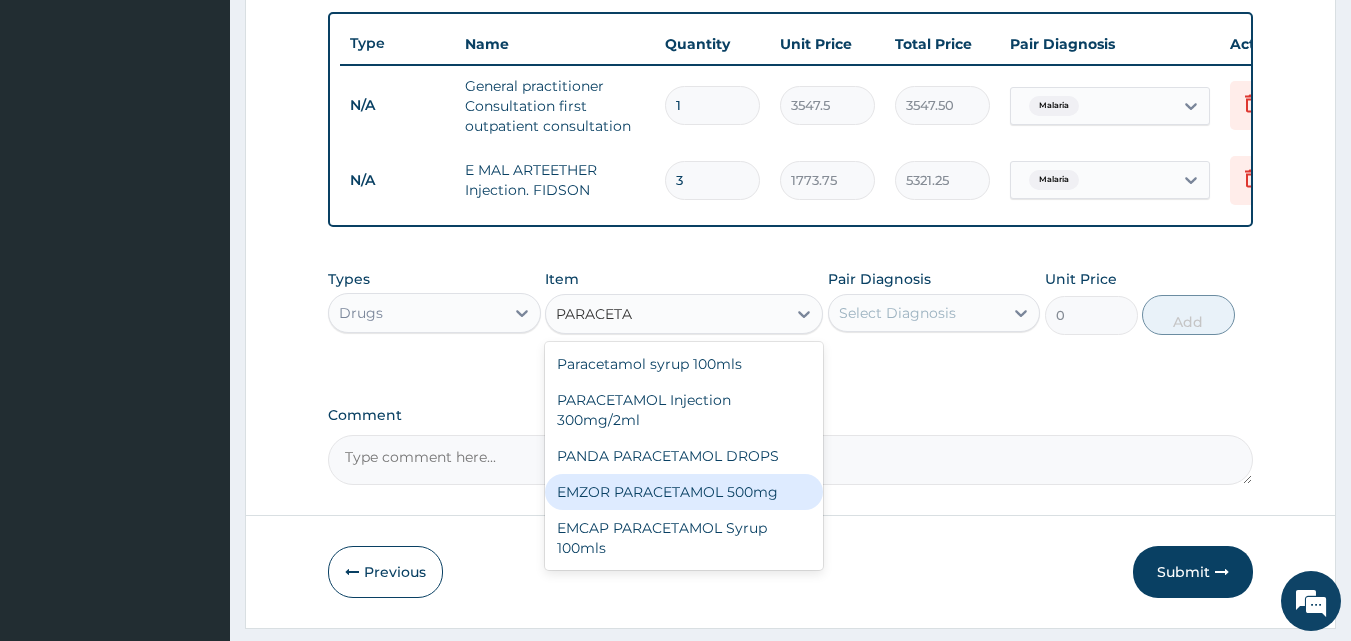 click on "EMZOR PARACETAMOL 500mg" at bounding box center (684, 492) 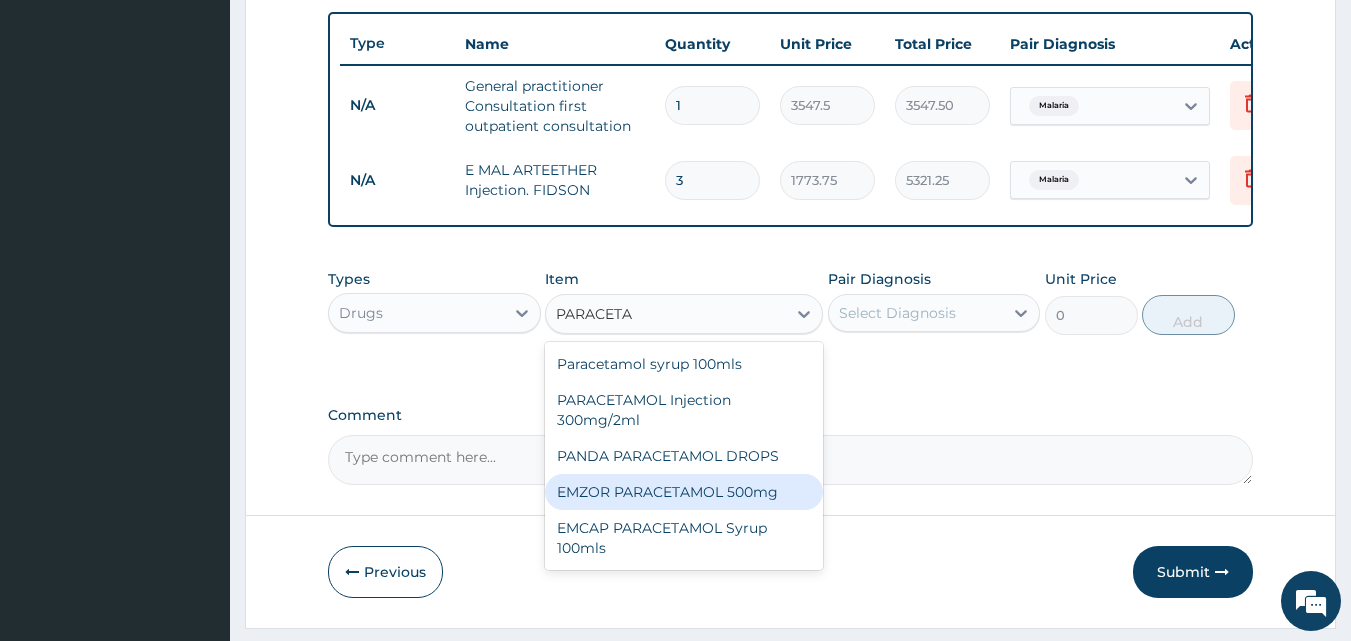 type 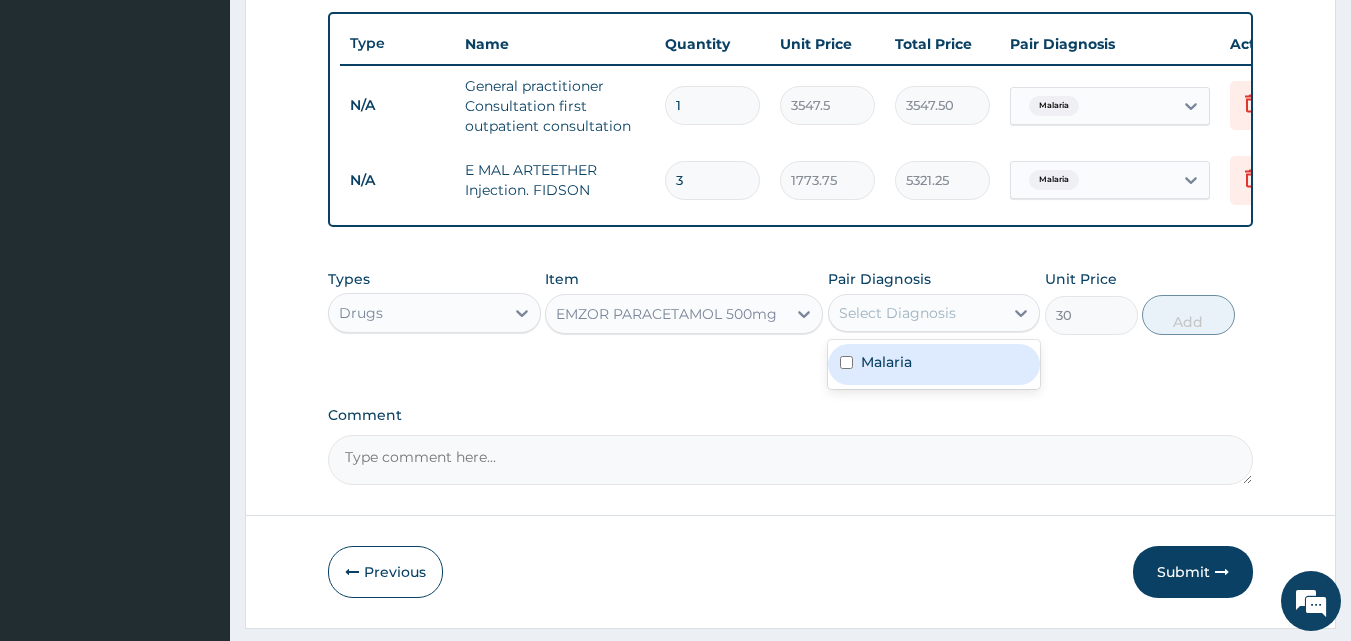 click on "Select Diagnosis" at bounding box center (897, 313) 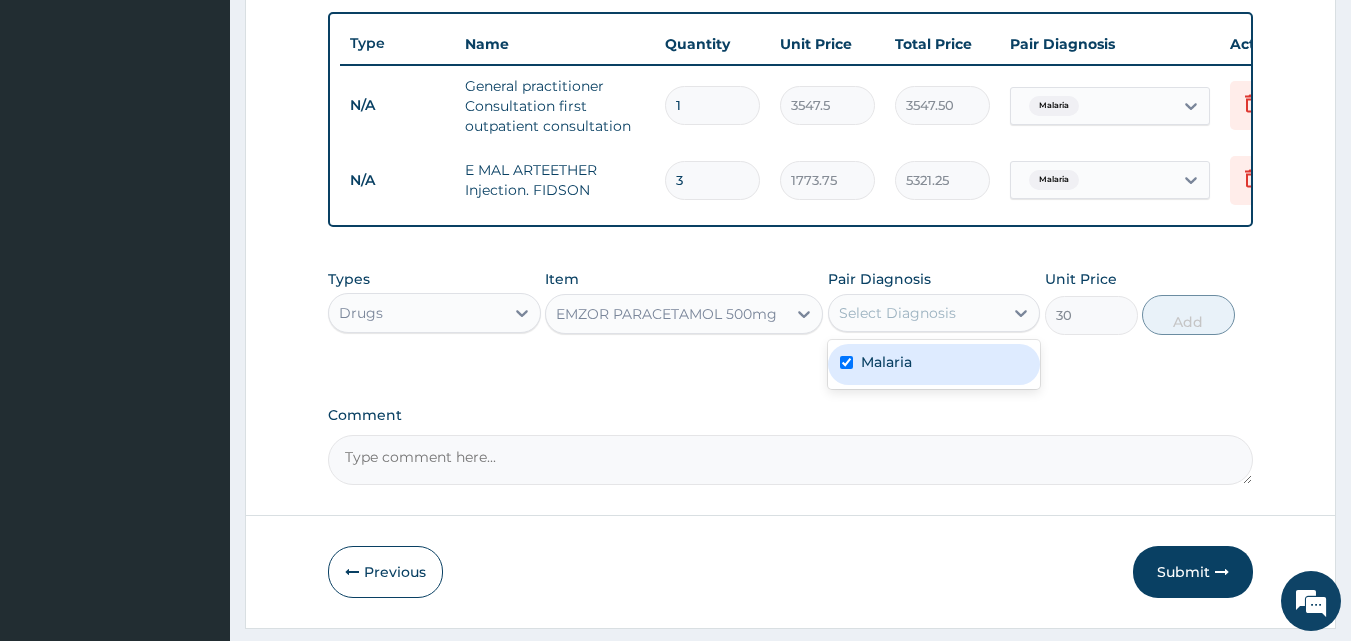 checkbox on "true" 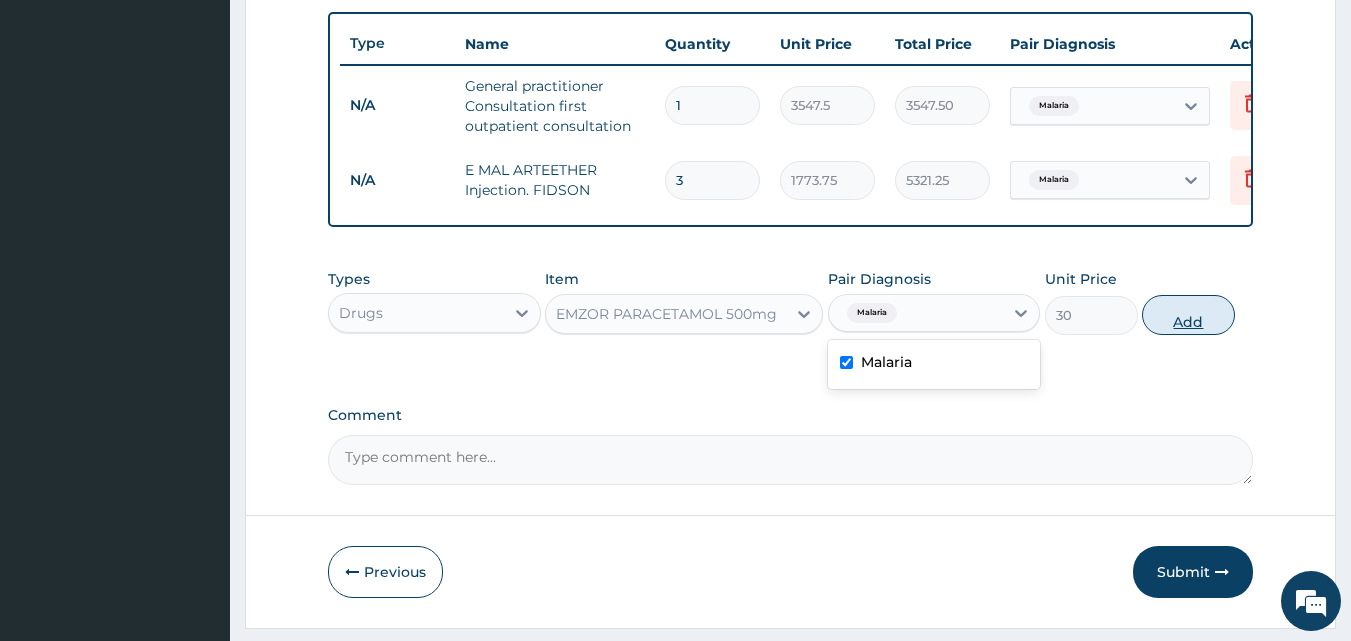 click on "Add" at bounding box center (1188, 315) 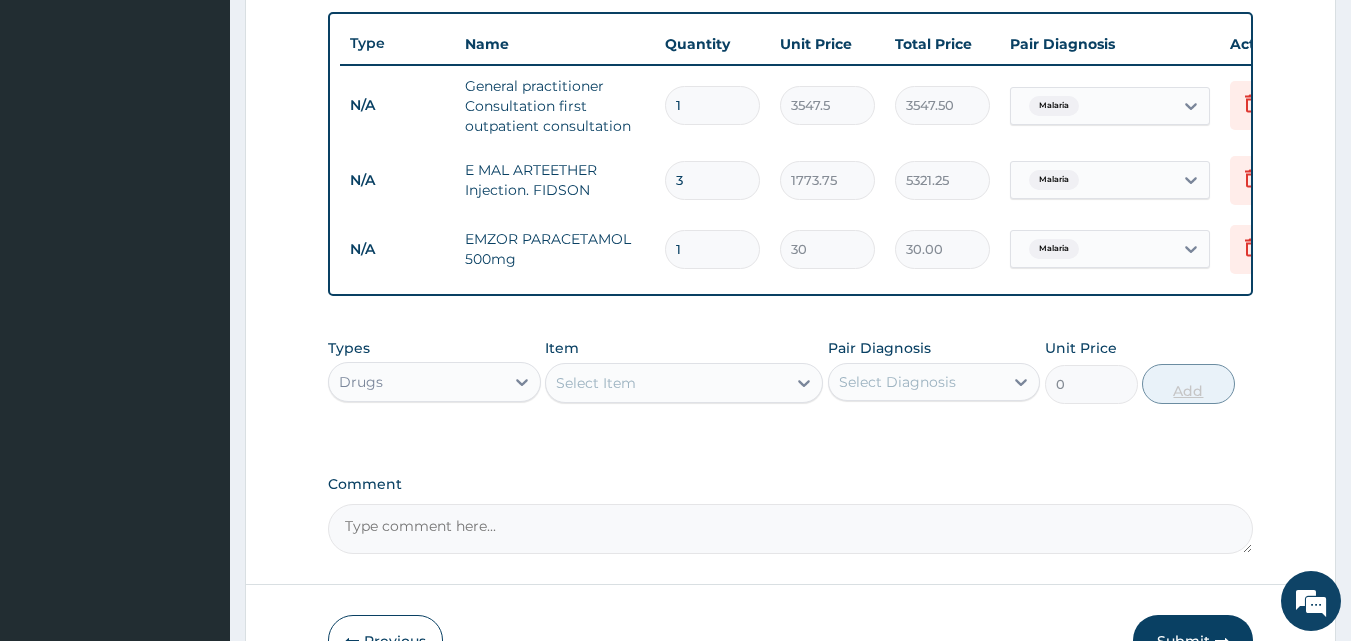 type on "18" 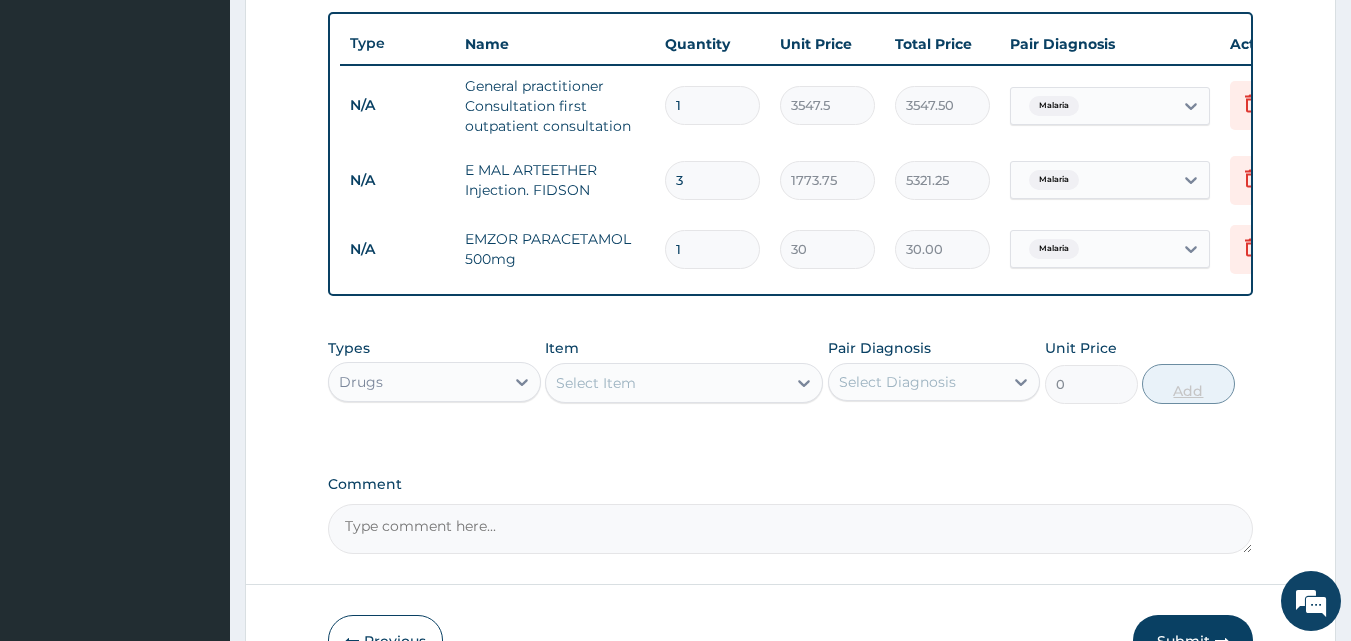 type on "540.00" 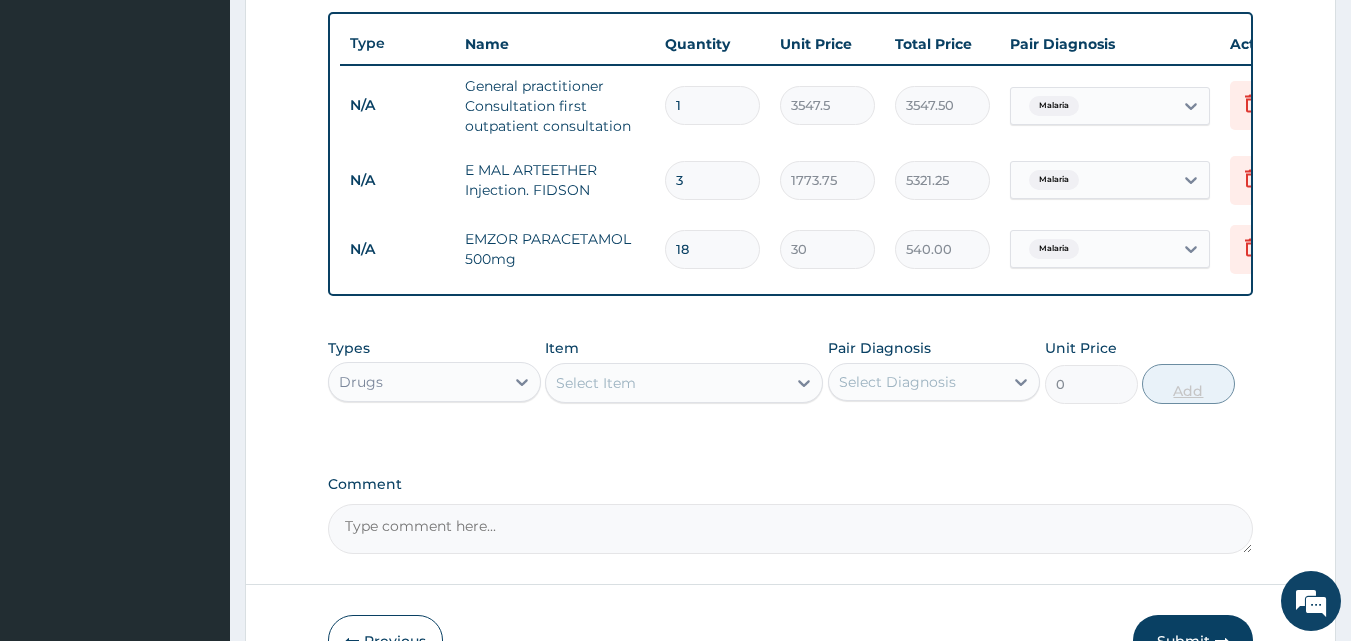 scroll, scrollTop: 870, scrollLeft: 0, axis: vertical 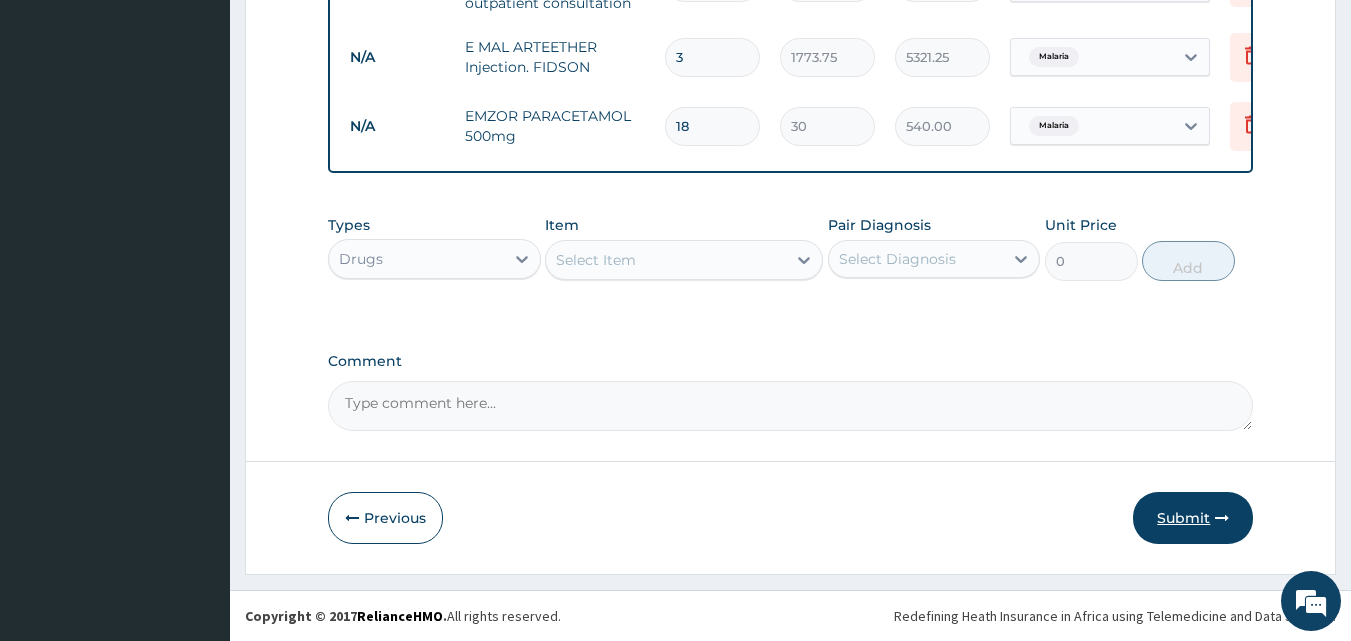 type on "18" 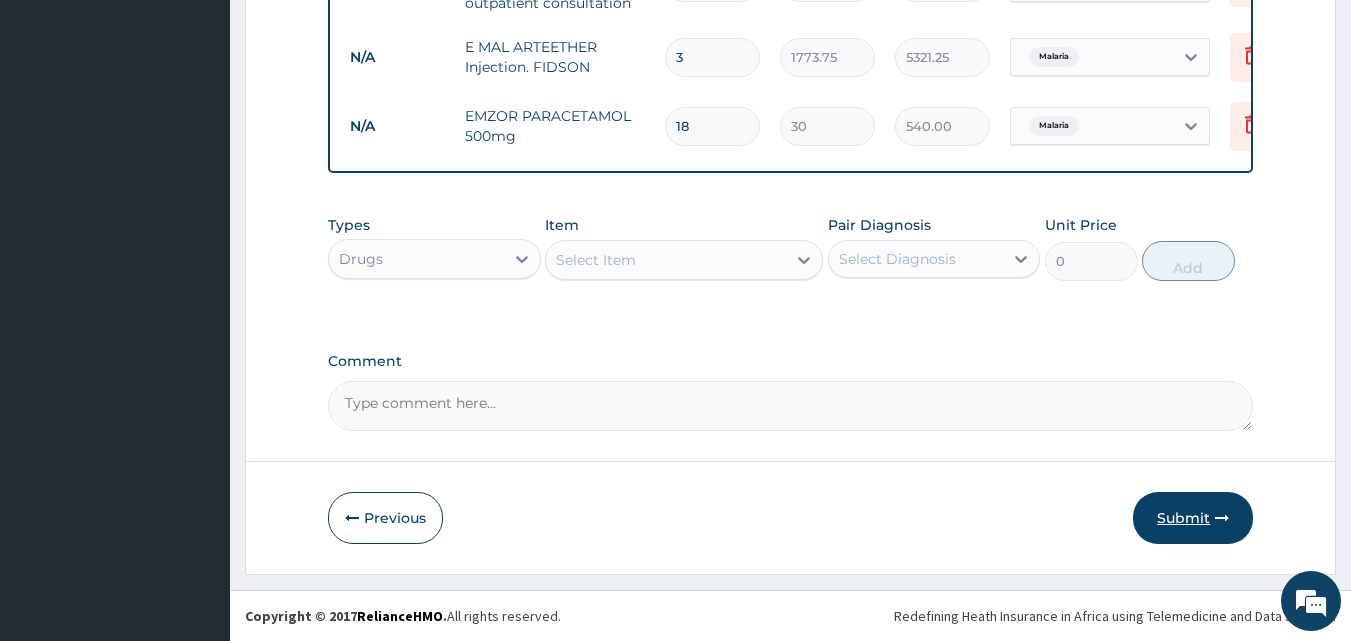 click on "Submit" at bounding box center (1193, 518) 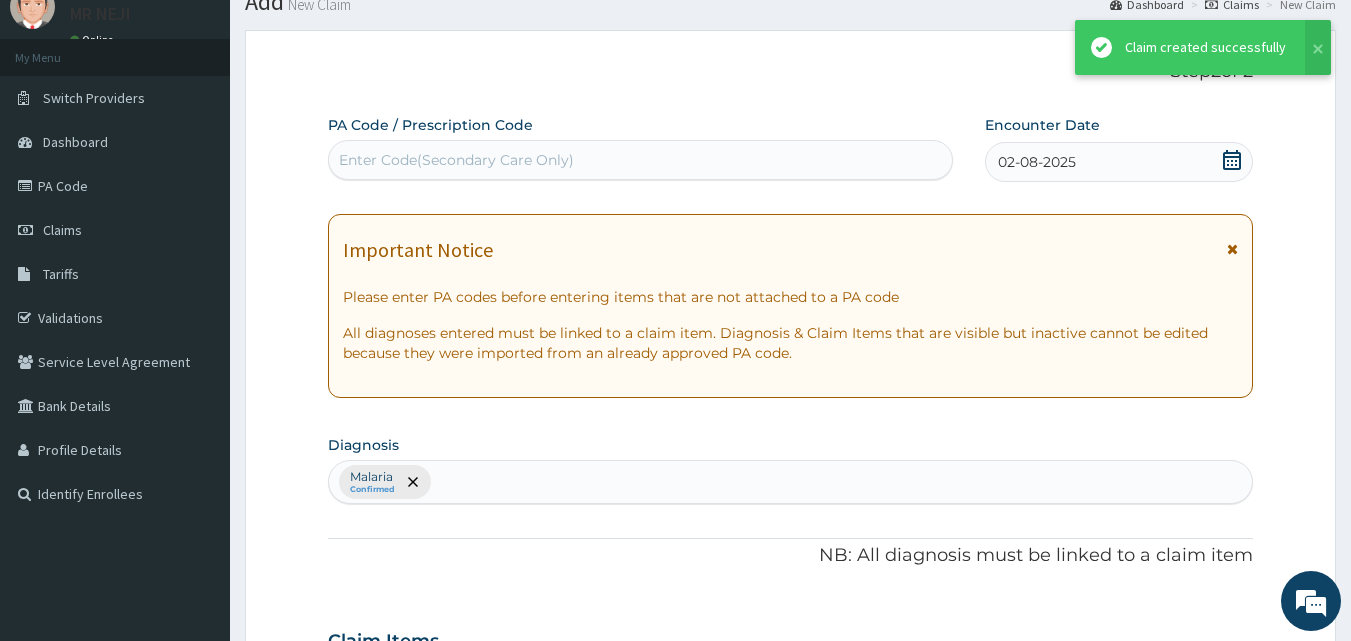 scroll, scrollTop: 870, scrollLeft: 0, axis: vertical 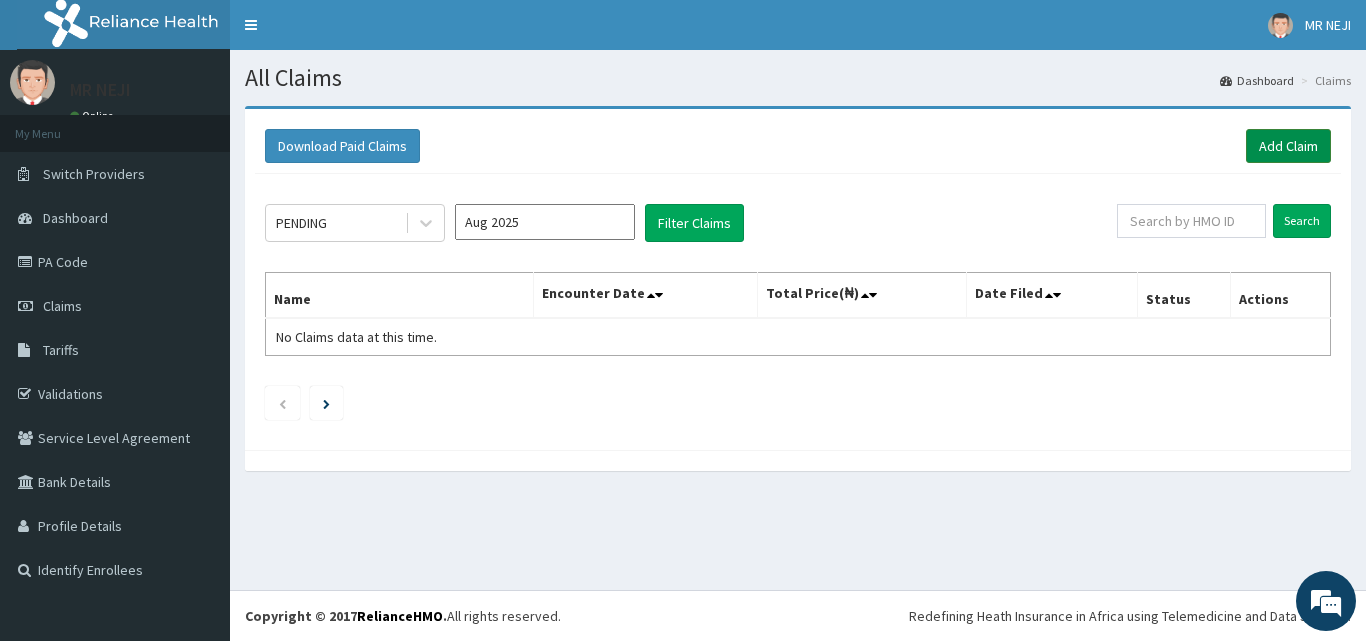 click on "Add Claim" at bounding box center [1288, 146] 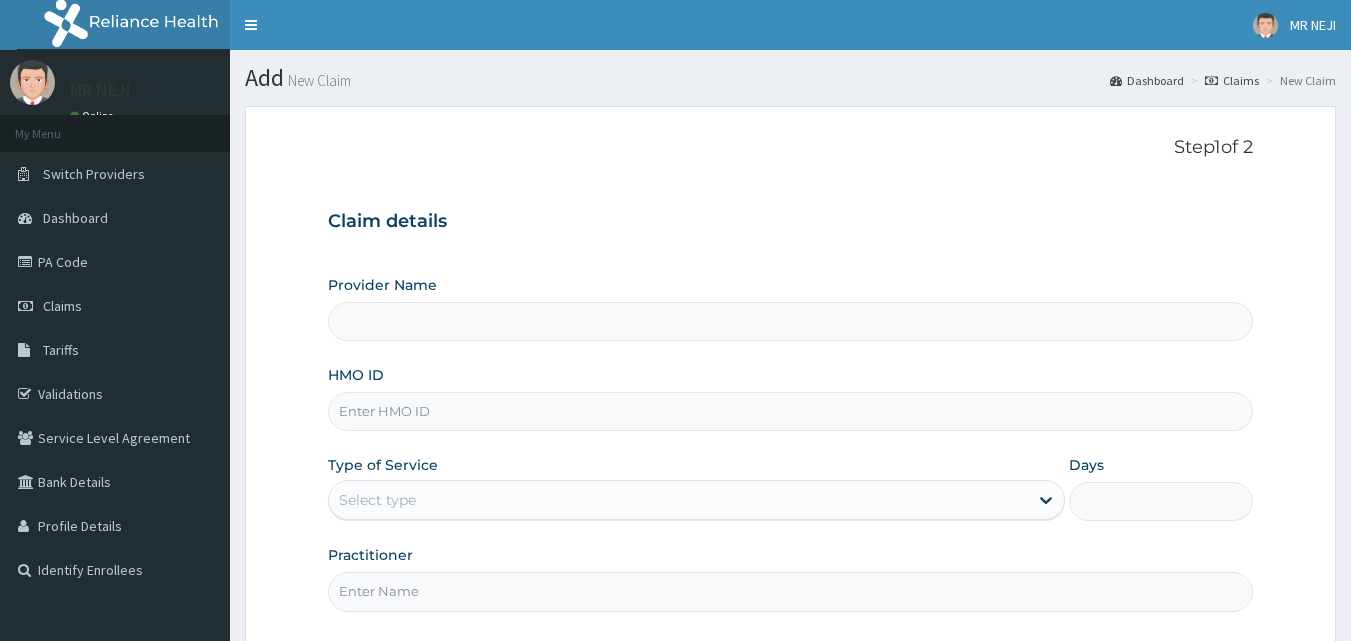 scroll, scrollTop: 0, scrollLeft: 0, axis: both 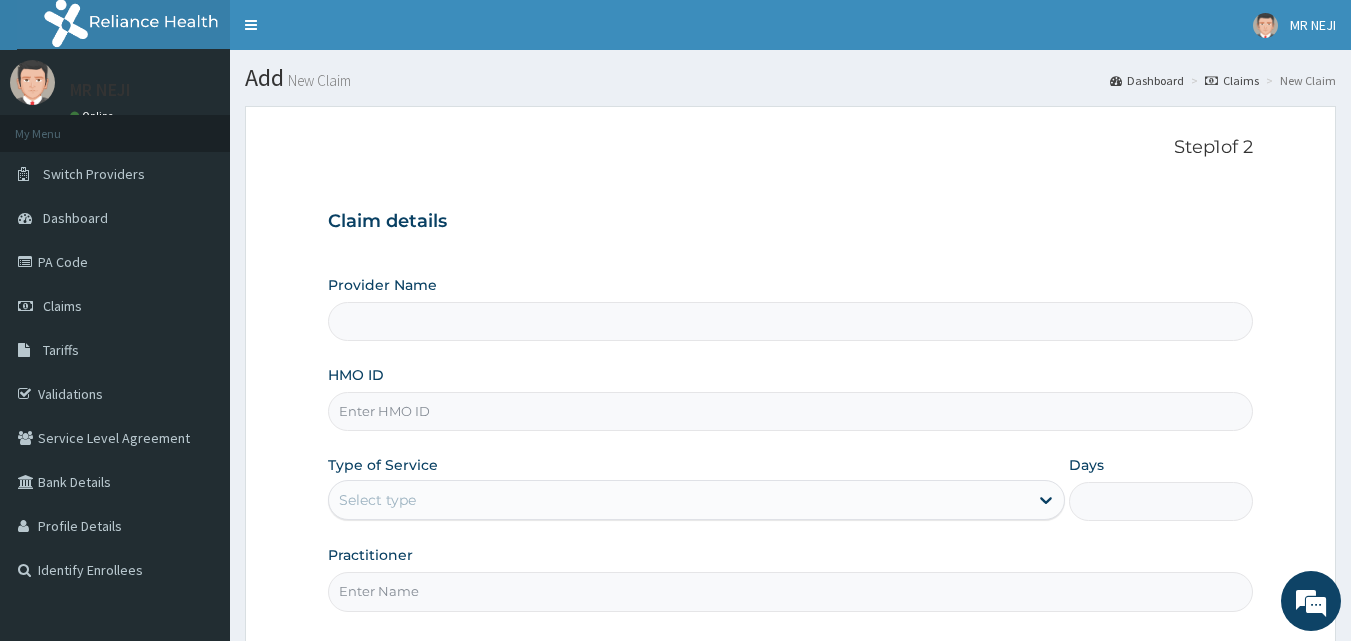 type on "THOMAS DAVID HOSPITAL AND MATERNITY" 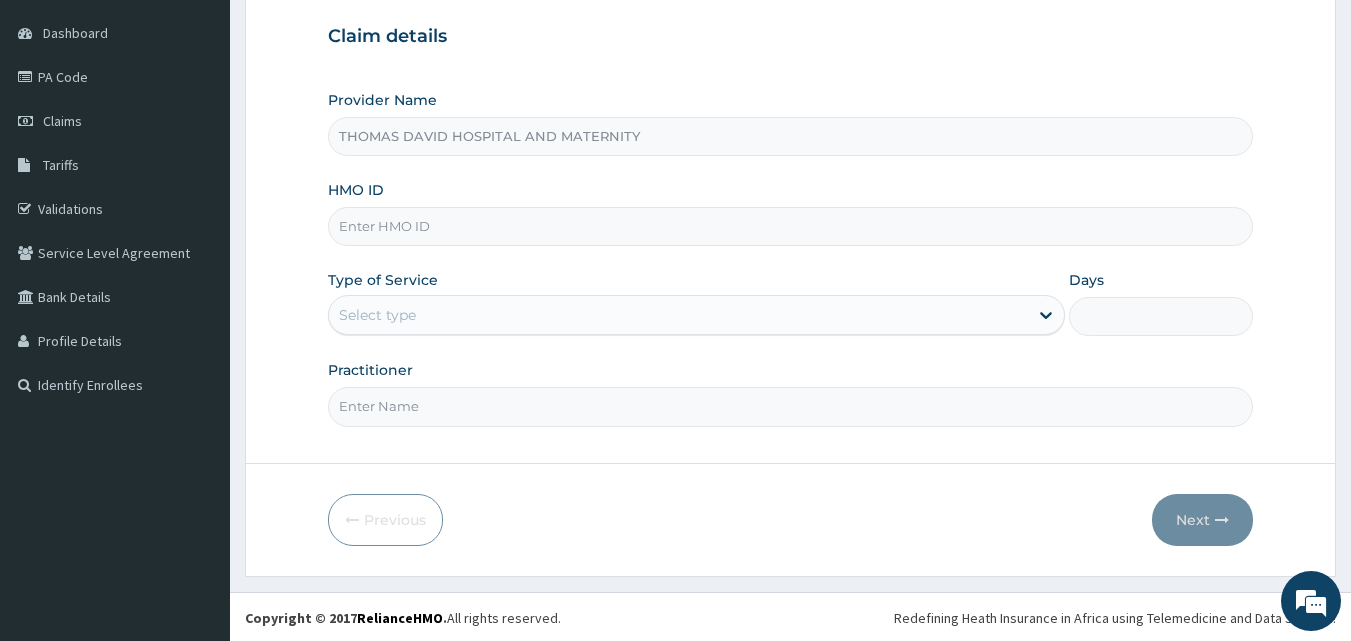 scroll, scrollTop: 187, scrollLeft: 0, axis: vertical 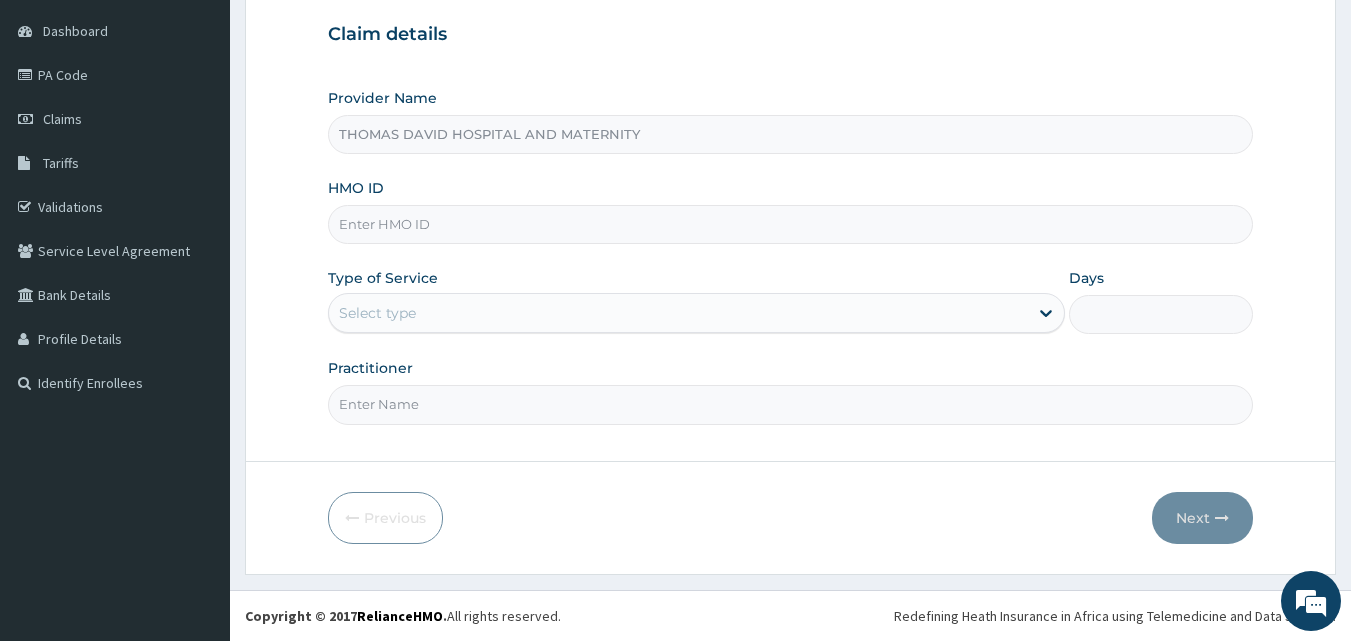 click on "HMO ID" at bounding box center (791, 224) 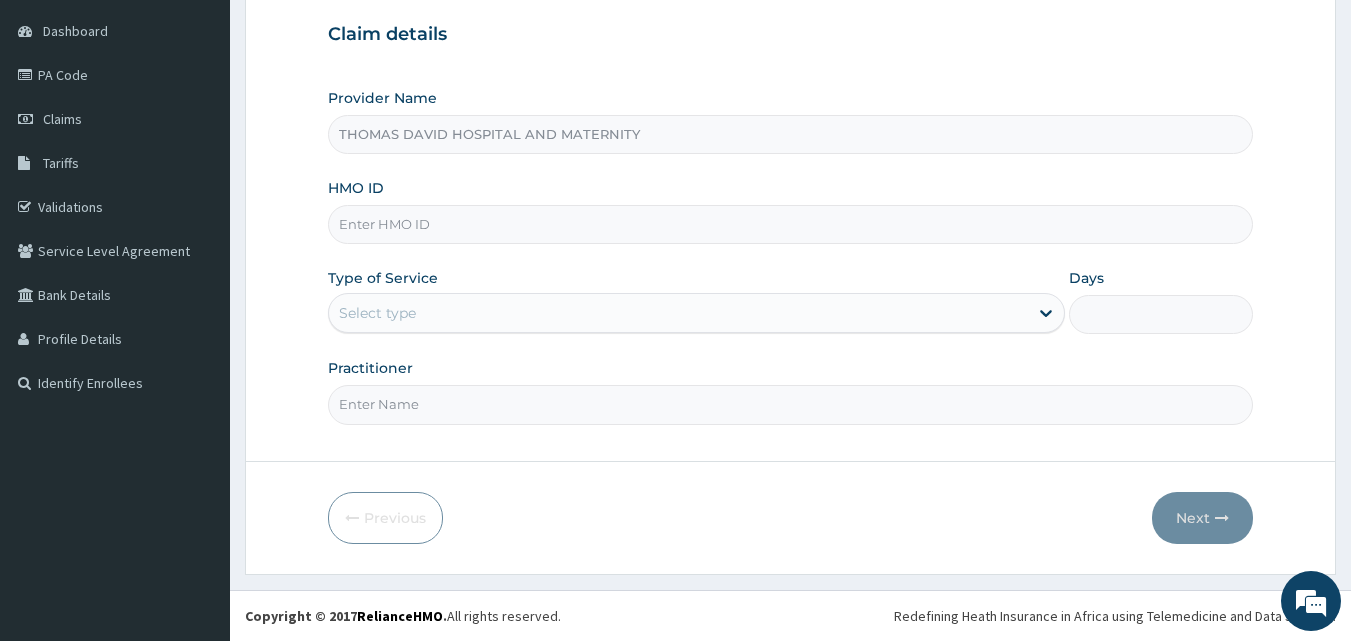 scroll, scrollTop: 0, scrollLeft: 0, axis: both 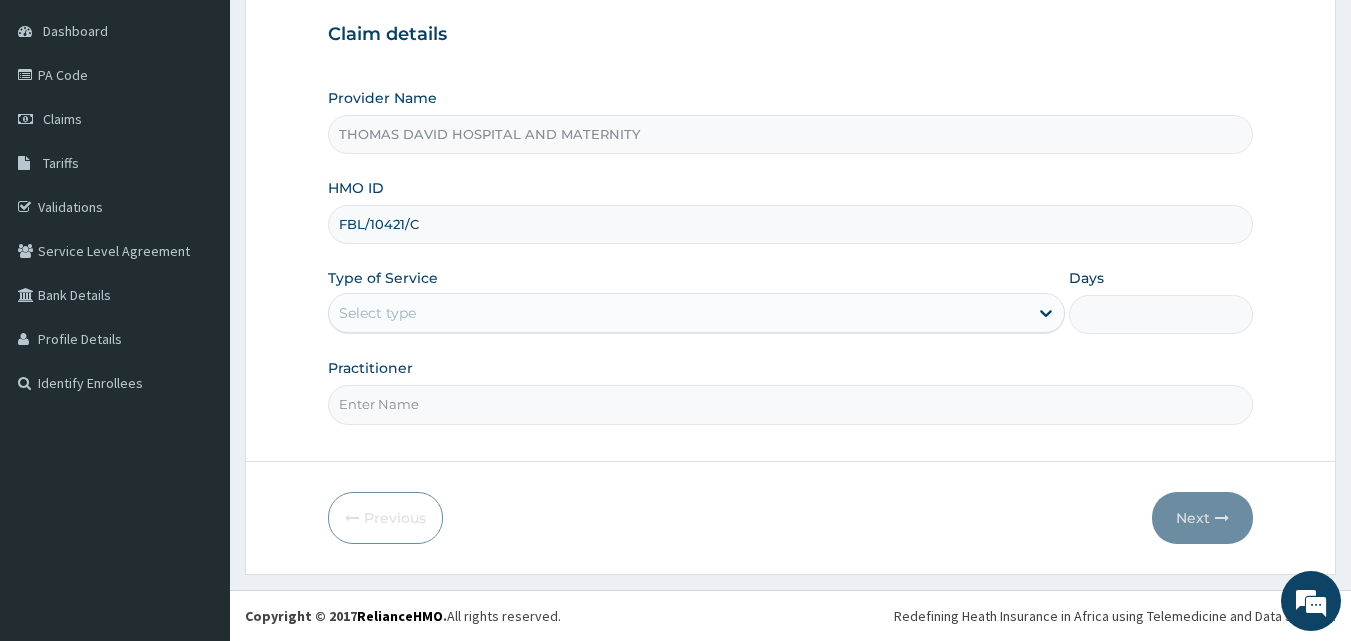 type on "FBL/10421/C" 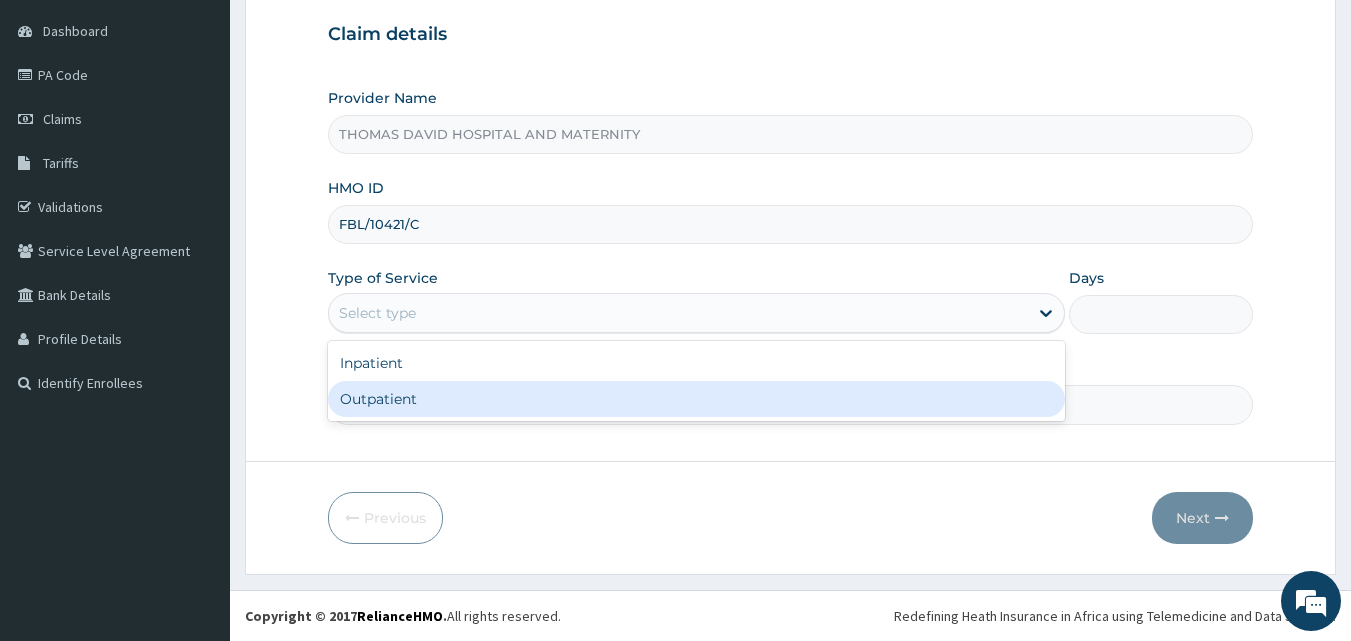 click on "Outpatient" at bounding box center [696, 399] 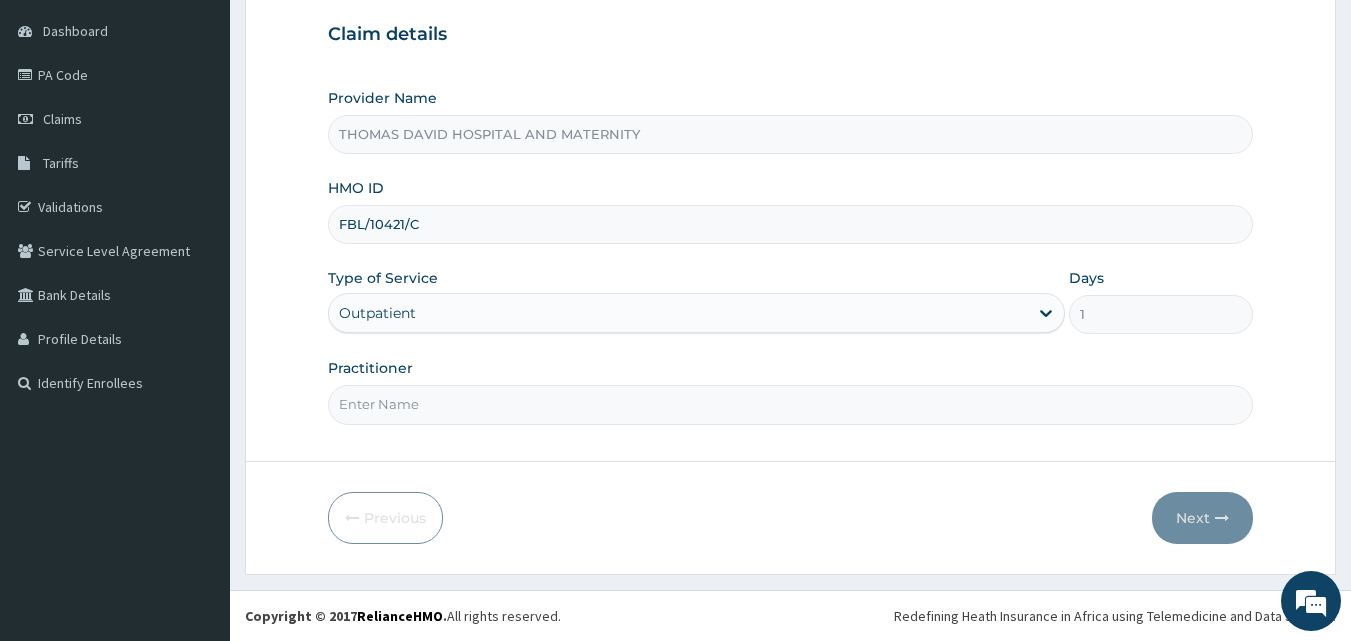 click on "Practitioner" at bounding box center [791, 404] 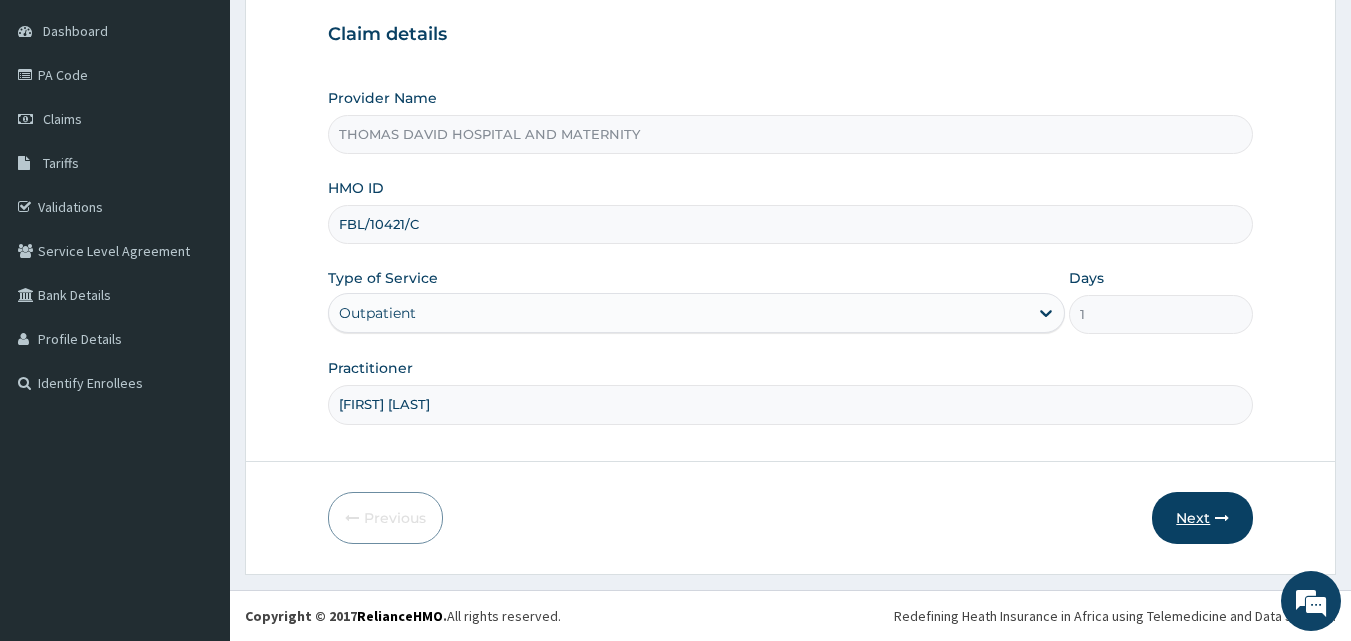 click on "Next" at bounding box center (1202, 518) 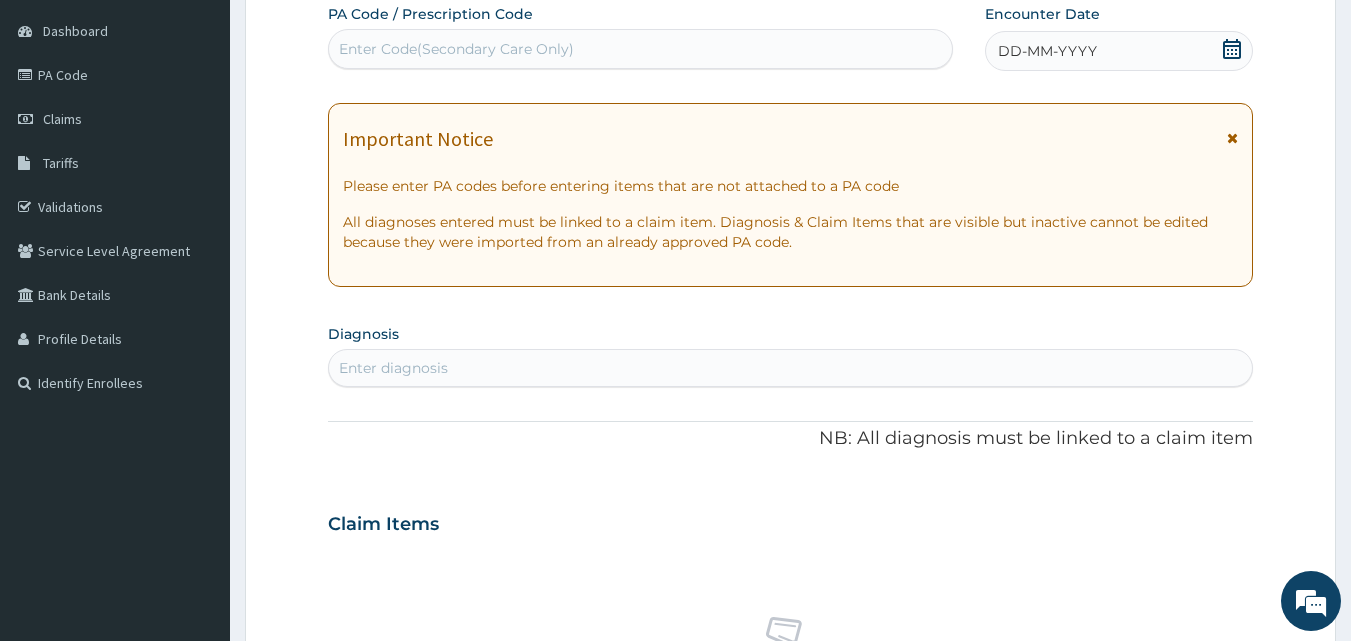 click 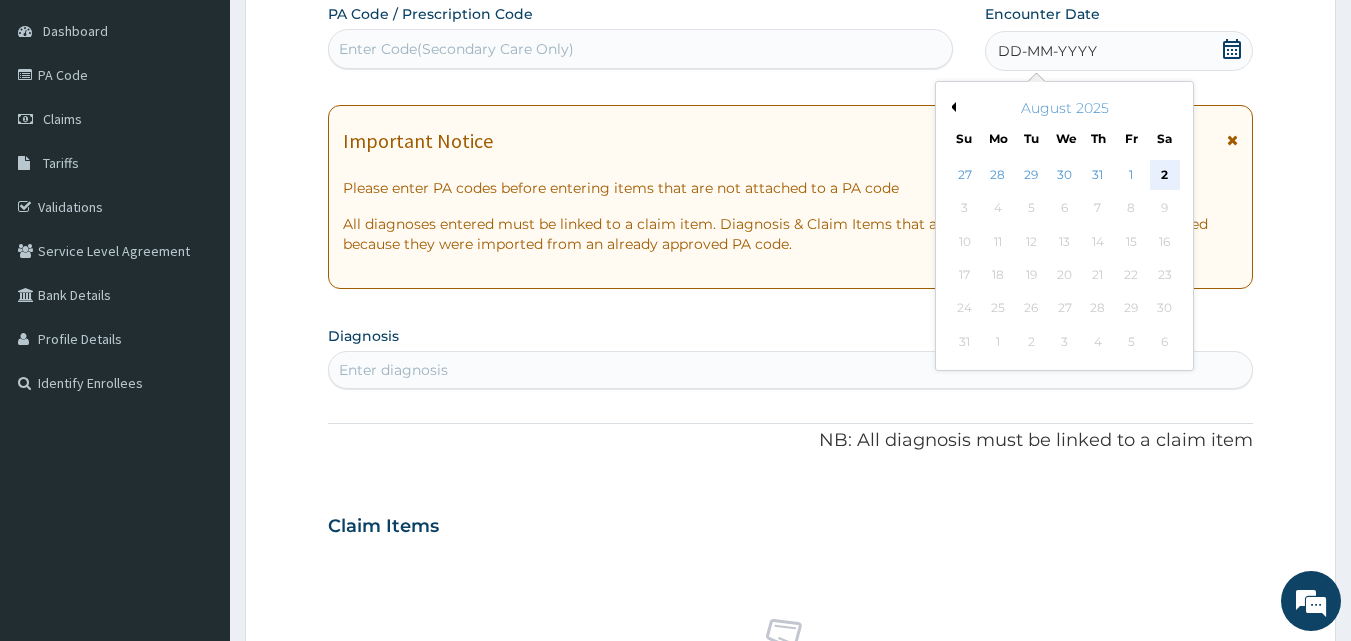 click on "2" at bounding box center [1165, 175] 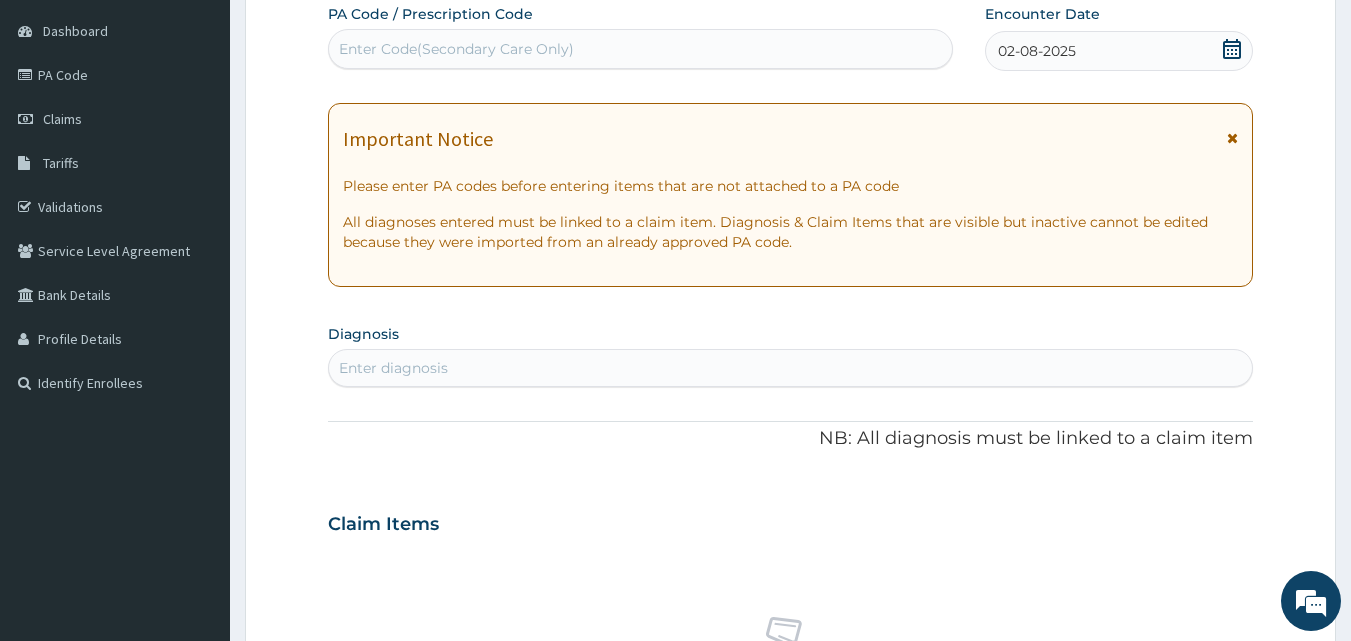 click on "Enter diagnosis" at bounding box center [791, 368] 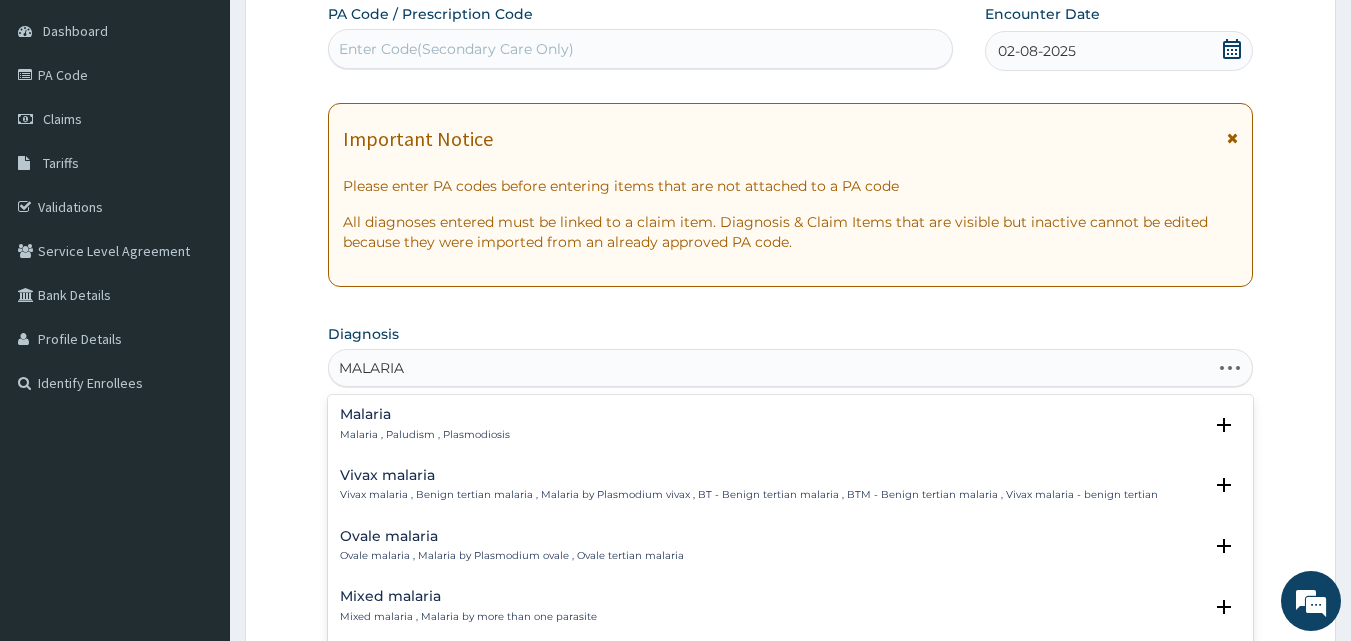 type on "MALARIA" 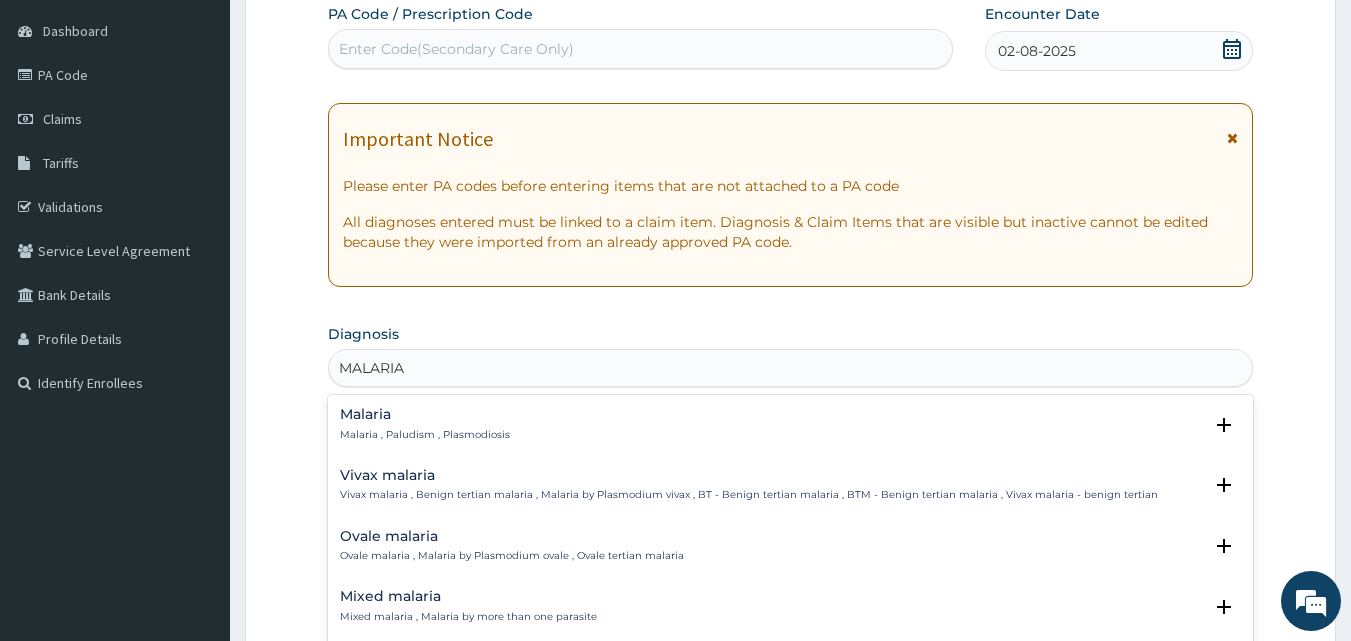click on "Malaria Malaria , Paludism , Plasmodiosis" at bounding box center (425, 424) 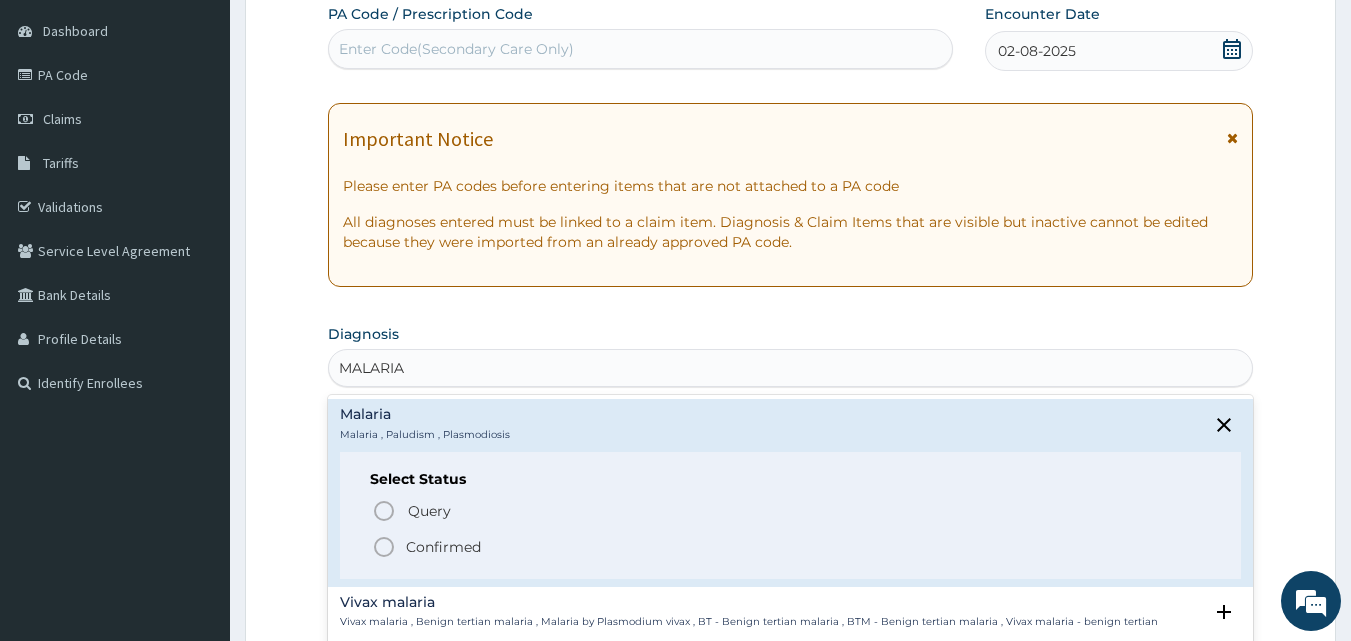 click 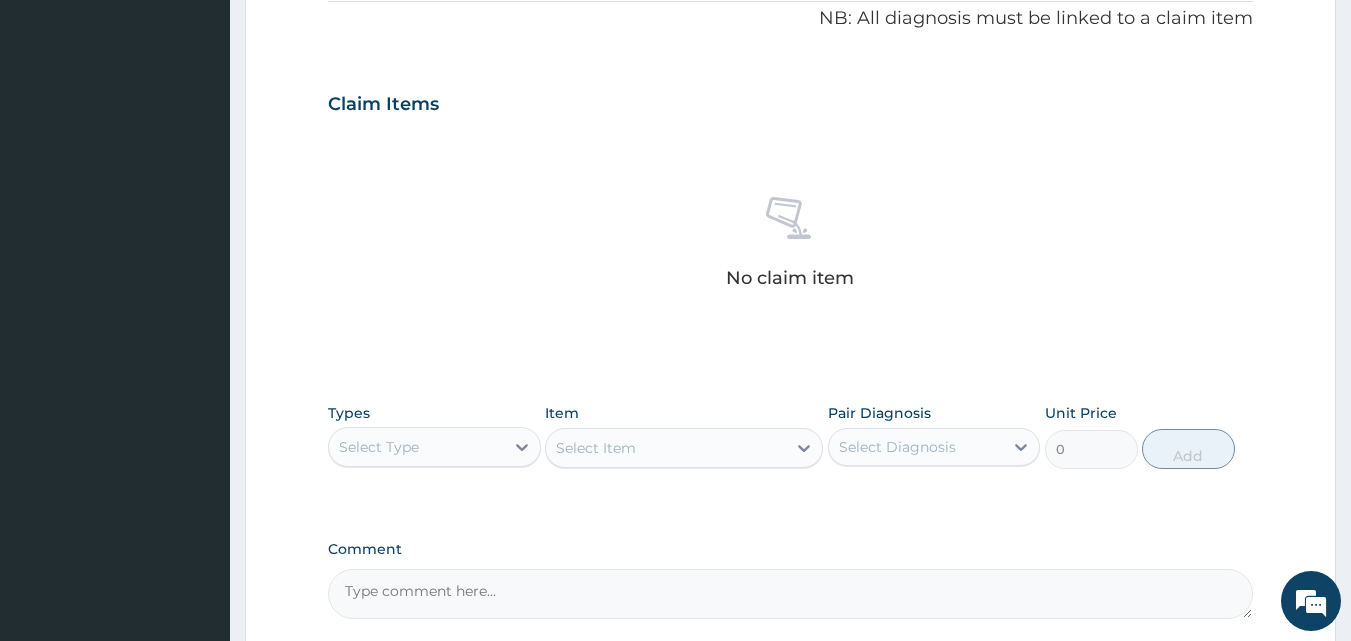 scroll, scrollTop: 687, scrollLeft: 0, axis: vertical 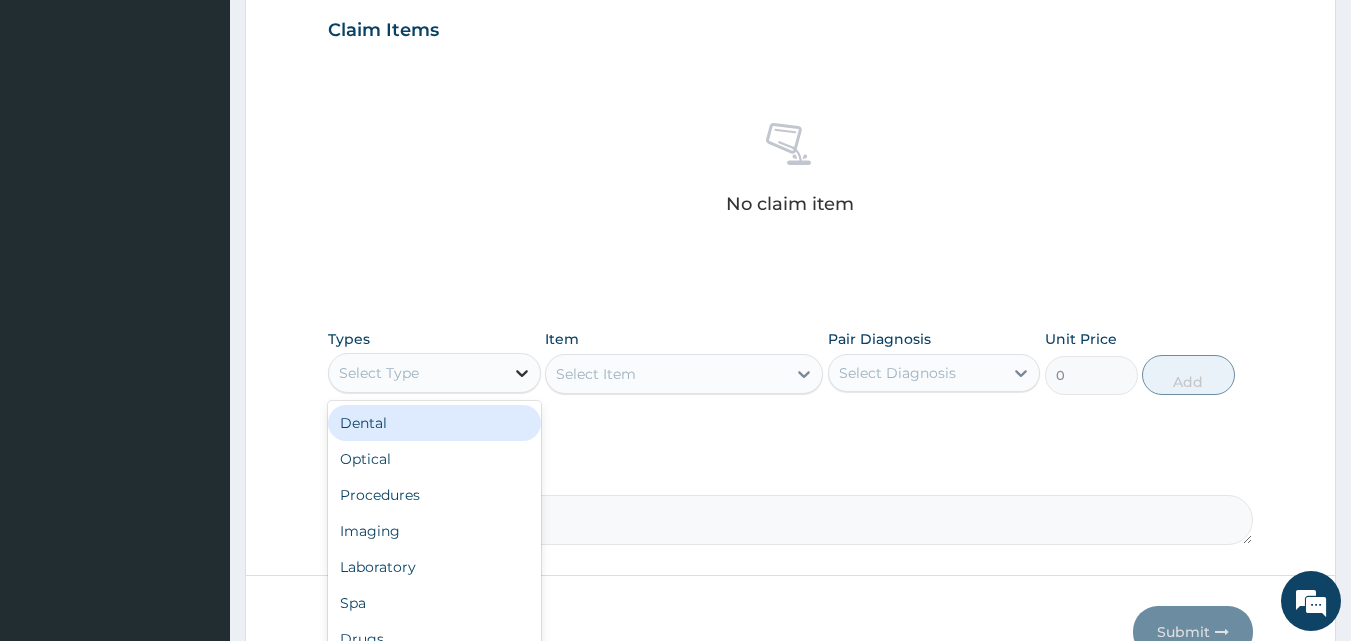 click at bounding box center [522, 373] 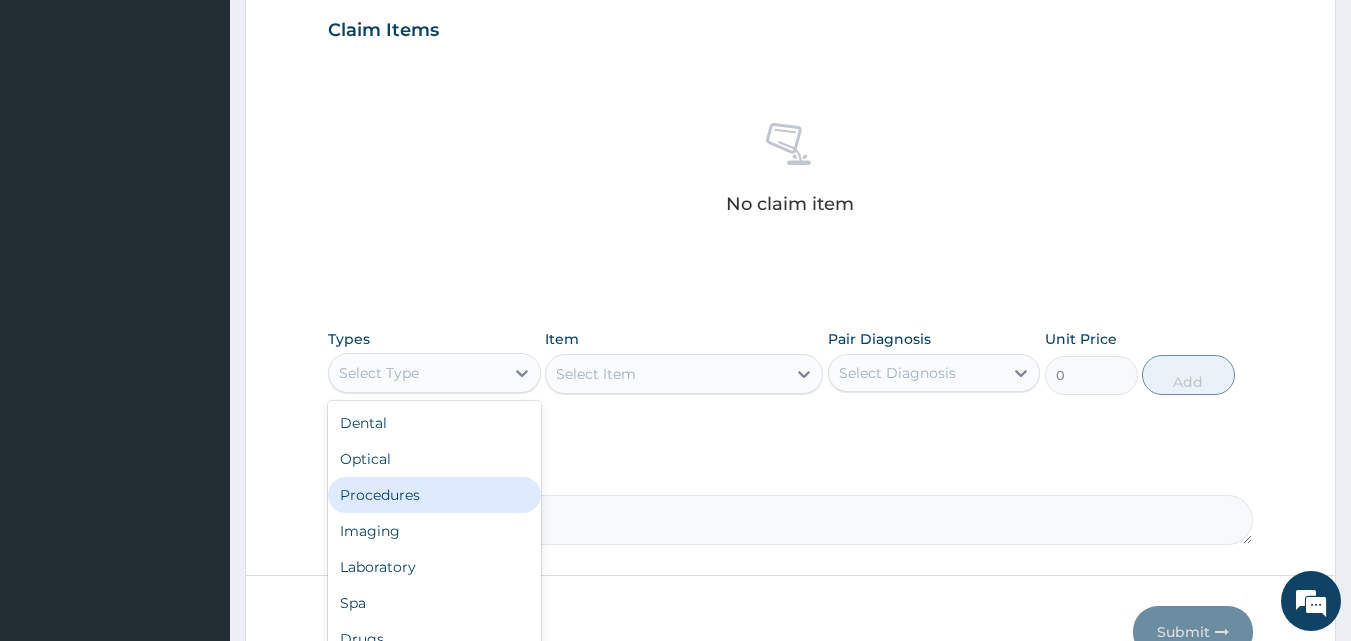 click on "Procedures" at bounding box center (434, 495) 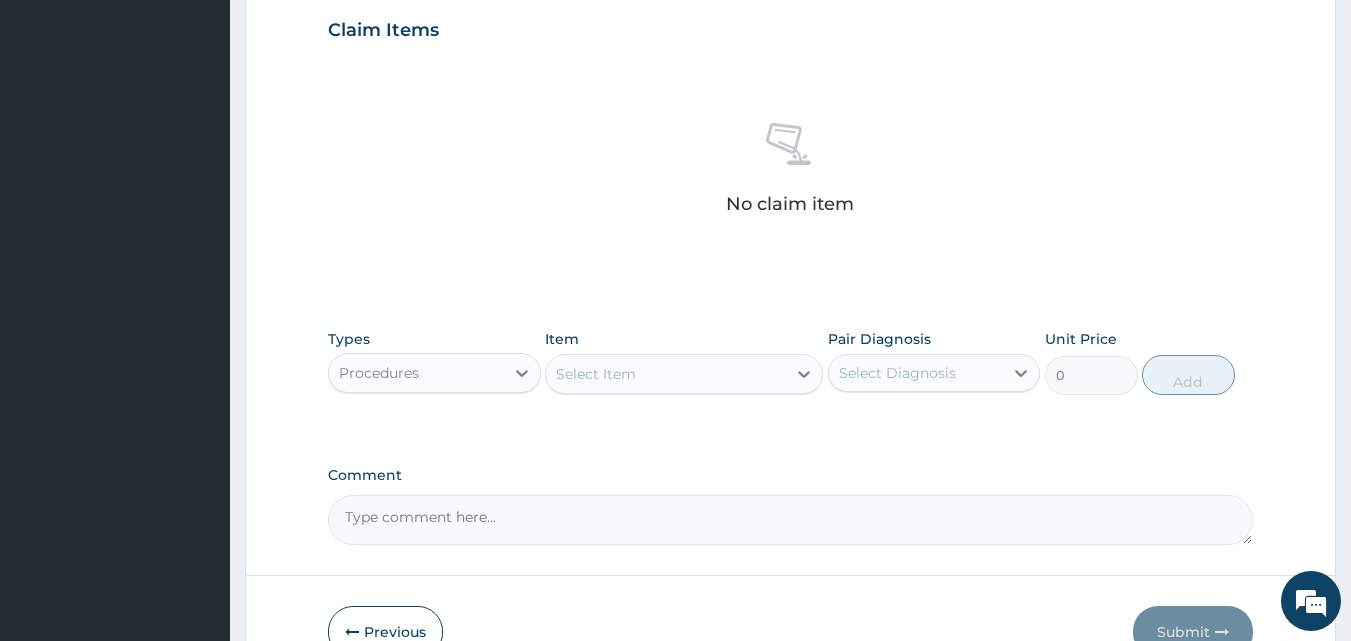 click on "Select Item" at bounding box center [666, 374] 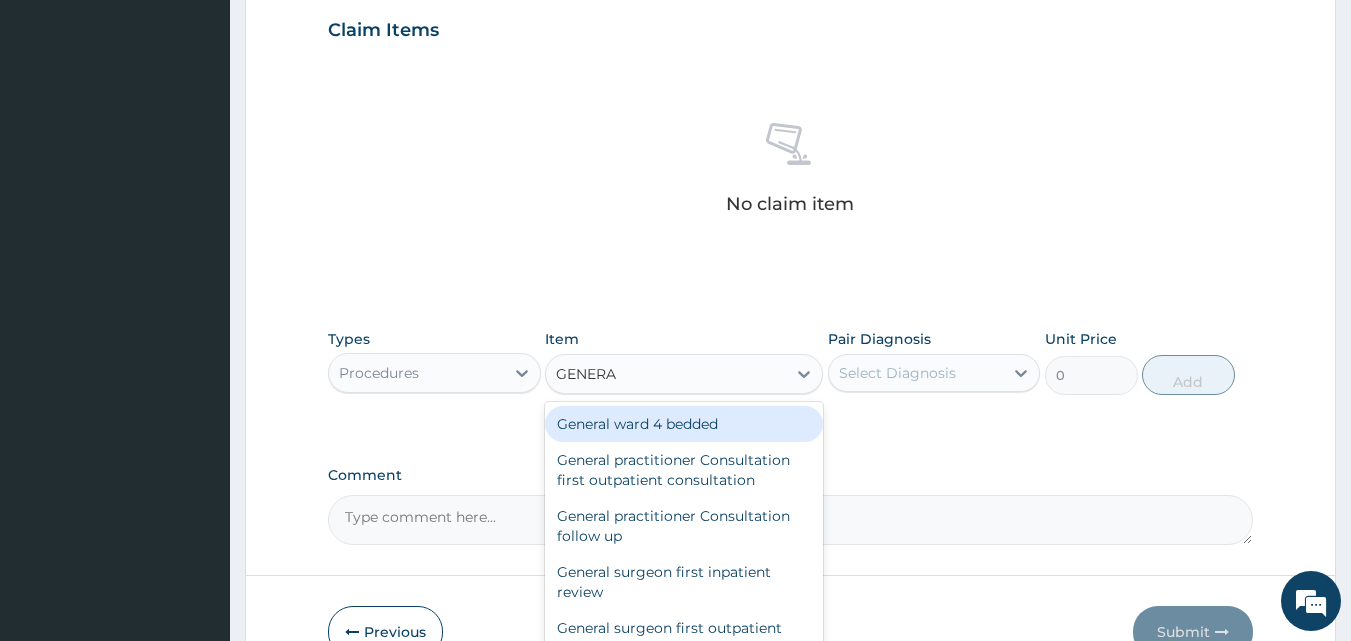 type on "GENERAL" 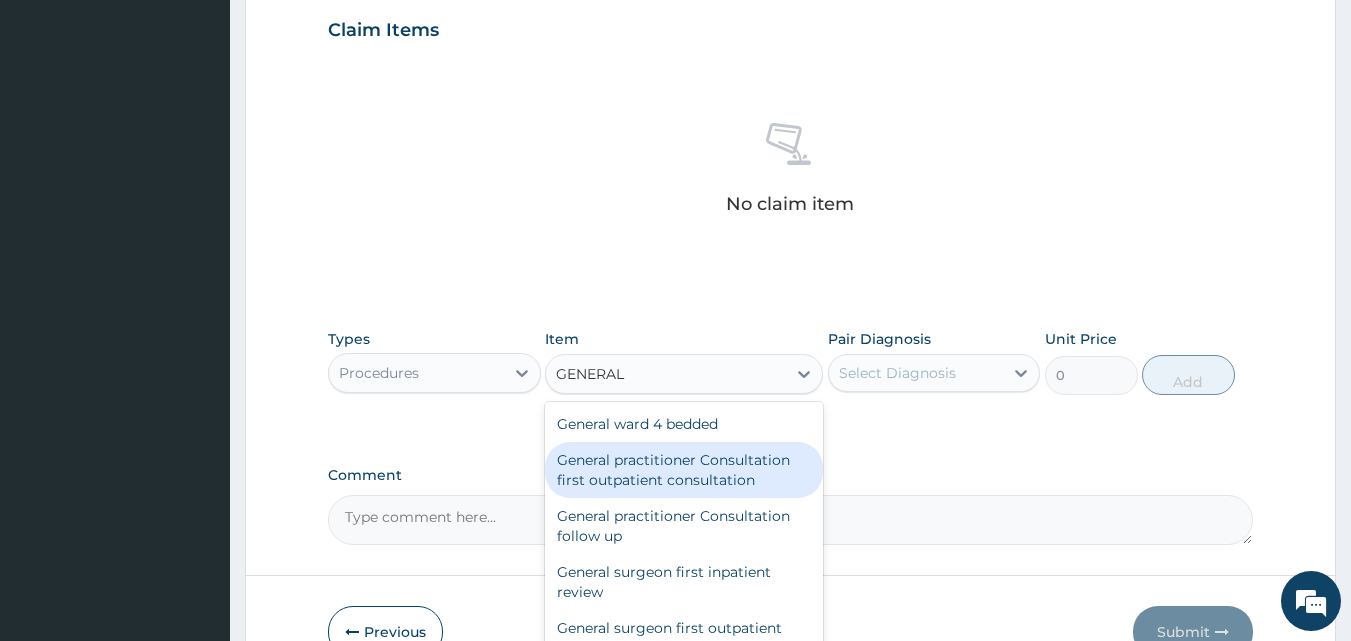 click on "General practitioner Consultation first outpatient consultation" at bounding box center (684, 470) 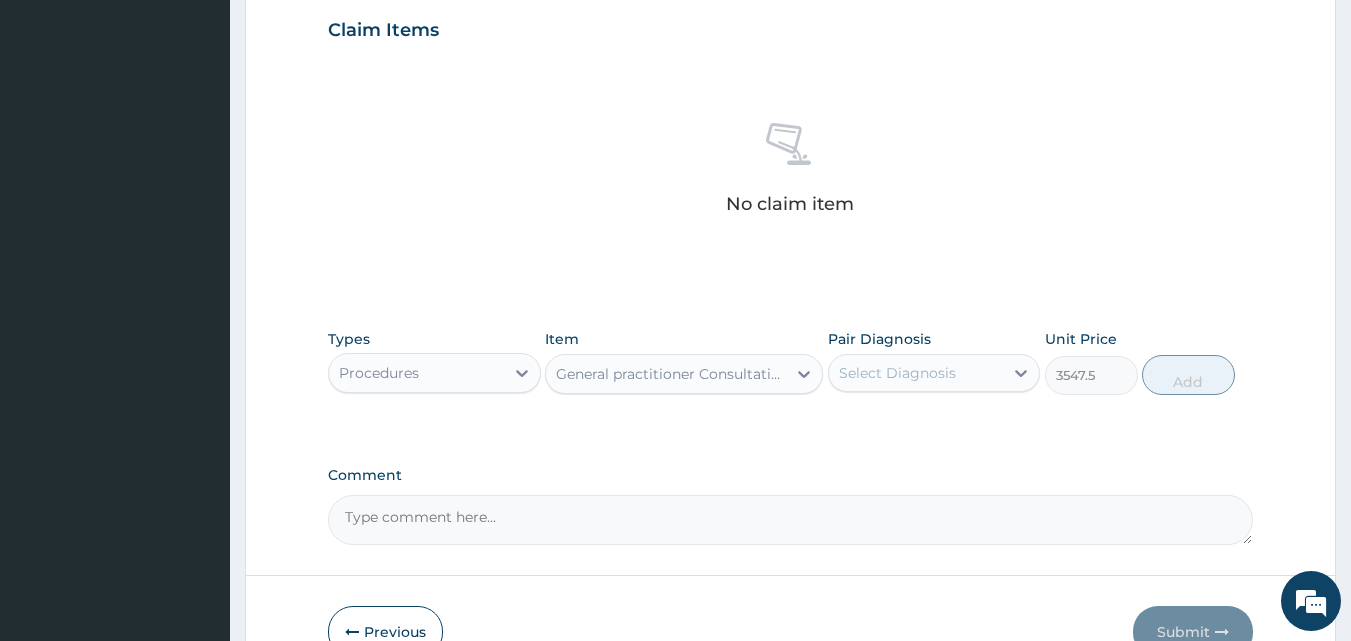 click on "Select Diagnosis" at bounding box center [897, 373] 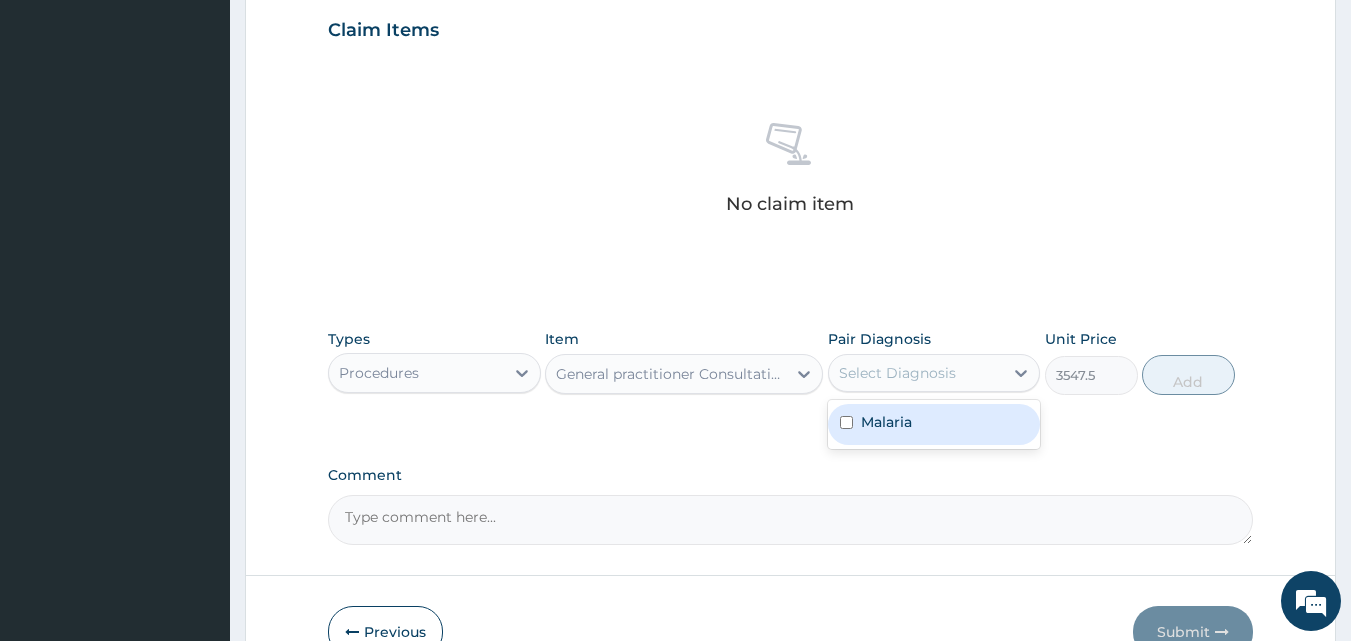 click on "Malaria" at bounding box center [934, 424] 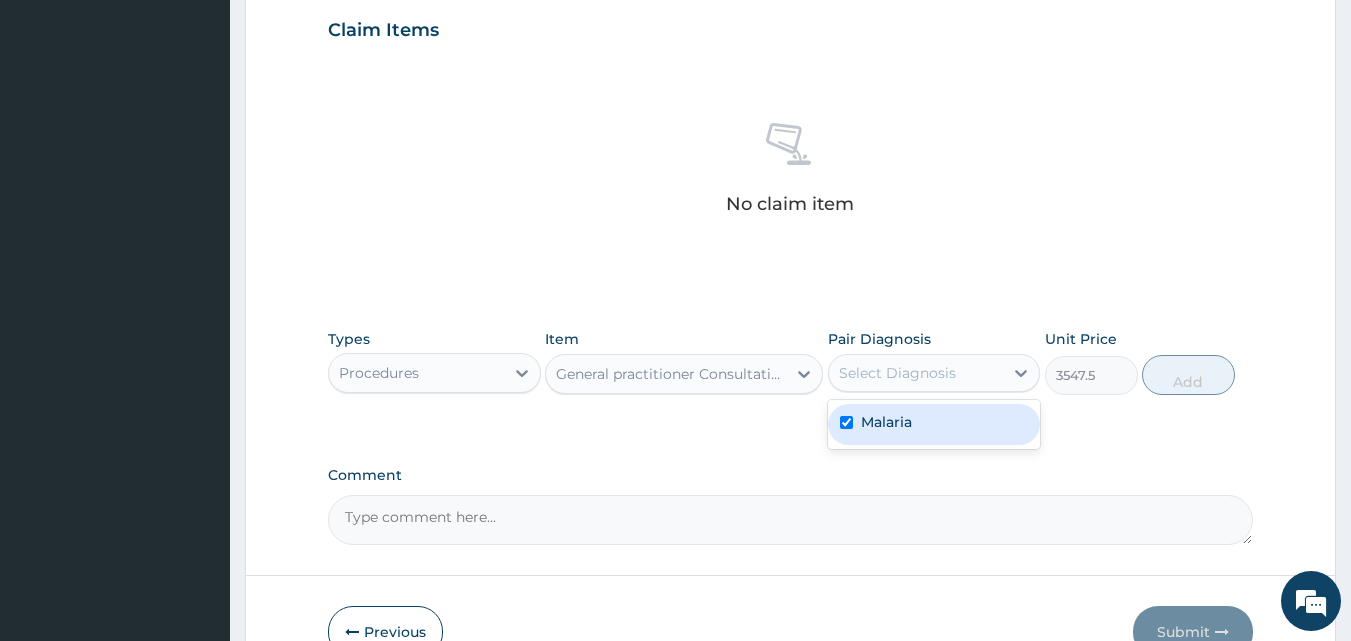 checkbox on "true" 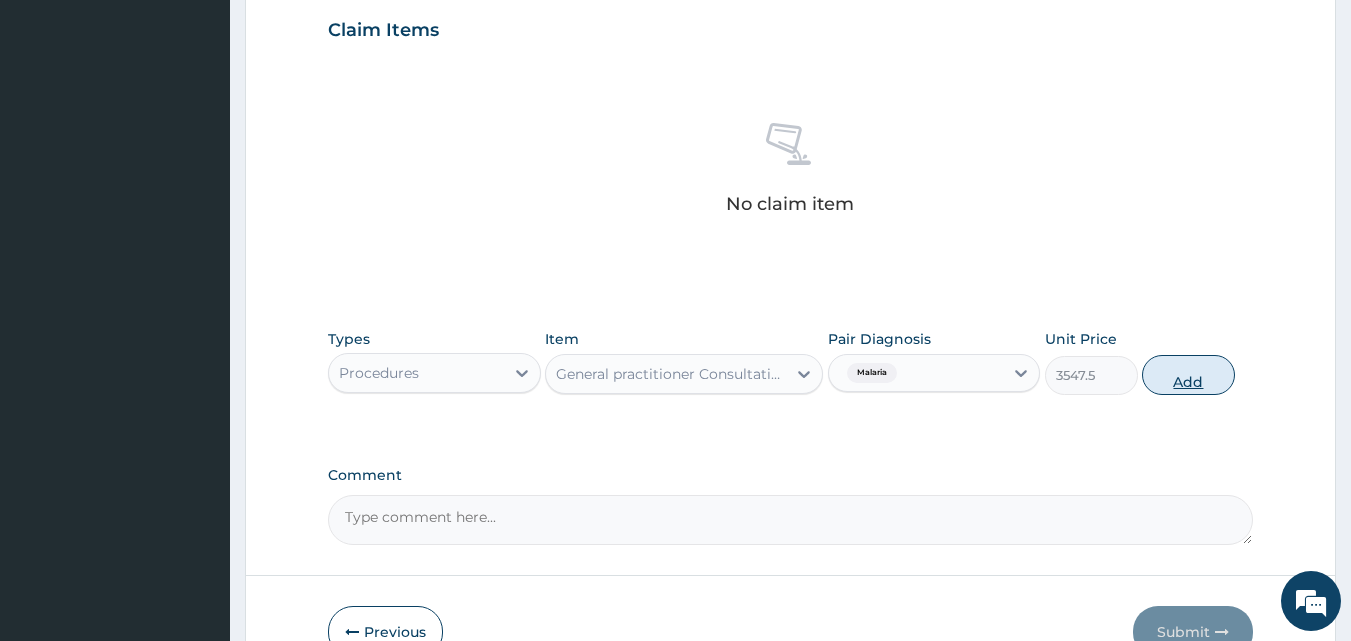 click on "Add" at bounding box center [1188, 375] 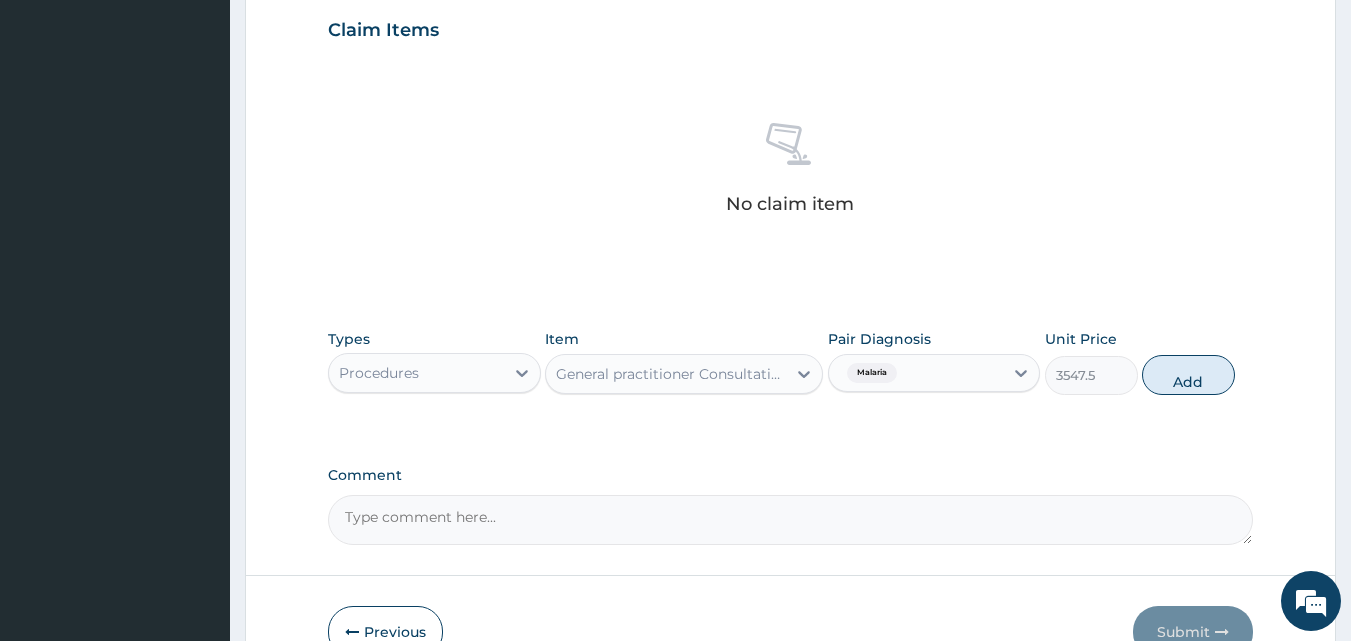 type on "0" 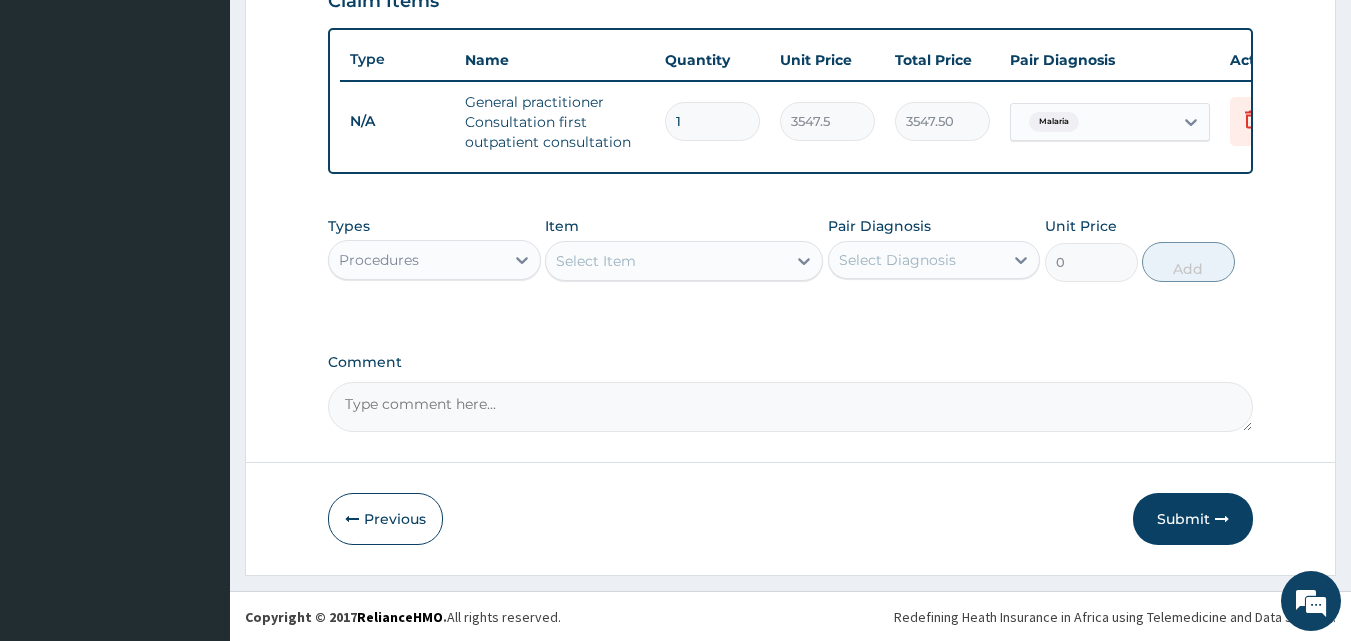scroll, scrollTop: 732, scrollLeft: 0, axis: vertical 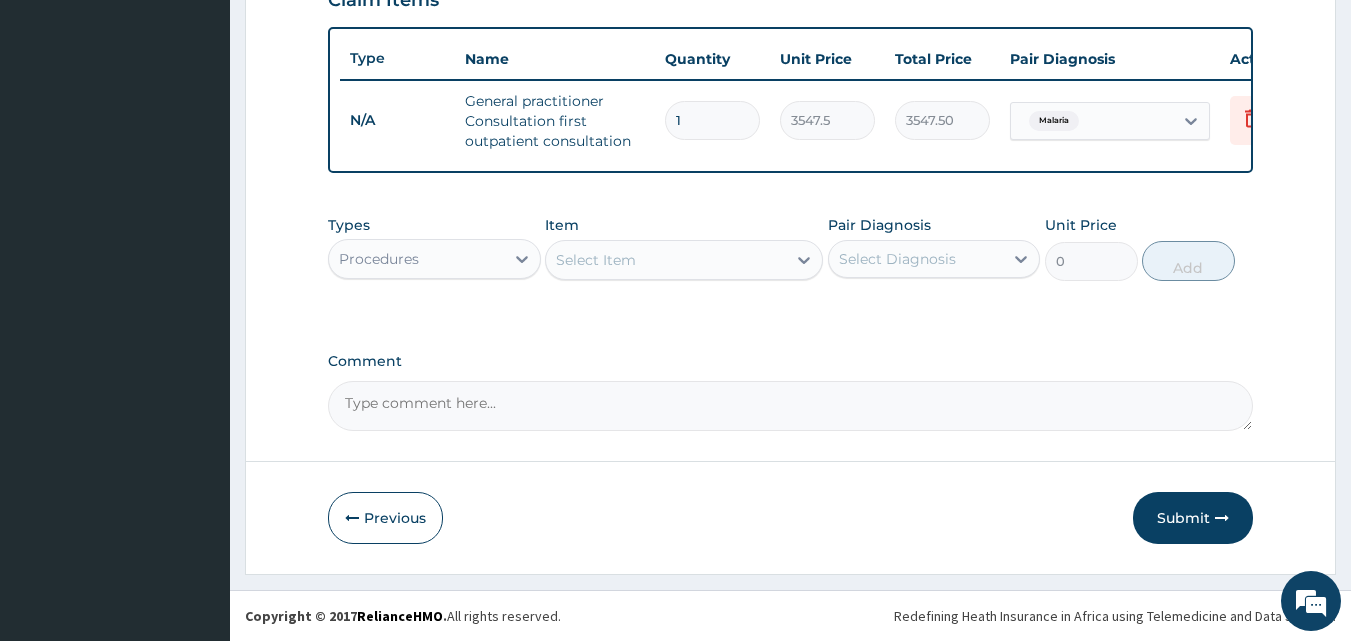 click on "Procedures" at bounding box center [416, 259] 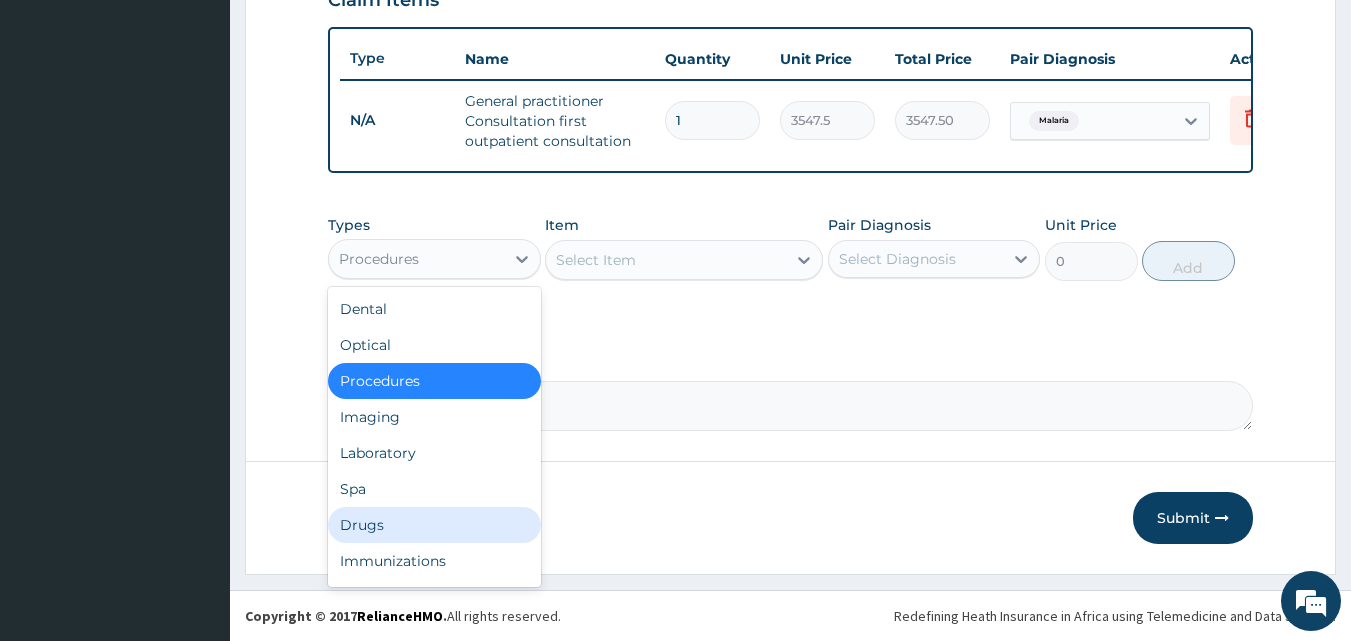 click on "Drugs" at bounding box center [434, 525] 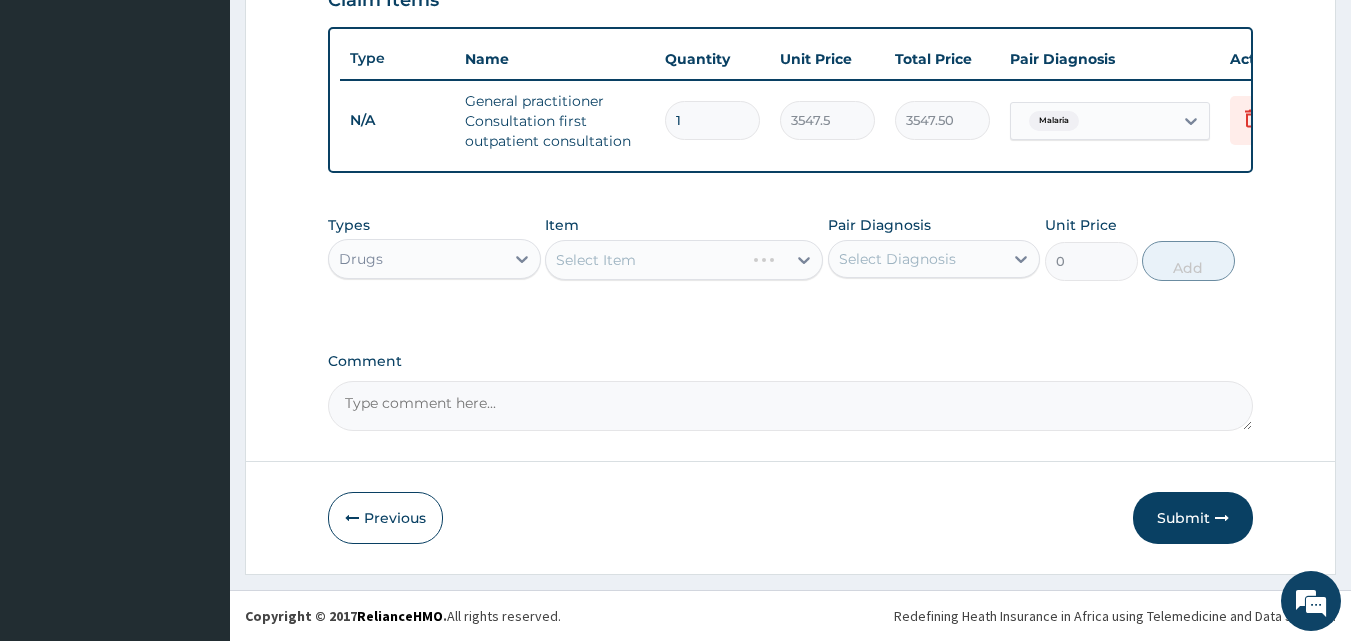 click on "Select Item" at bounding box center [684, 260] 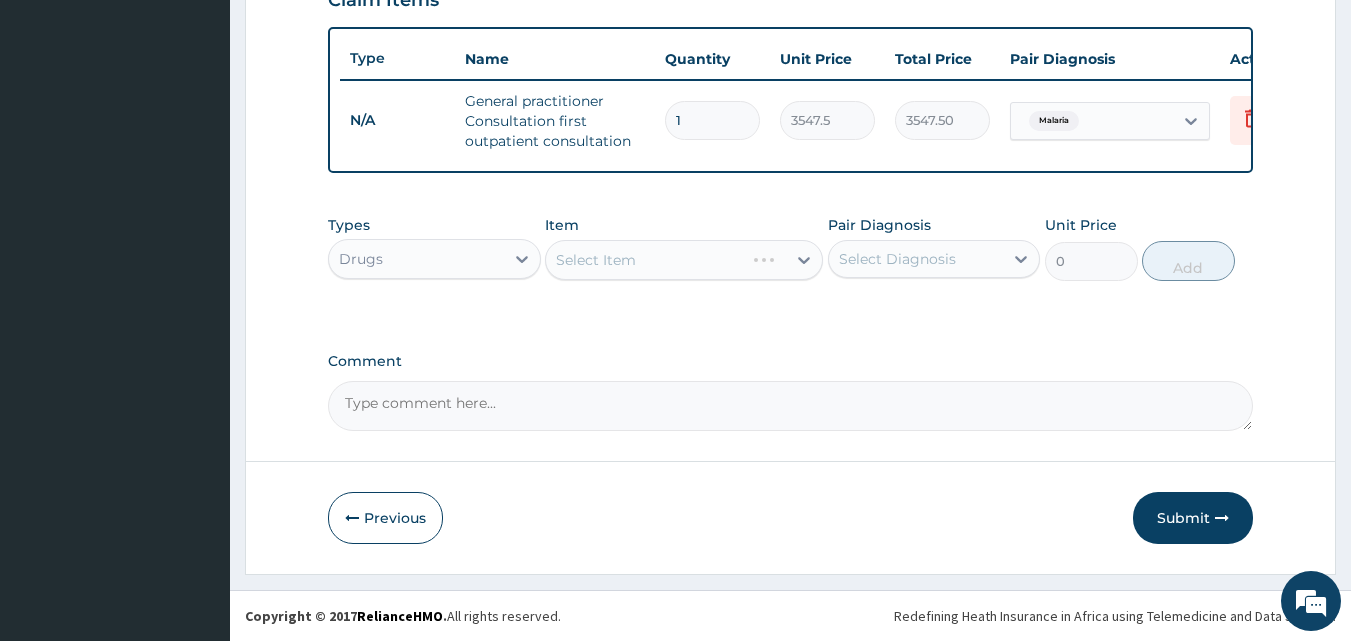 click on "Comment" at bounding box center (791, 406) 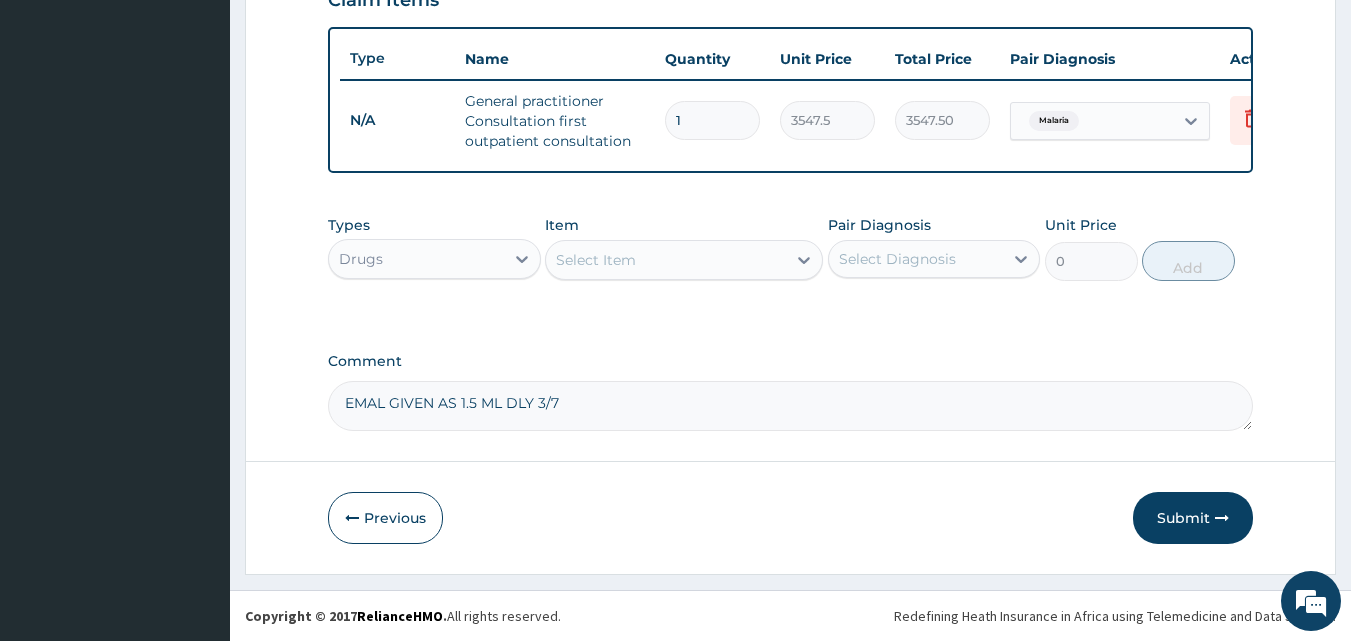 type on "EMAL GIVEN AS 1.5 ML DLY 3/7" 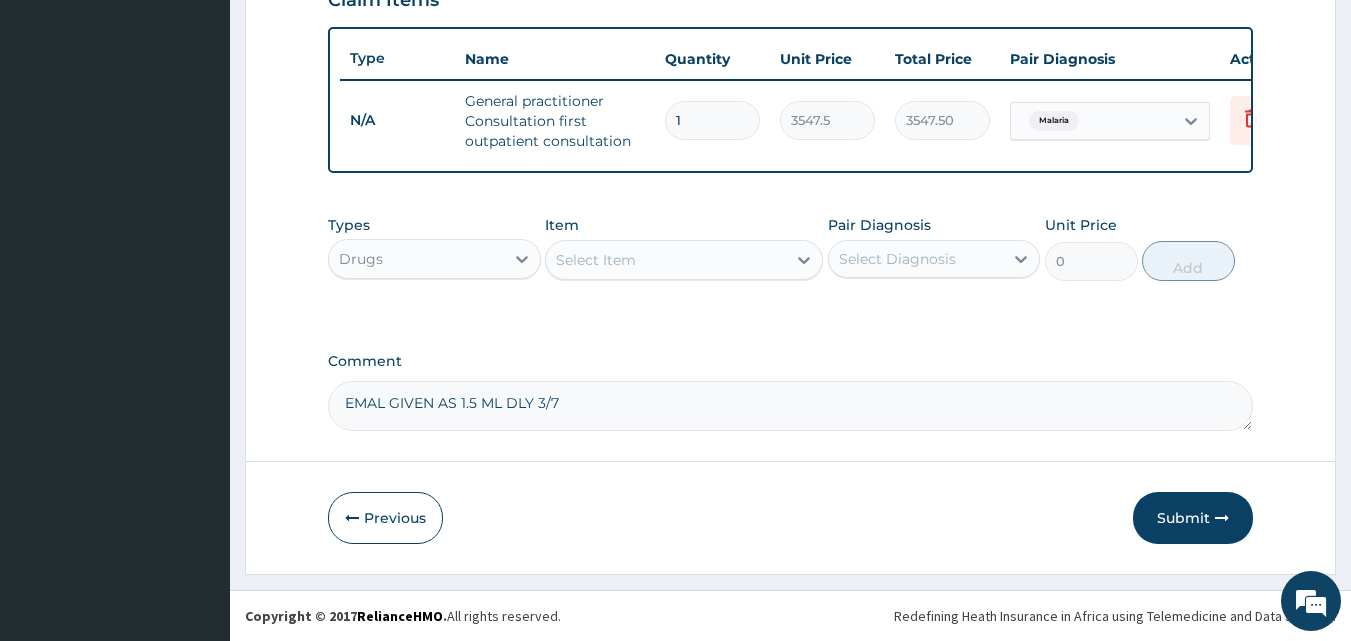 click on "Select Item" at bounding box center (666, 260) 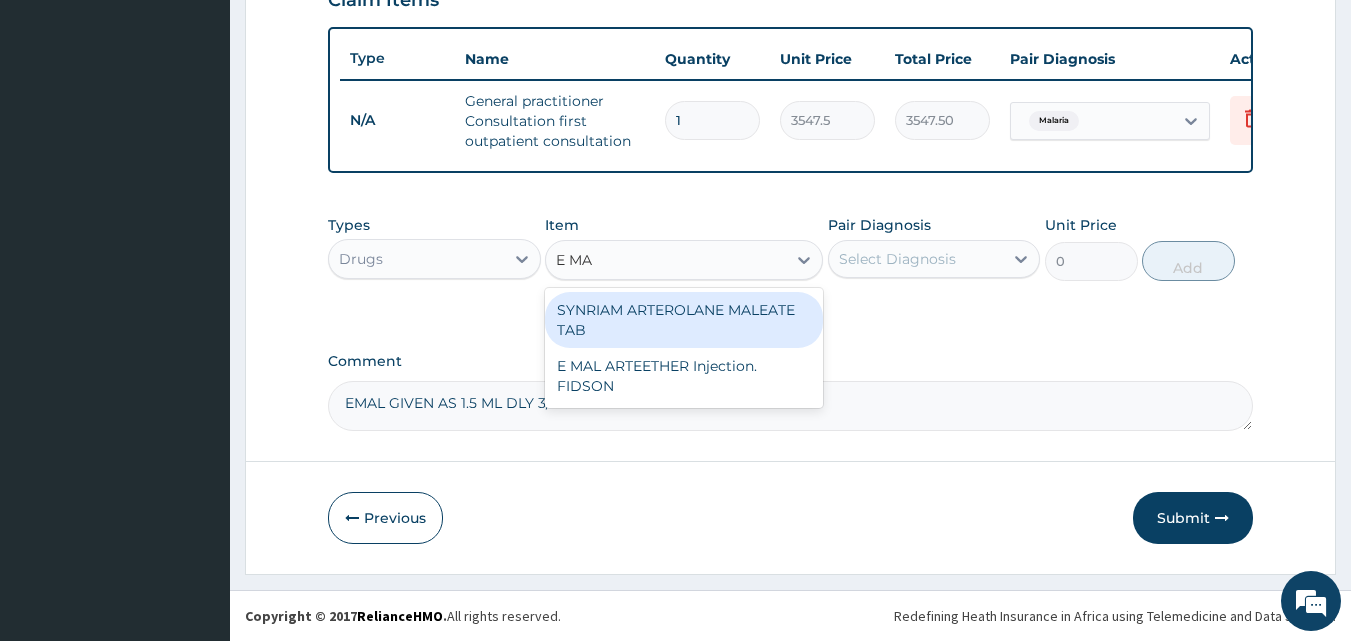 type on "E MAL" 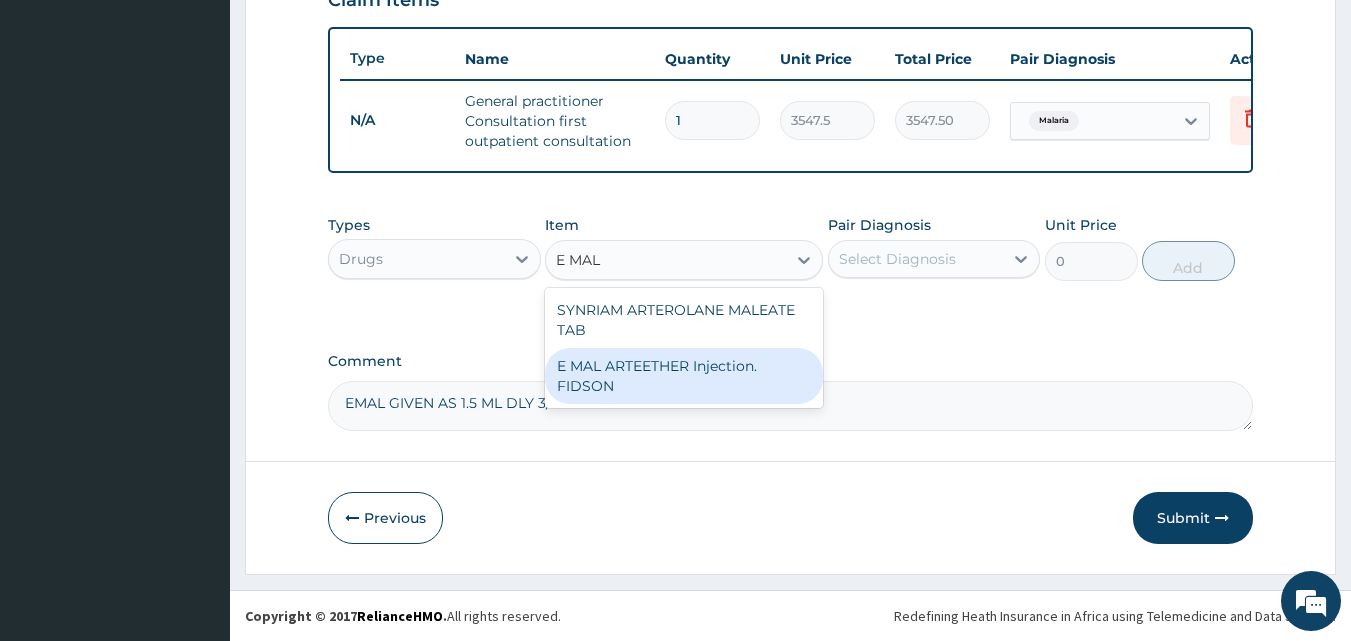 click on "E MAL ARTEETHER Injection. FIDSON" at bounding box center (684, 376) 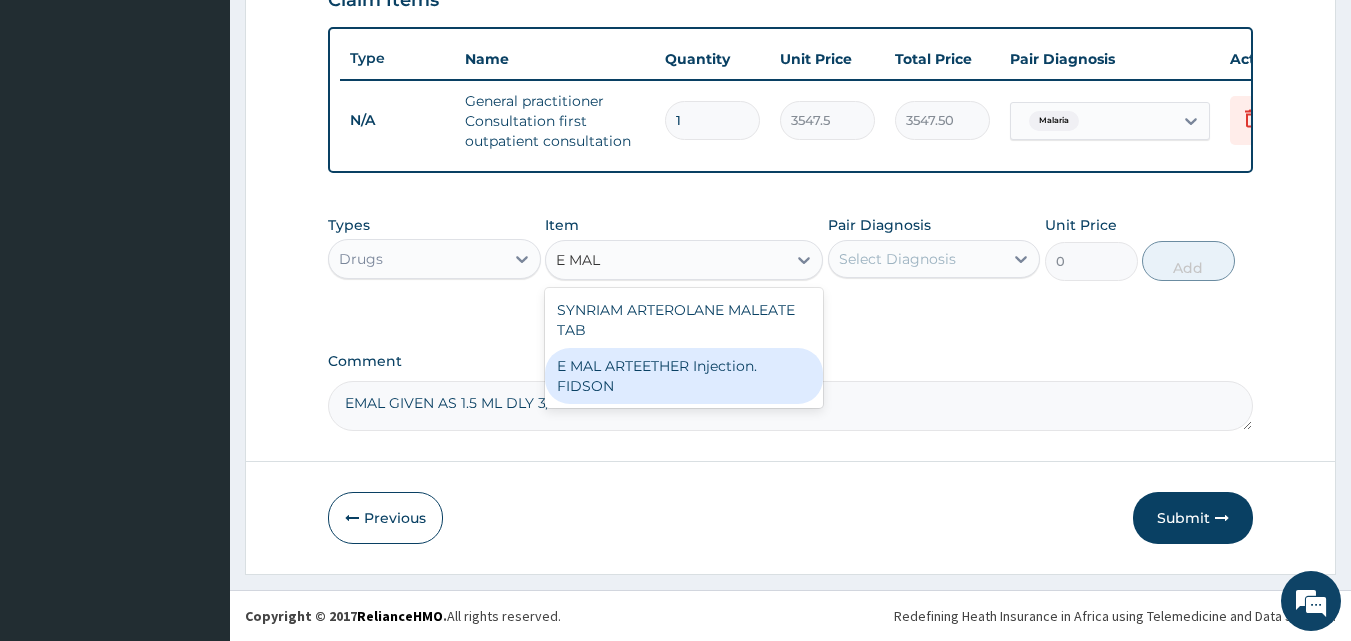 type 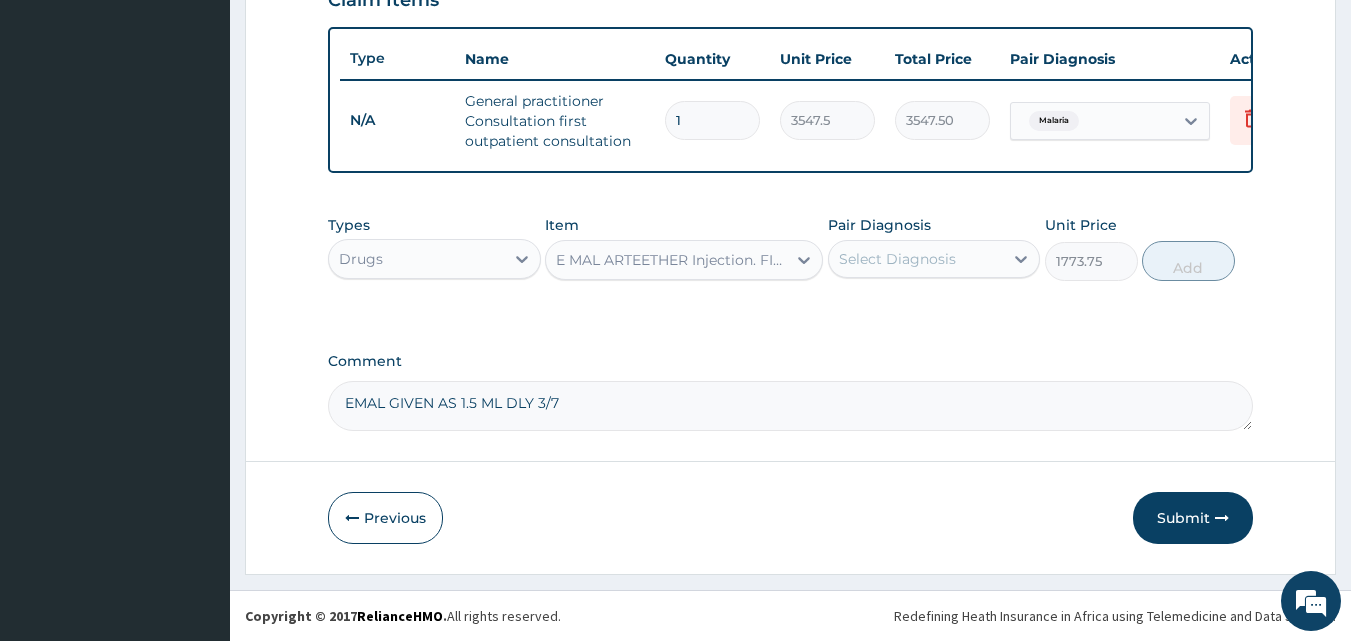 click on "Select Diagnosis" at bounding box center (897, 259) 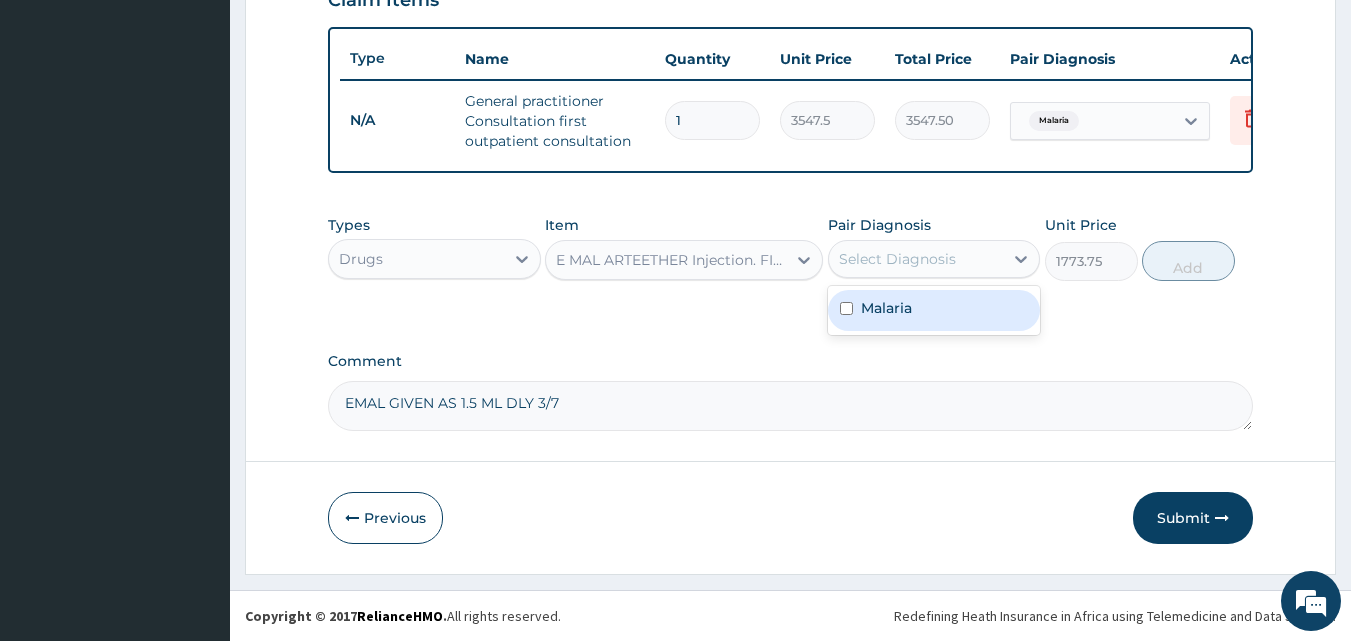 click on "Malaria" at bounding box center (934, 310) 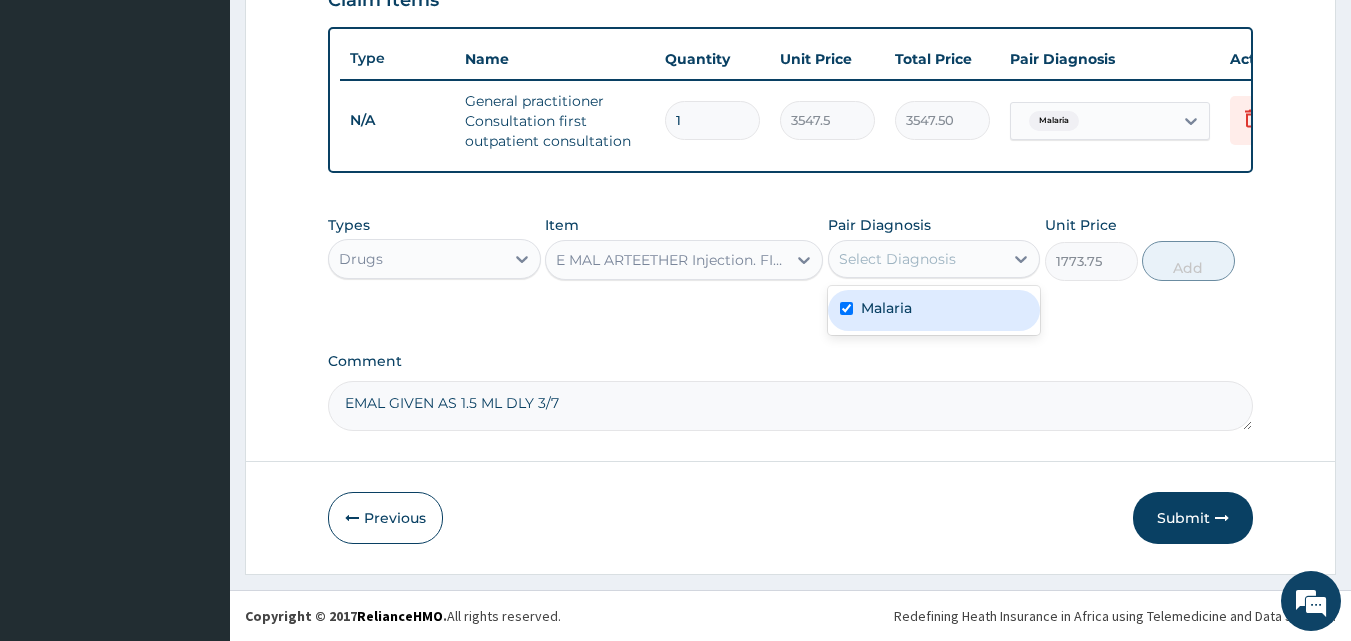 checkbox on "true" 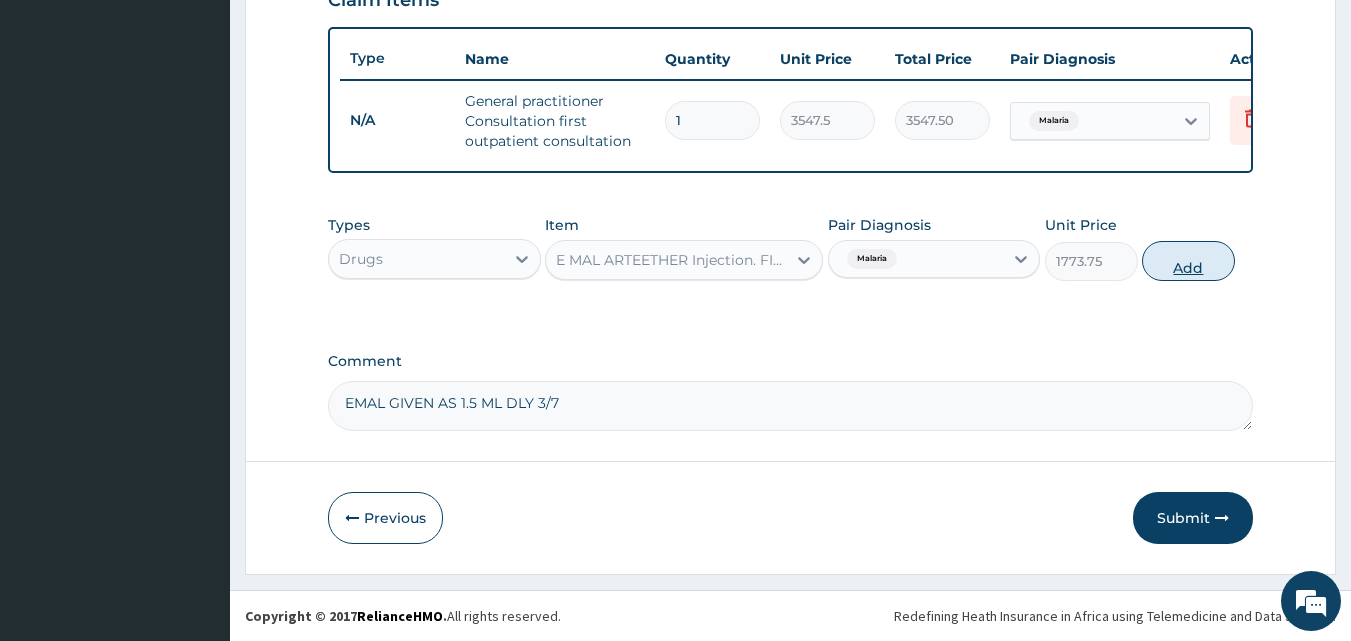 click on "Add" at bounding box center (1188, 261) 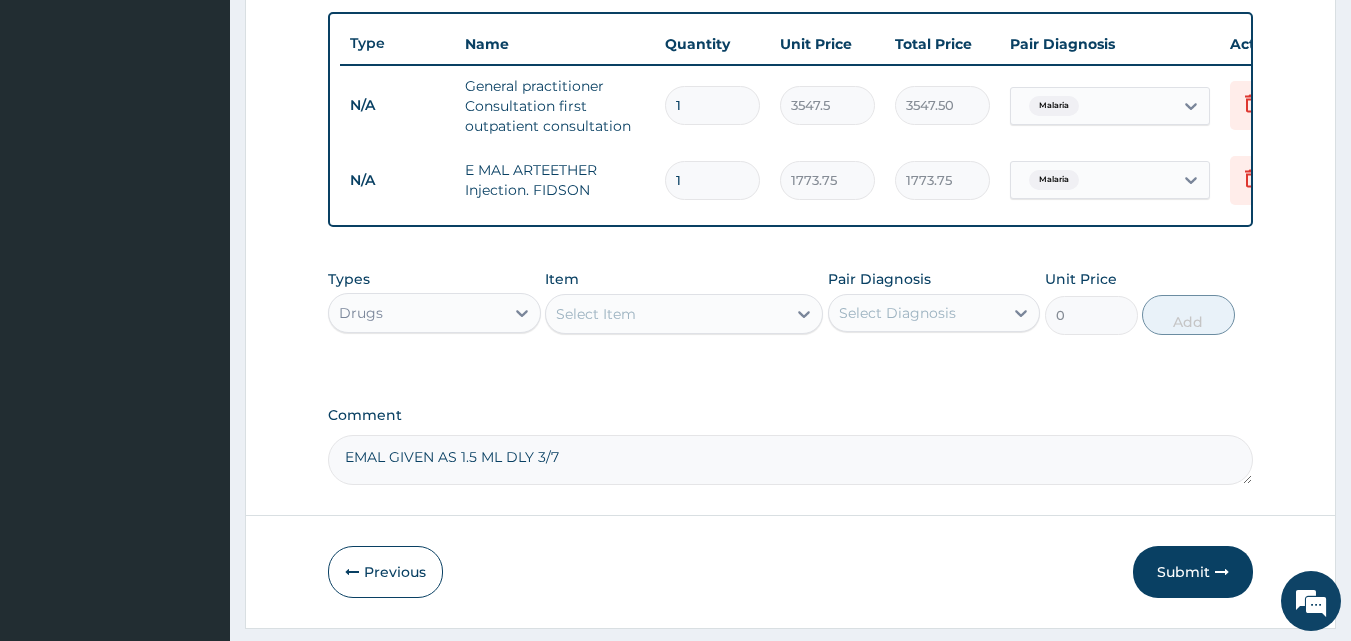 click on "Select Item" at bounding box center [666, 314] 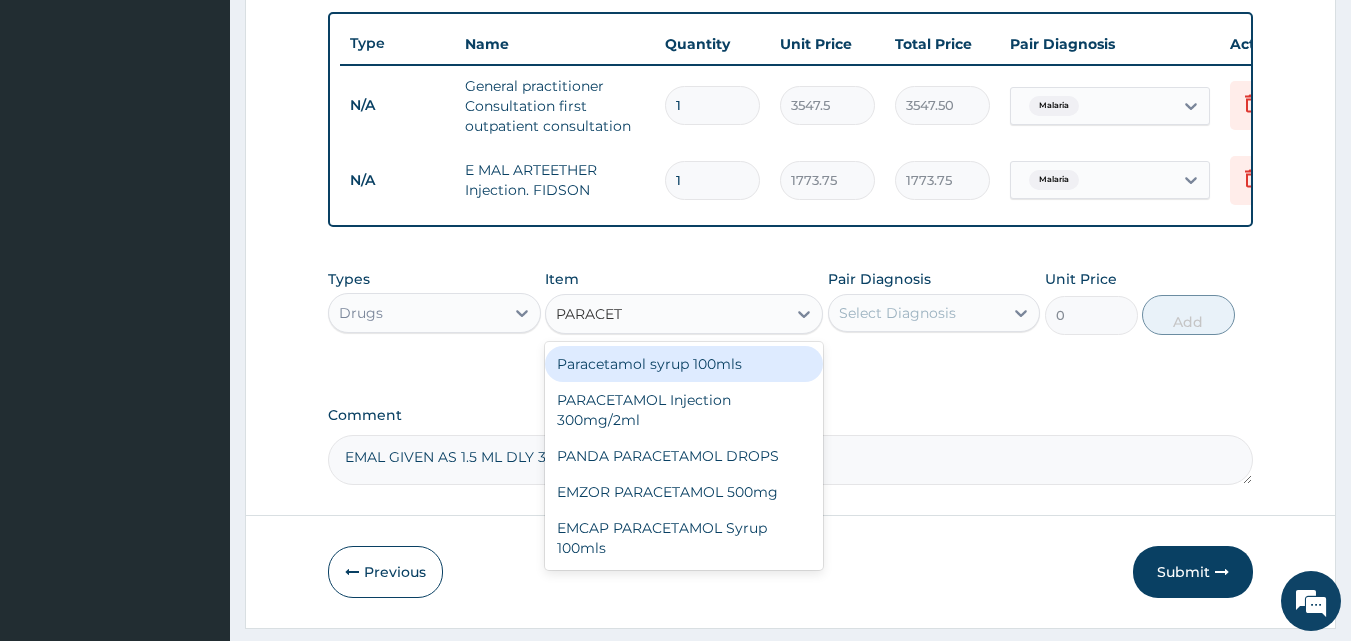 type on "PARACETA" 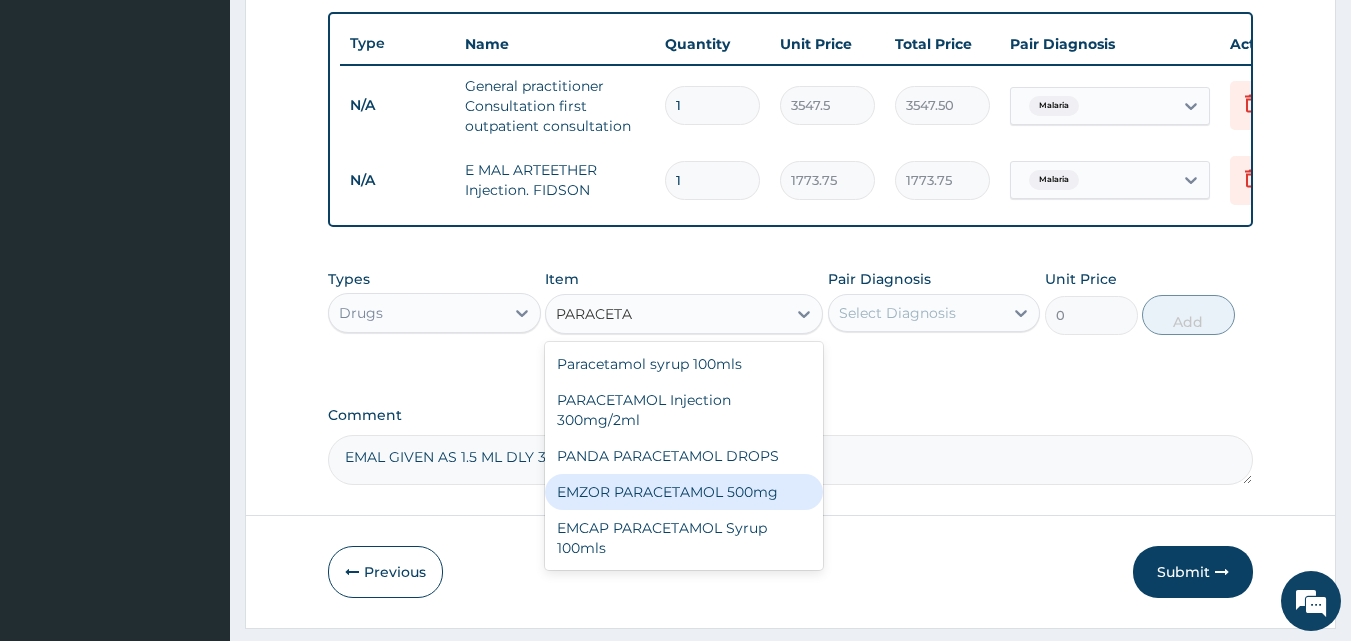click on "EMZOR PARACETAMOL 500mg" at bounding box center (684, 492) 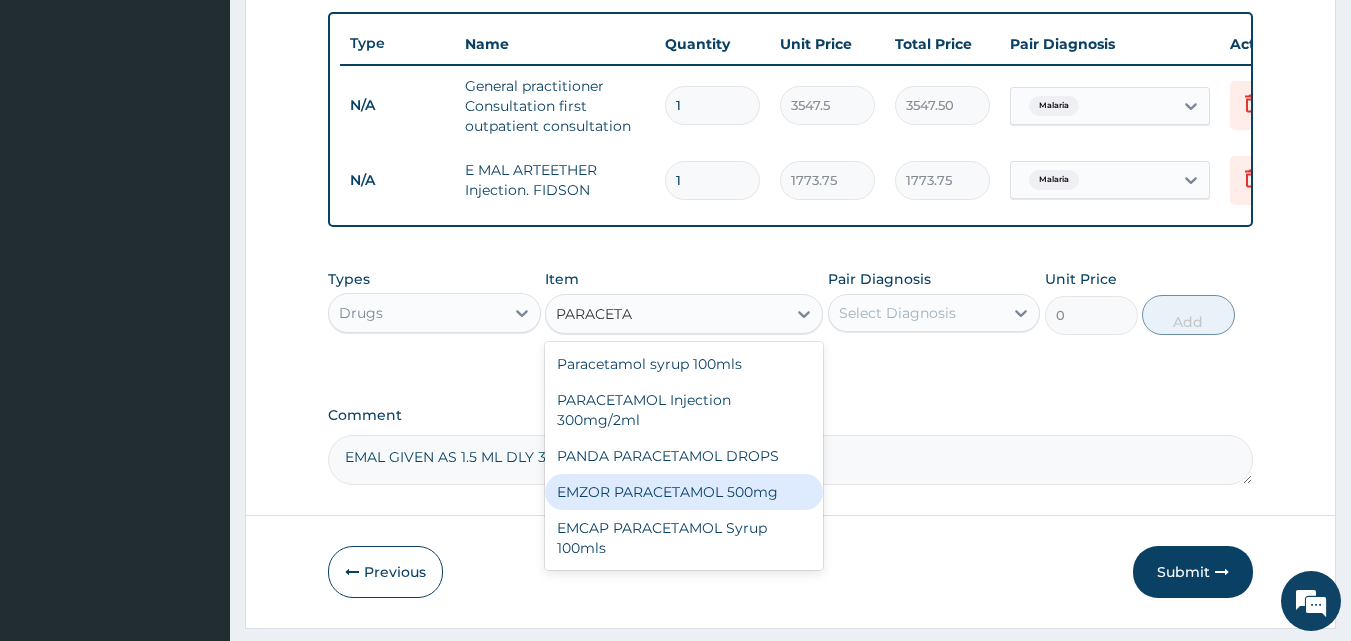 type 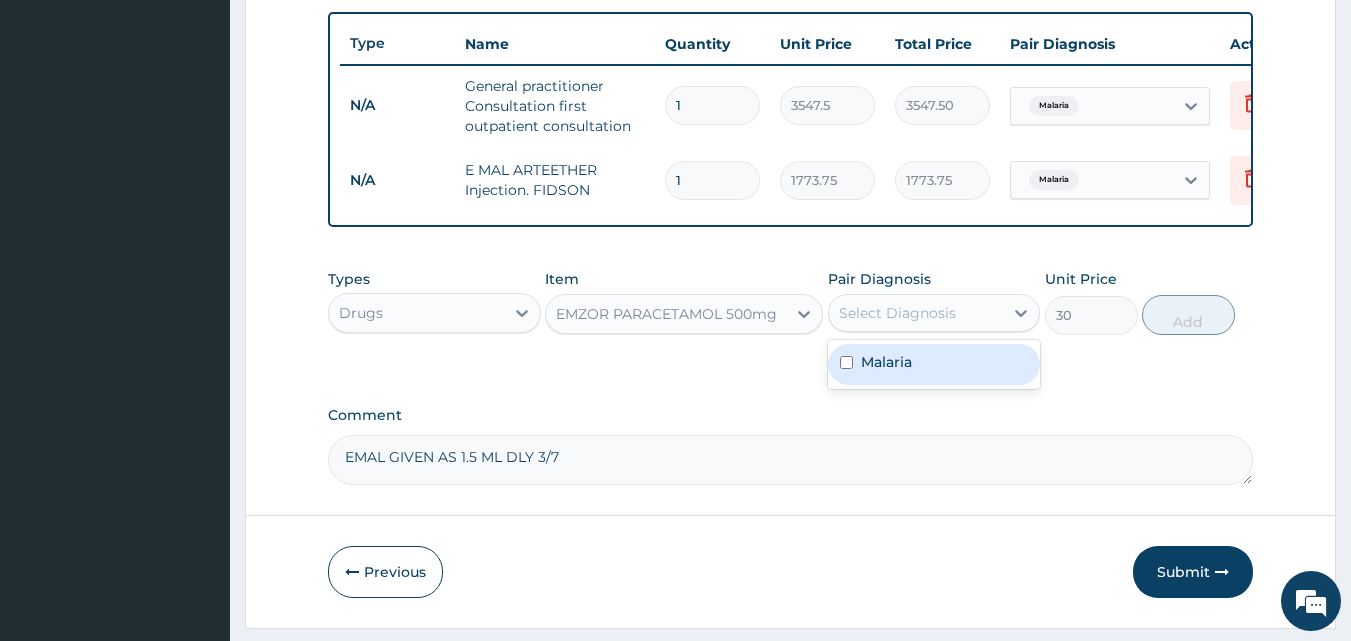 click on "Select Diagnosis" at bounding box center (897, 313) 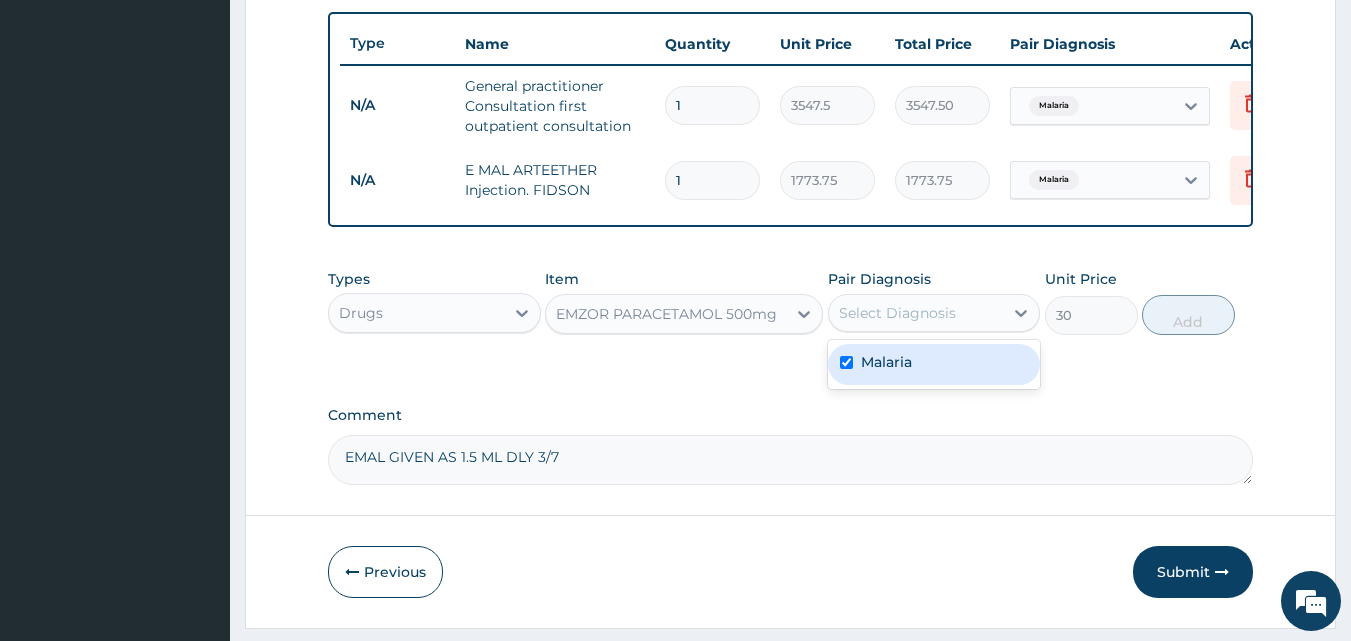 checkbox on "true" 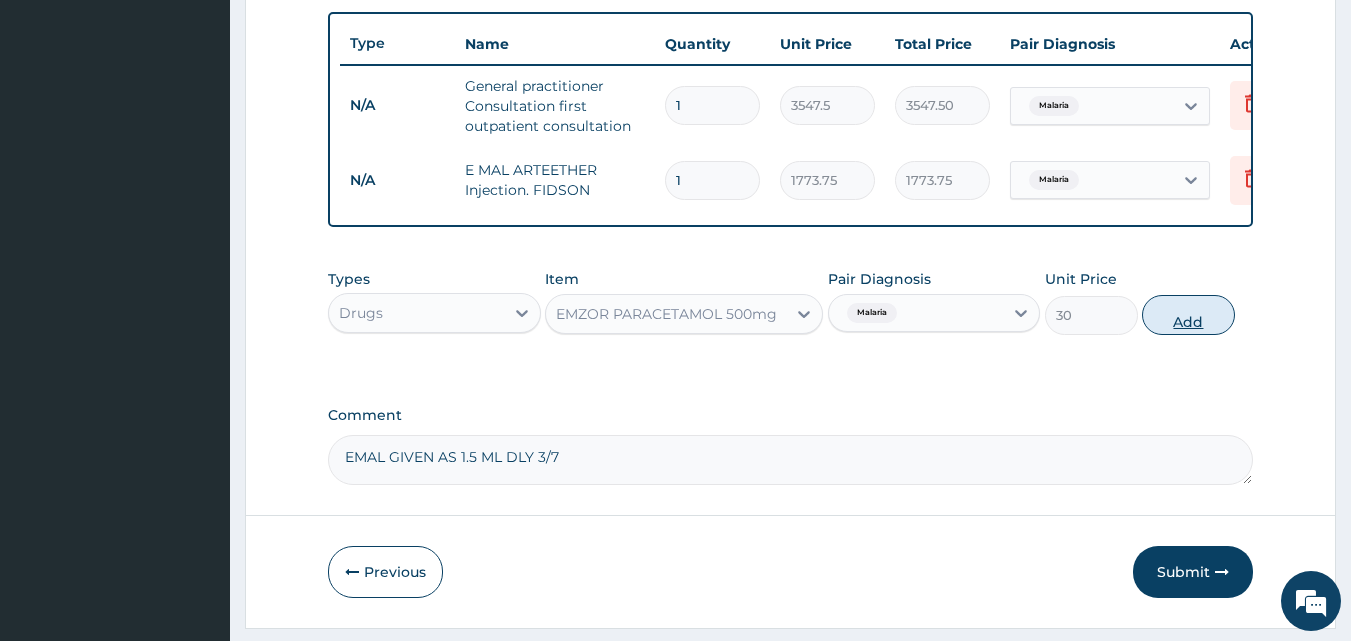 click on "Add" at bounding box center (1188, 315) 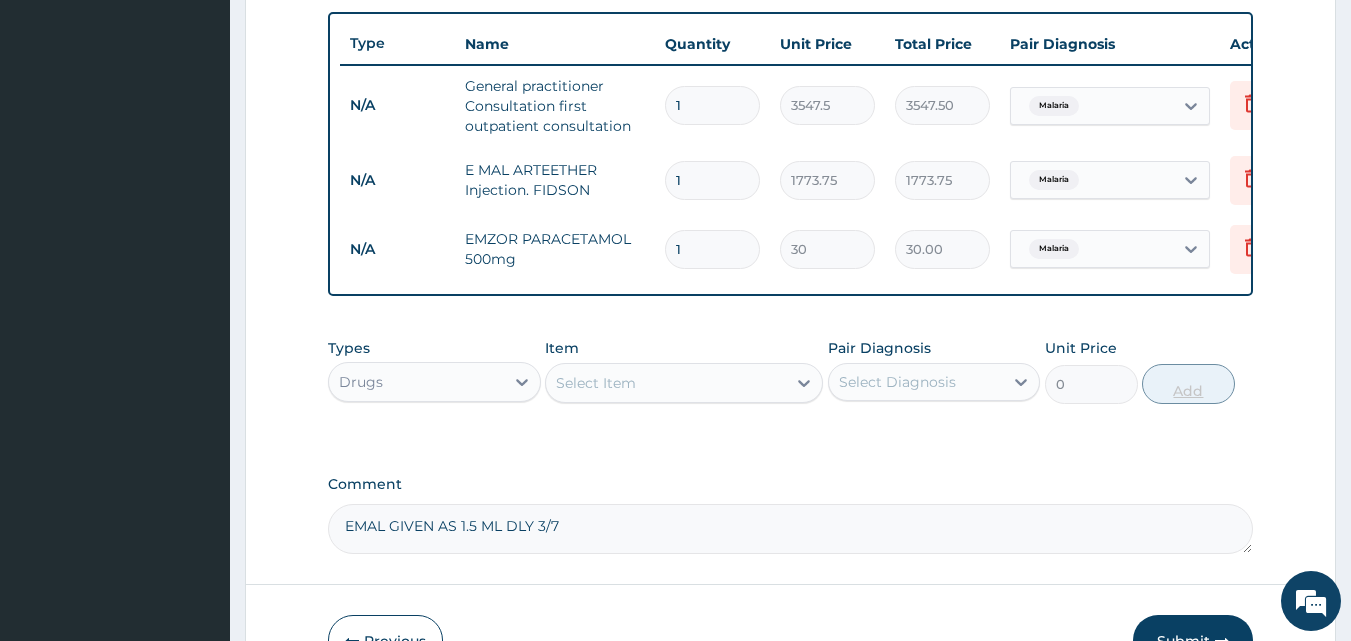type on "18" 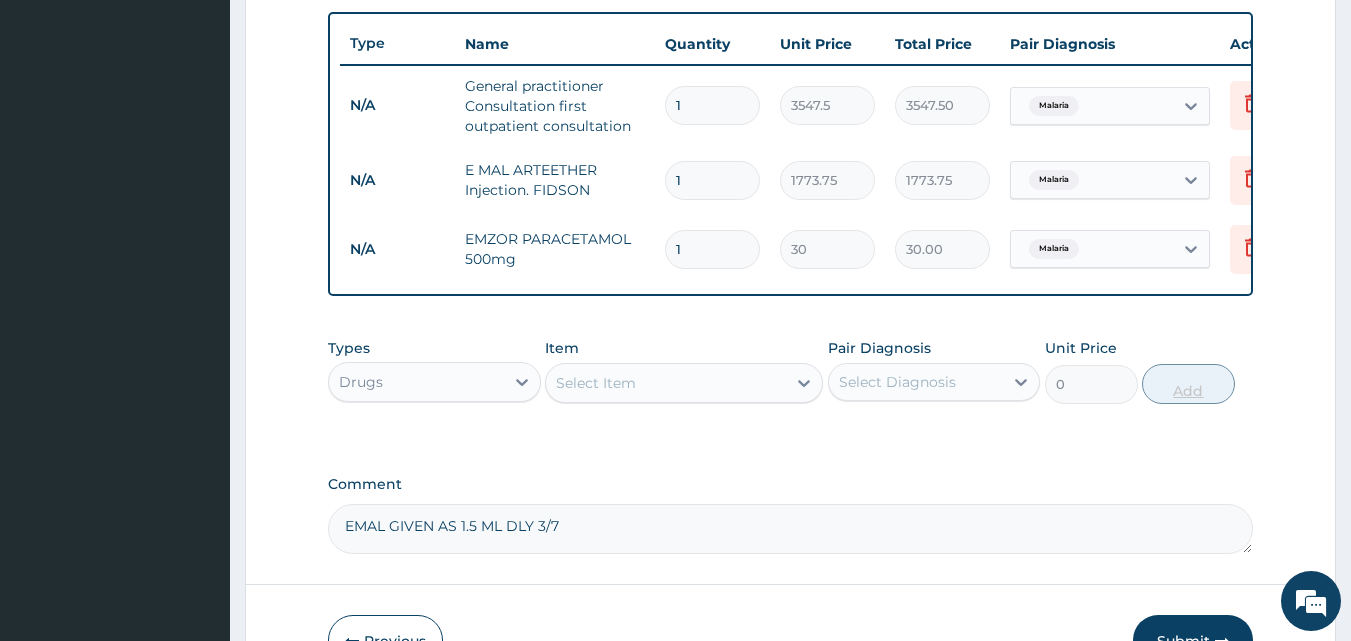type on "540.00" 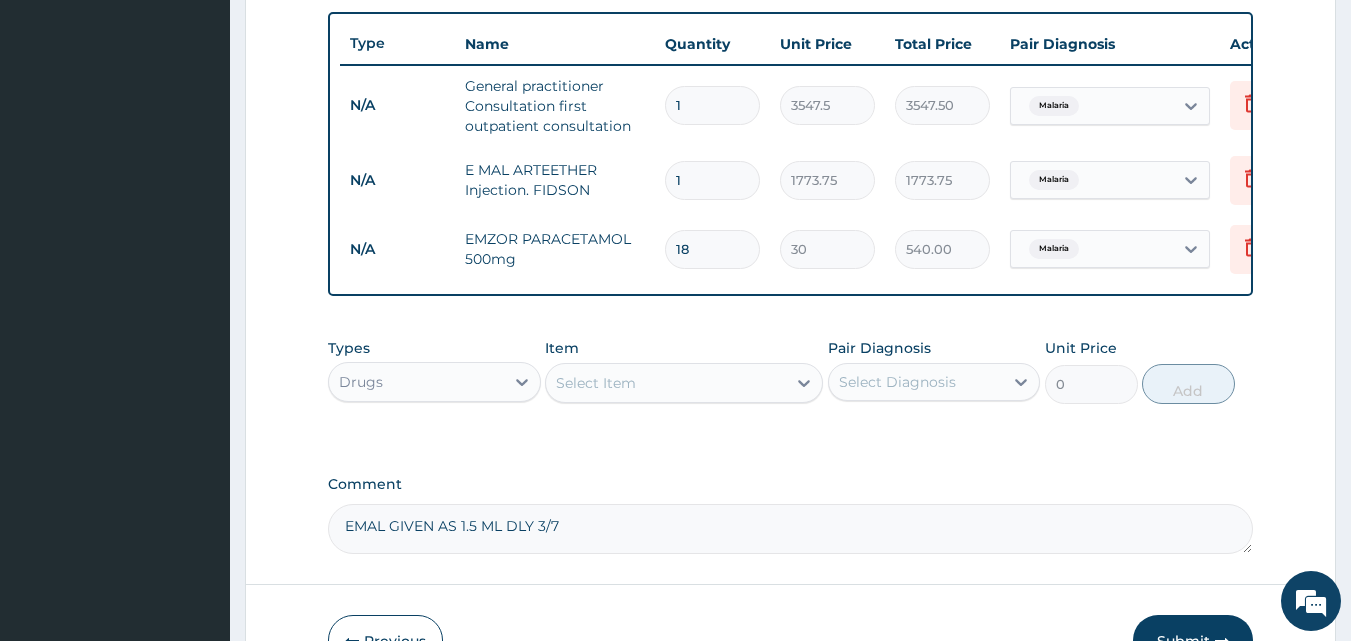 type on "18" 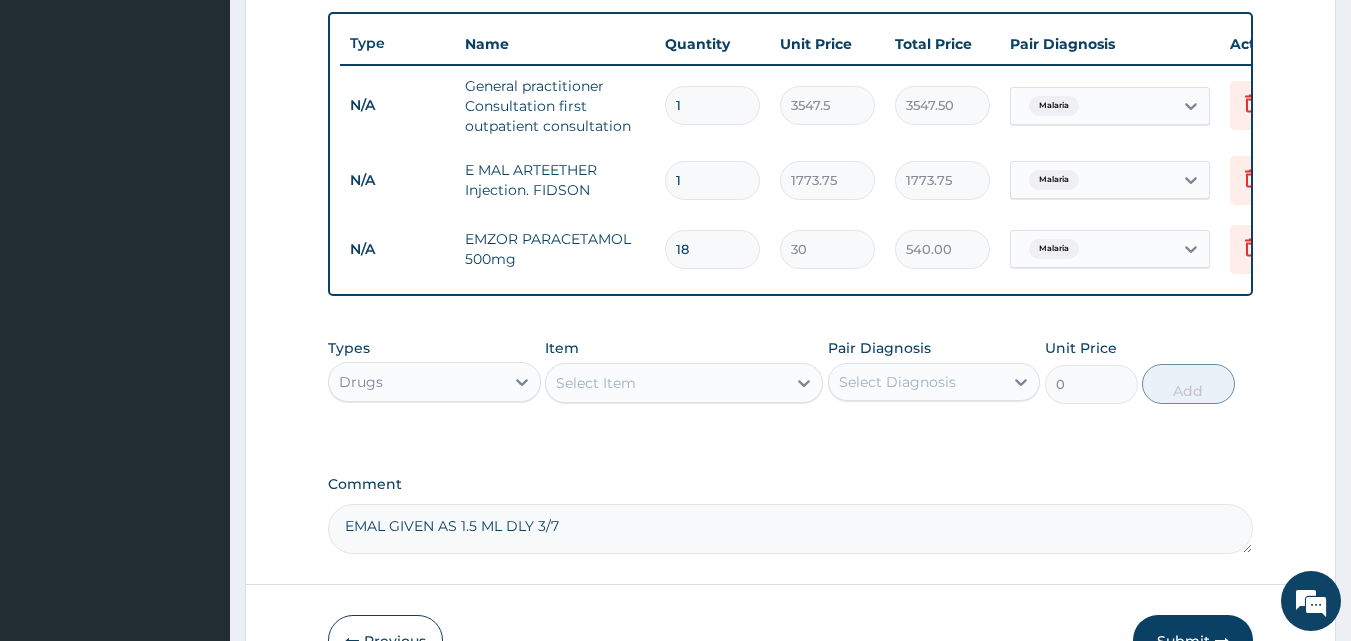 type 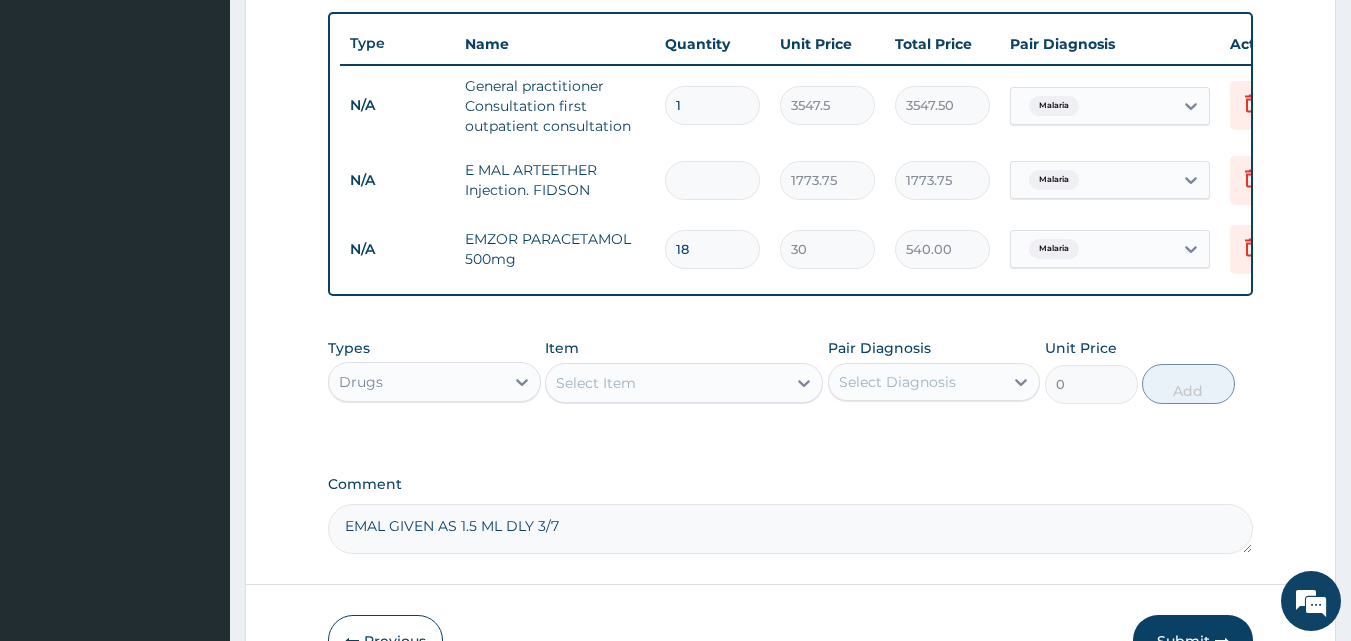 type on "0.00" 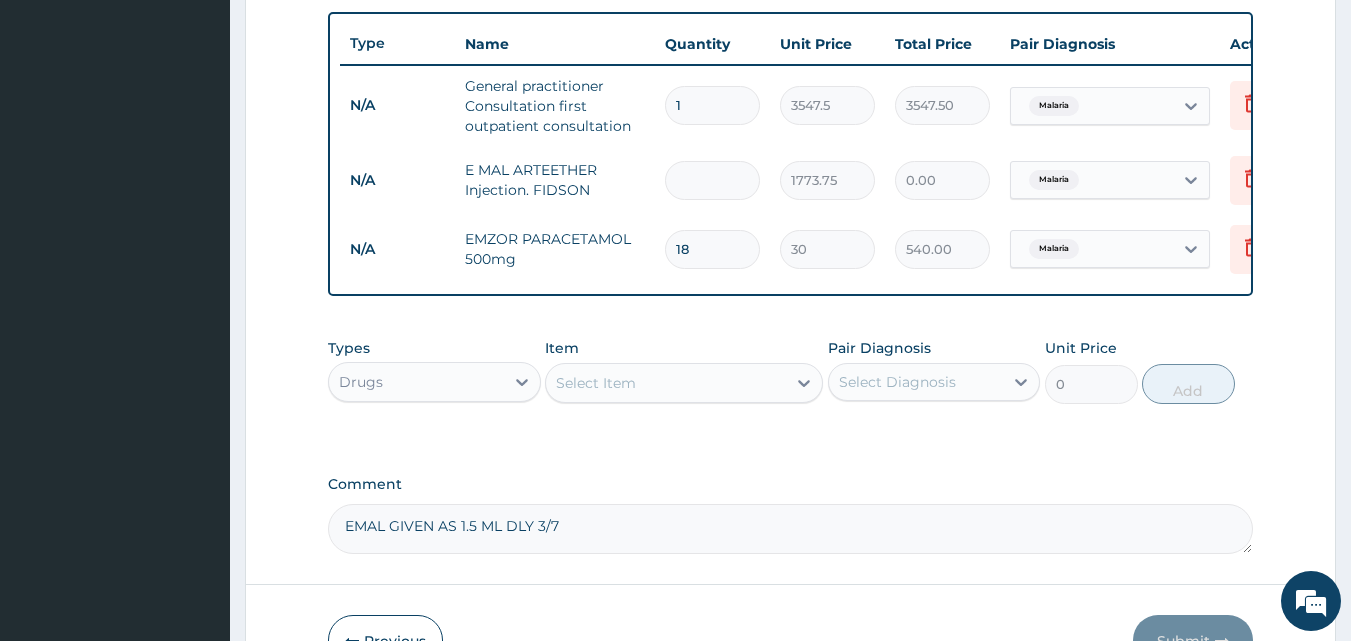 type on "2" 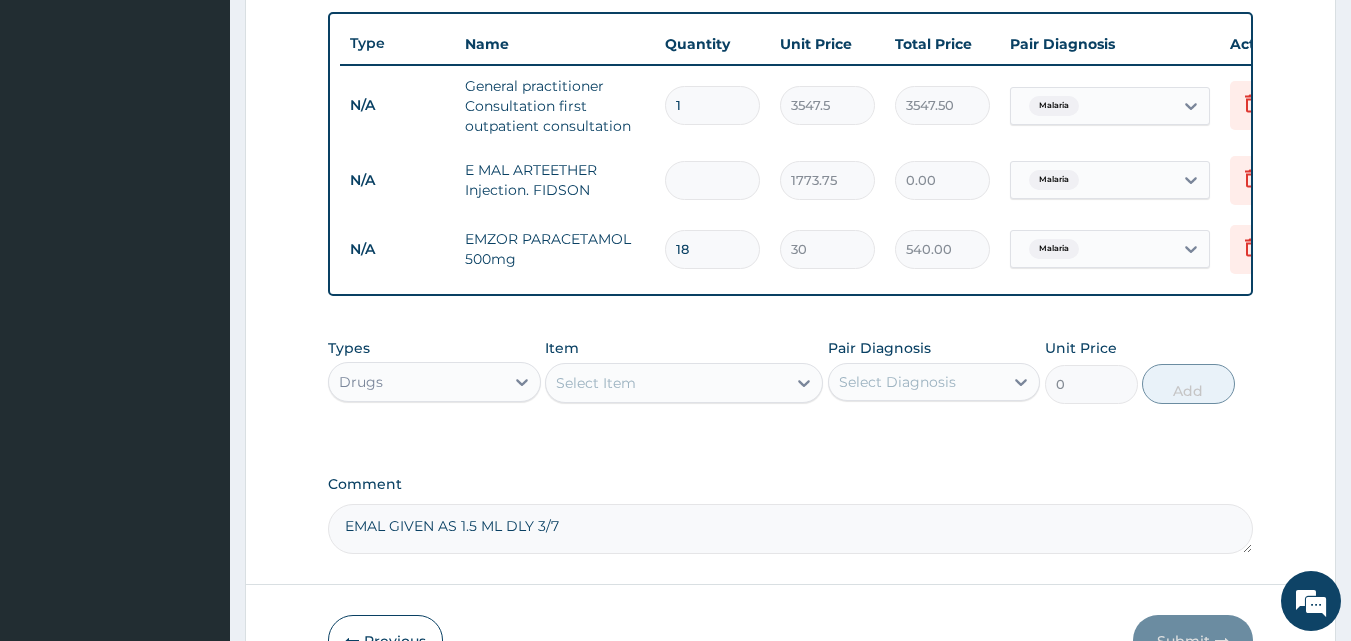 type on "3547.50" 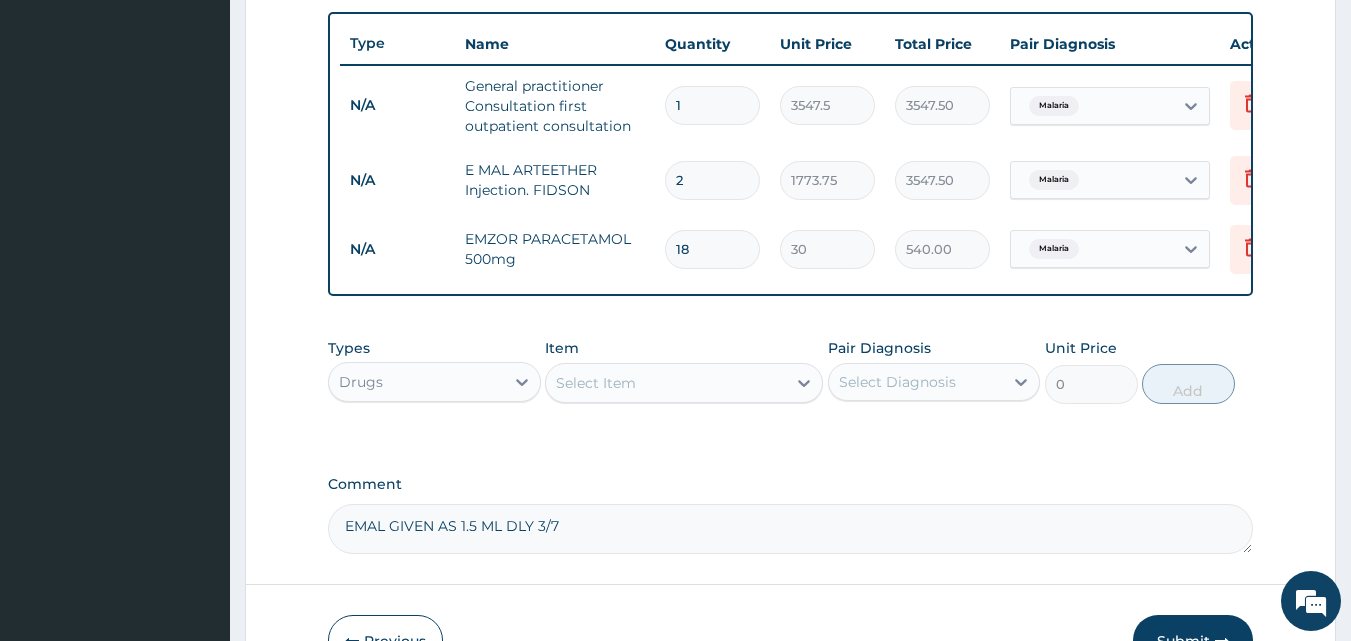 type on "1" 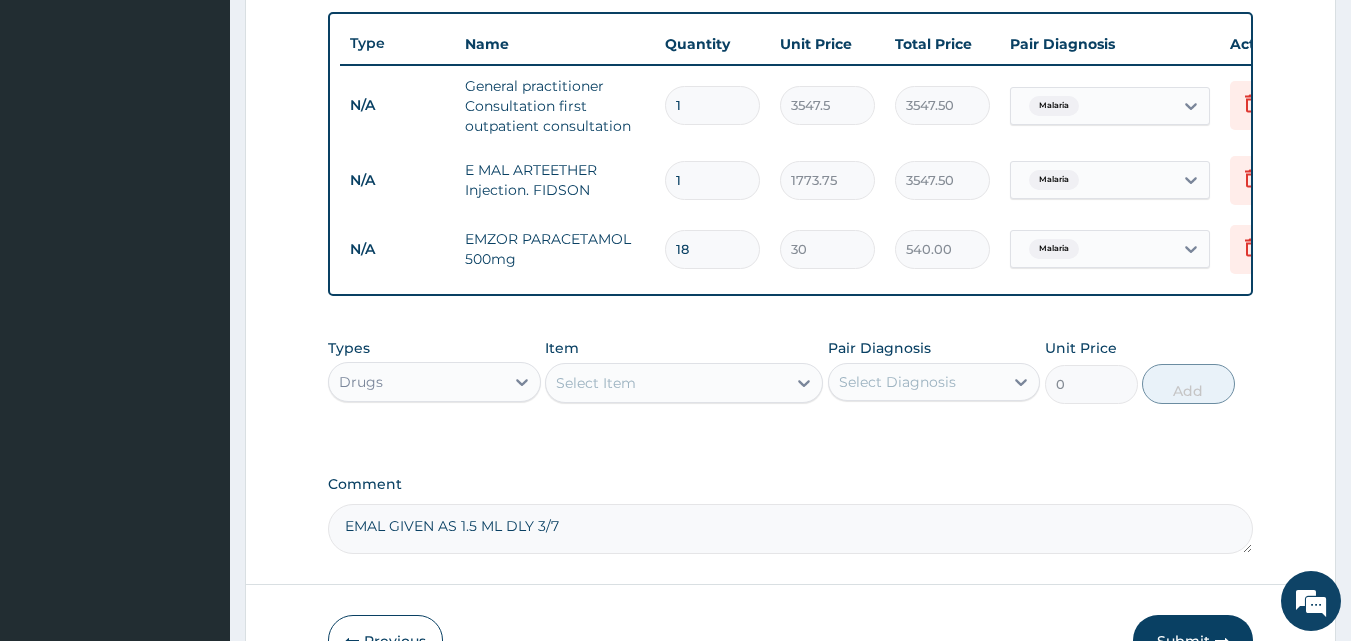 type on "1773.75" 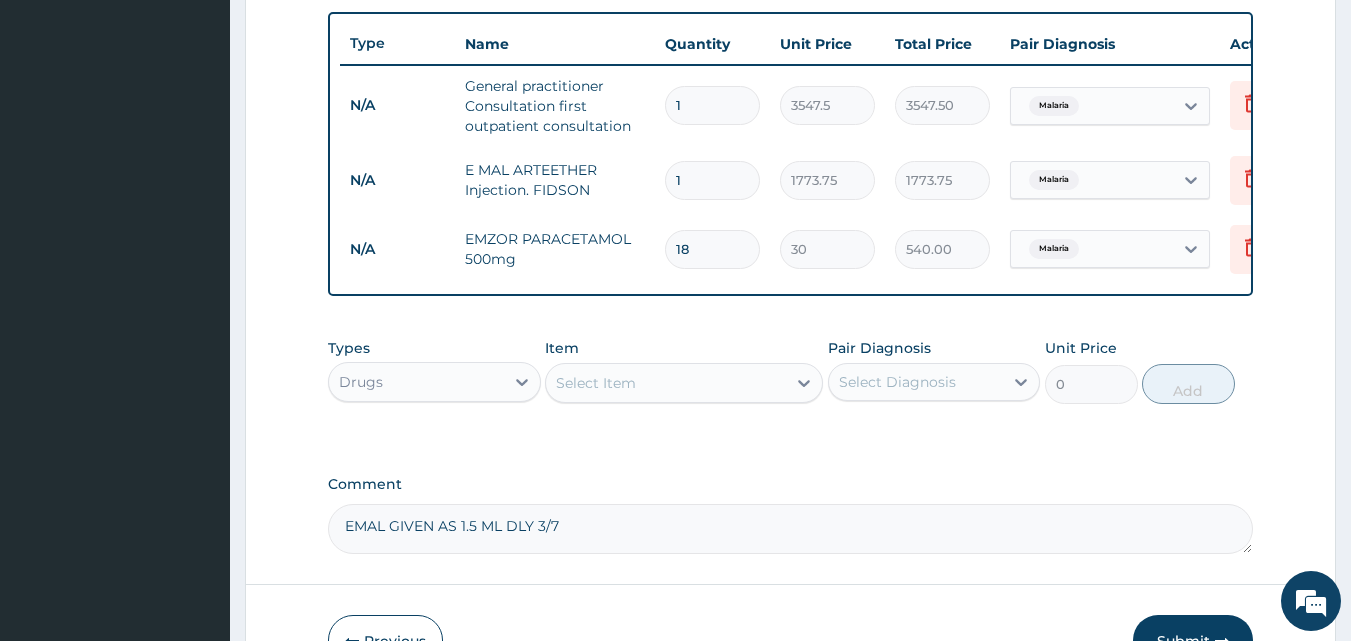 scroll, scrollTop: 870, scrollLeft: 0, axis: vertical 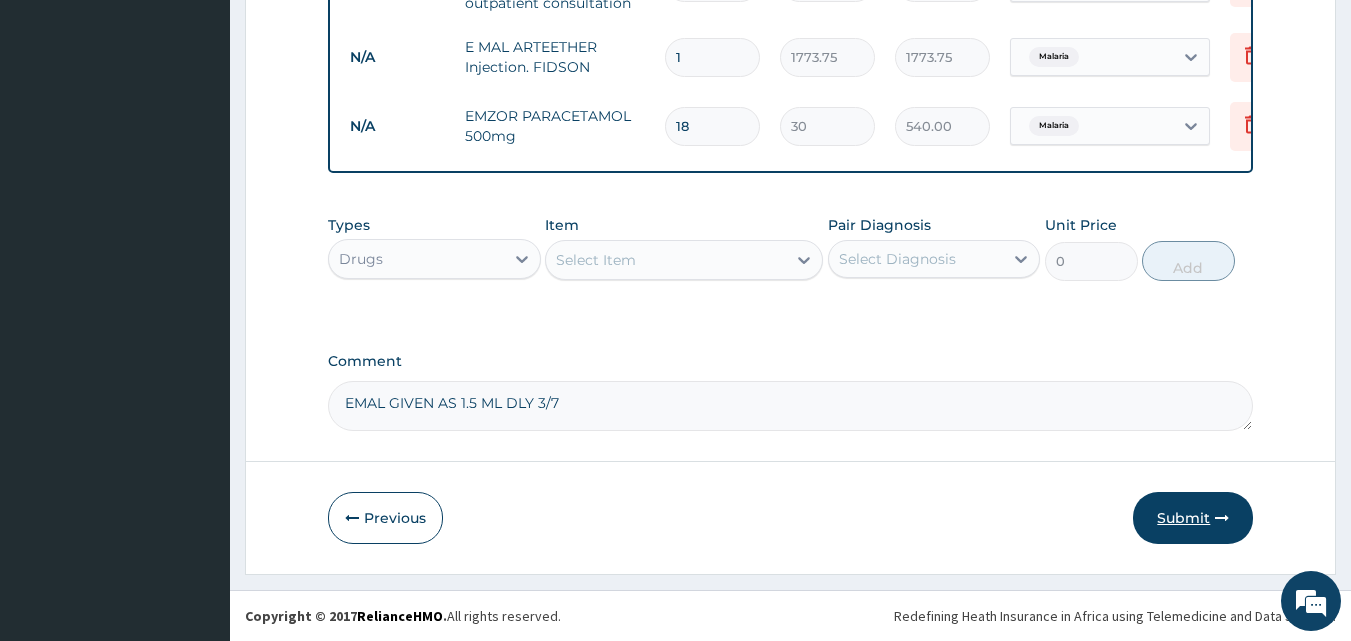 click on "Submit" at bounding box center (1193, 518) 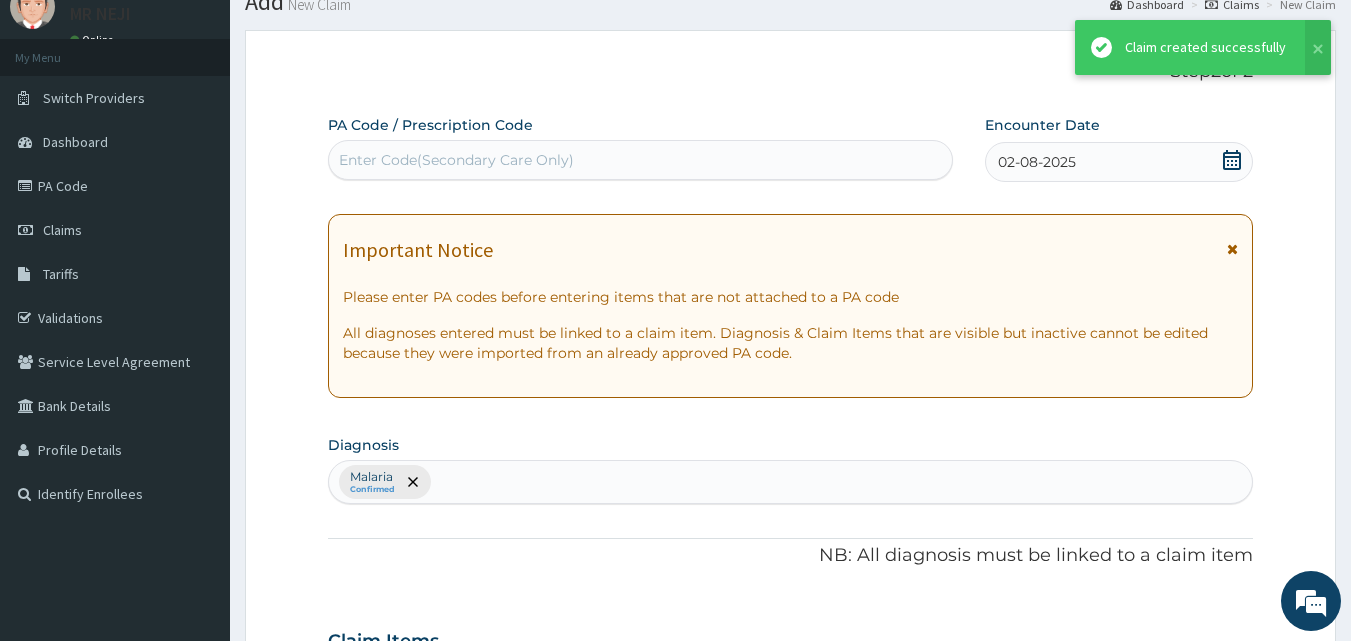 scroll, scrollTop: 870, scrollLeft: 0, axis: vertical 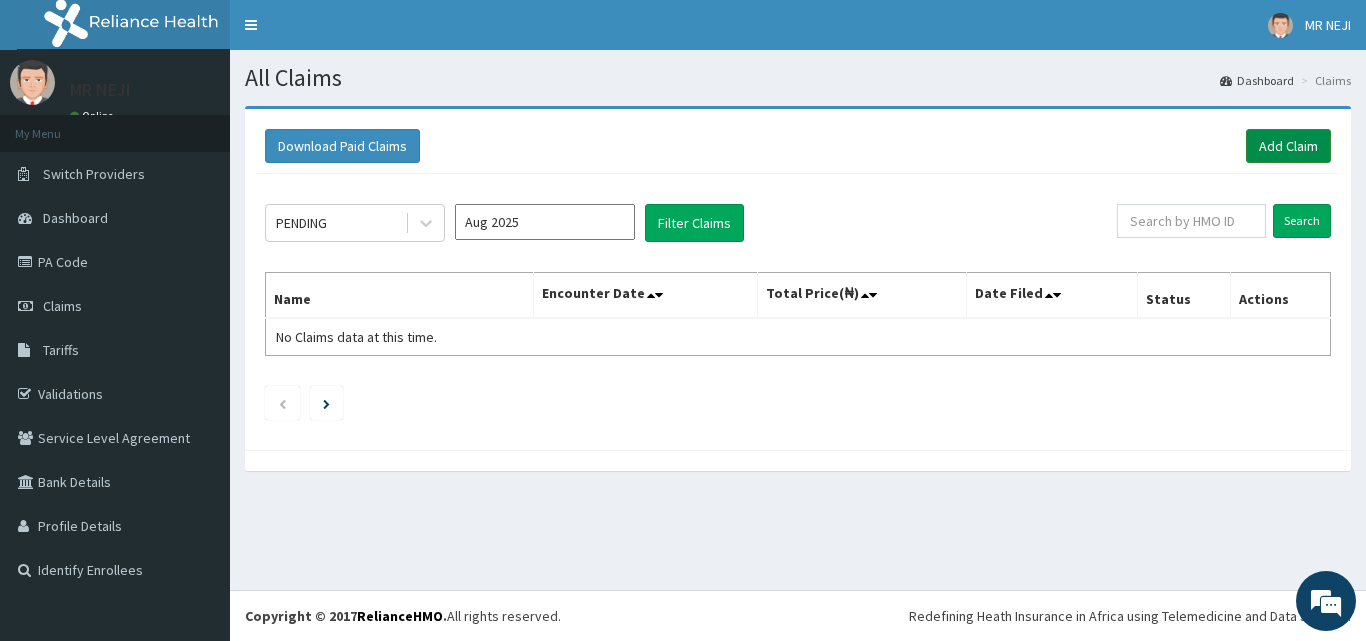 click on "Add Claim" at bounding box center (1288, 146) 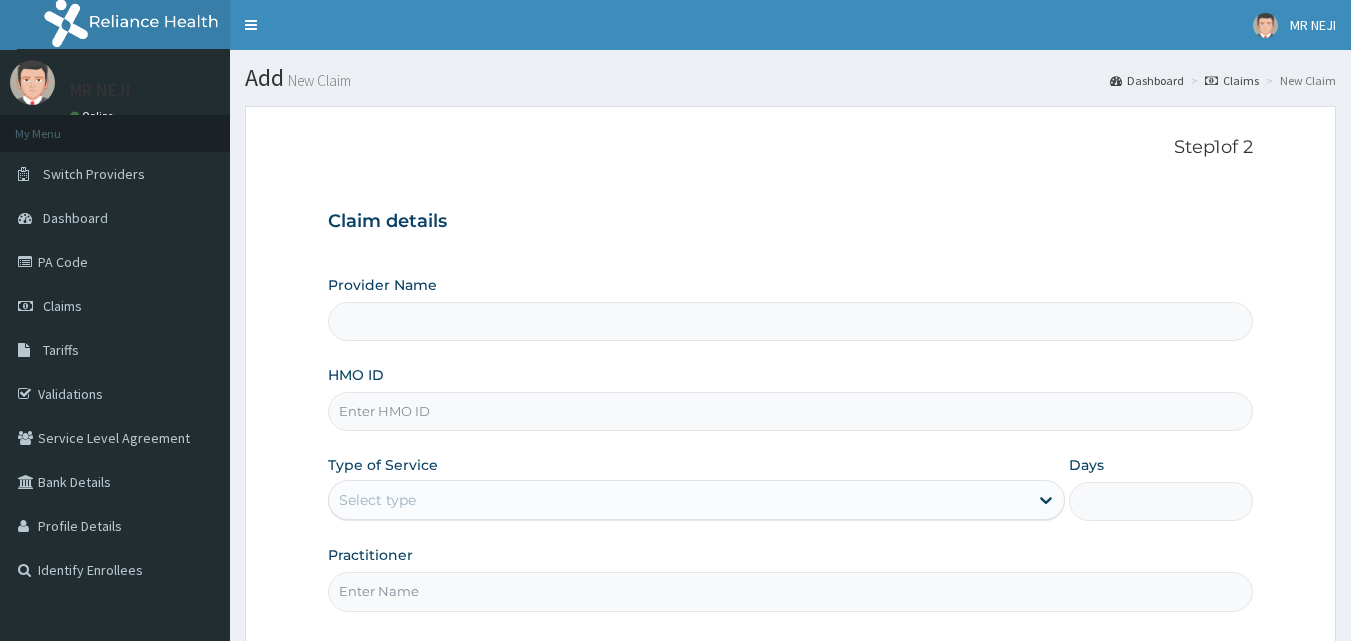 scroll, scrollTop: 0, scrollLeft: 0, axis: both 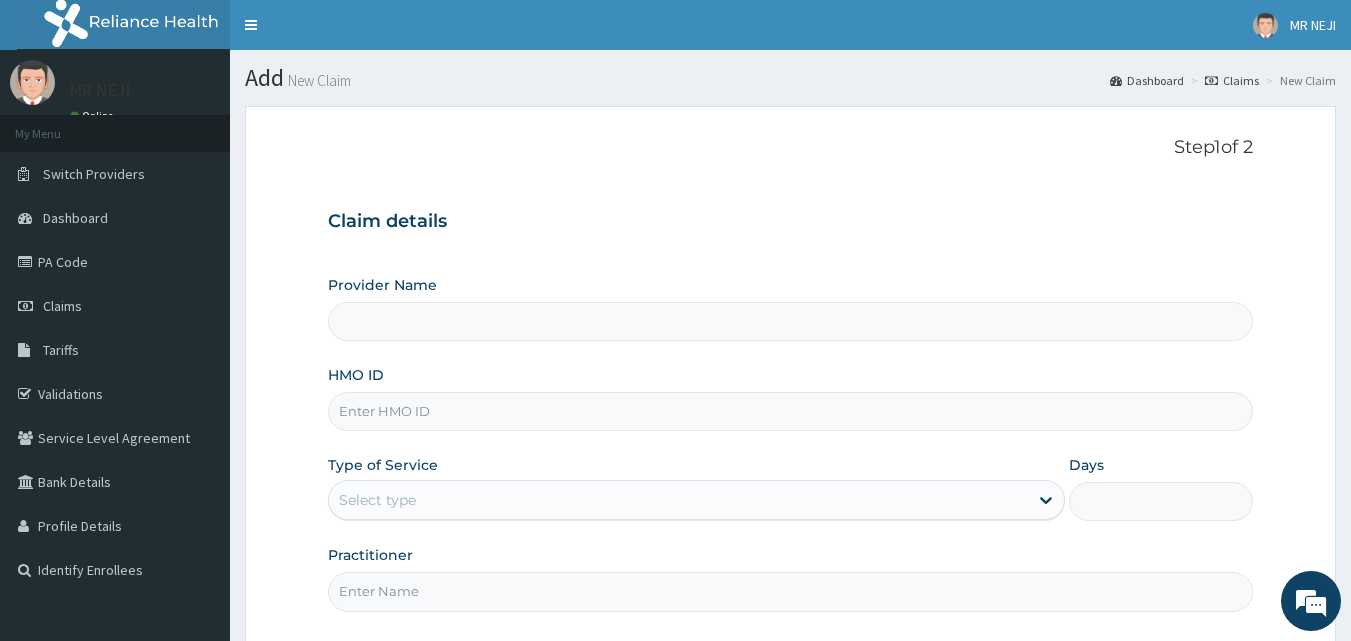 type on "THOMAS DAVID HOSPITAL AND MATERNITY" 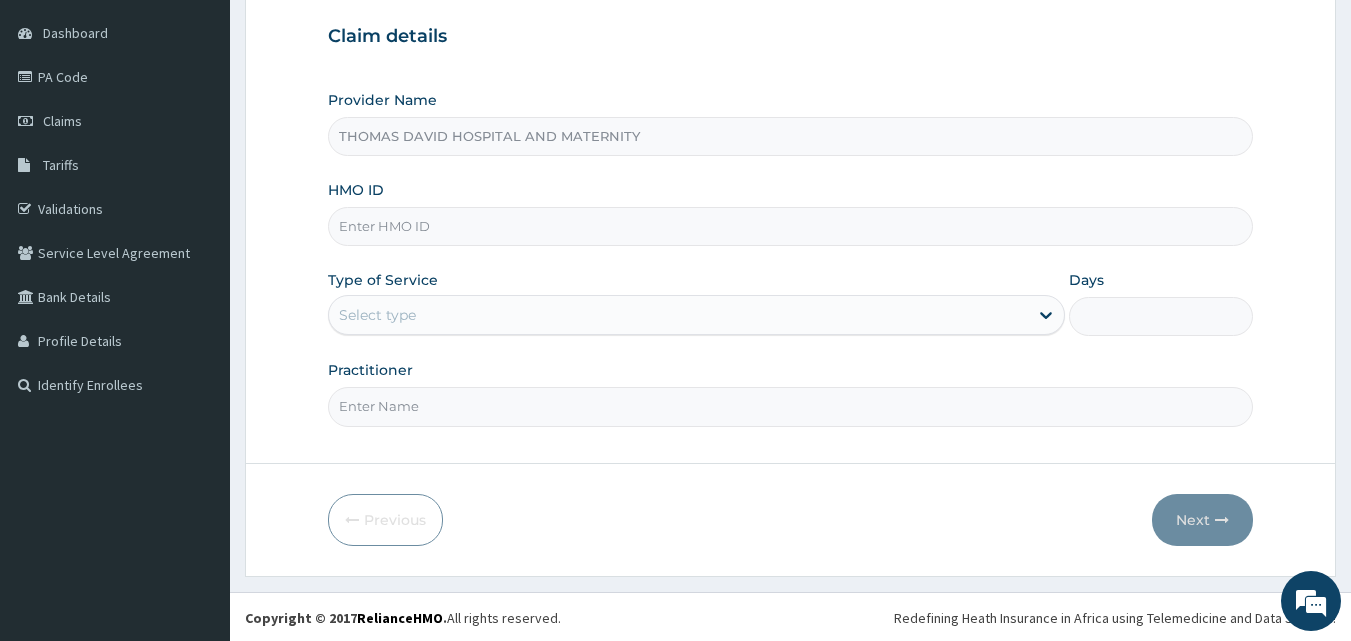 scroll, scrollTop: 187, scrollLeft: 0, axis: vertical 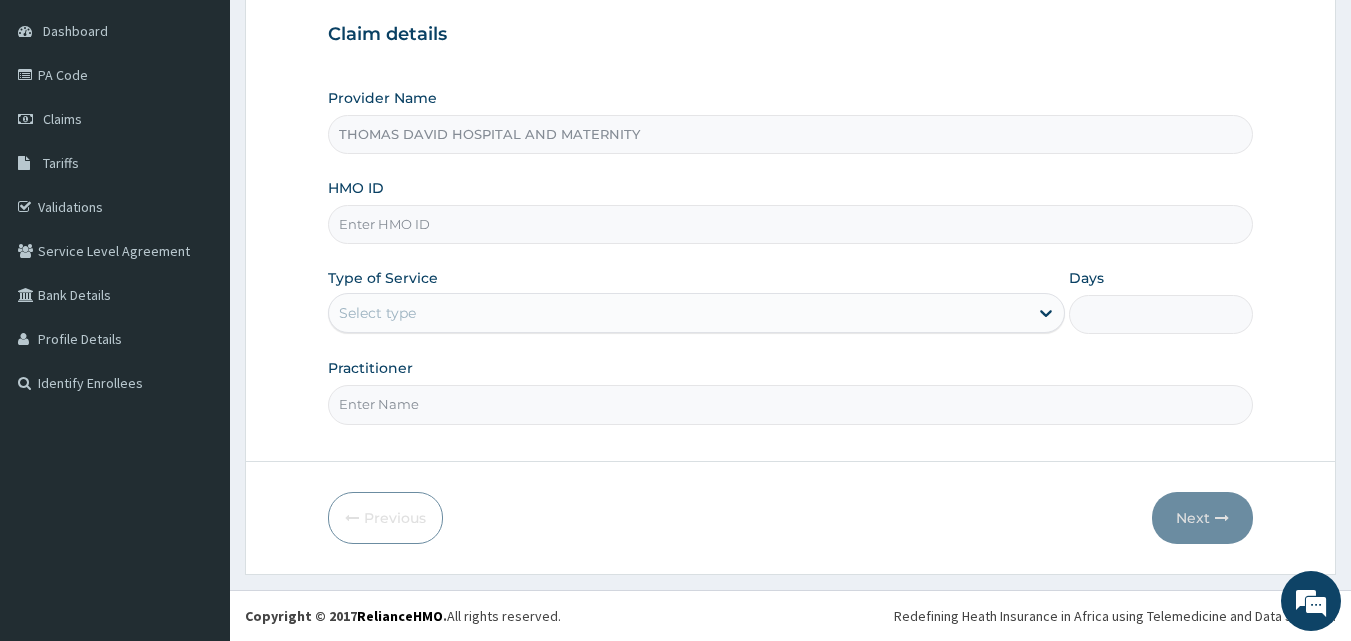 click on "HMO ID" at bounding box center [791, 224] 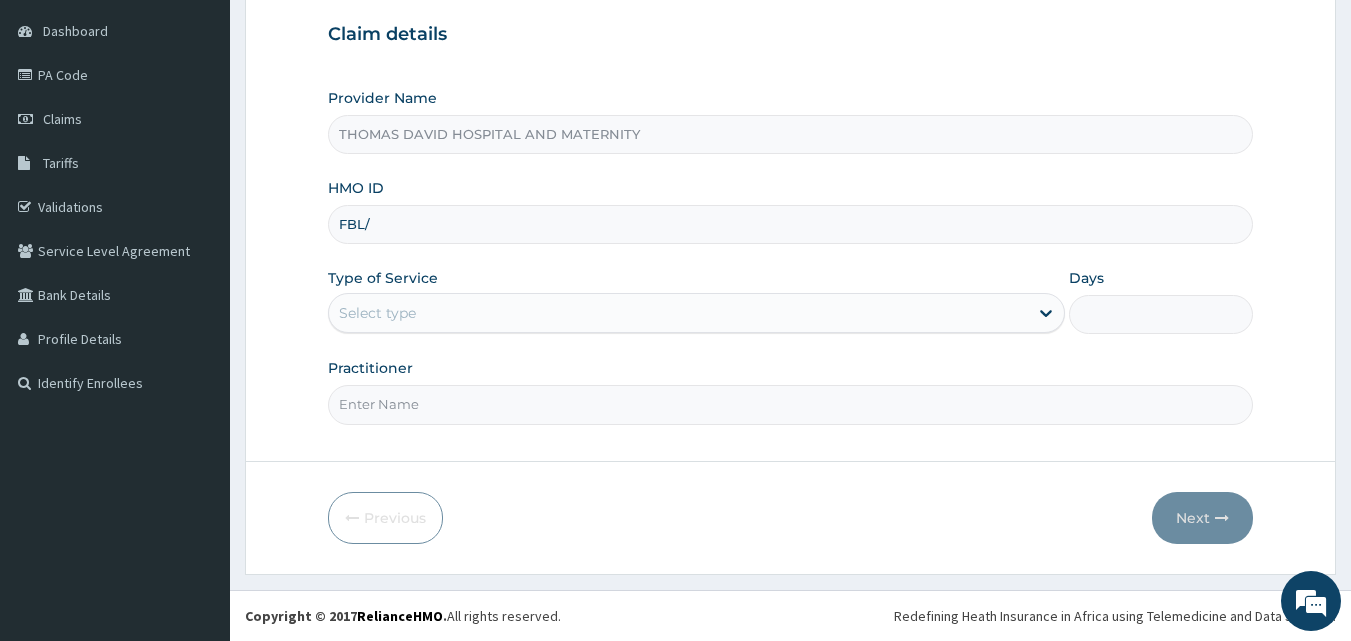 scroll, scrollTop: 0, scrollLeft: 0, axis: both 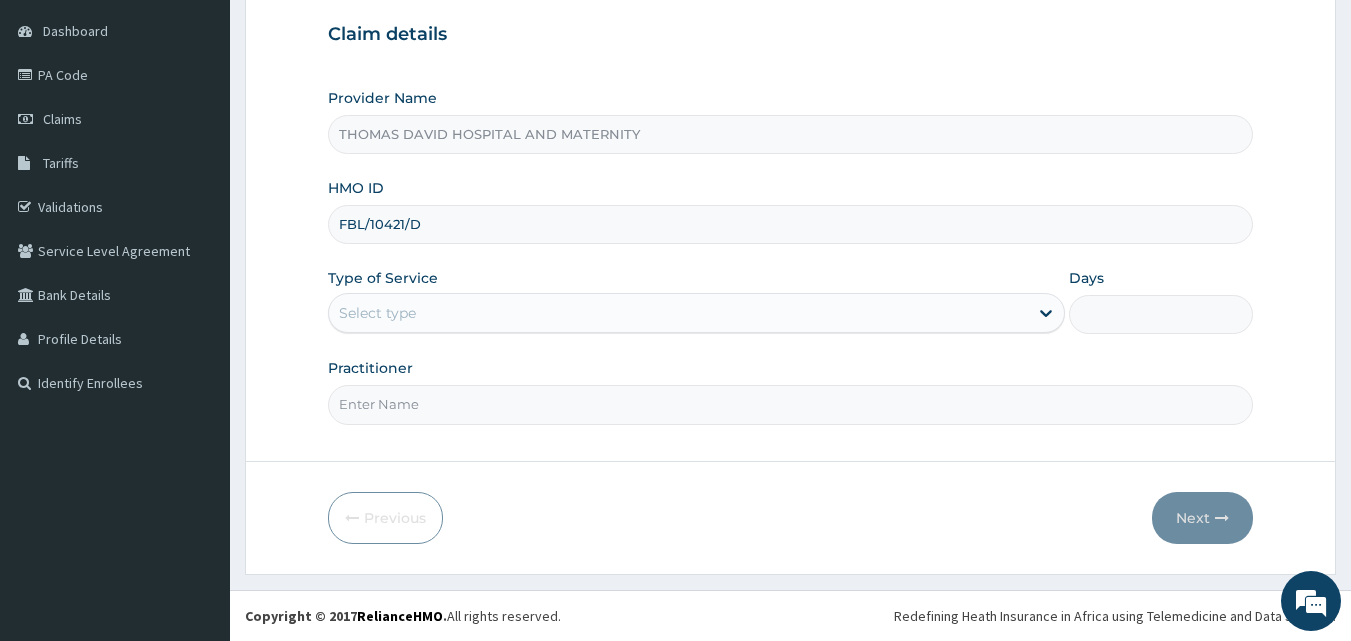 type on "FBL/10421/D" 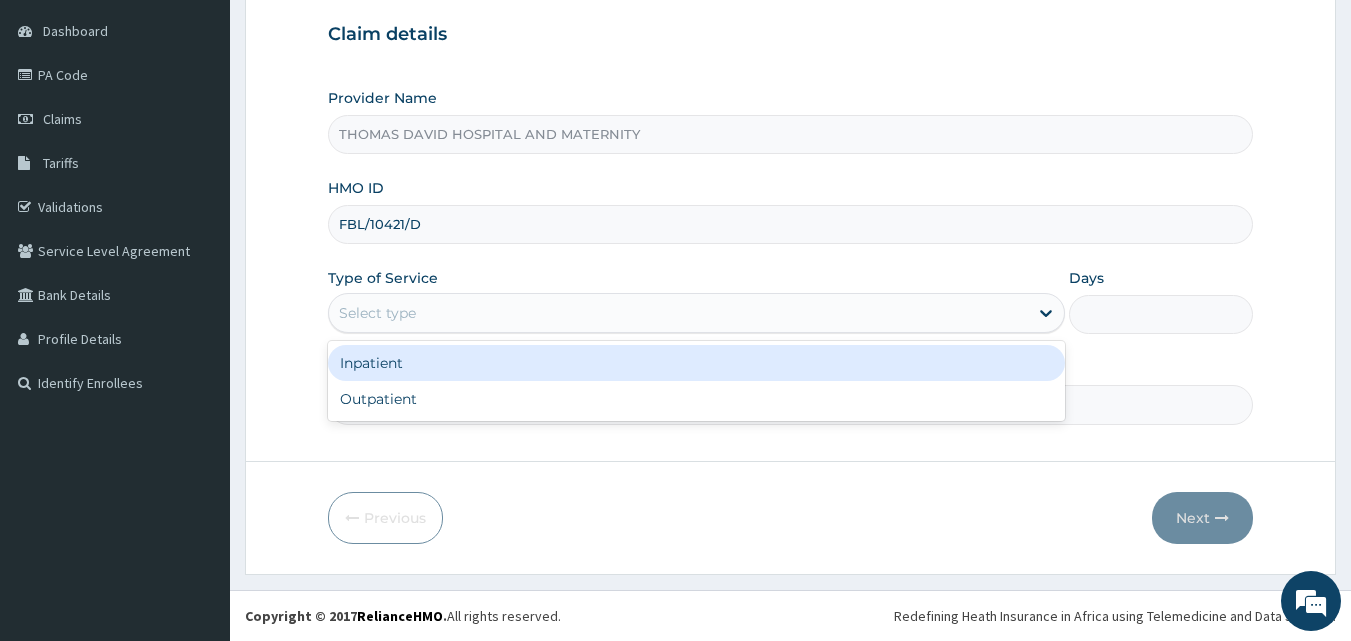 click on "Select type" at bounding box center [678, 313] 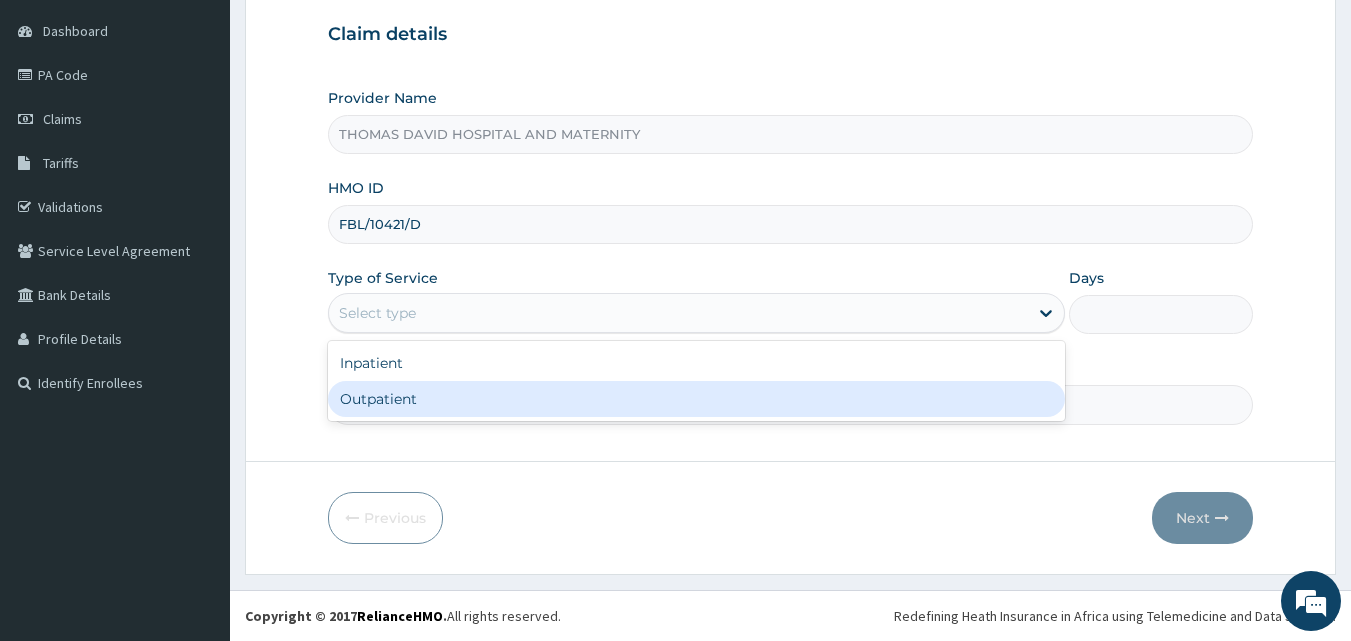 click on "Outpatient" at bounding box center [696, 399] 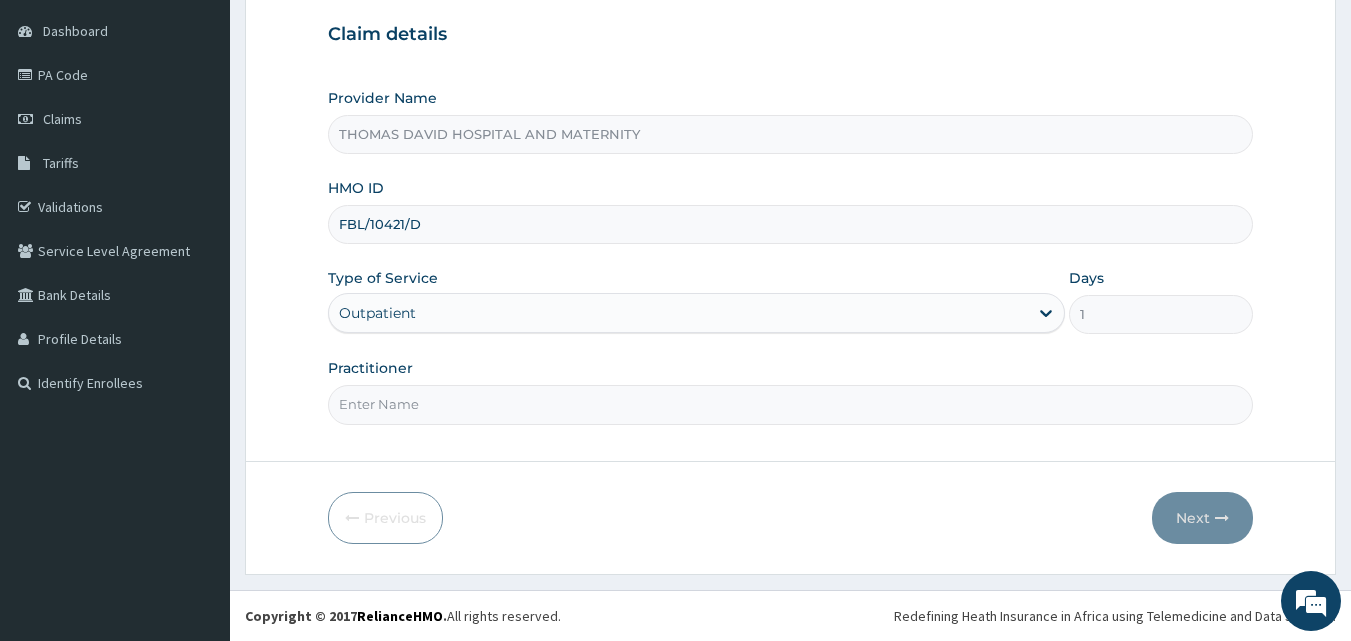 click on "Practitioner" at bounding box center [791, 404] 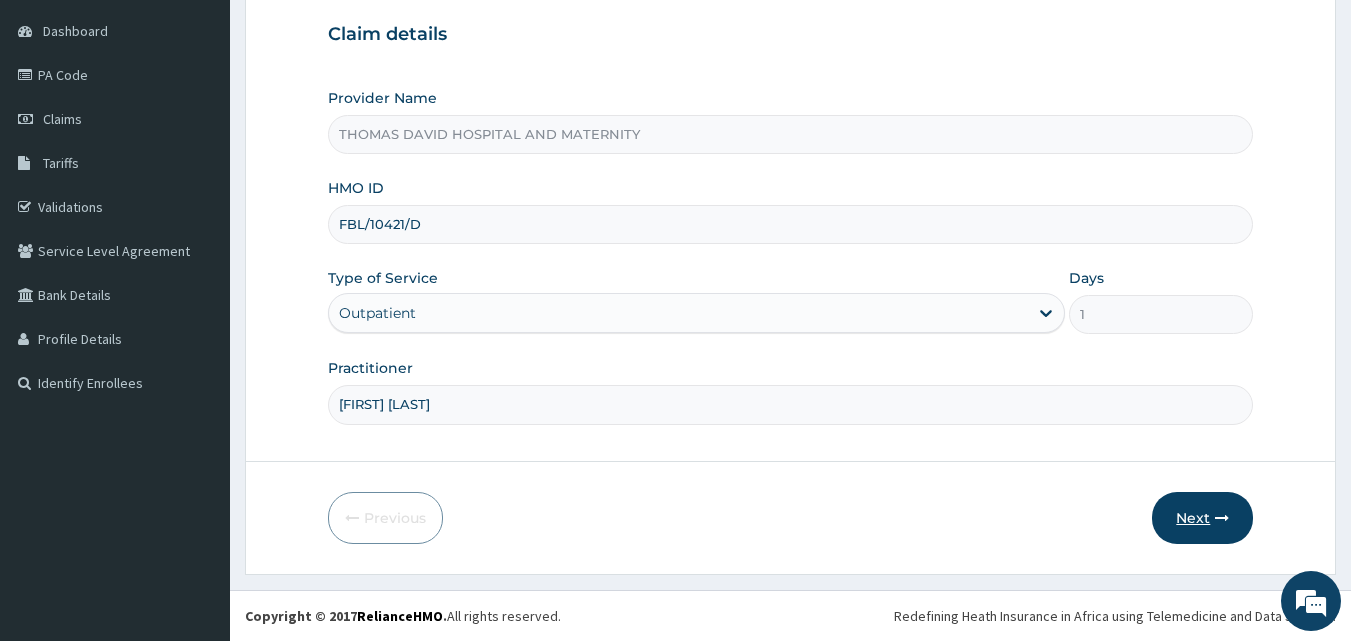 drag, startPoint x: 1186, startPoint y: 521, endPoint x: 1188, endPoint y: 510, distance: 11.18034 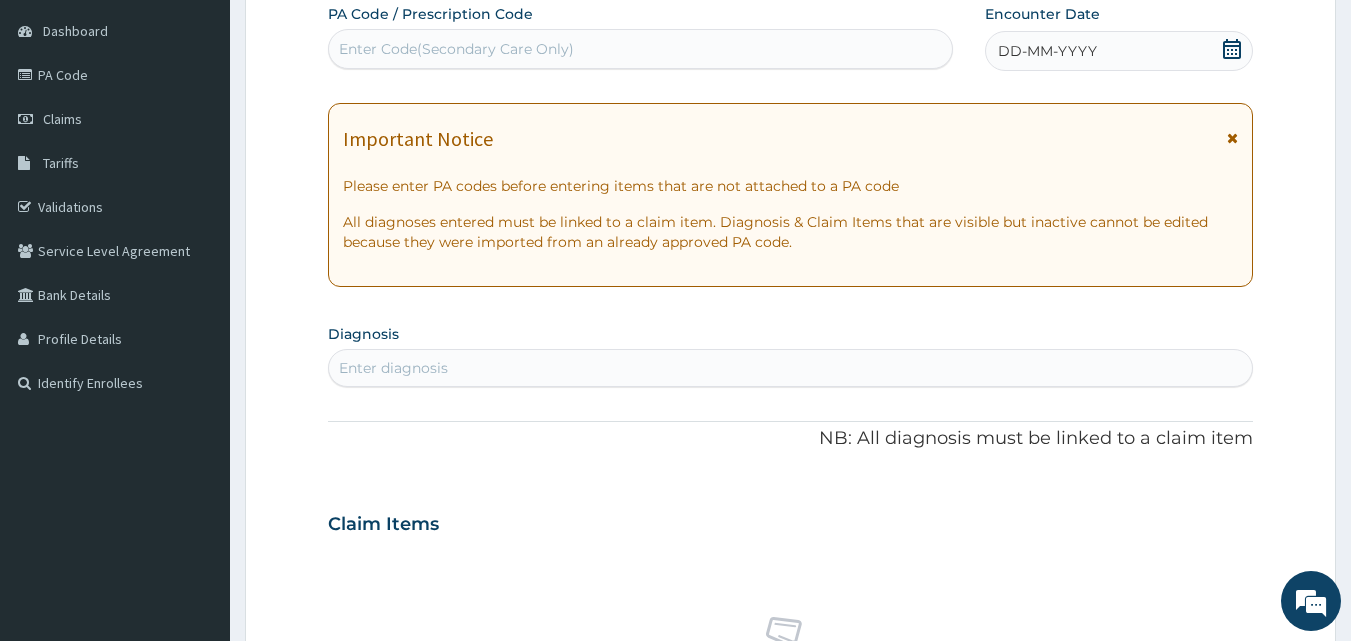 click 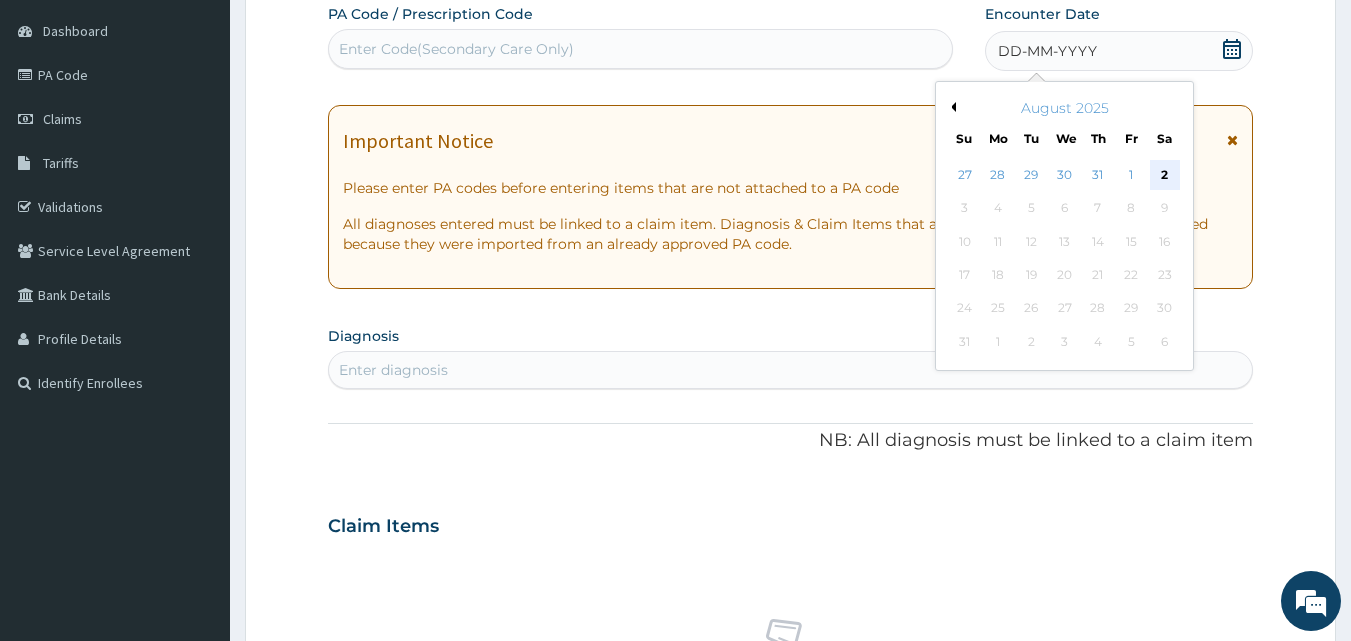 click on "2" at bounding box center [1165, 175] 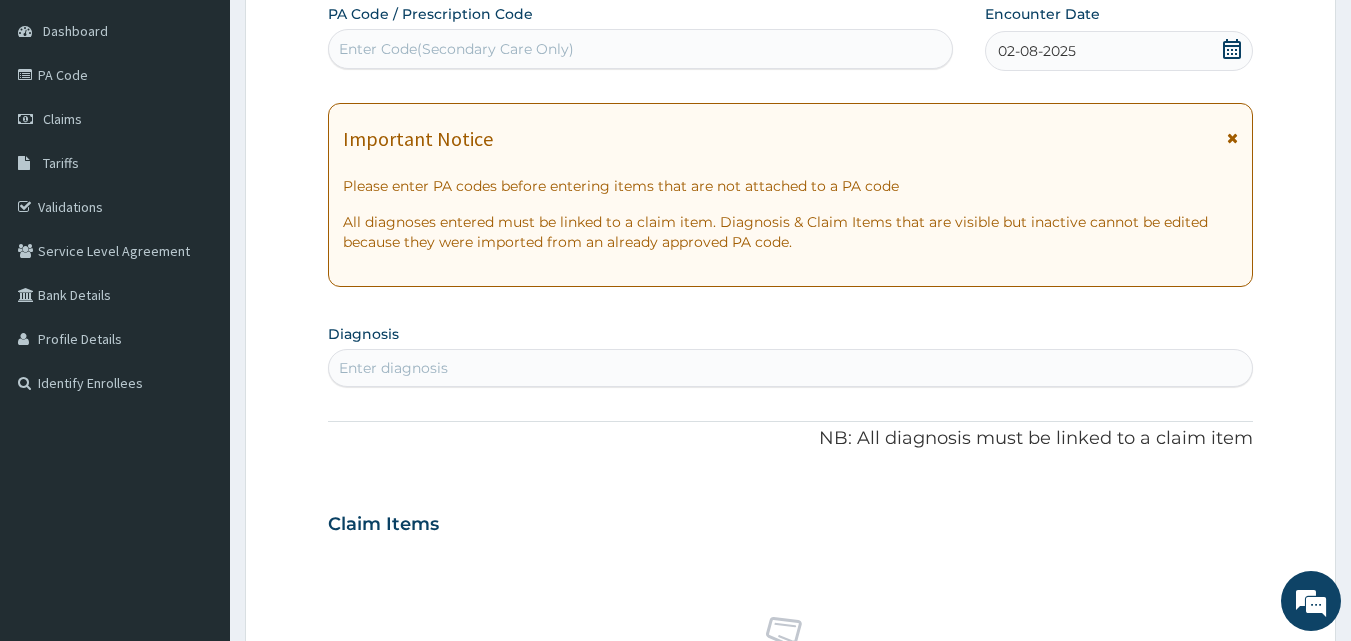 click on "Enter diagnosis" at bounding box center (791, 368) 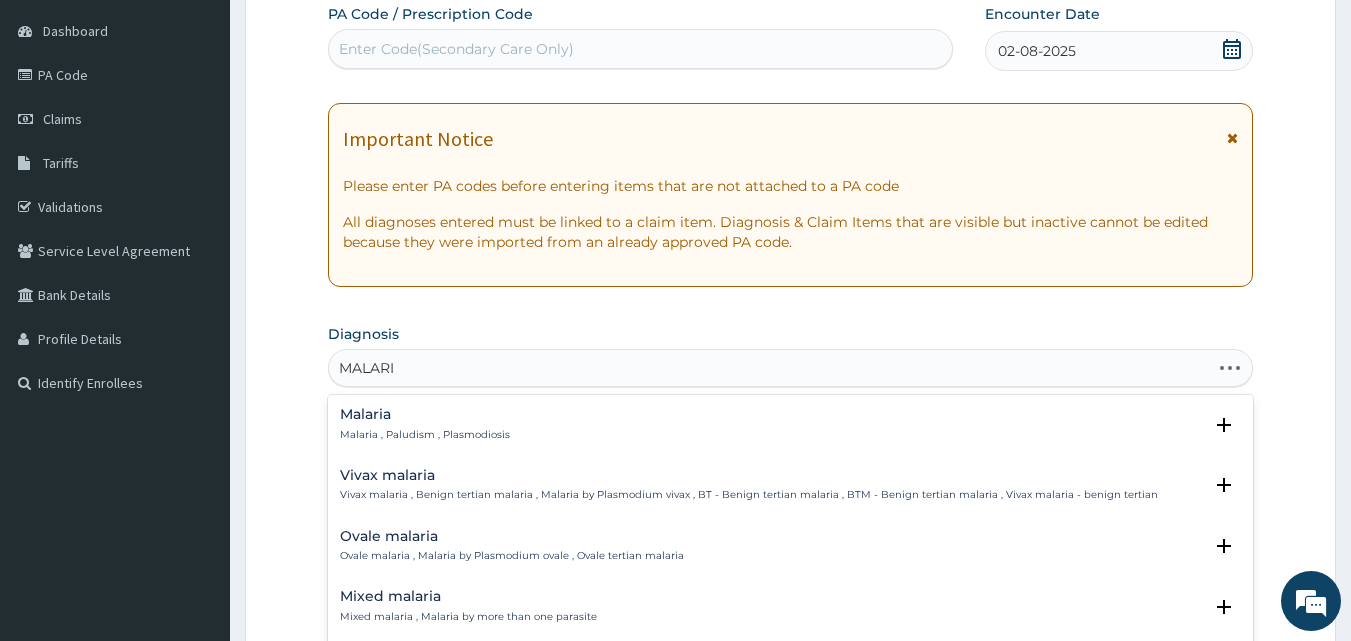 type on "MALARIA" 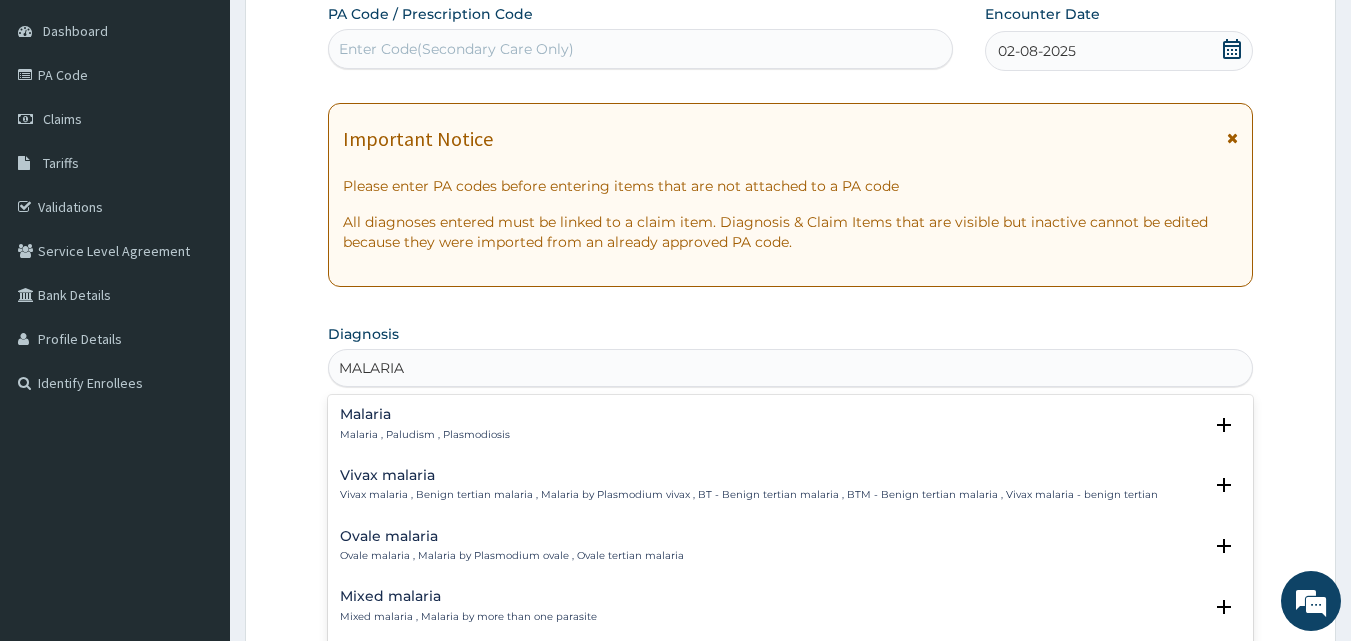 click on "Malaria" at bounding box center [425, 414] 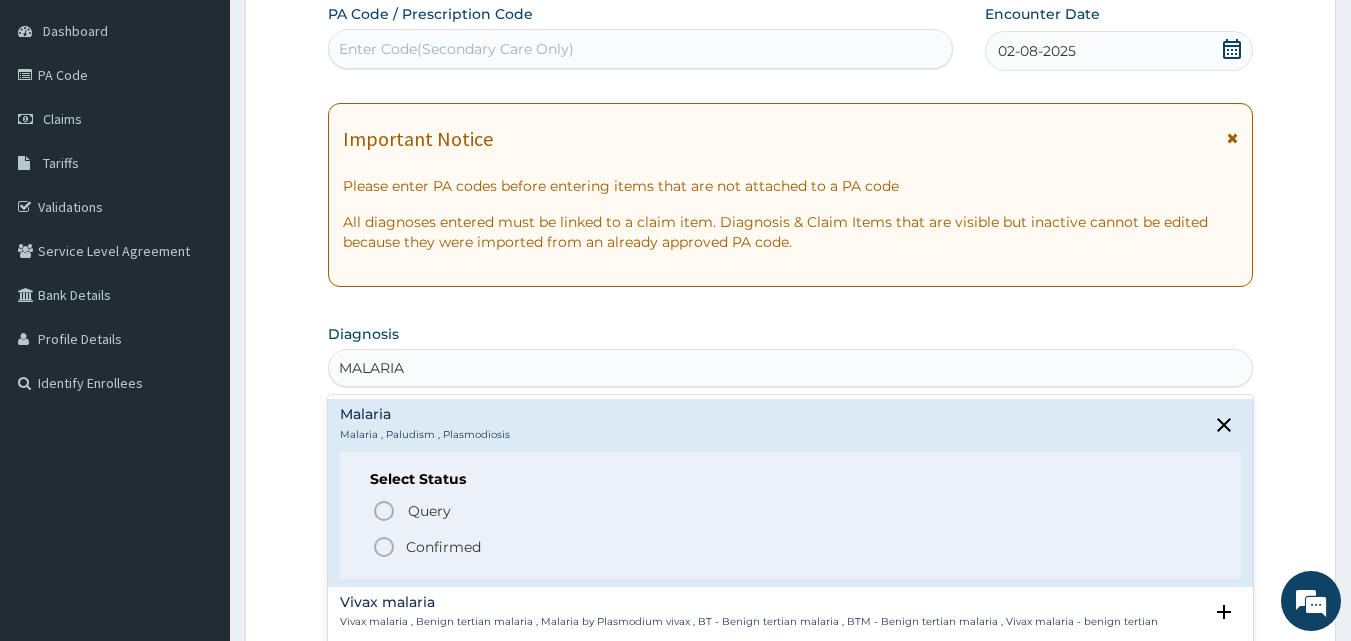 click 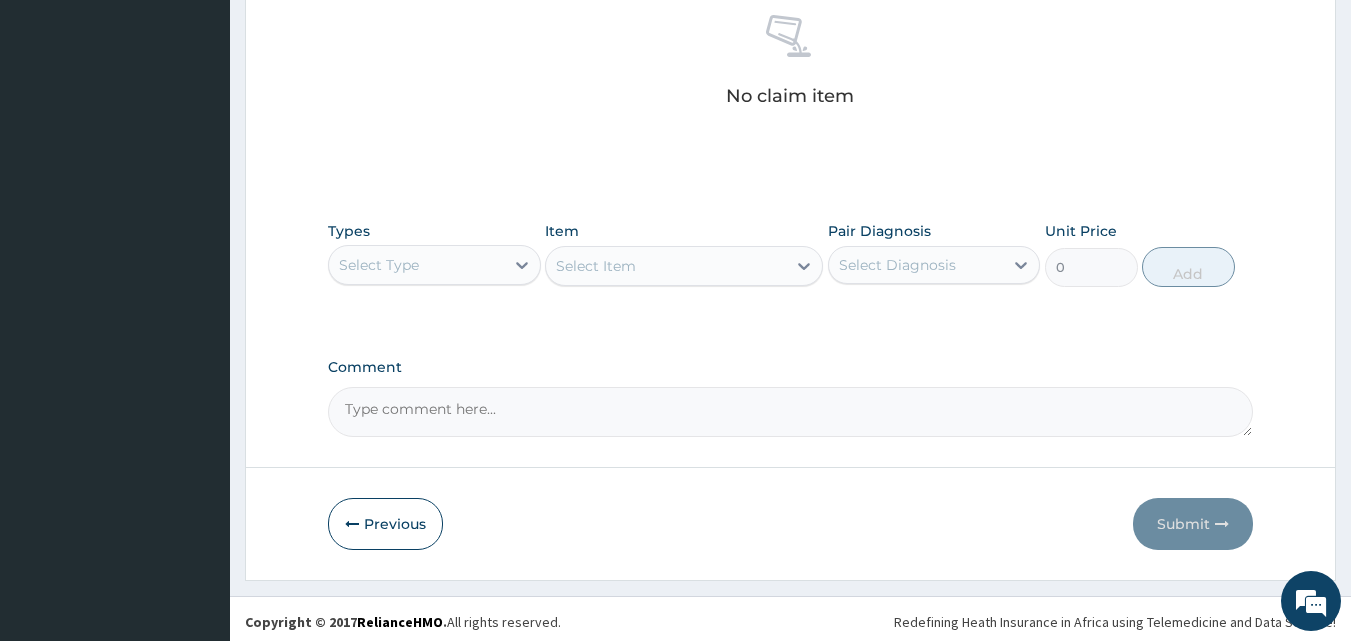 scroll, scrollTop: 801, scrollLeft: 0, axis: vertical 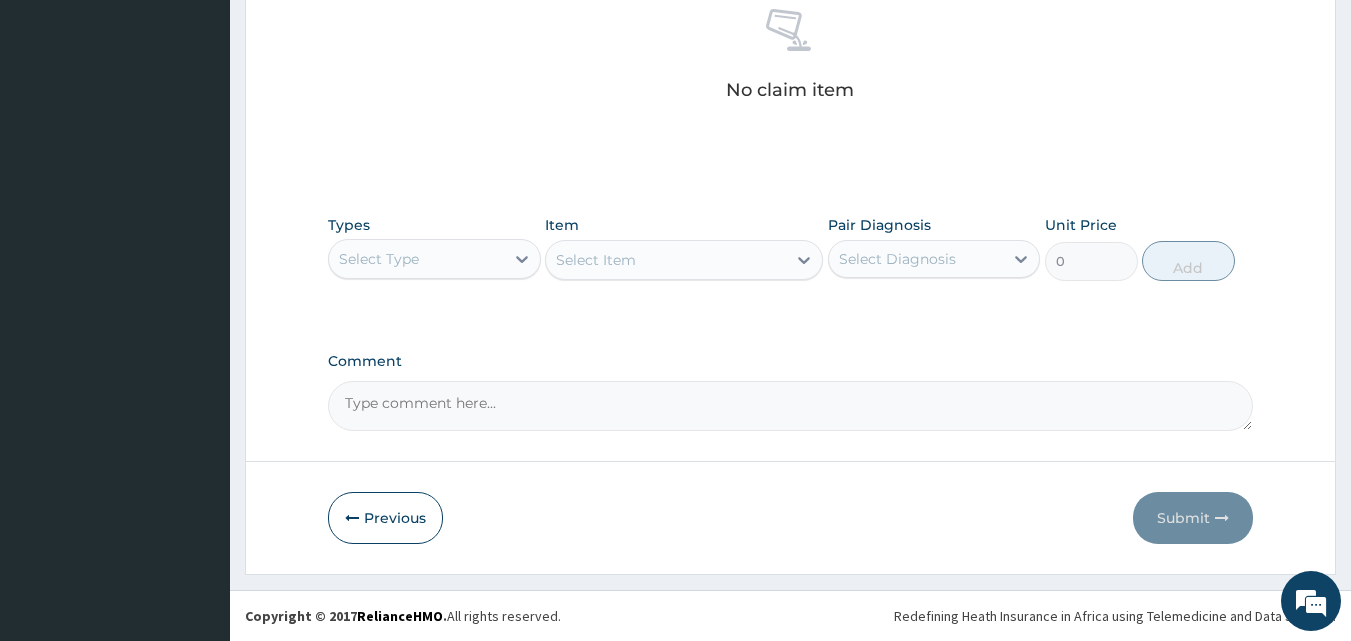 click on "Select Type" at bounding box center [416, 259] 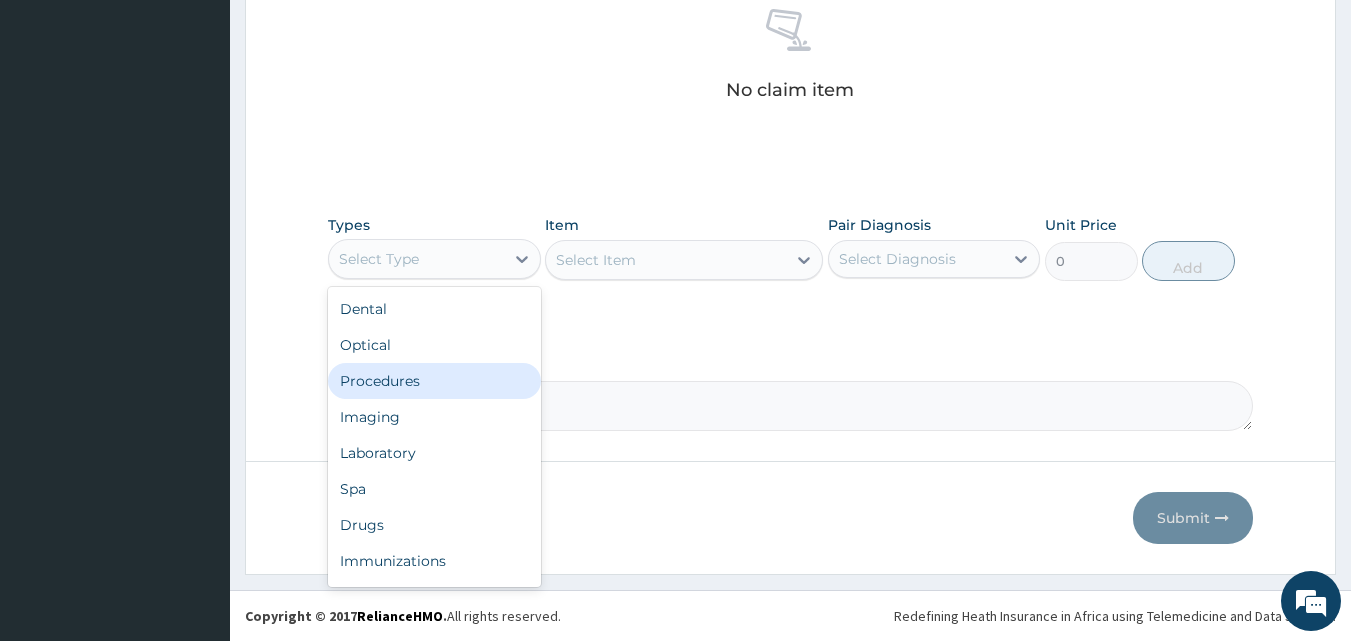 click on "Procedures" at bounding box center [434, 381] 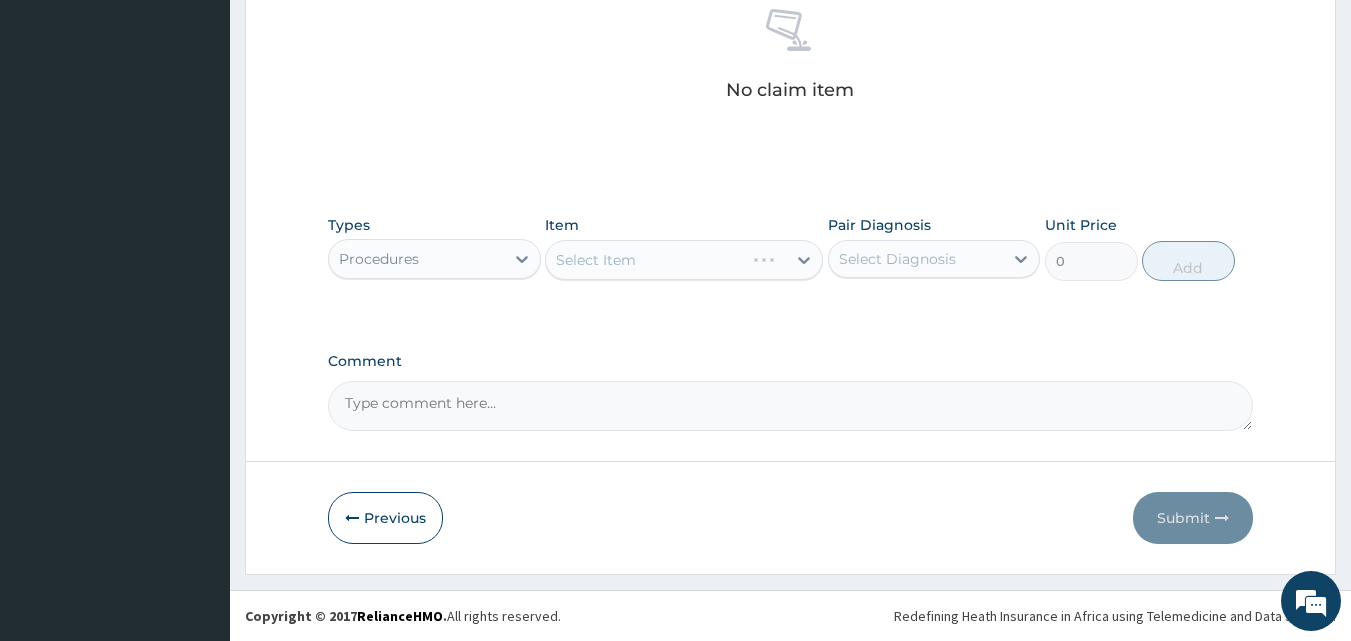 click on "Select Item" at bounding box center (684, 260) 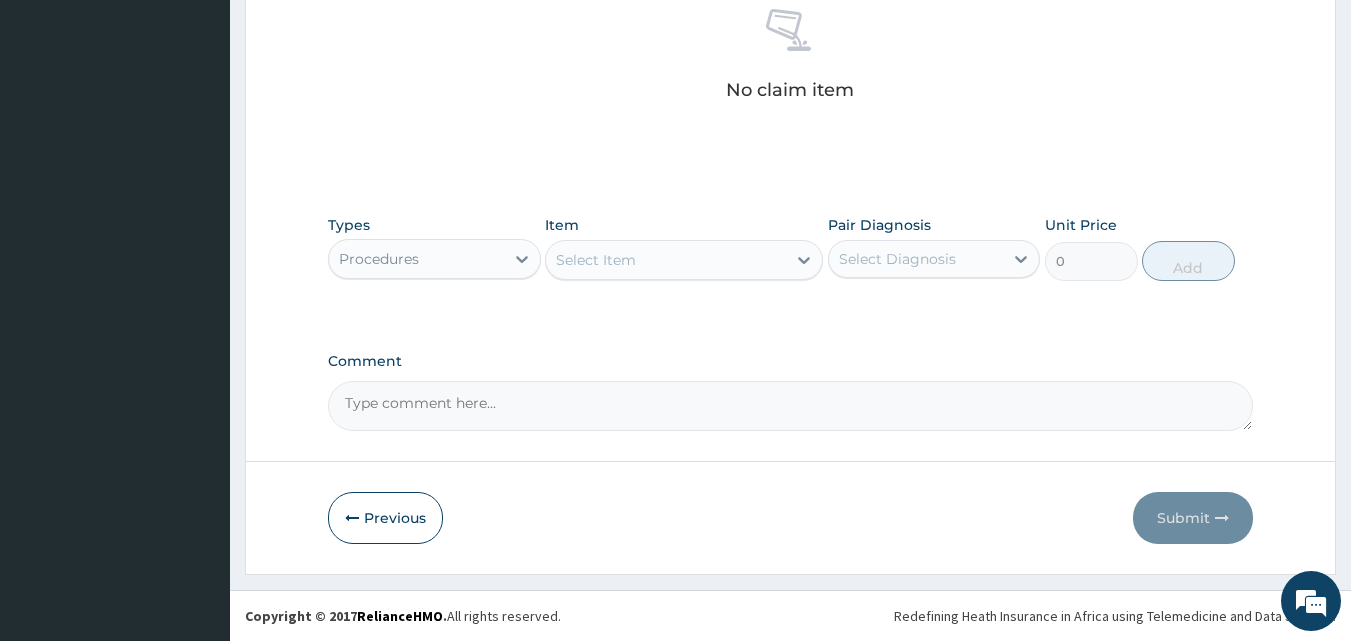 click on "Select Item" at bounding box center [666, 260] 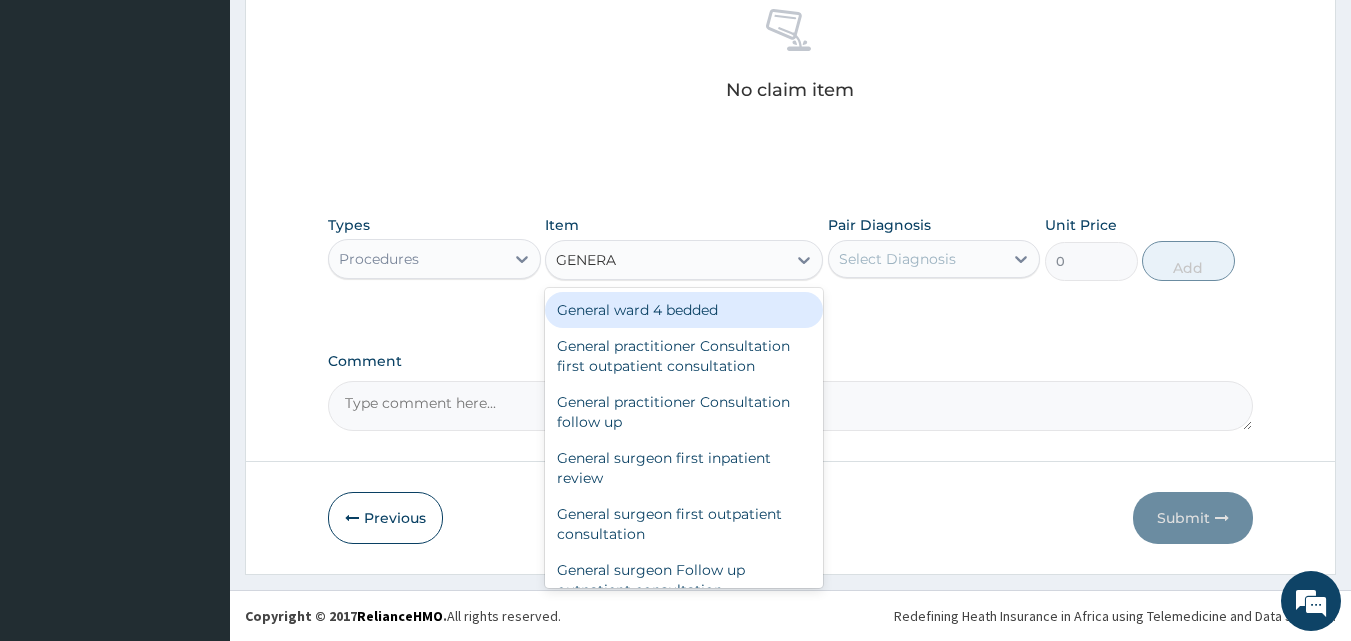 type on "GENERAL" 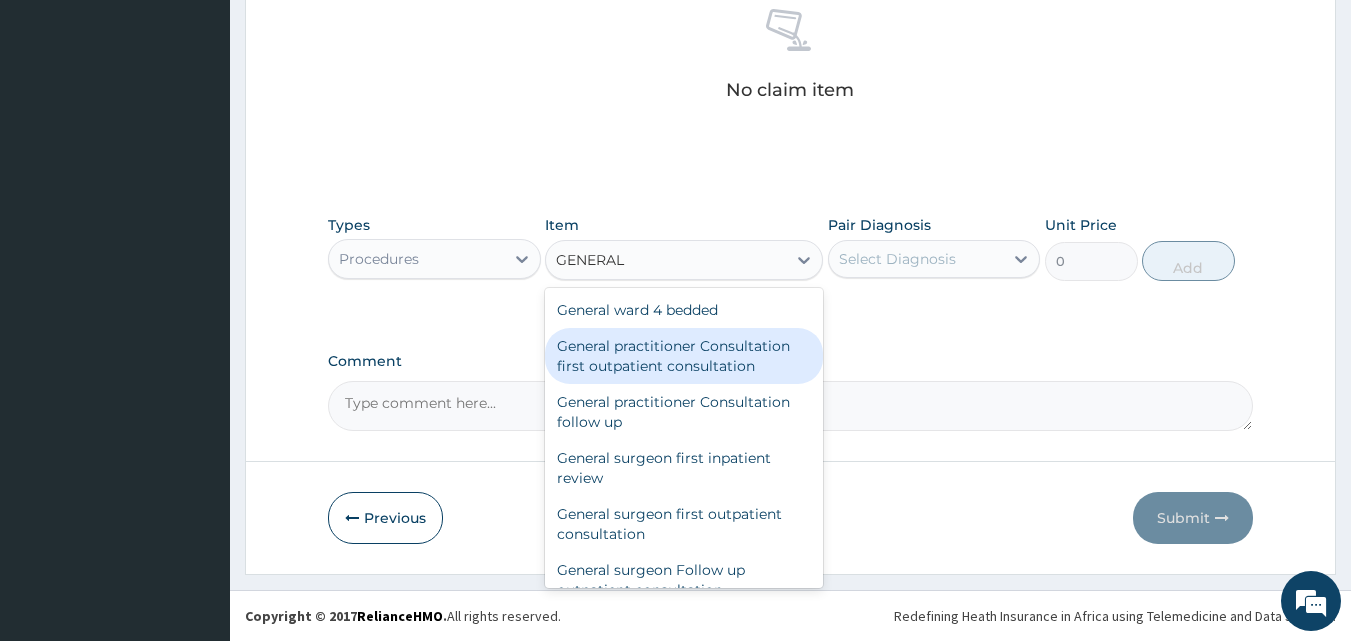click on "General practitioner Consultation first outpatient consultation" at bounding box center [684, 356] 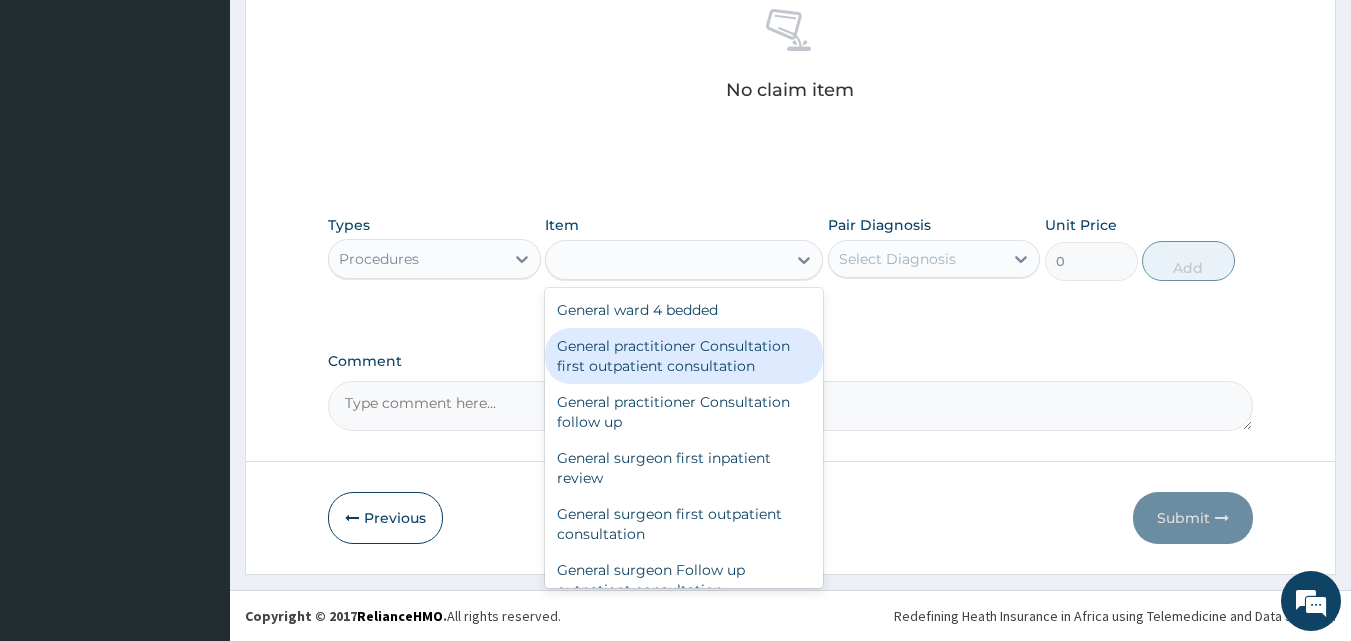type on "3547.5" 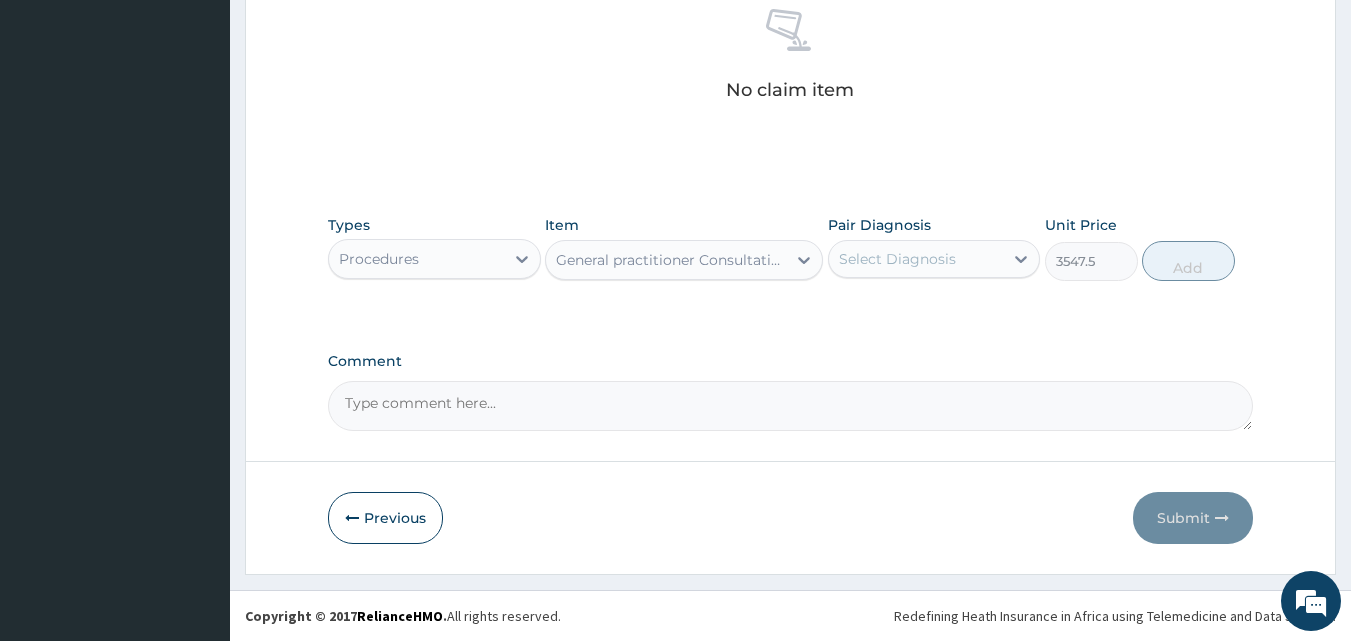 click on "Select Diagnosis" at bounding box center (916, 259) 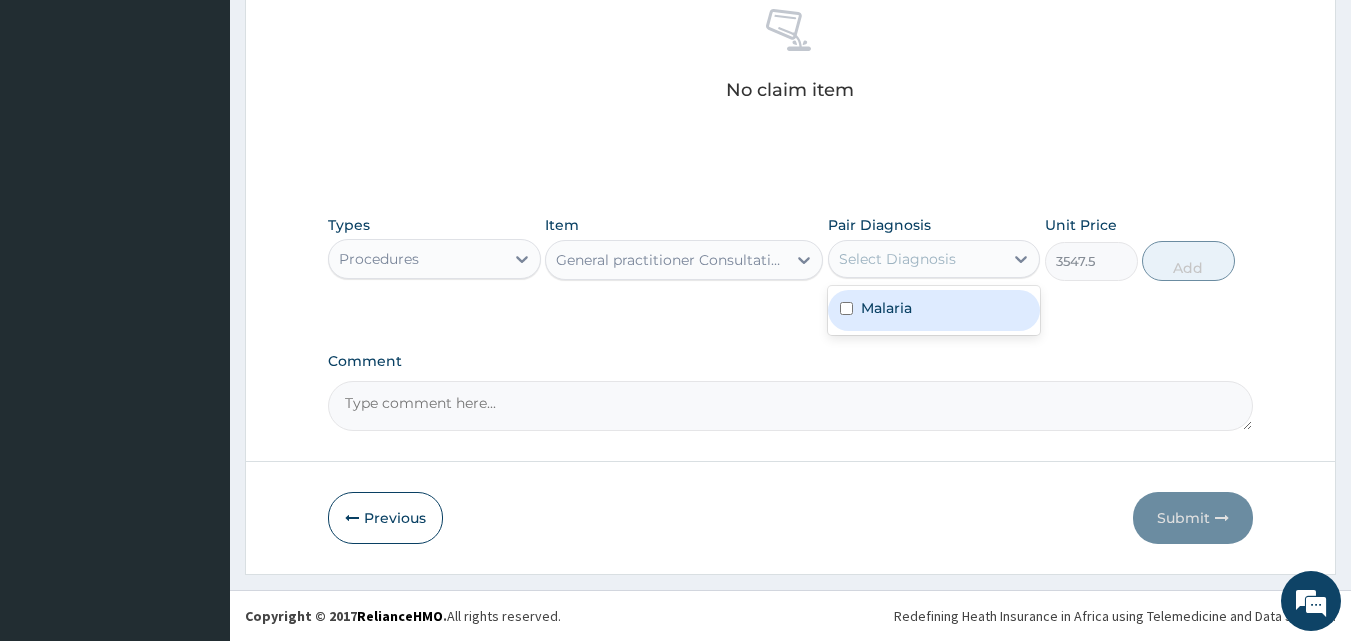 click on "Malaria" at bounding box center (934, 310) 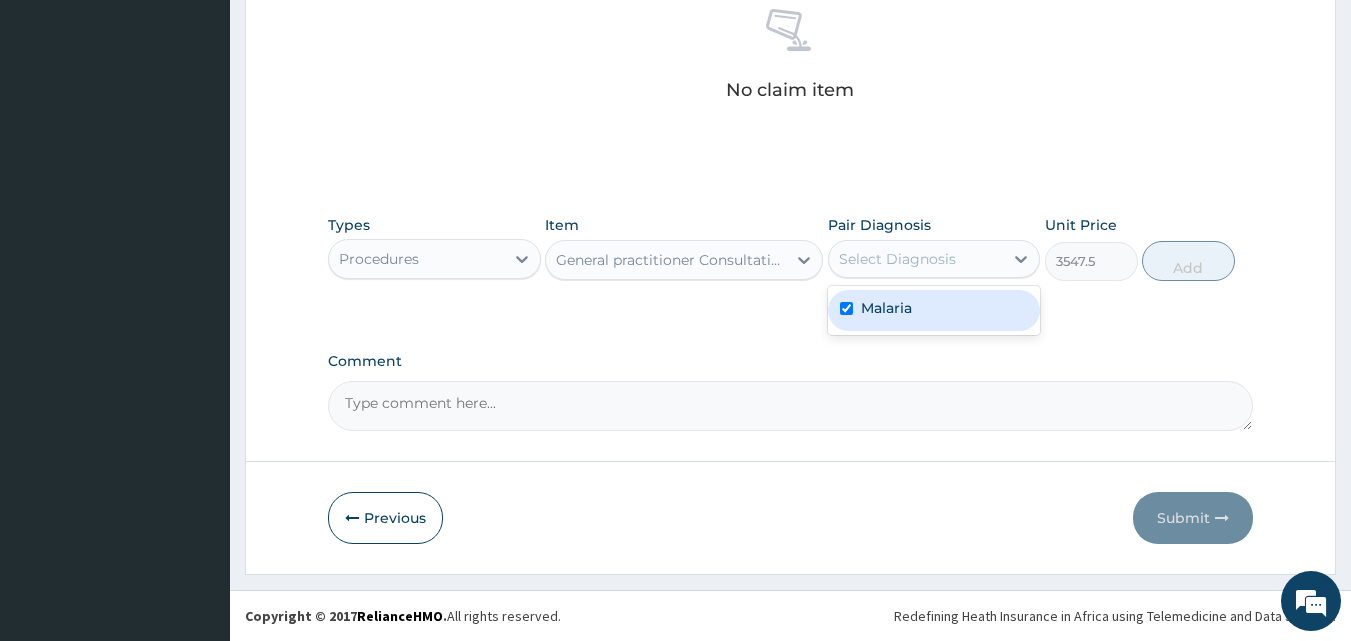 checkbox on "true" 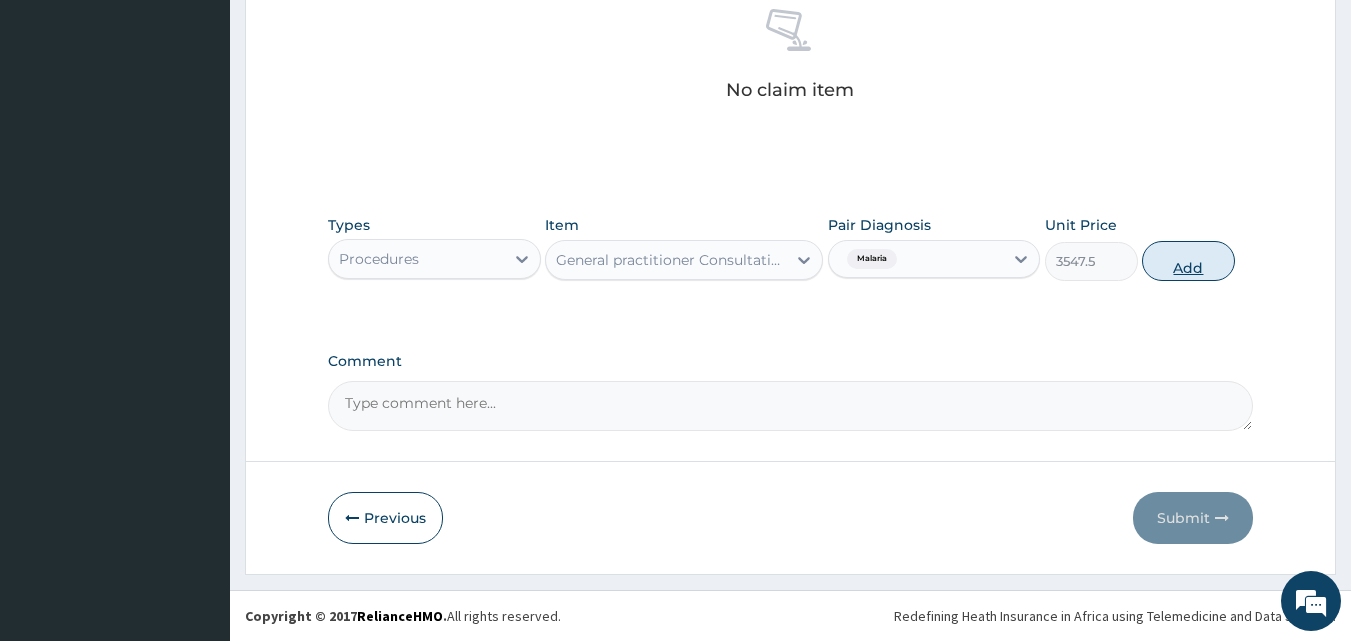 click on "Add" at bounding box center (1188, 261) 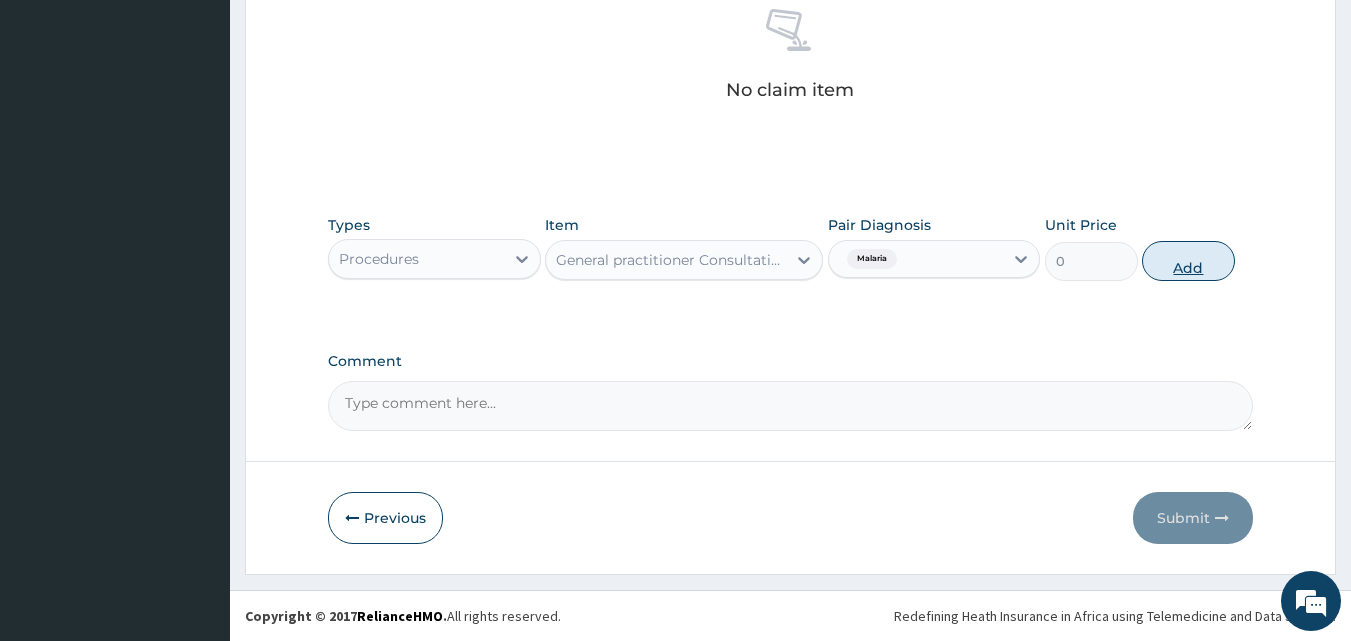 scroll, scrollTop: 732, scrollLeft: 0, axis: vertical 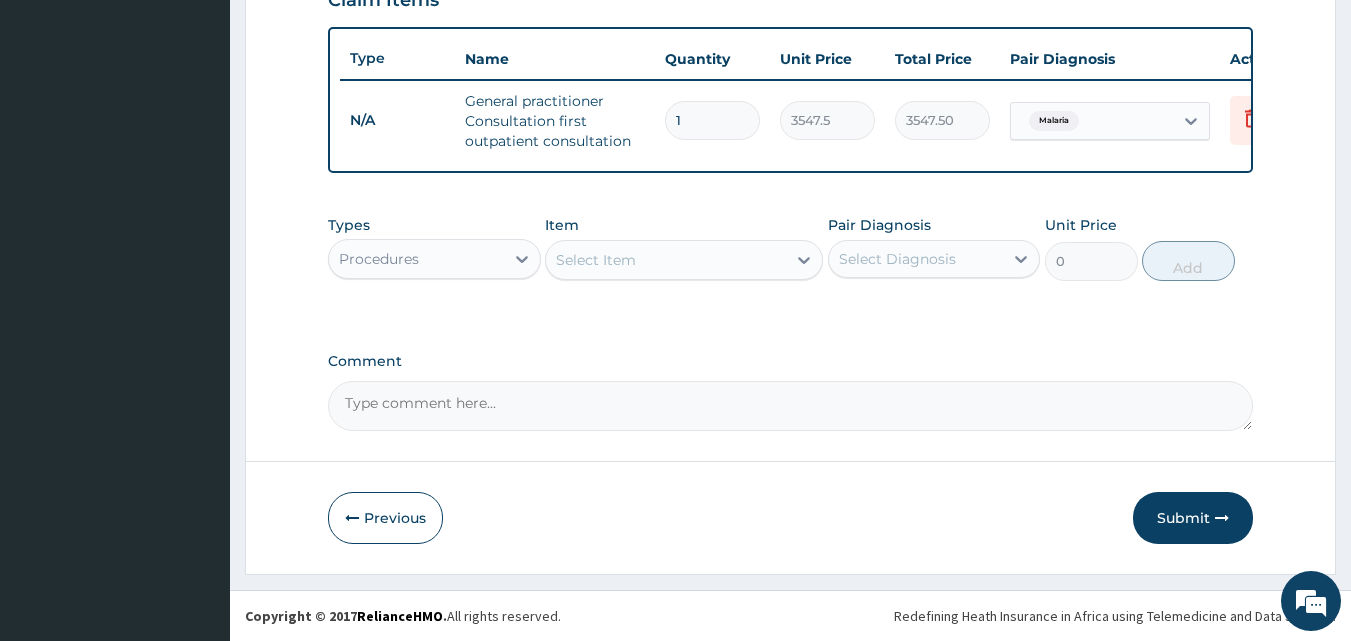 click on "Procedures" at bounding box center (416, 259) 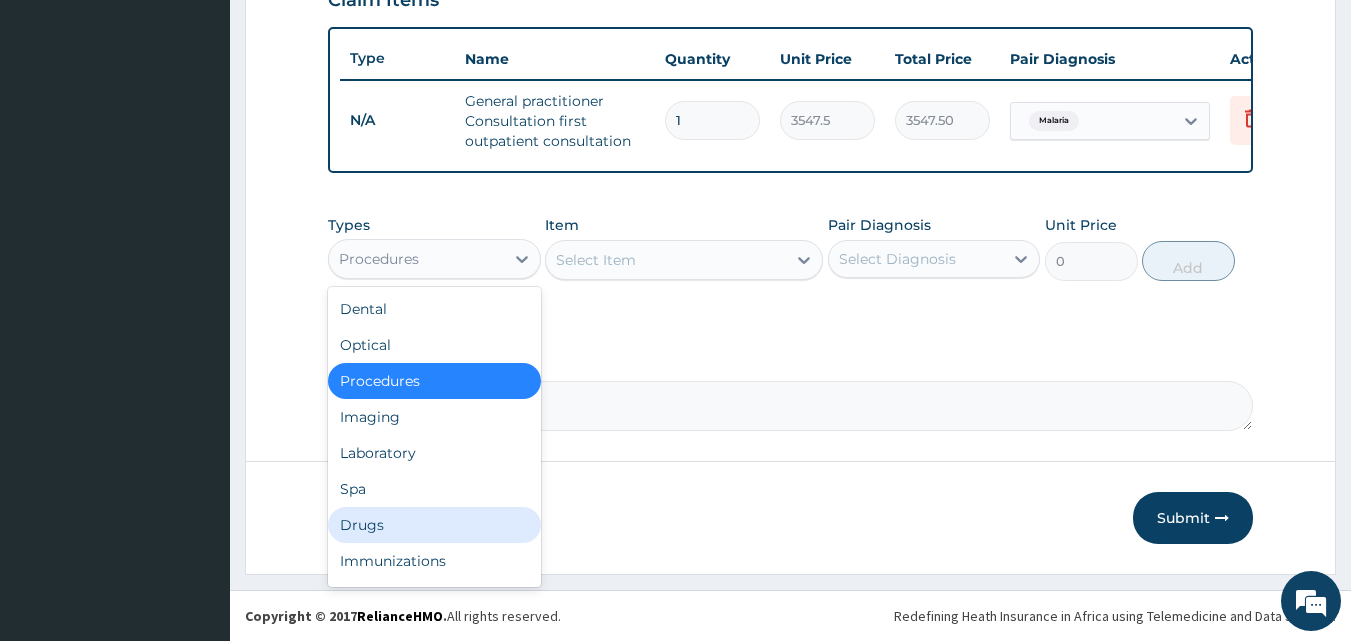 click on "Drugs" at bounding box center (434, 525) 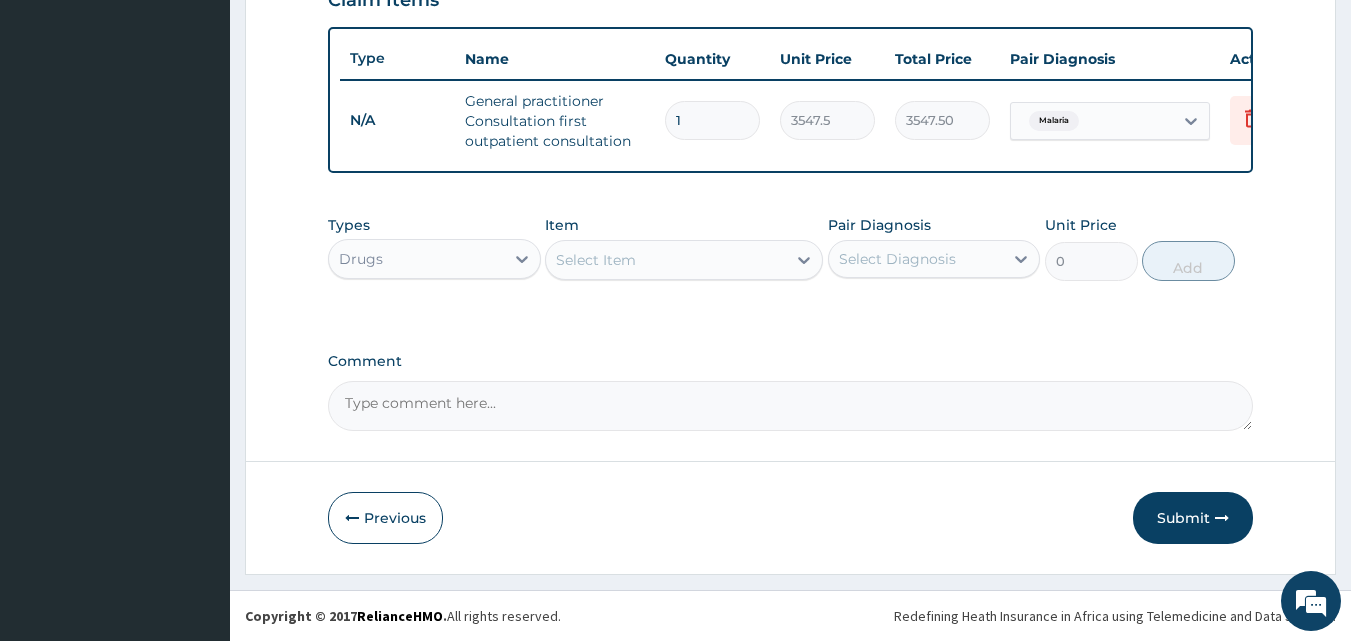 click on "Select Item" at bounding box center [666, 260] 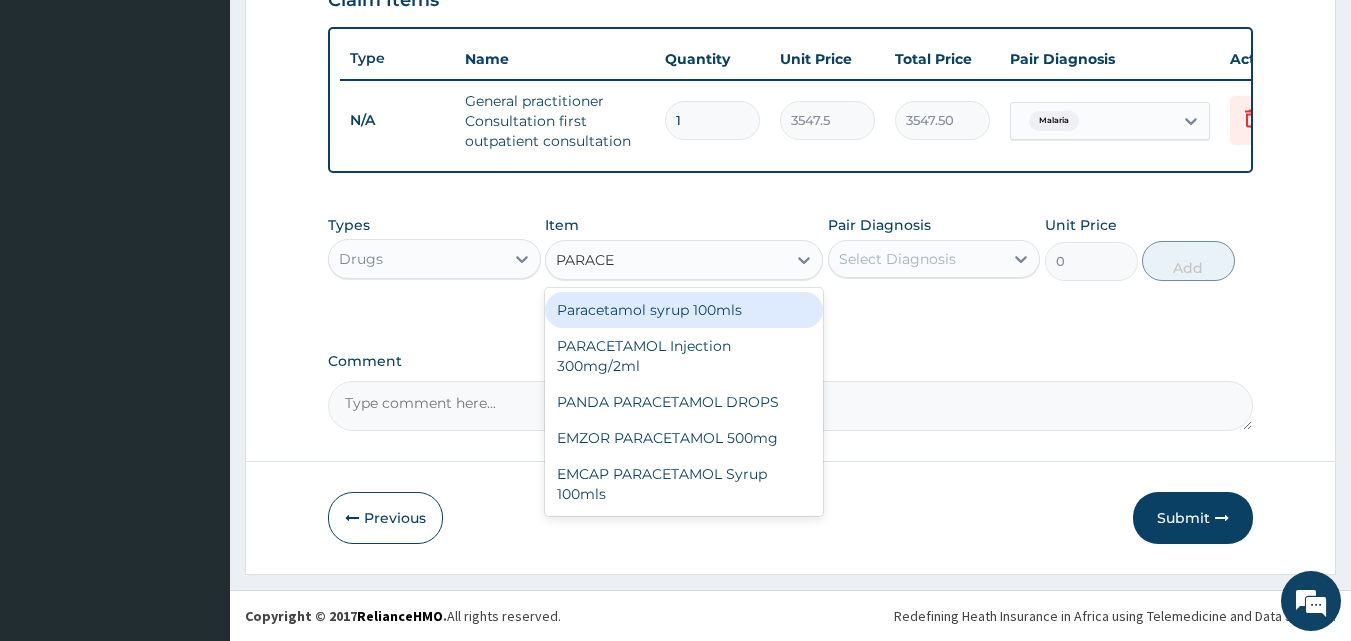 type on "PARACET" 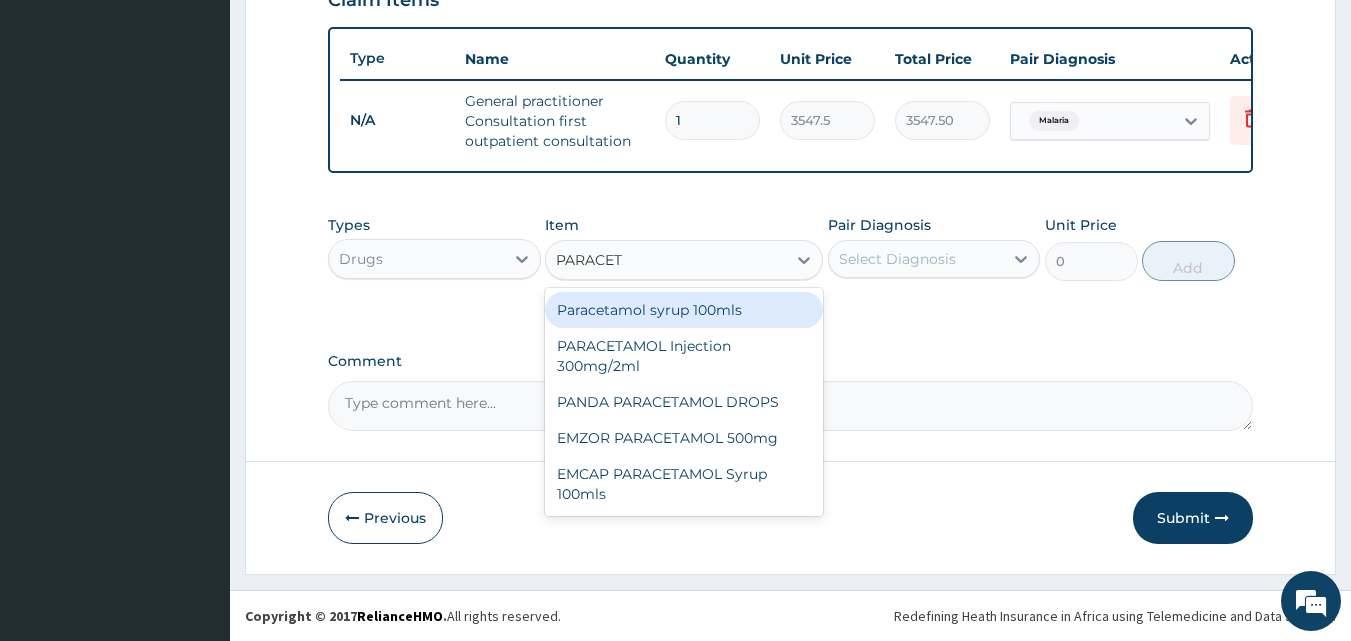 click on "Paracetamol syrup 100mls" at bounding box center (684, 310) 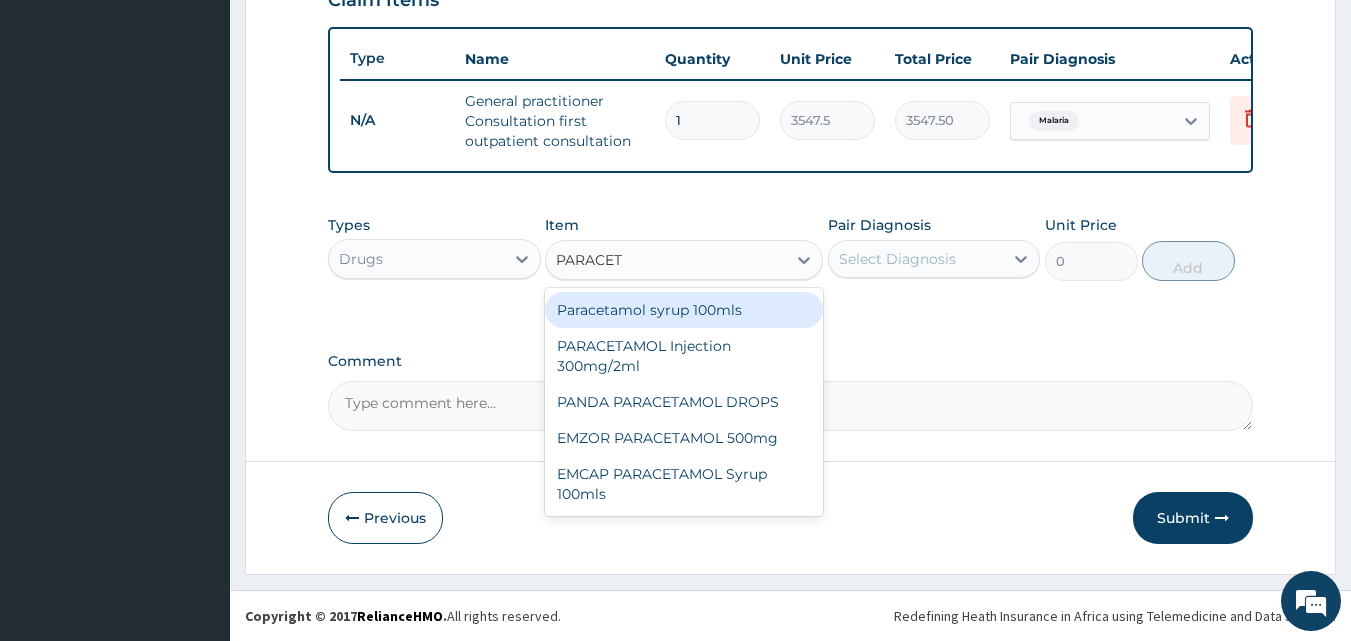 type 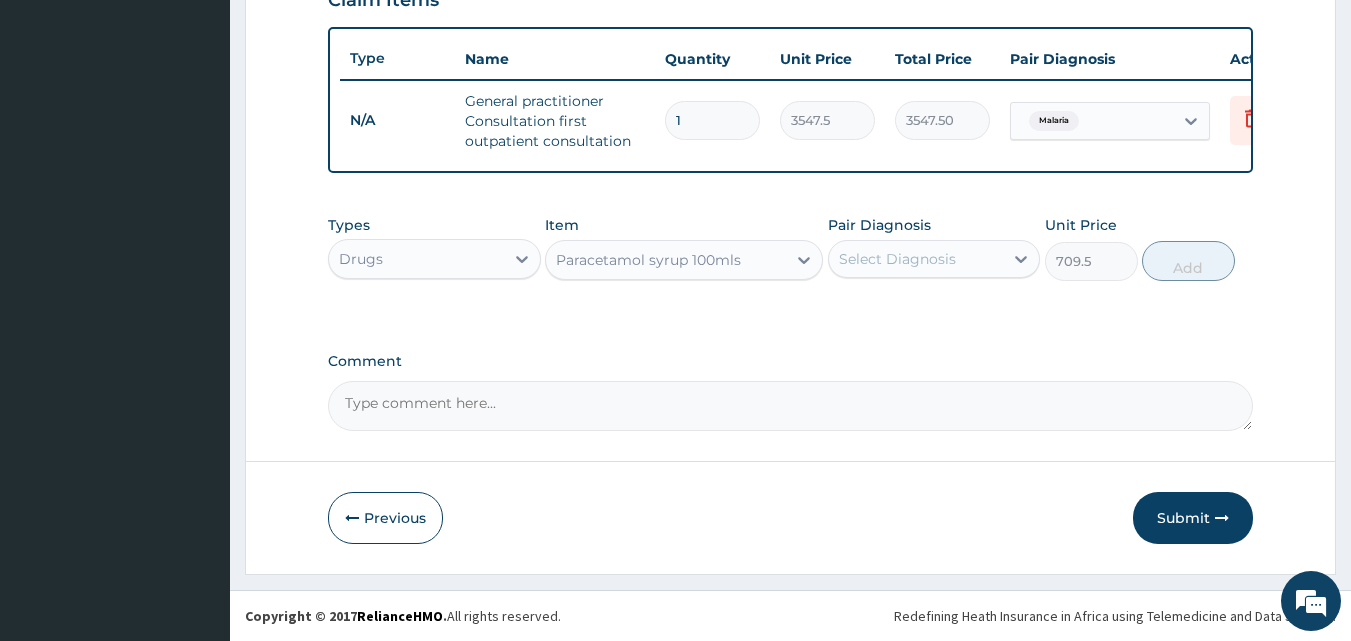 click on "Select Diagnosis" at bounding box center (897, 259) 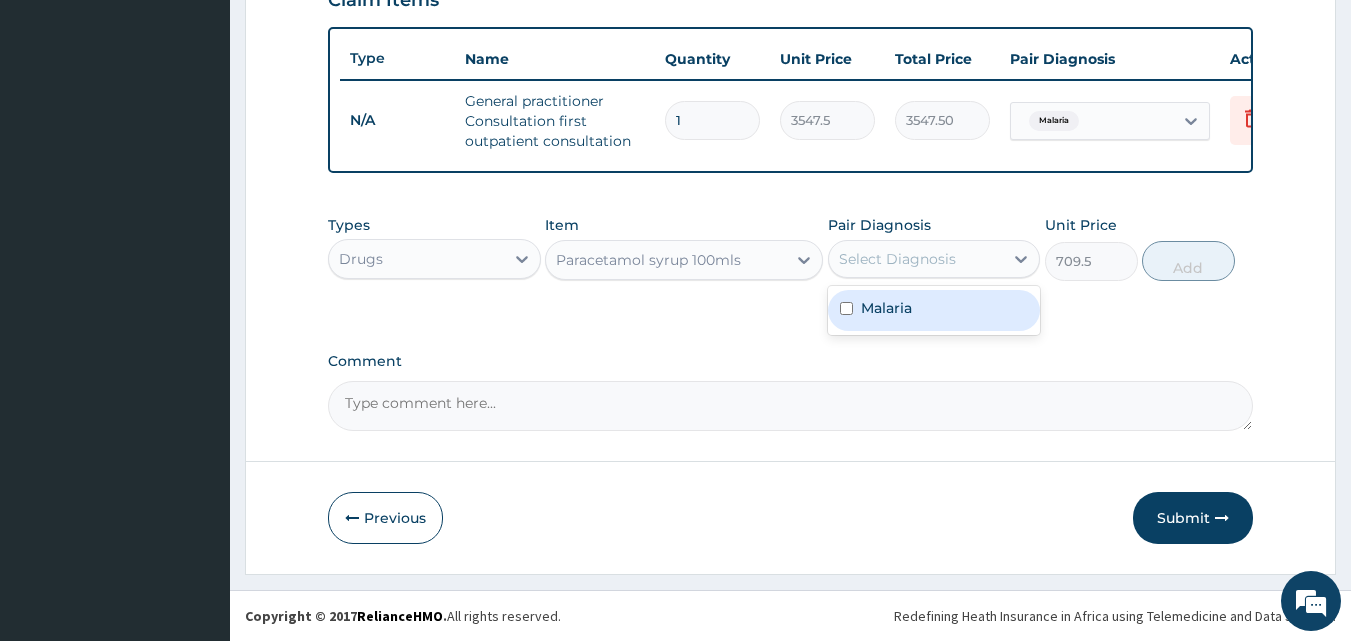 click on "Malaria" at bounding box center [934, 310] 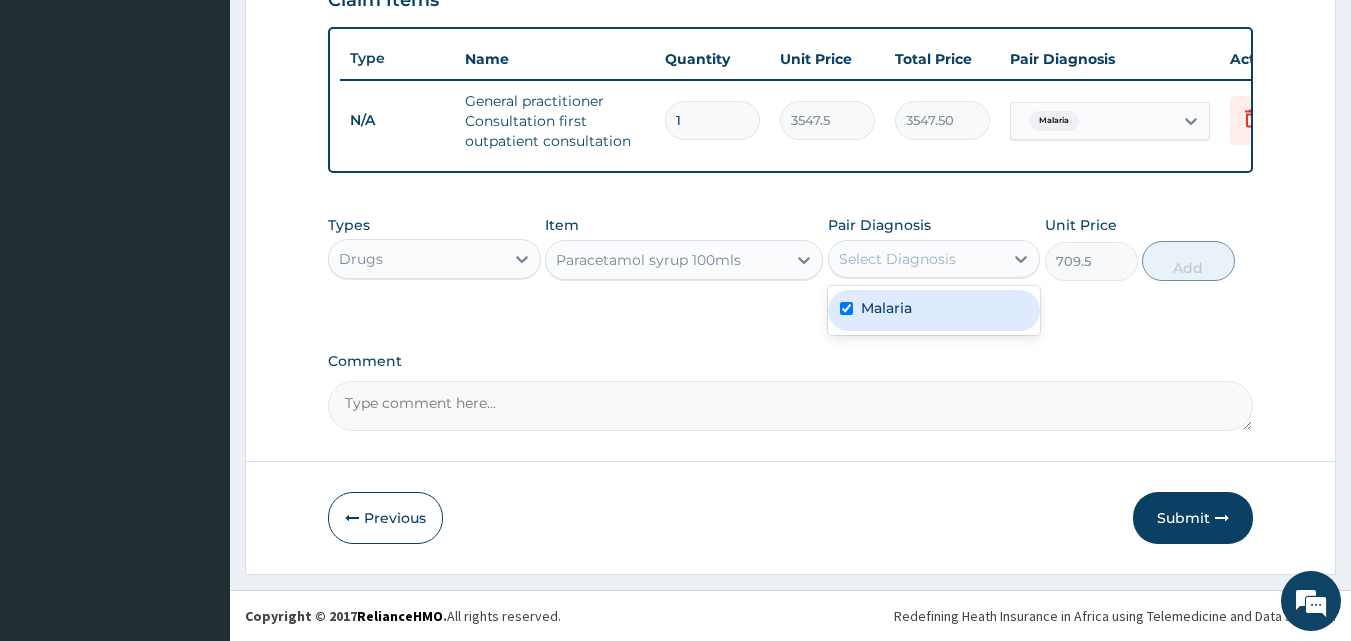 checkbox on "true" 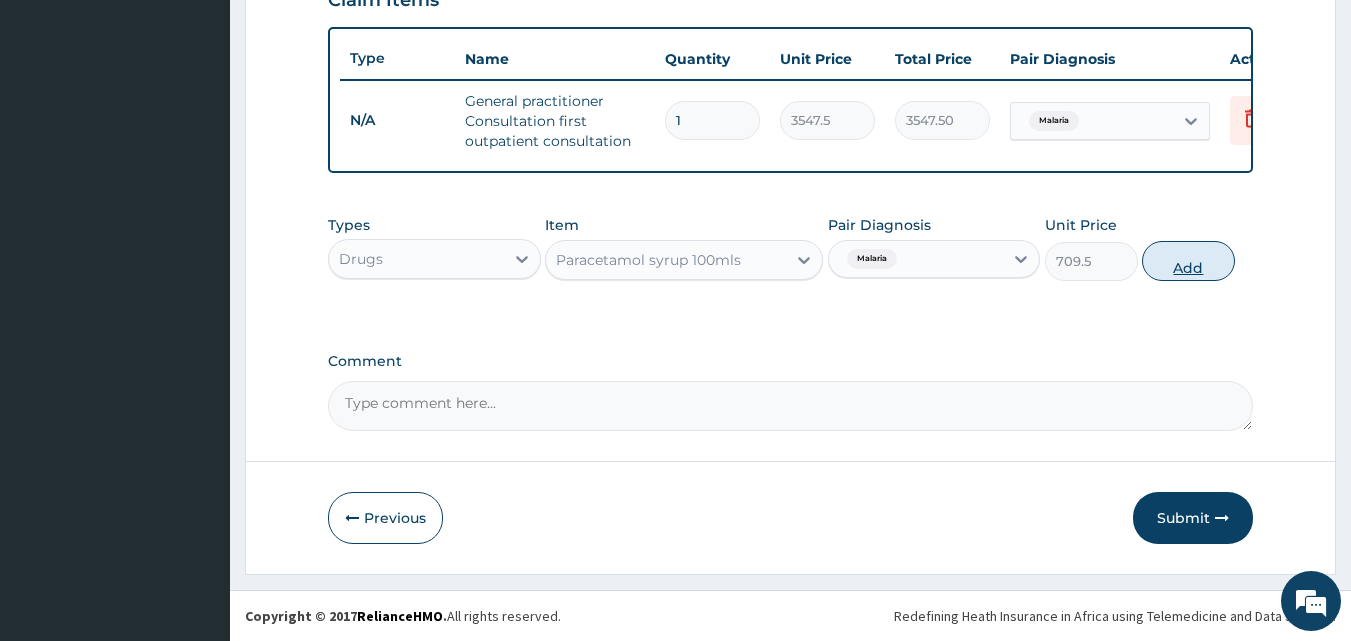 click on "Add" at bounding box center (1188, 261) 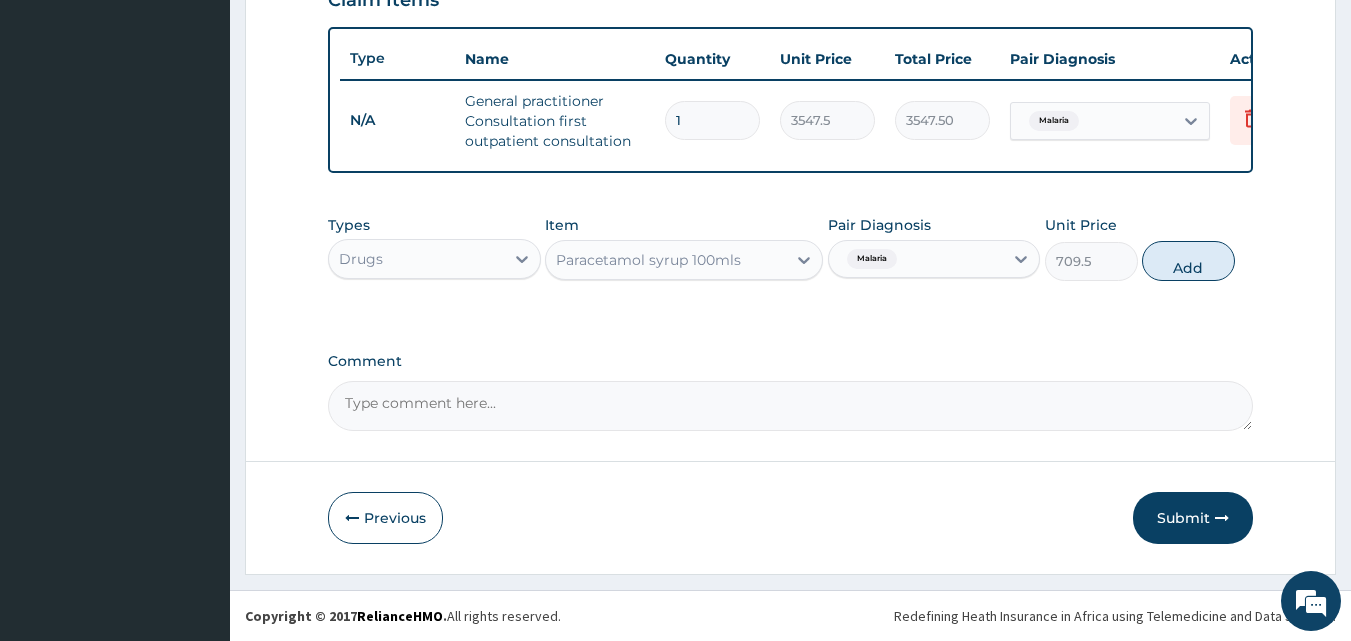 type on "0" 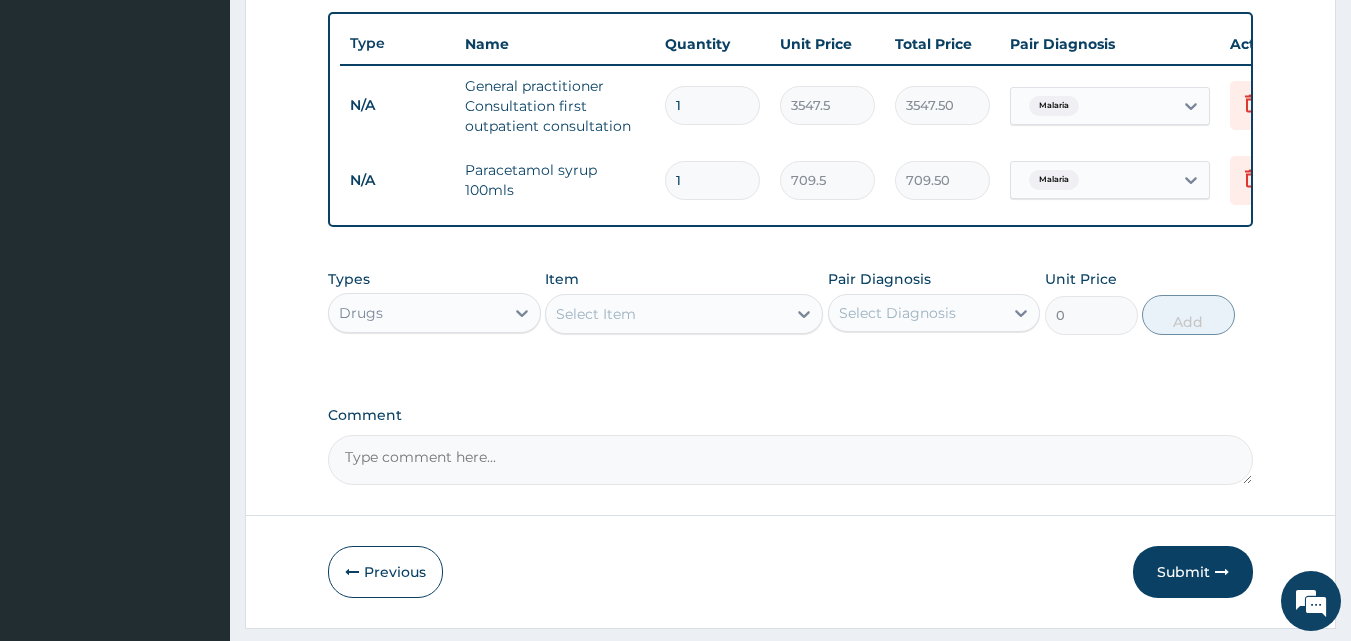 click on "Select Item" at bounding box center (666, 314) 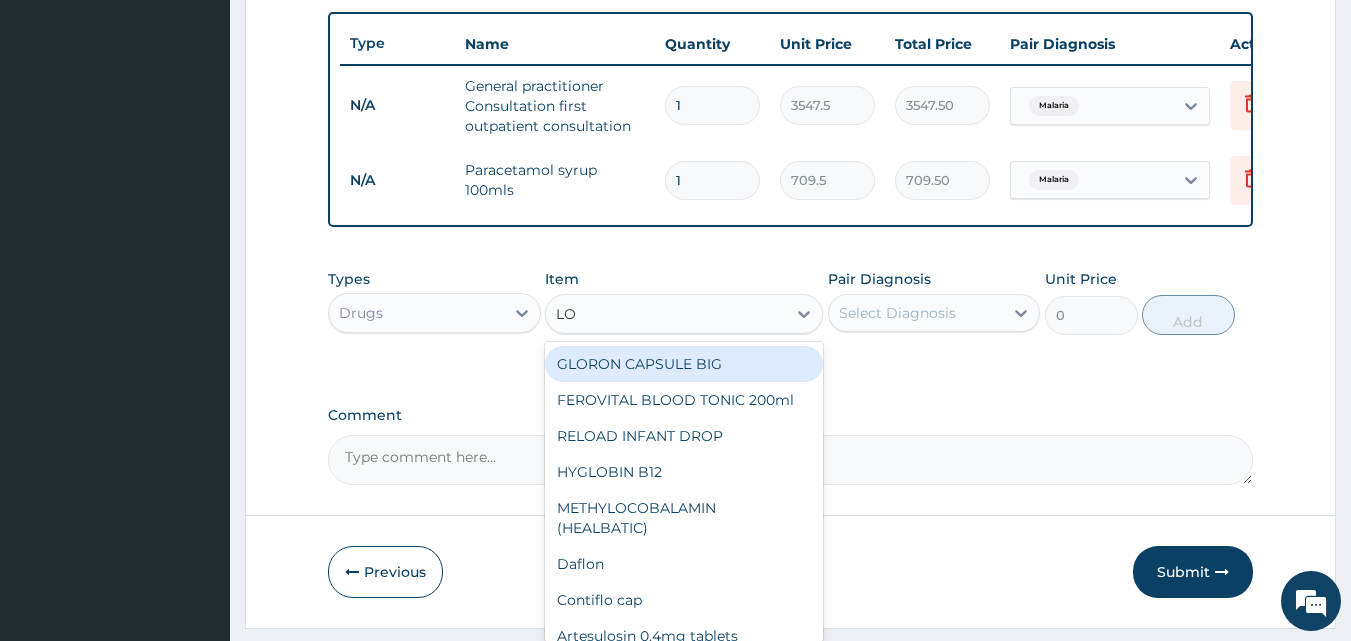 type on "L" 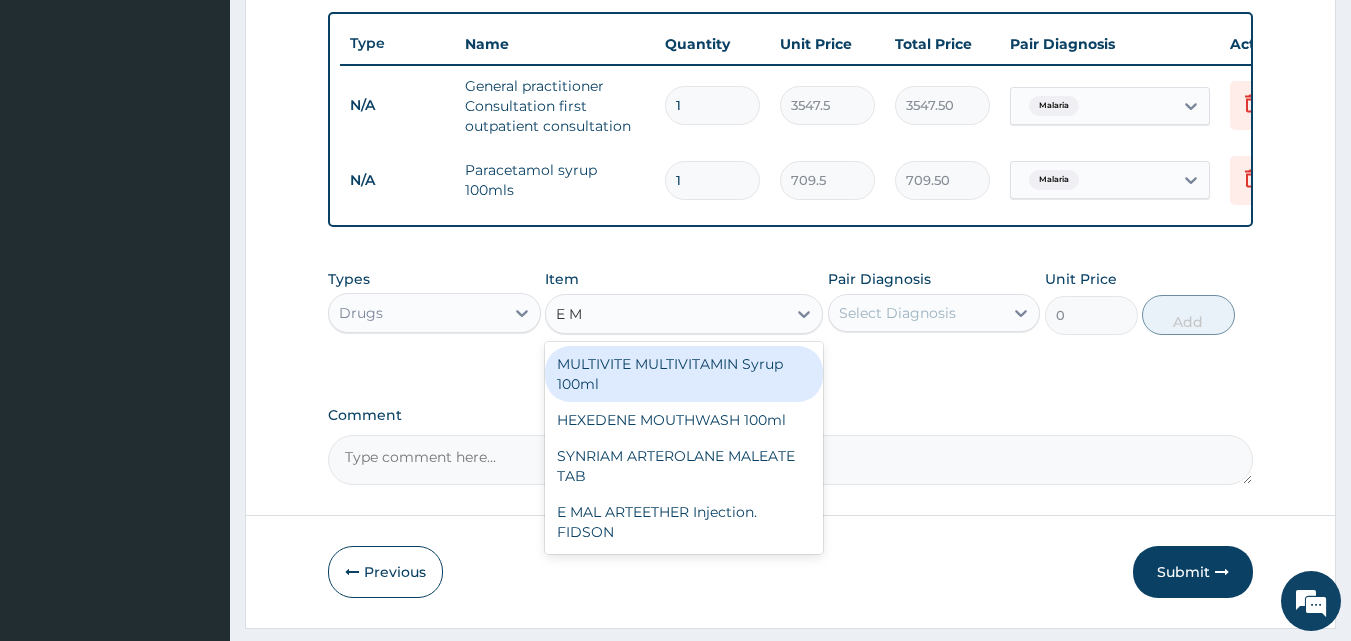 type on "E MA" 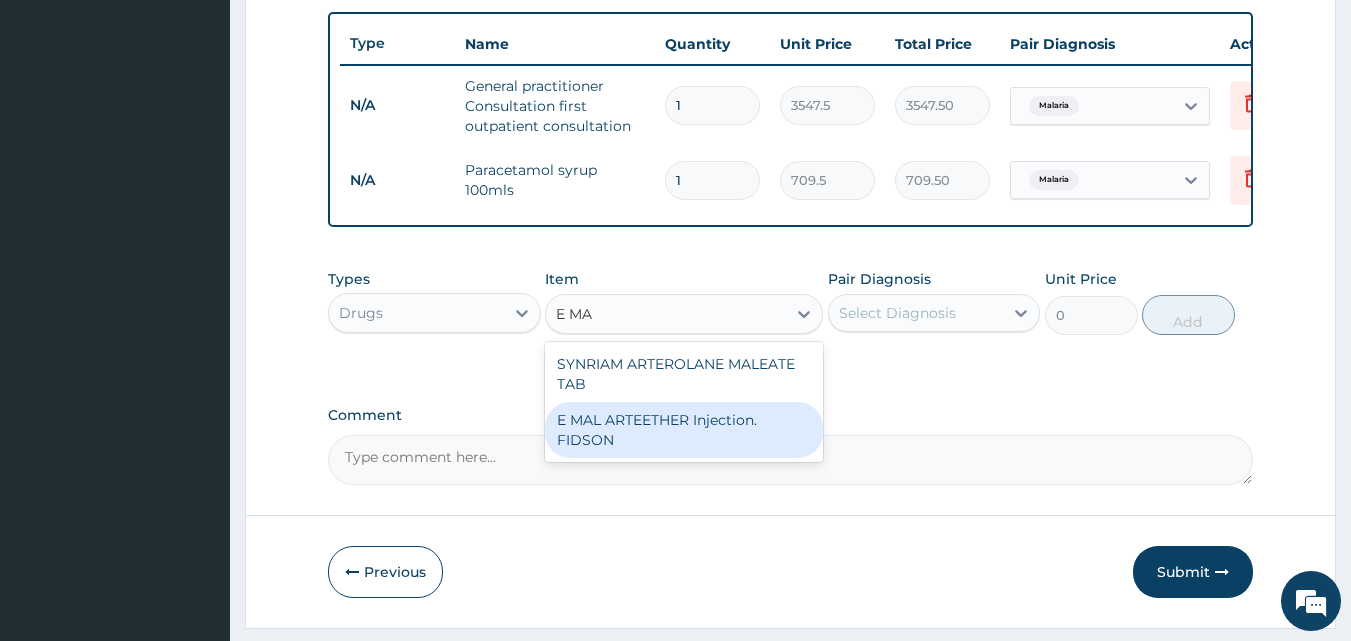 click on "E MAL ARTEETHER Injection. FIDSON" at bounding box center [684, 430] 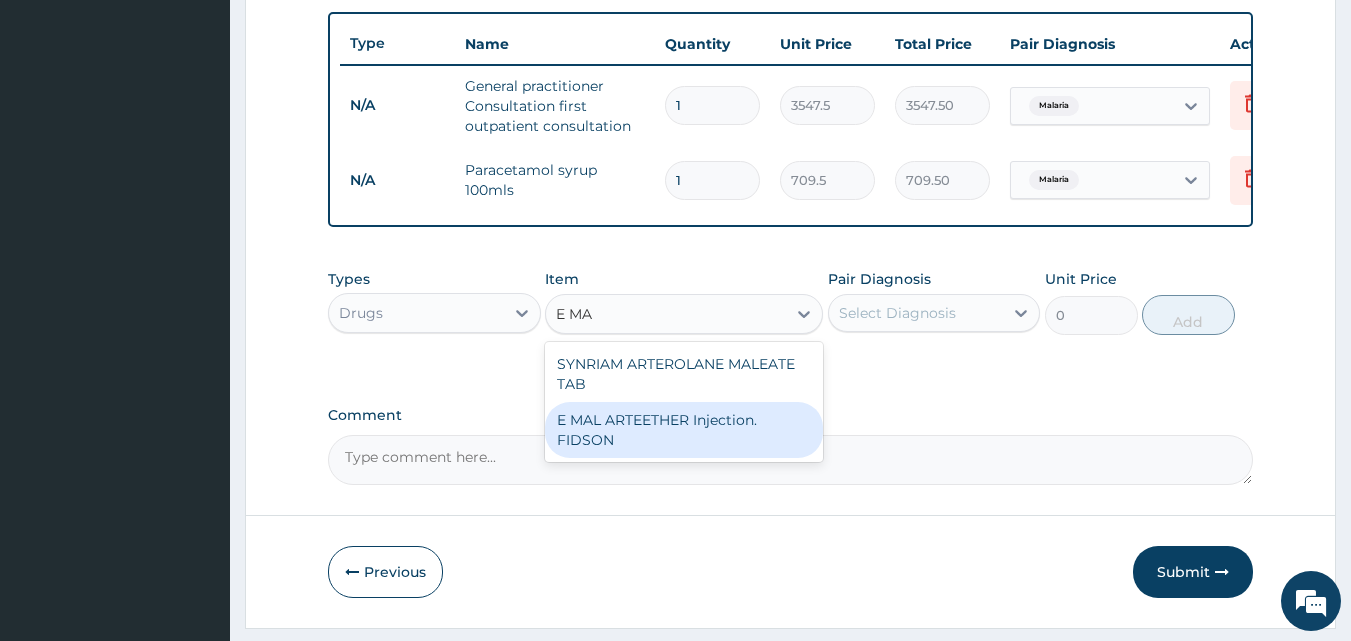 type 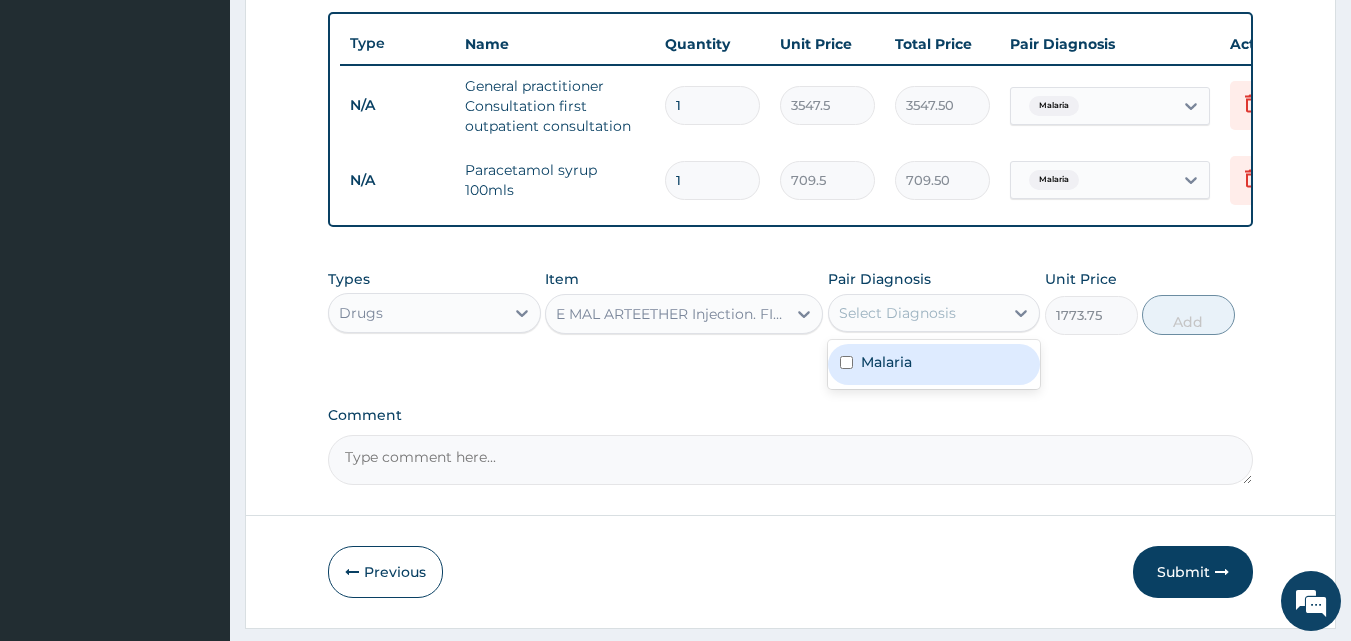 click on "Select Diagnosis" at bounding box center [897, 313] 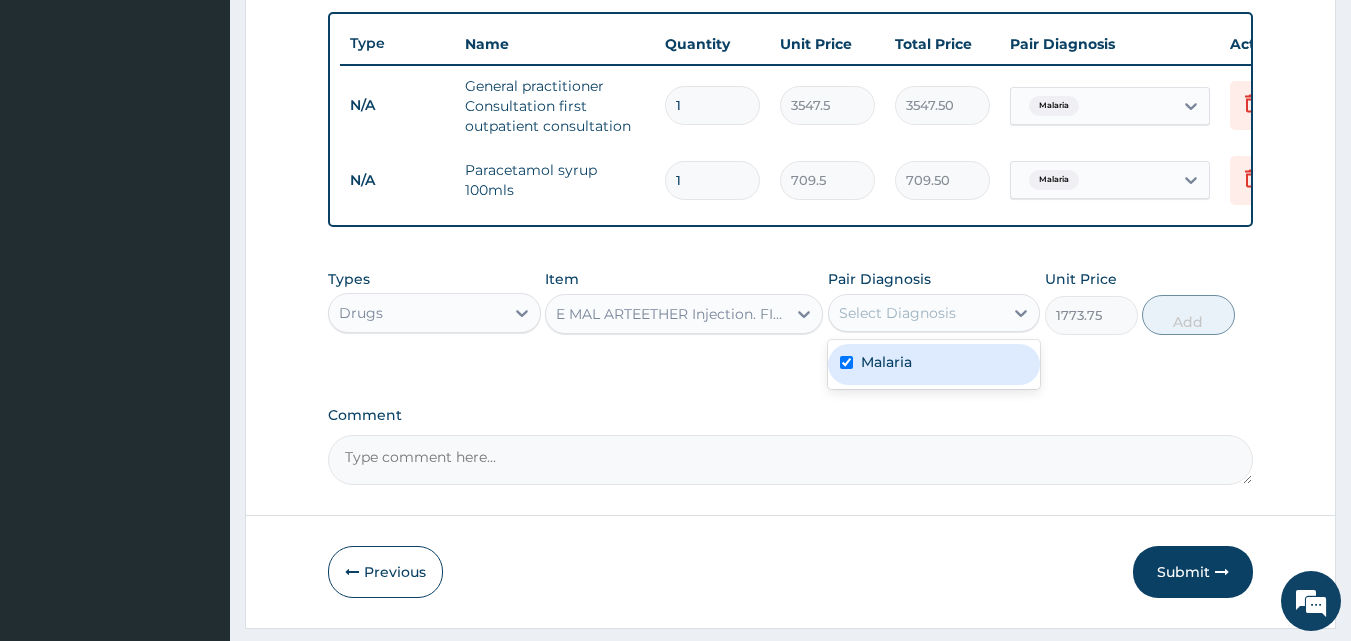 checkbox on "true" 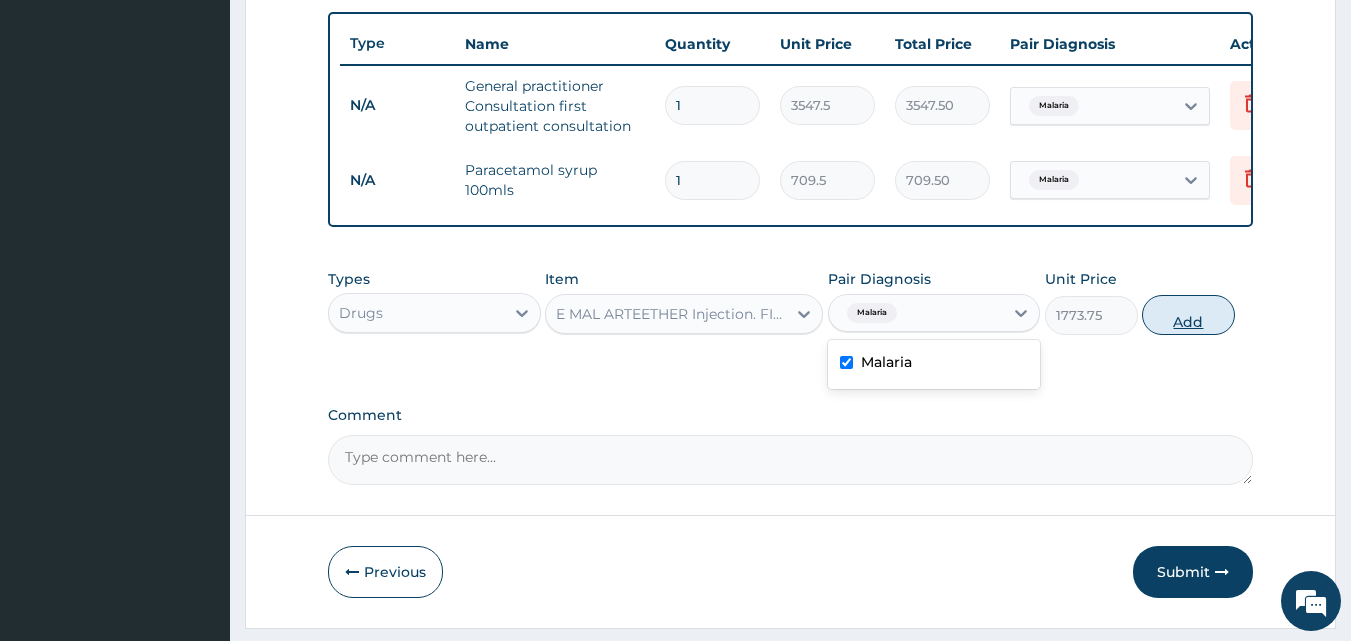 click on "Add" at bounding box center (1188, 315) 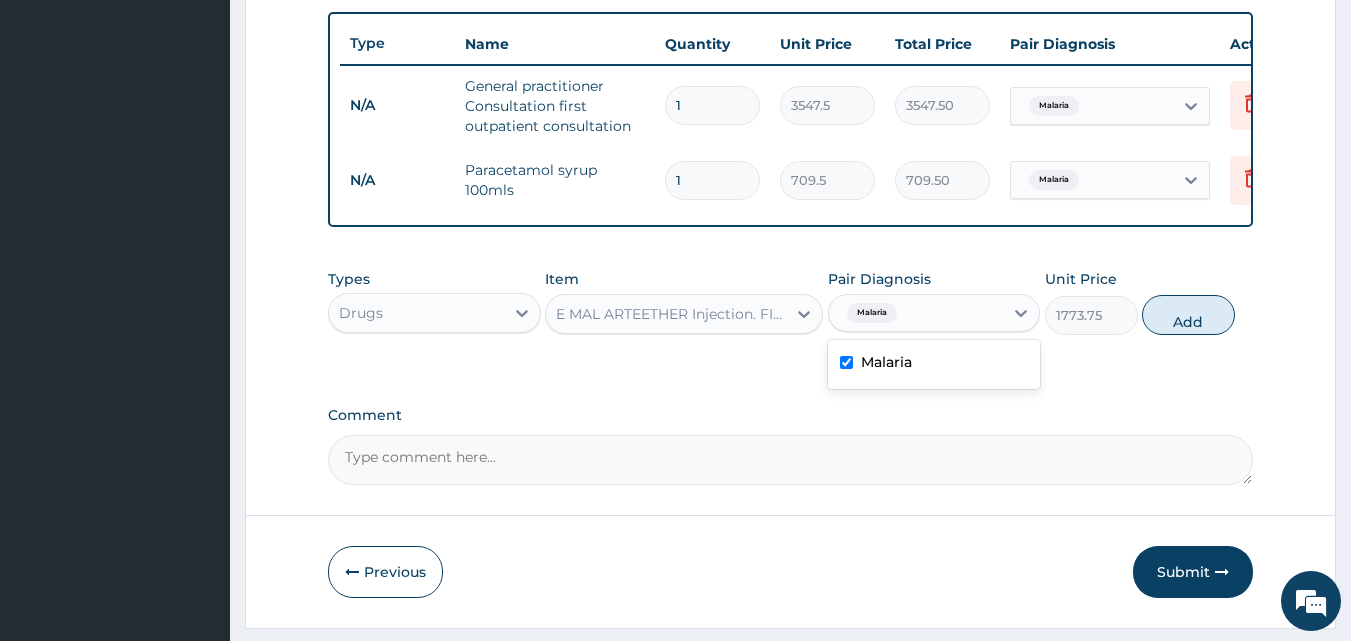 type on "0" 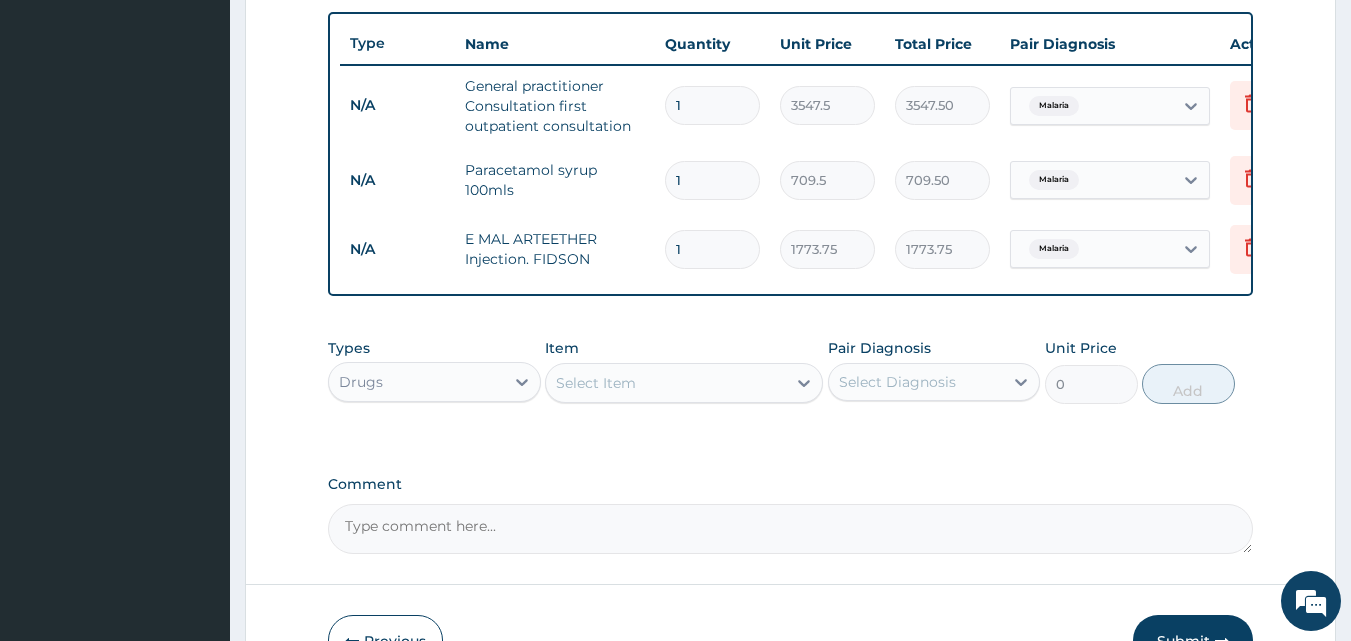 type 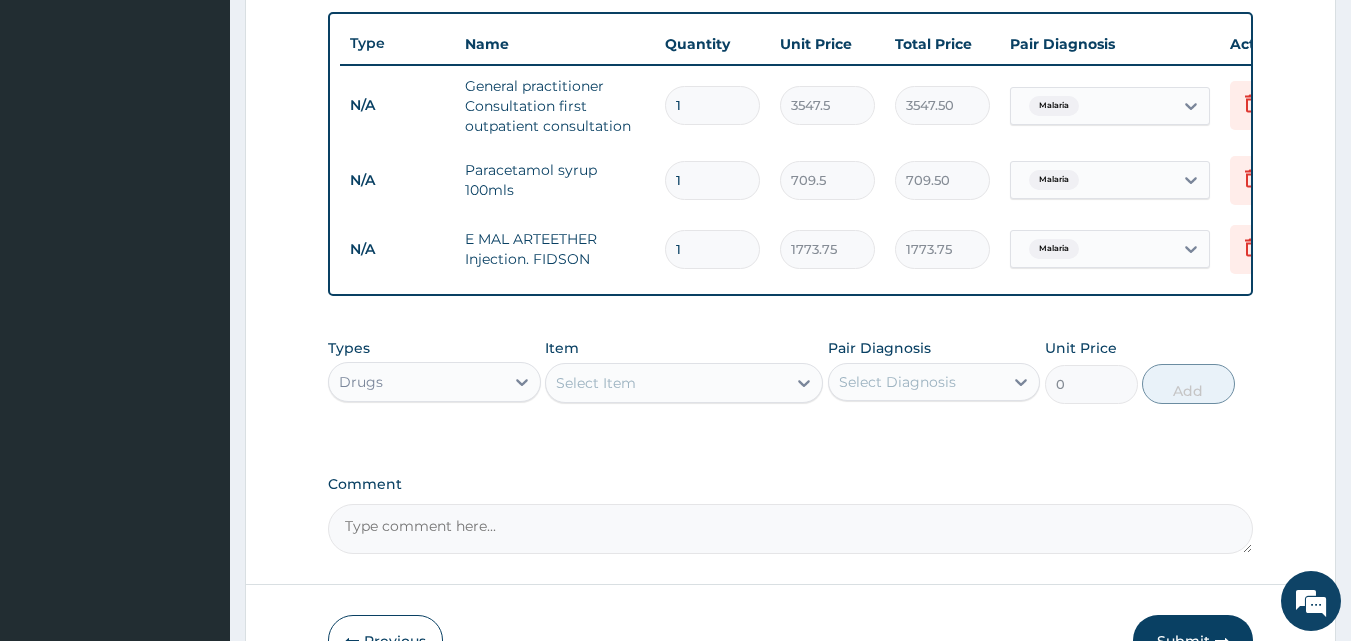 type on "0.00" 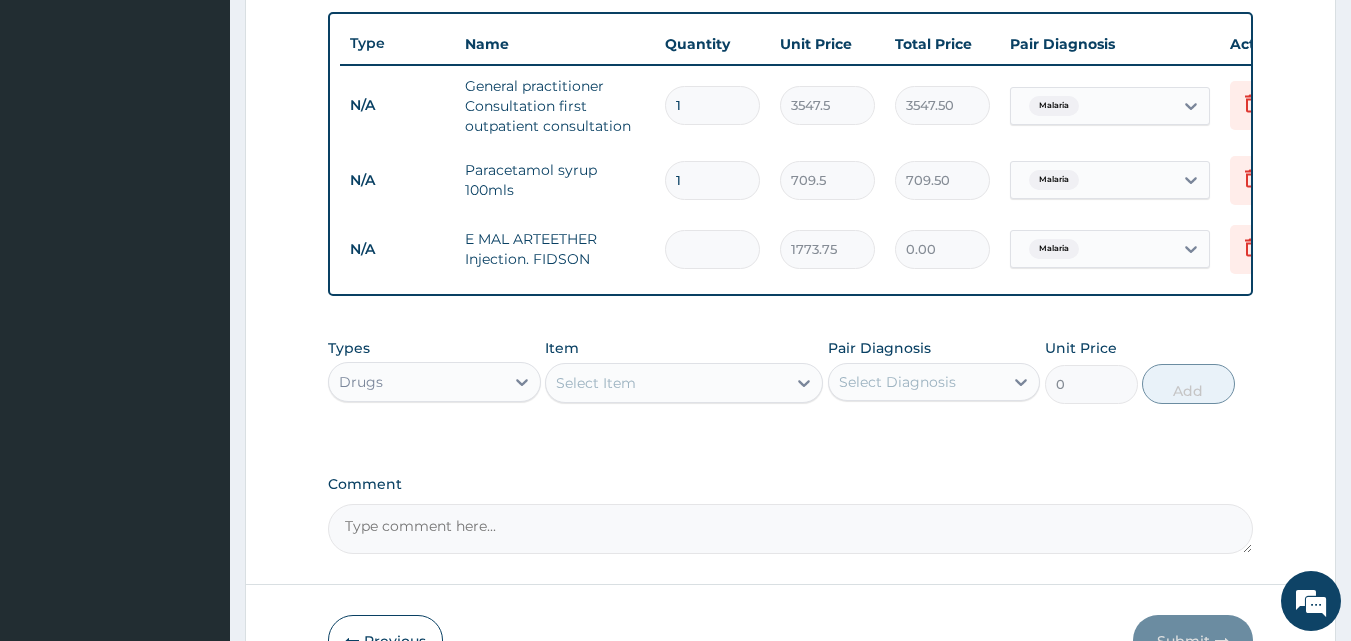 type on "2" 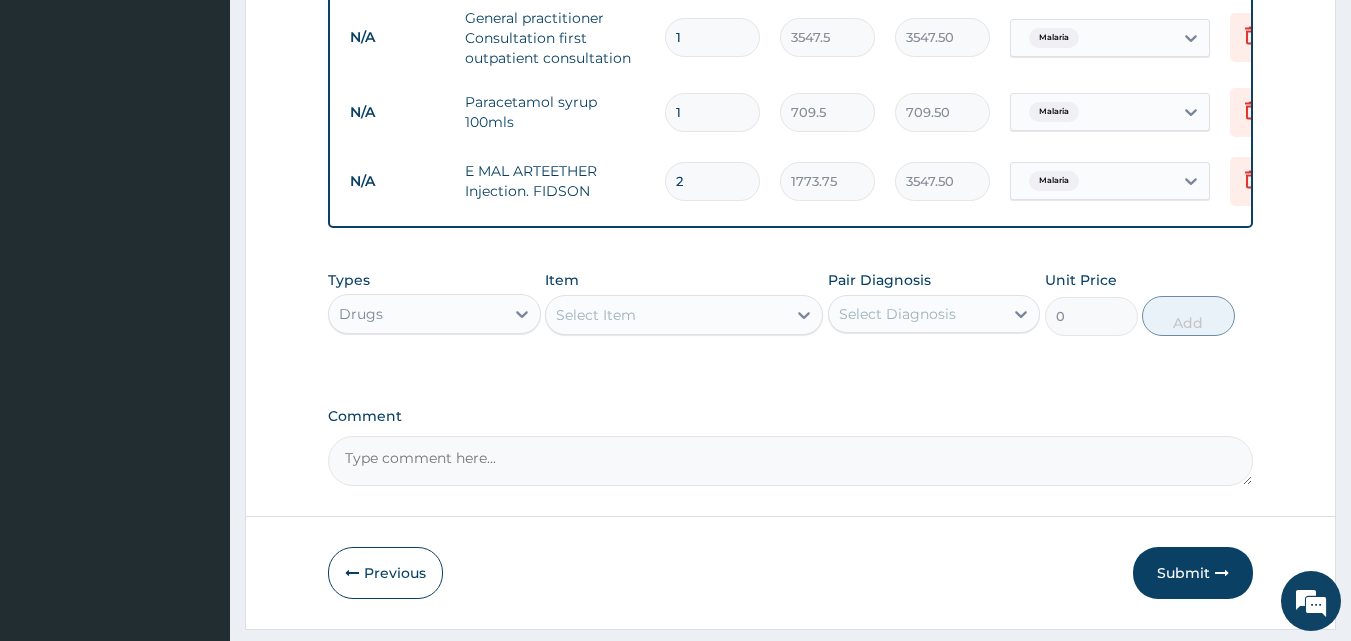 scroll, scrollTop: 870, scrollLeft: 0, axis: vertical 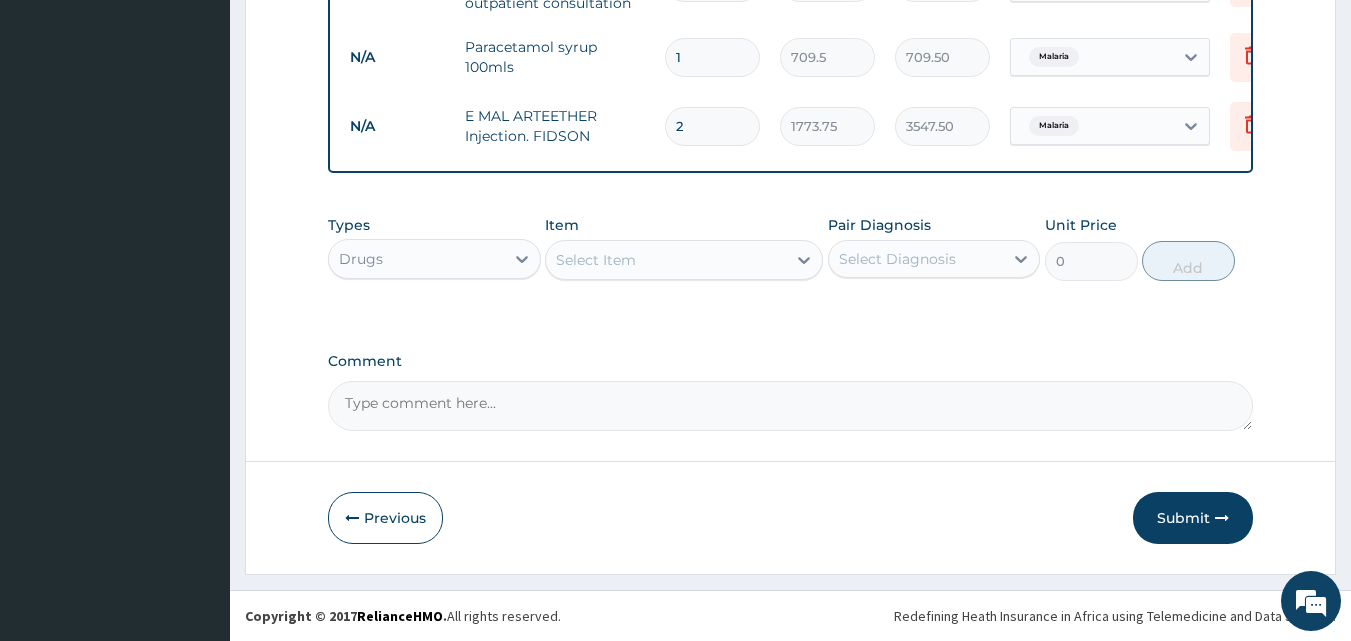 type on "2" 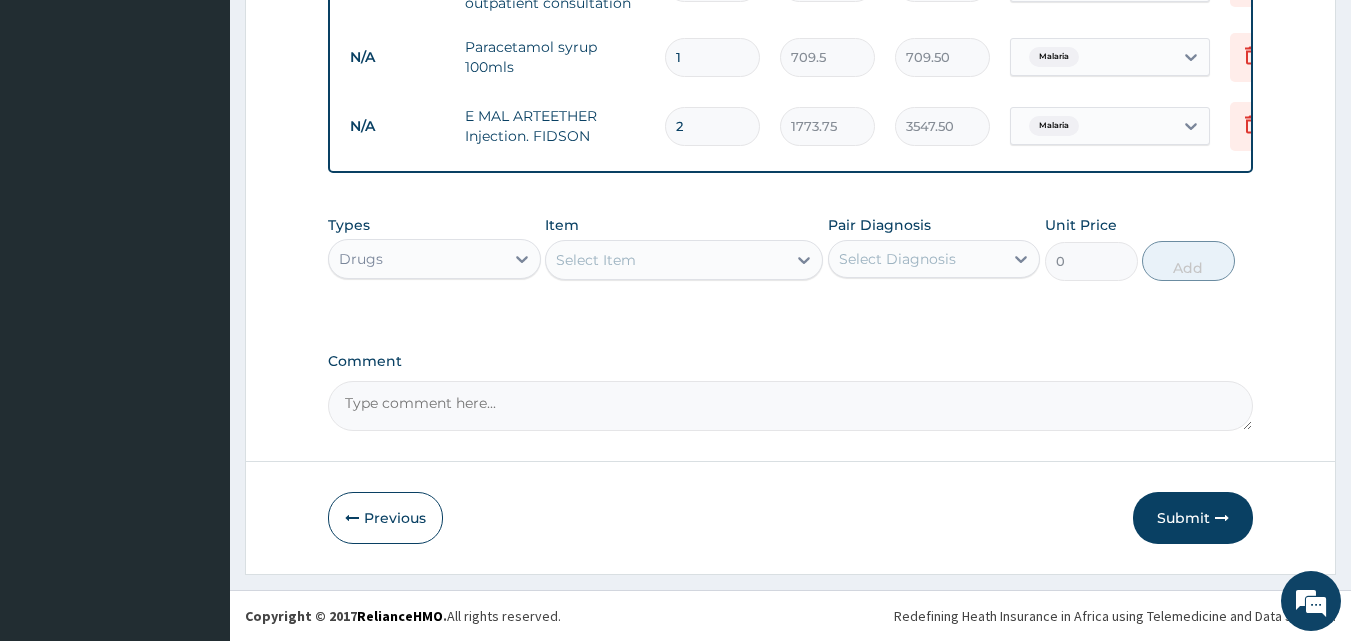 click on "Comment" at bounding box center (791, 406) 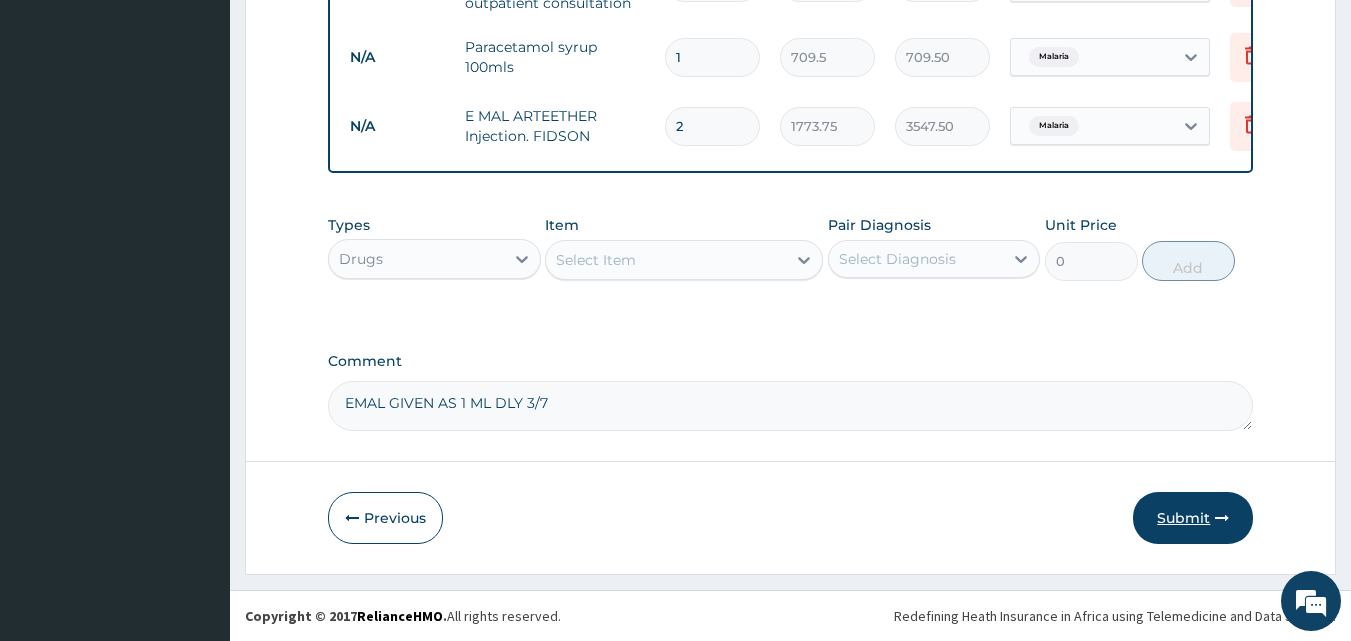 type on "EMAL GIVEN AS 1 ML DLY 3/7" 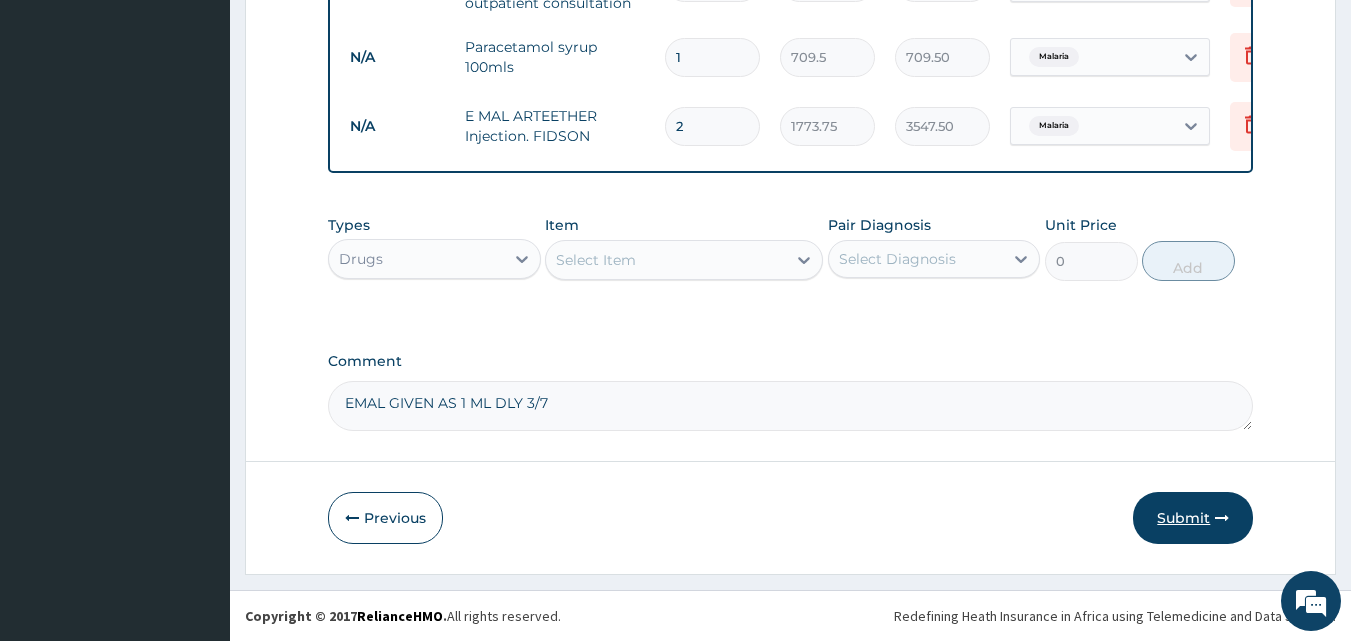 click on "Submit" at bounding box center (1193, 518) 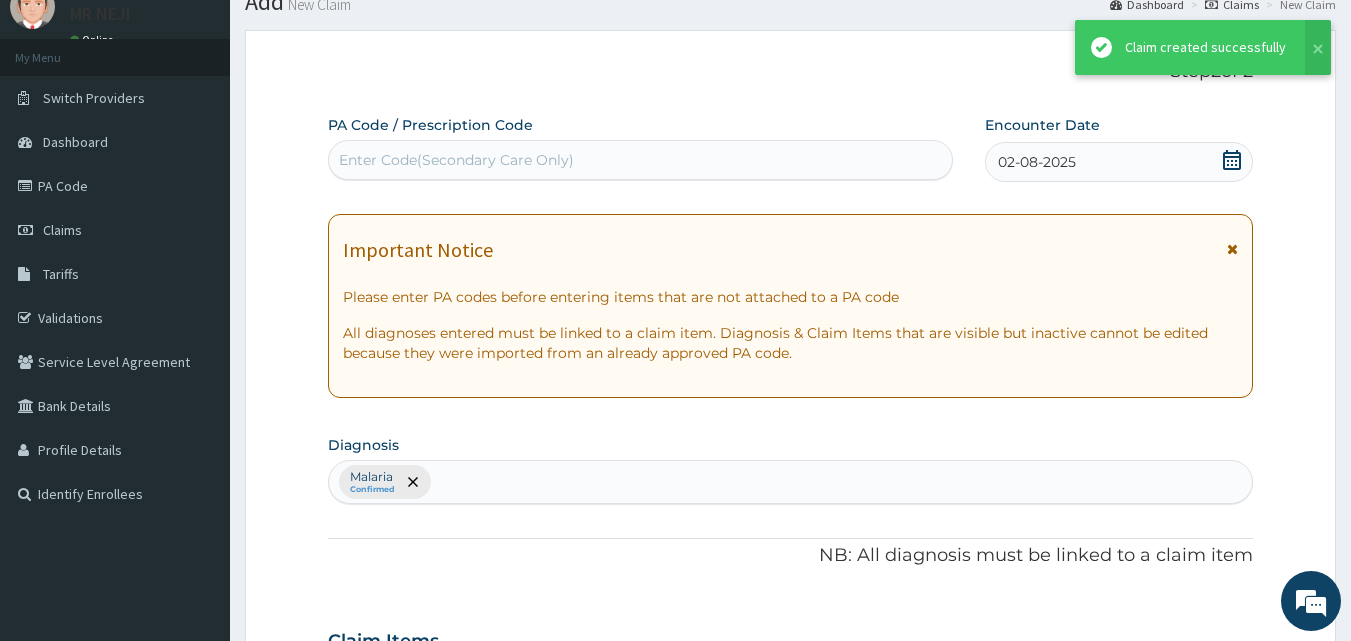 scroll, scrollTop: 870, scrollLeft: 0, axis: vertical 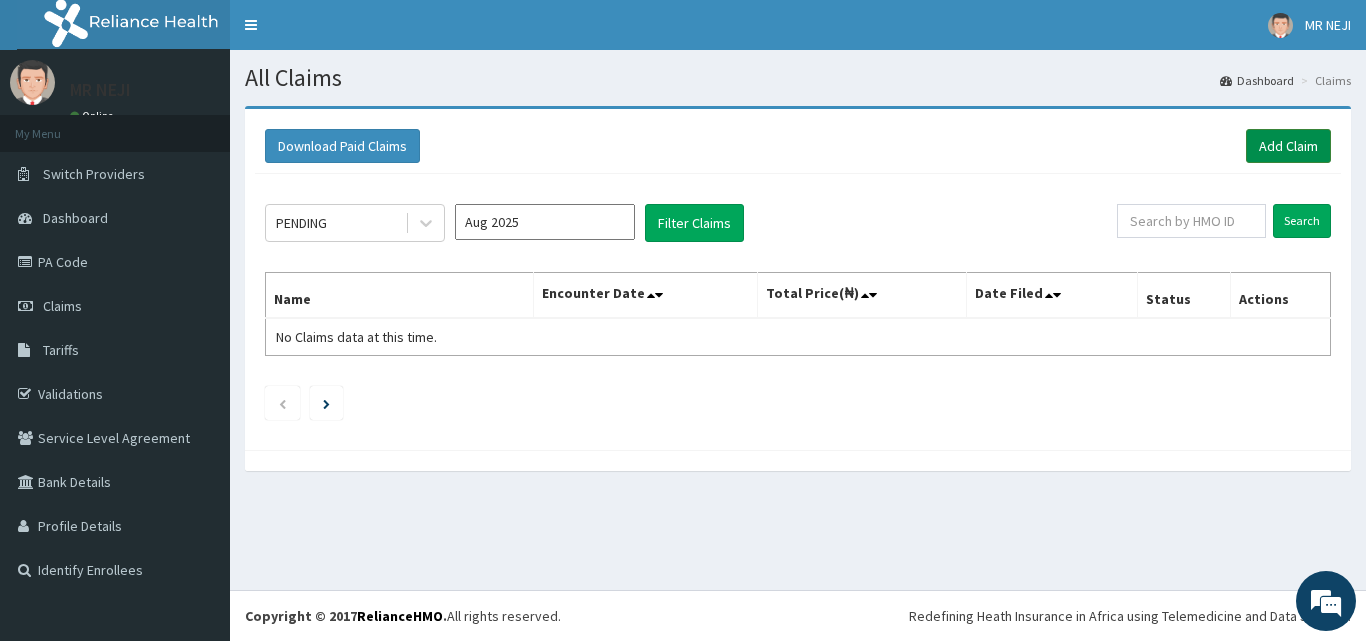 click on "Add Claim" at bounding box center [1288, 146] 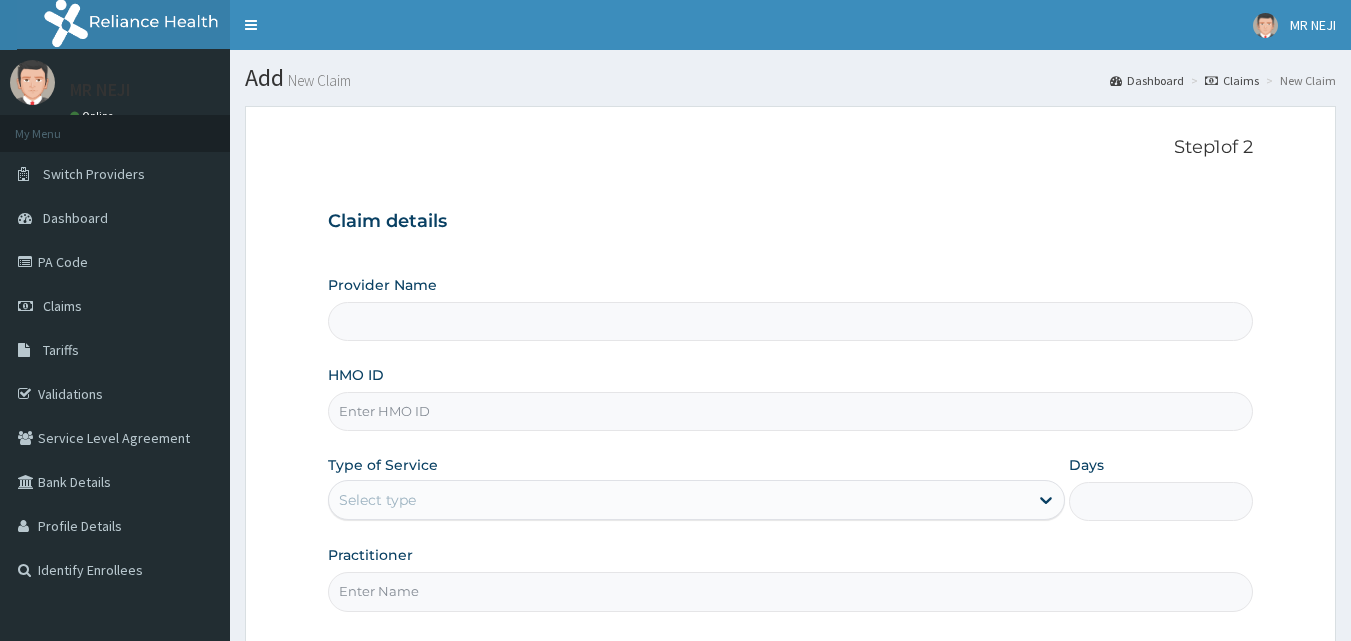 scroll, scrollTop: 0, scrollLeft: 0, axis: both 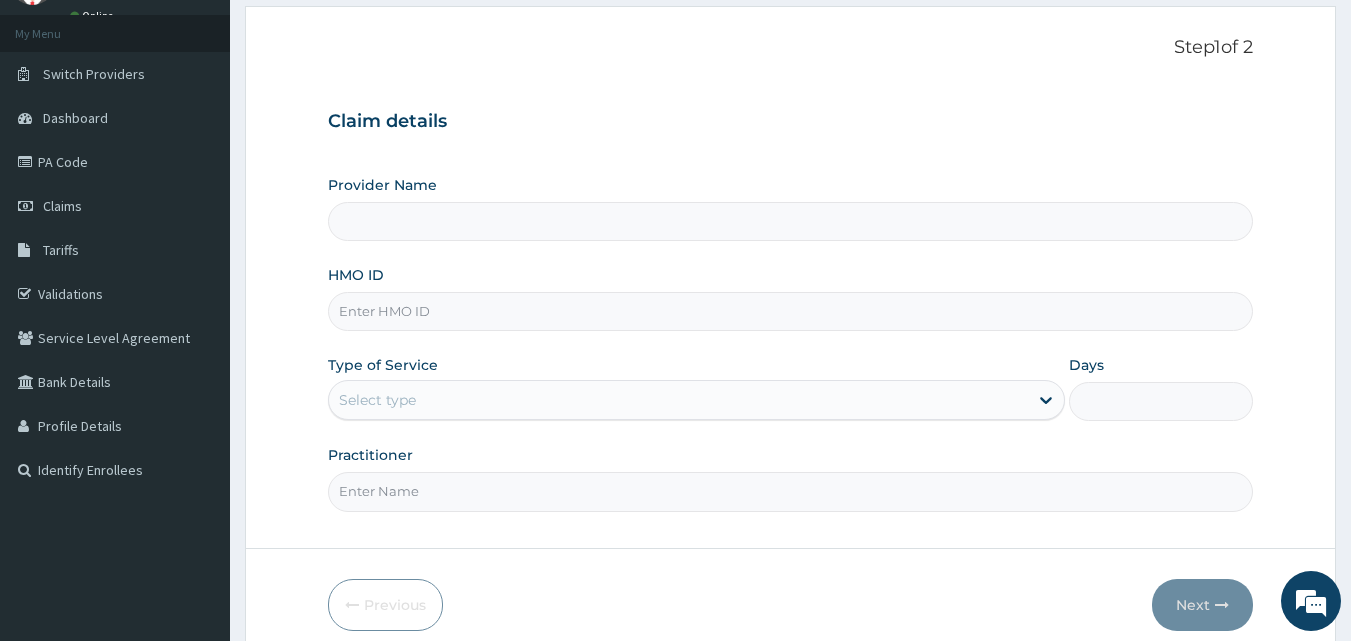type on "THOMAS DAVID HOSPITAL AND MATERNITY" 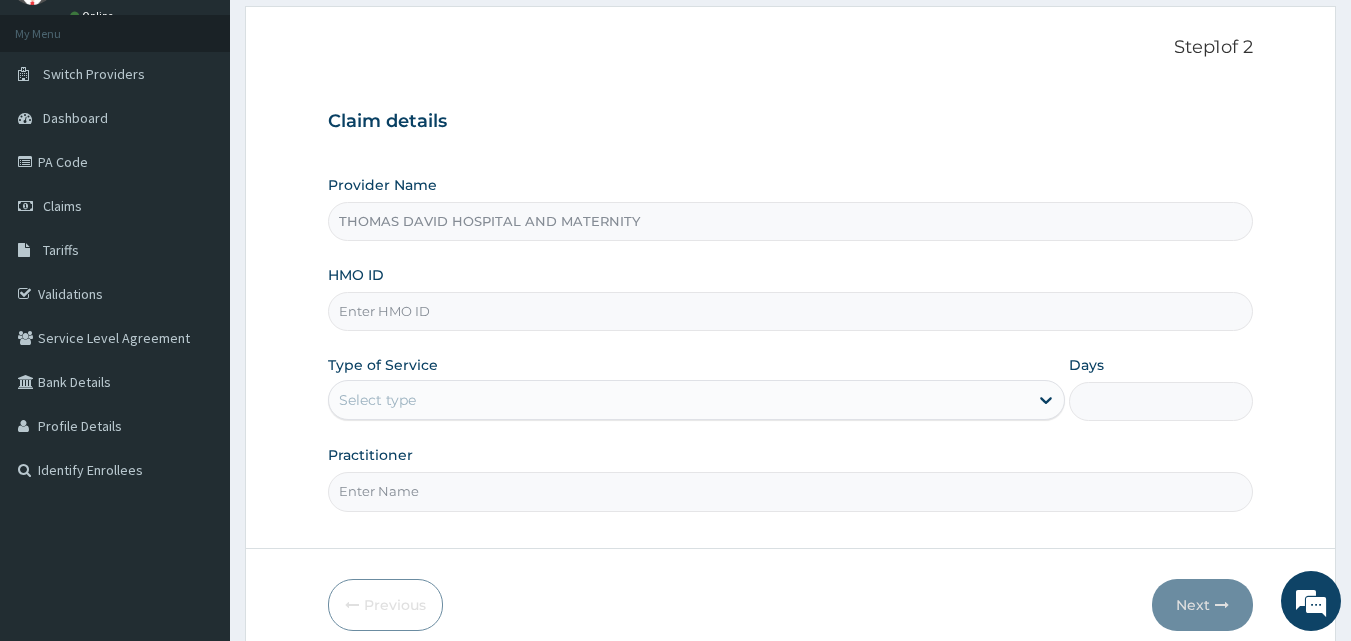 click on "HMO ID" at bounding box center [791, 311] 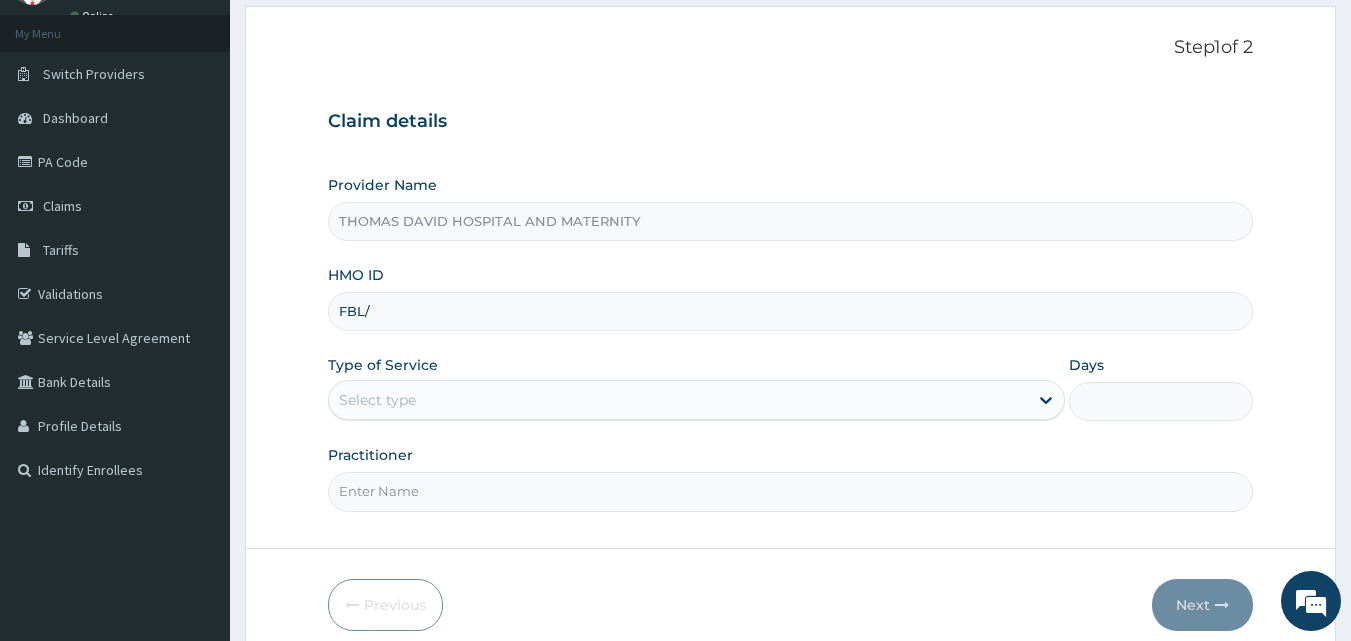 scroll, scrollTop: 0, scrollLeft: 0, axis: both 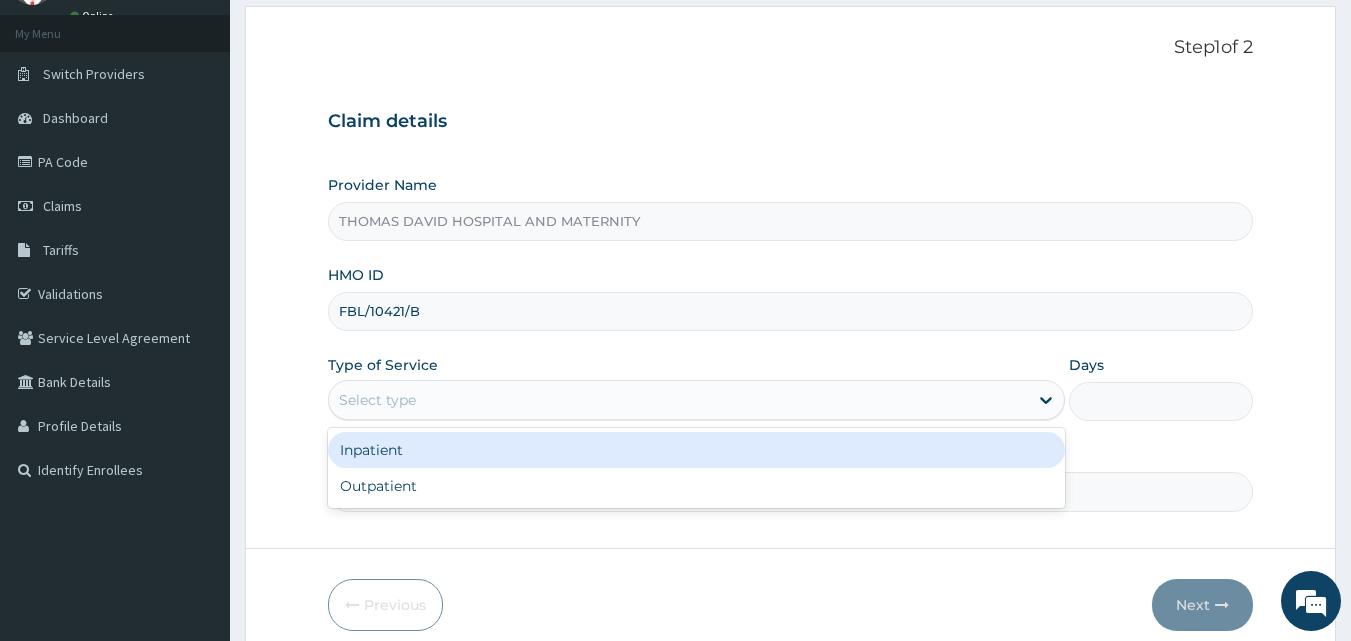 click on "Select type" at bounding box center [678, 400] 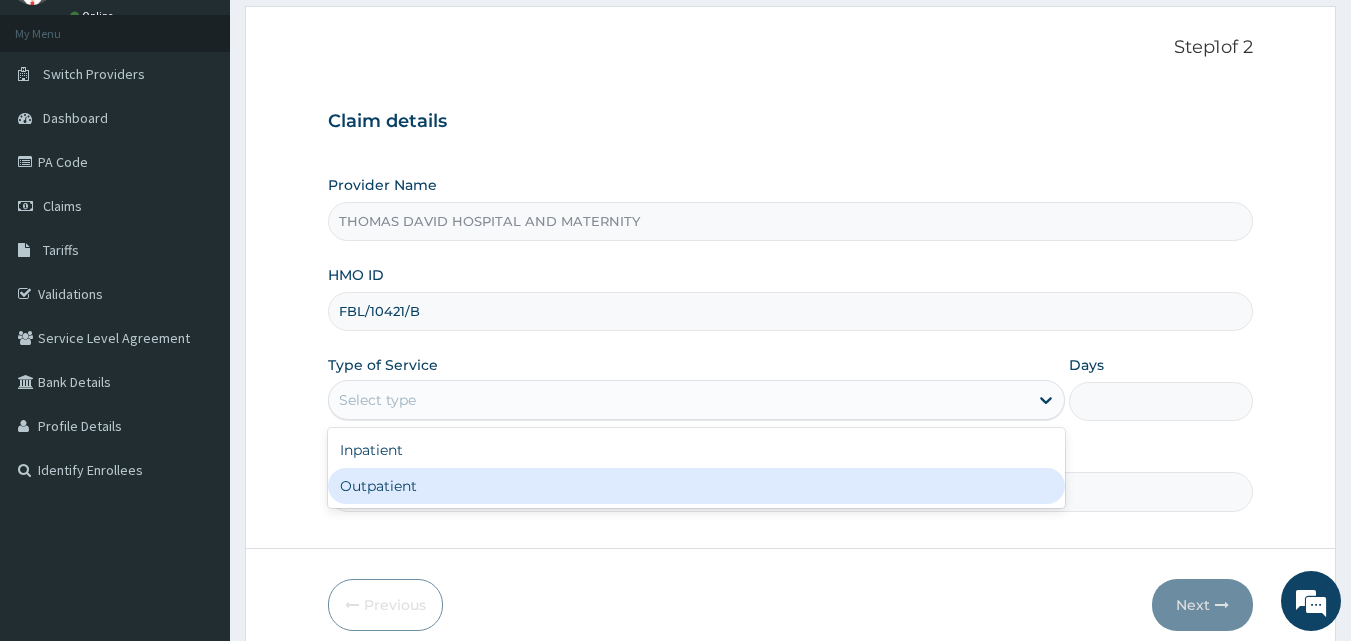 click on "Outpatient" at bounding box center (696, 486) 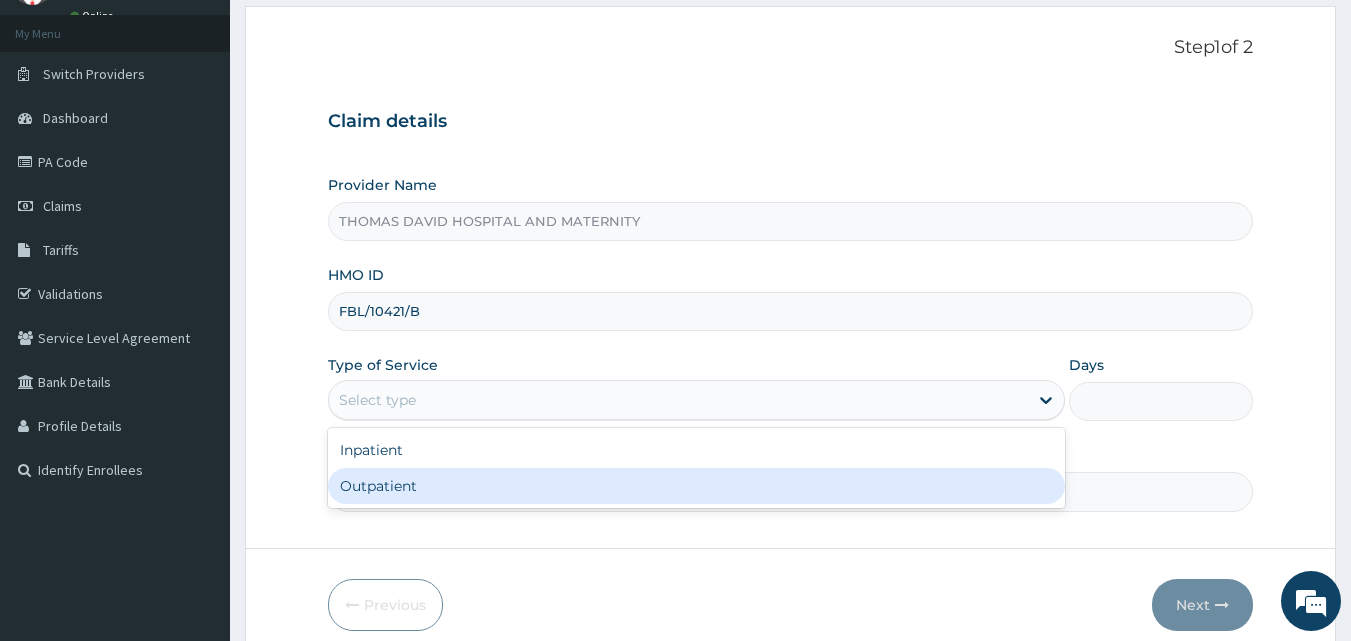 type on "1" 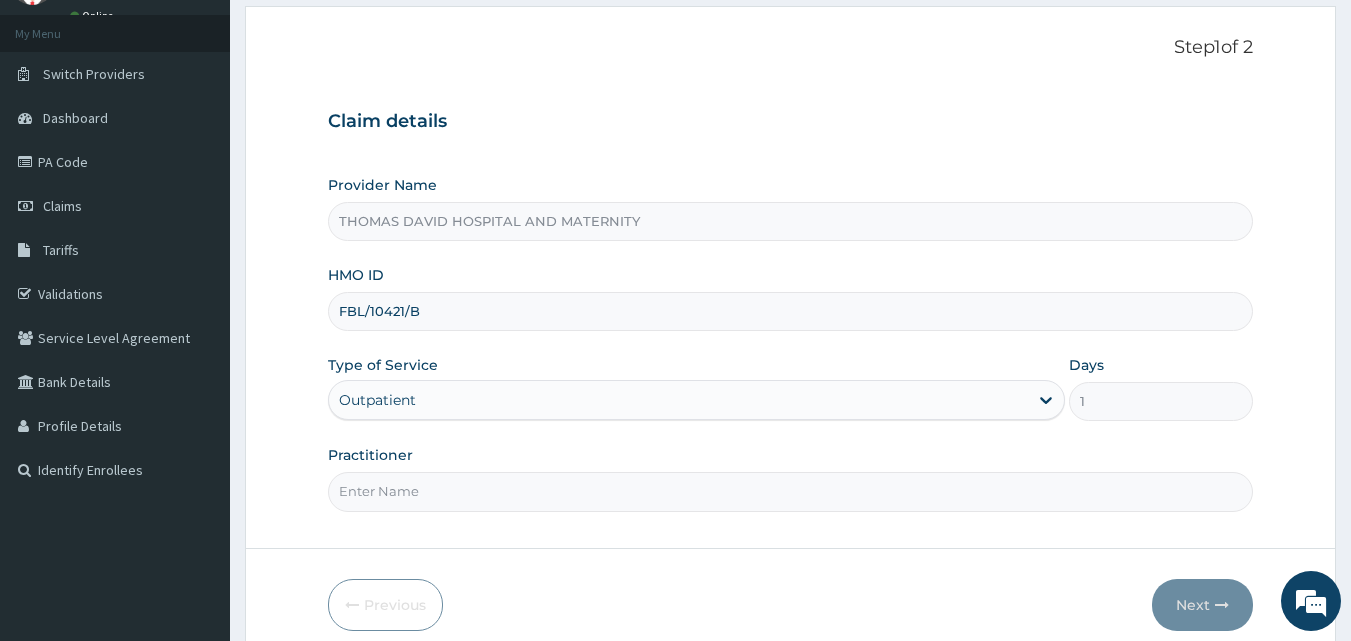 click on "Practitioner" at bounding box center [791, 491] 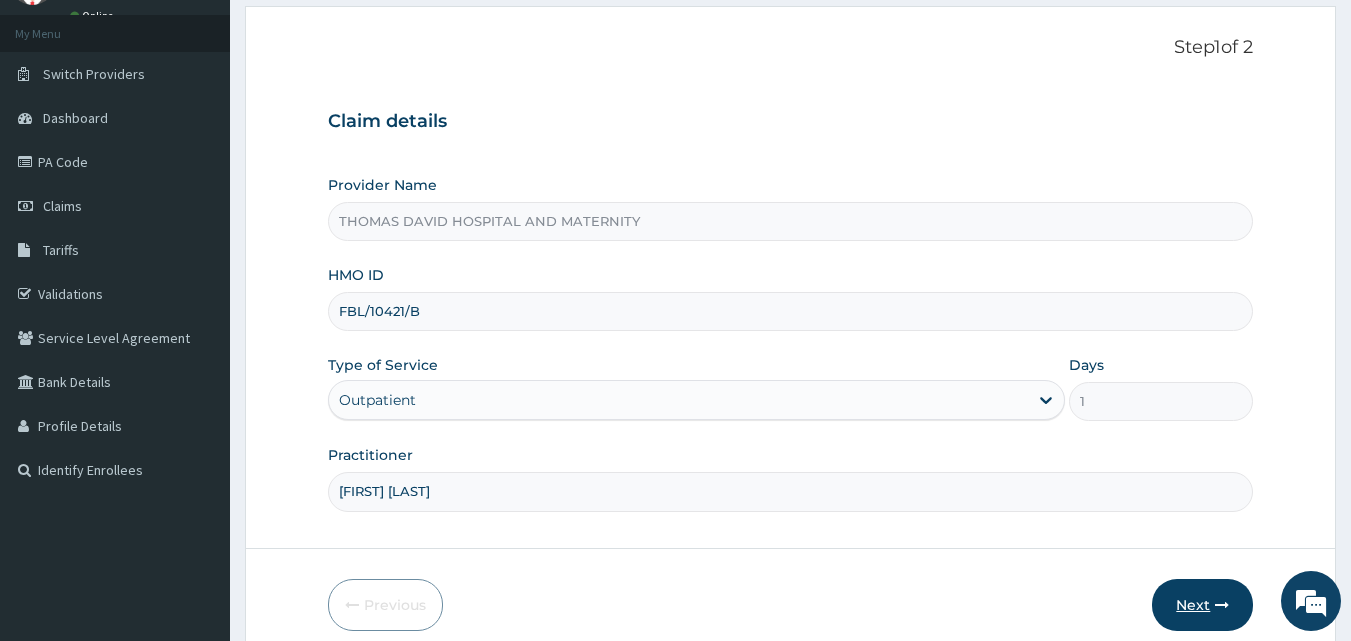 click on "Next" at bounding box center [1202, 605] 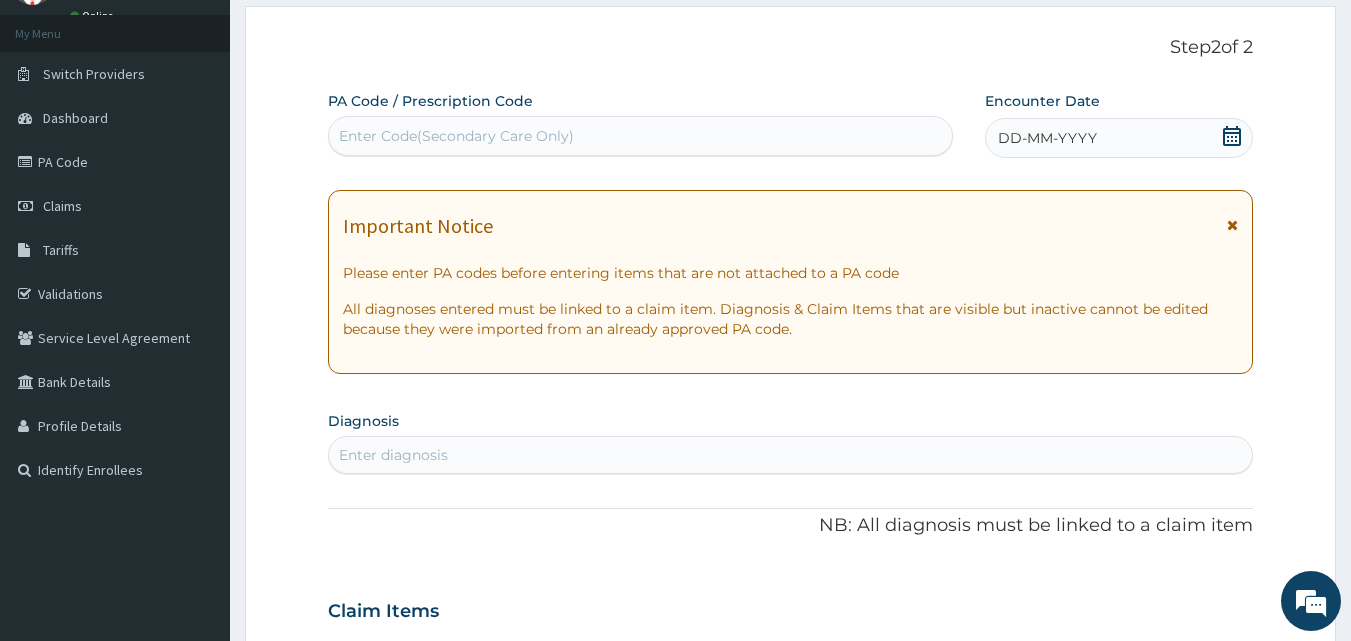 scroll, scrollTop: 200, scrollLeft: 0, axis: vertical 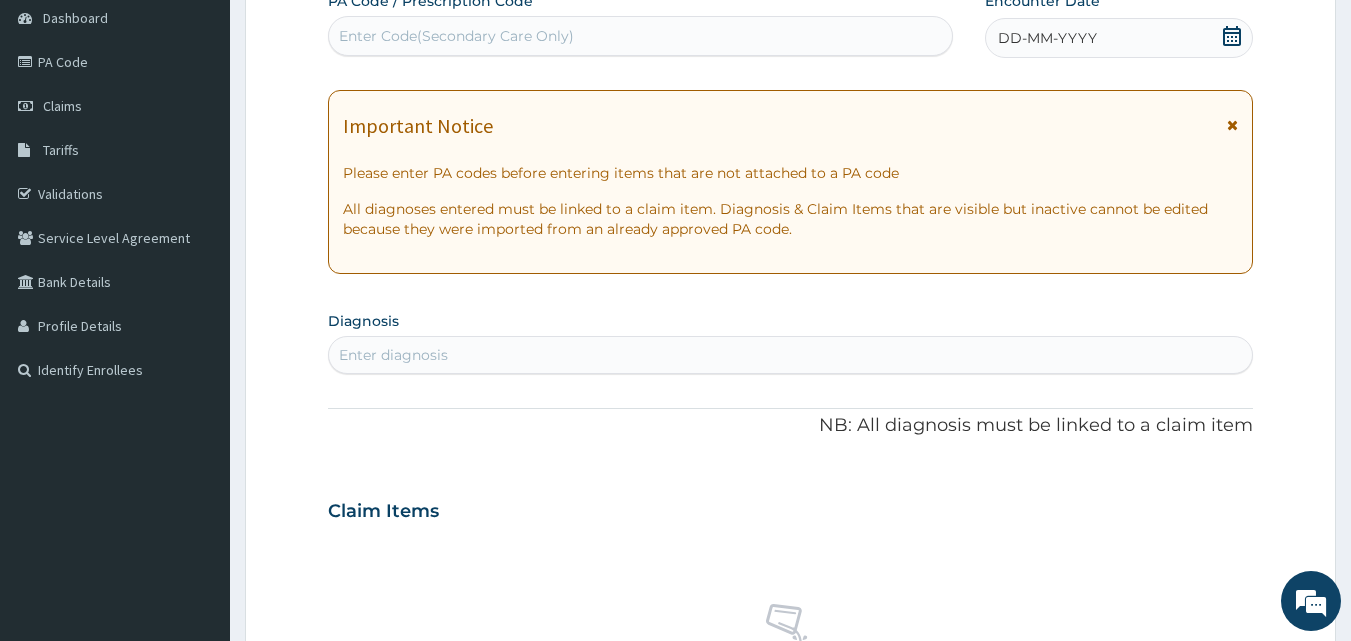 click 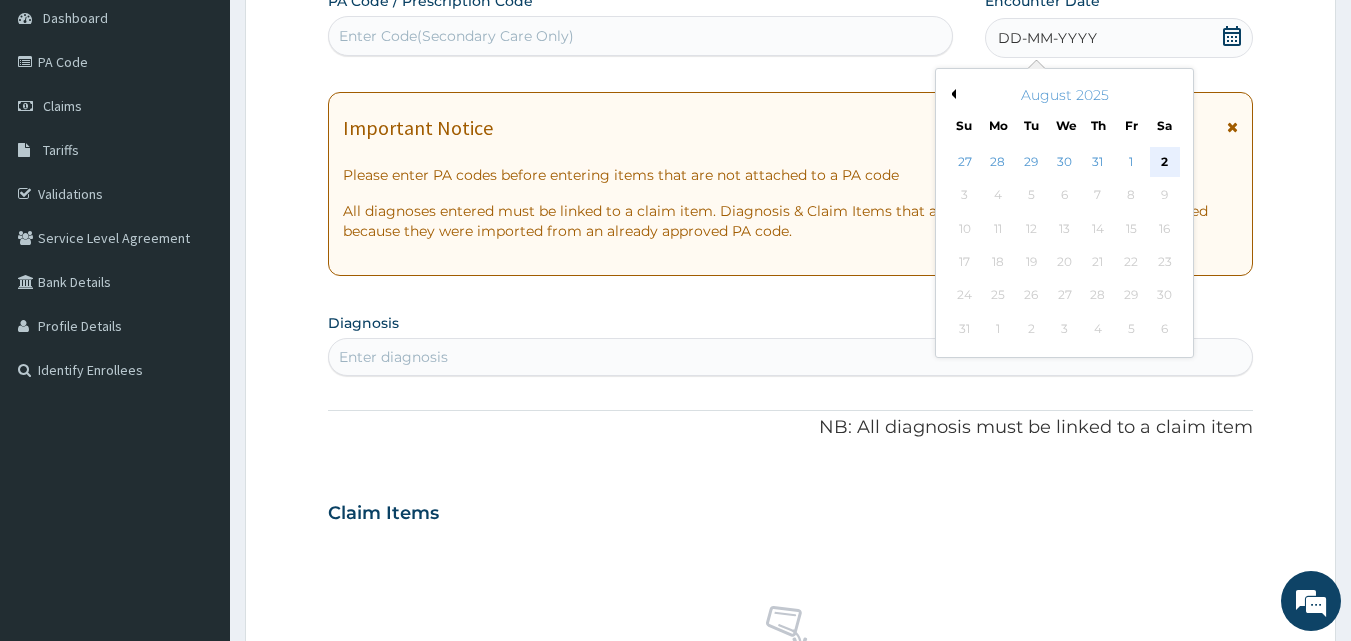 click on "2" at bounding box center [1165, 162] 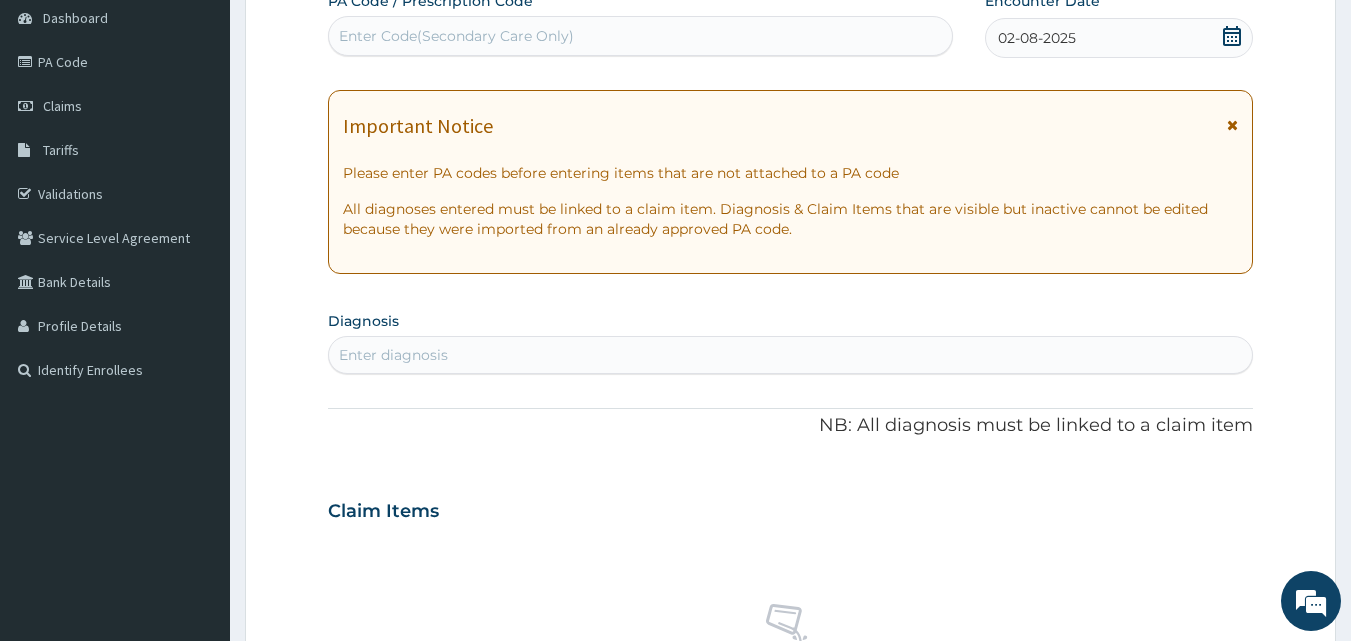click on "Enter diagnosis" at bounding box center (791, 355) 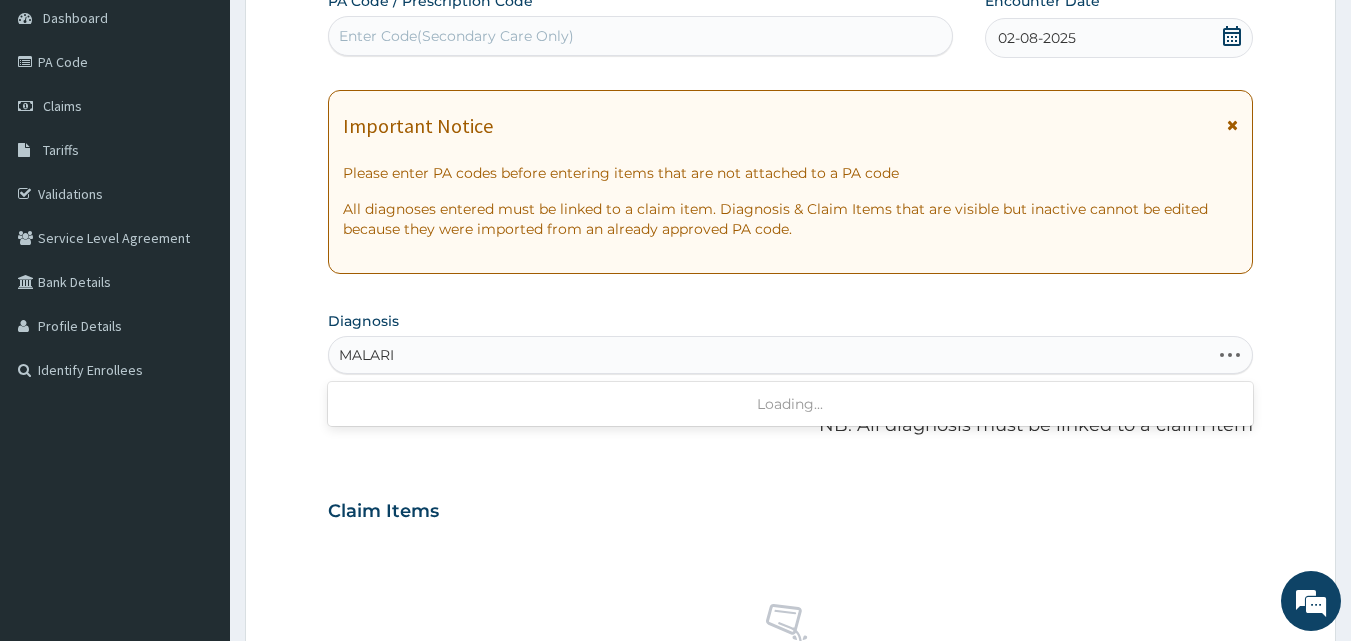 type on "MALARIA" 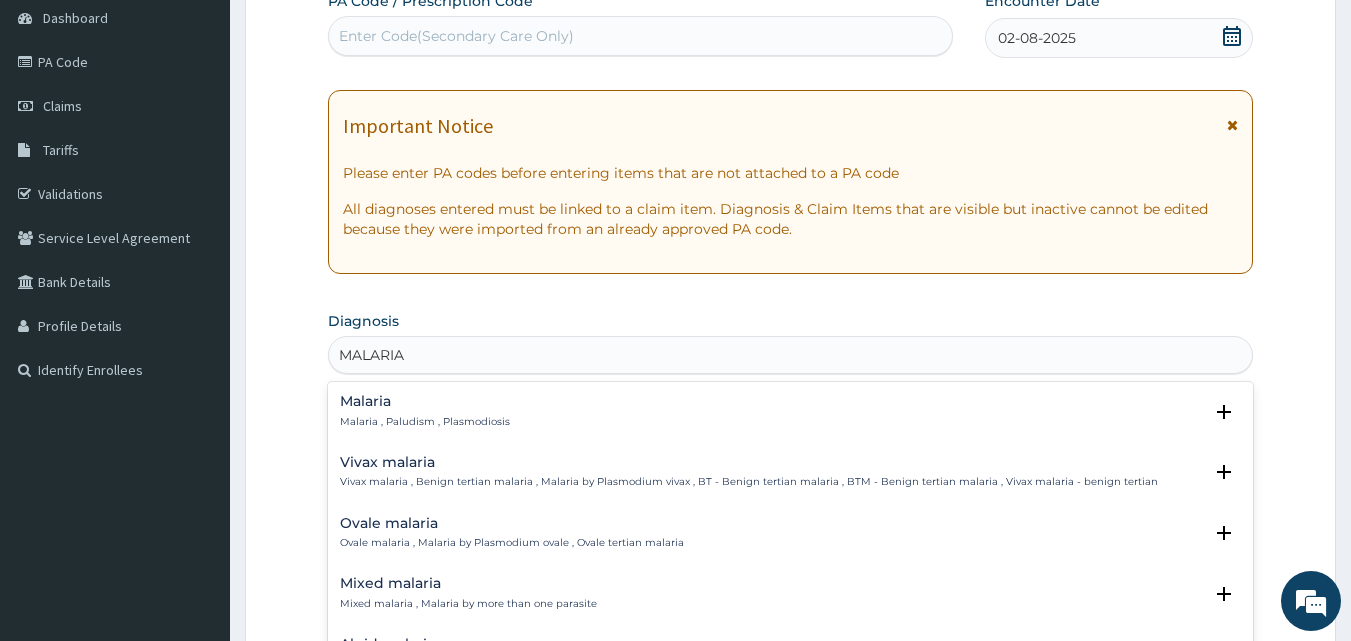 click on "Malaria" at bounding box center (425, 401) 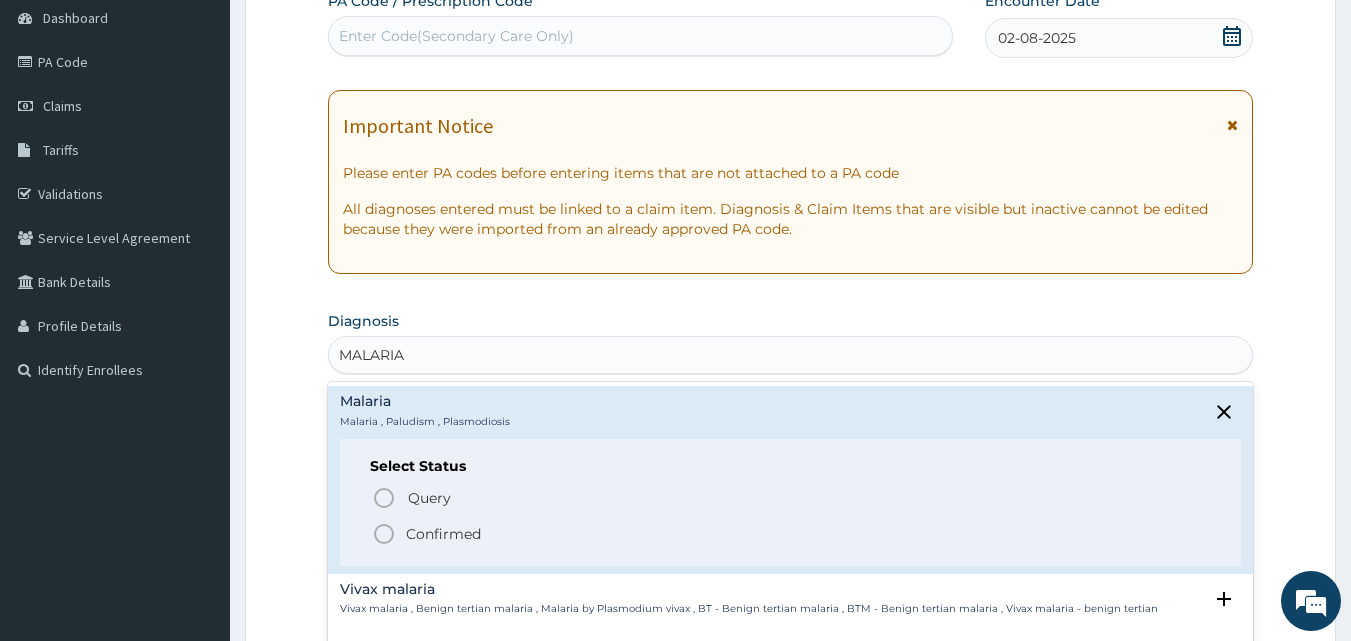 click 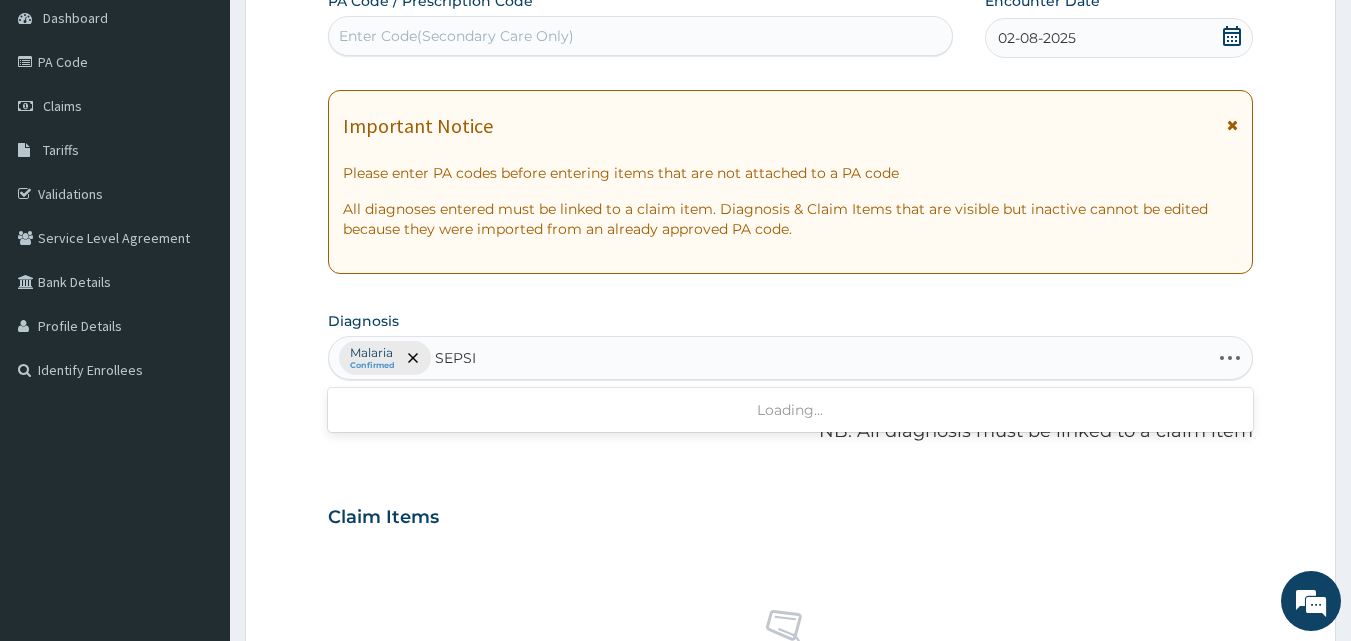 type on "SEPSIS" 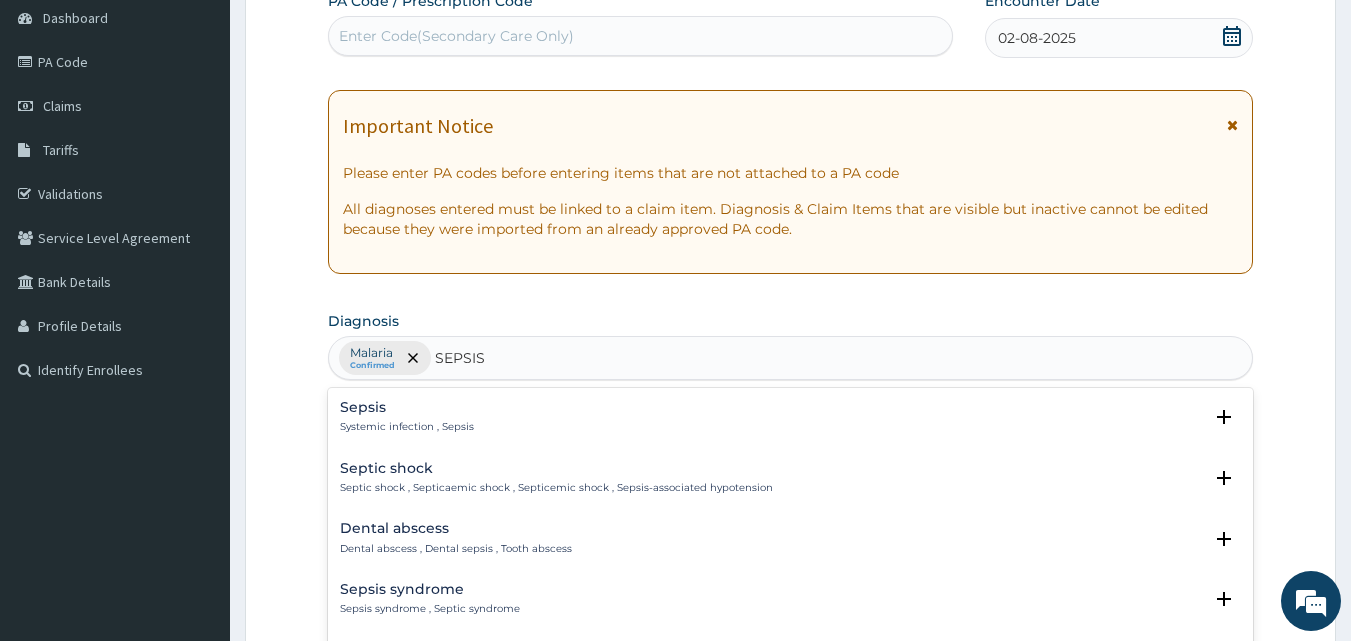 click on "Sepsis" at bounding box center [407, 407] 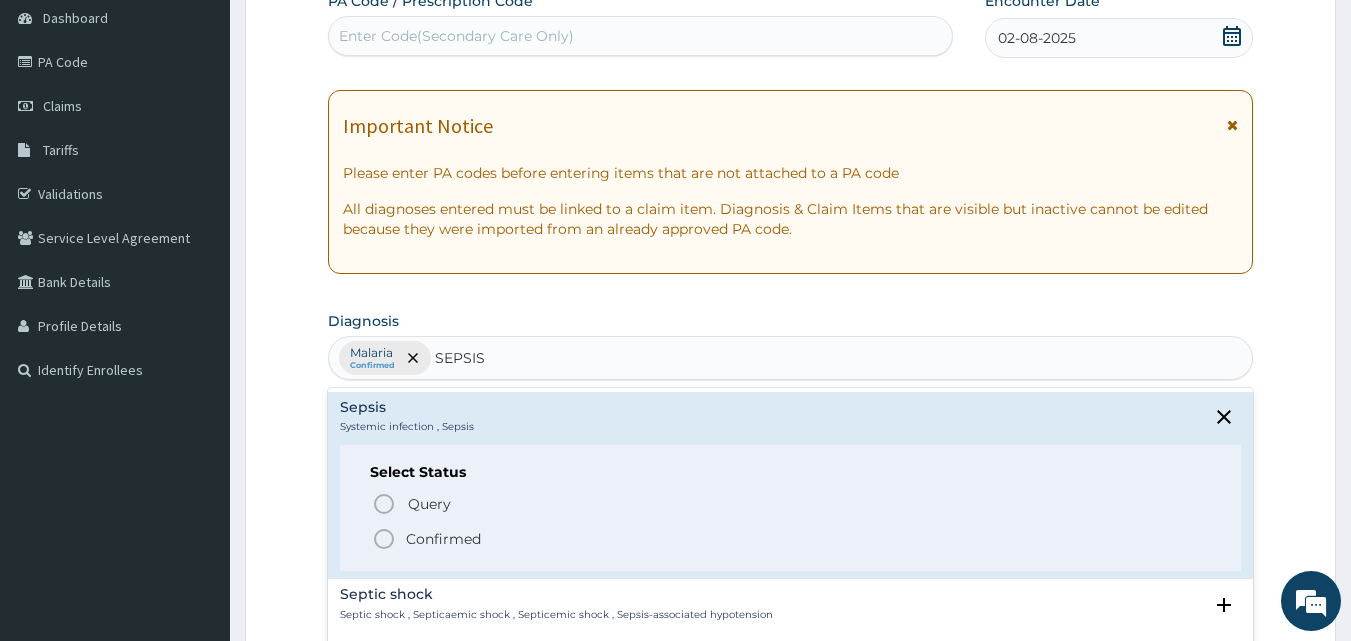 click 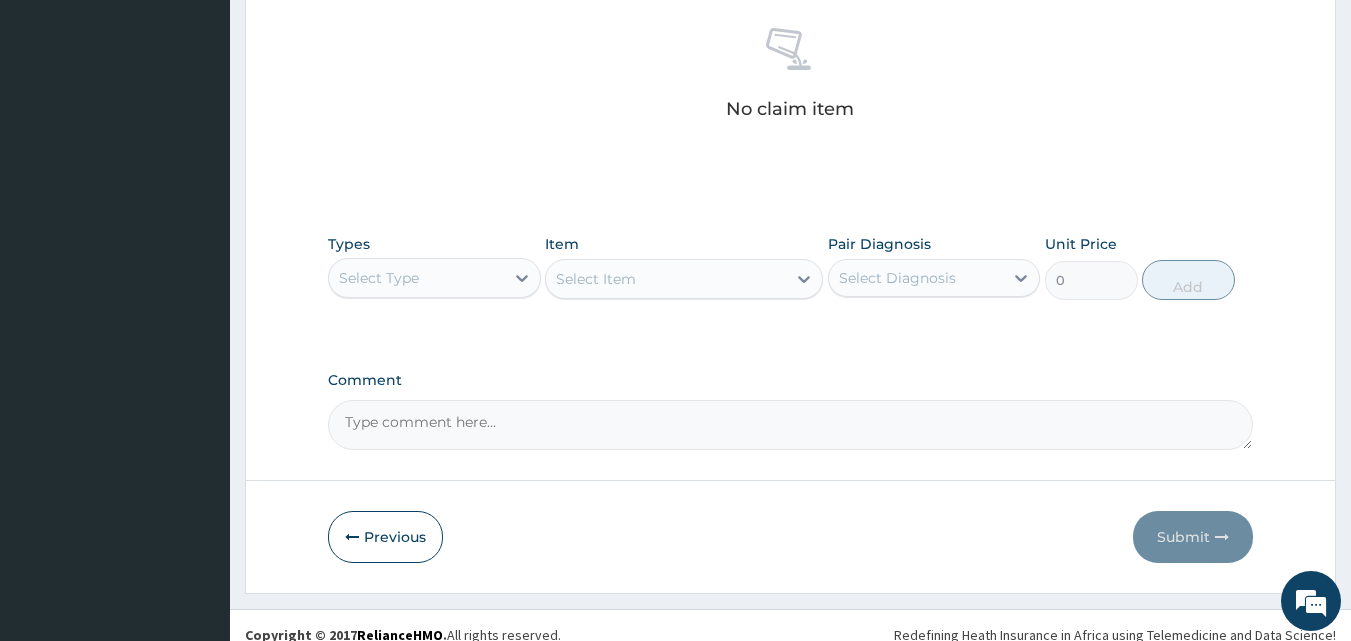 scroll, scrollTop: 801, scrollLeft: 0, axis: vertical 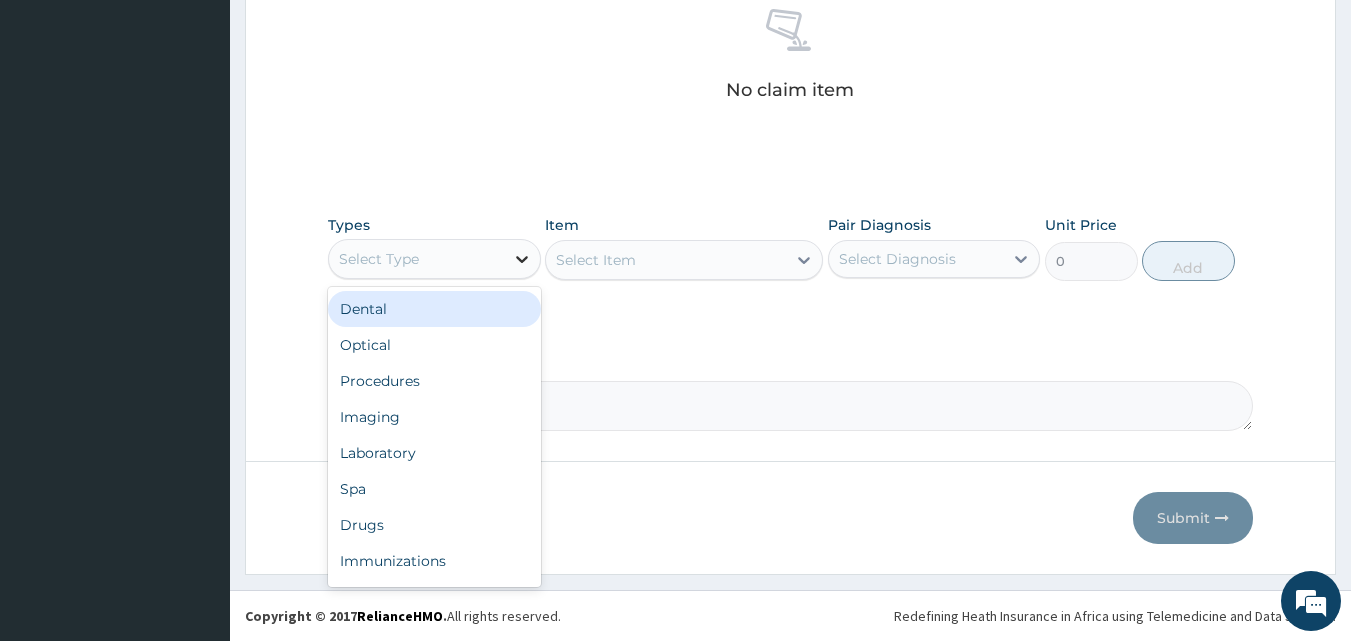 click 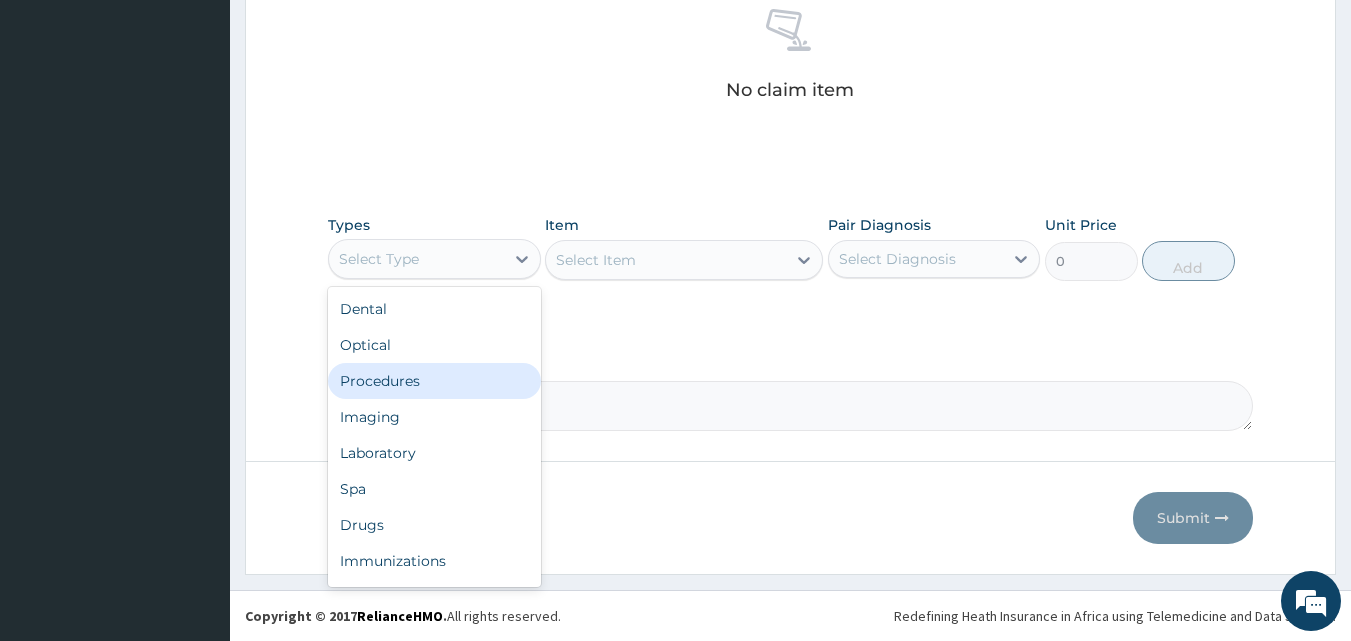 click on "Procedures" at bounding box center [434, 381] 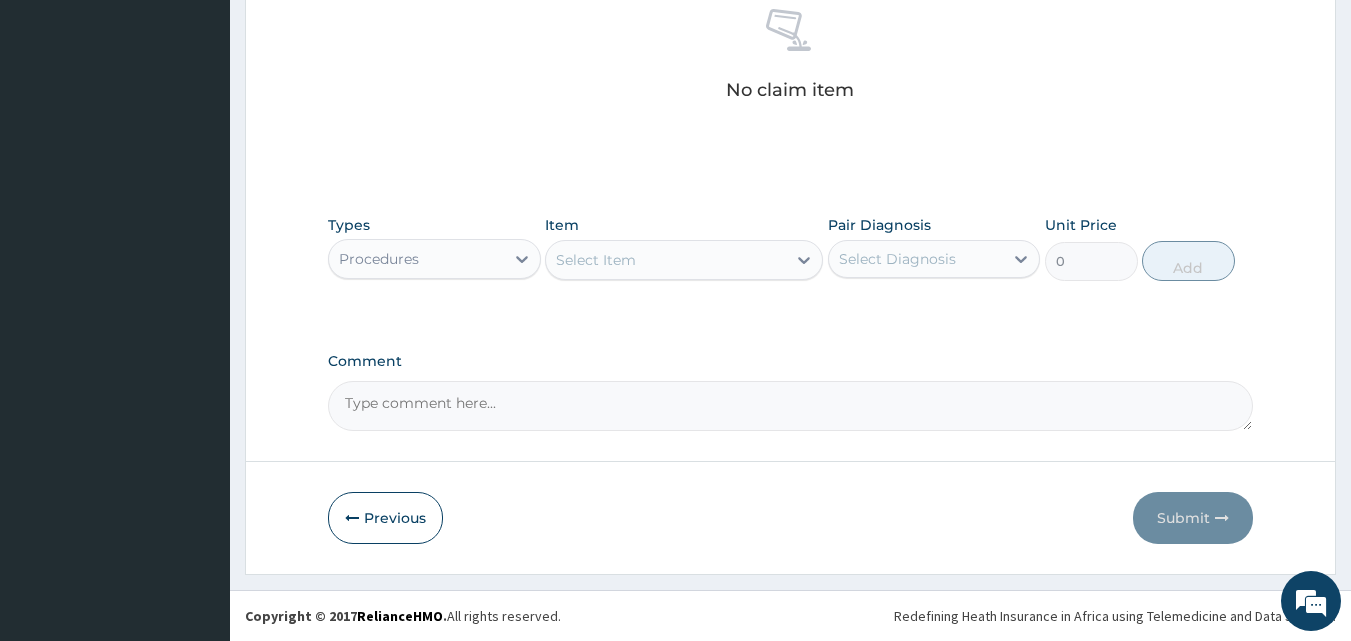click on "Select Item" at bounding box center (666, 260) 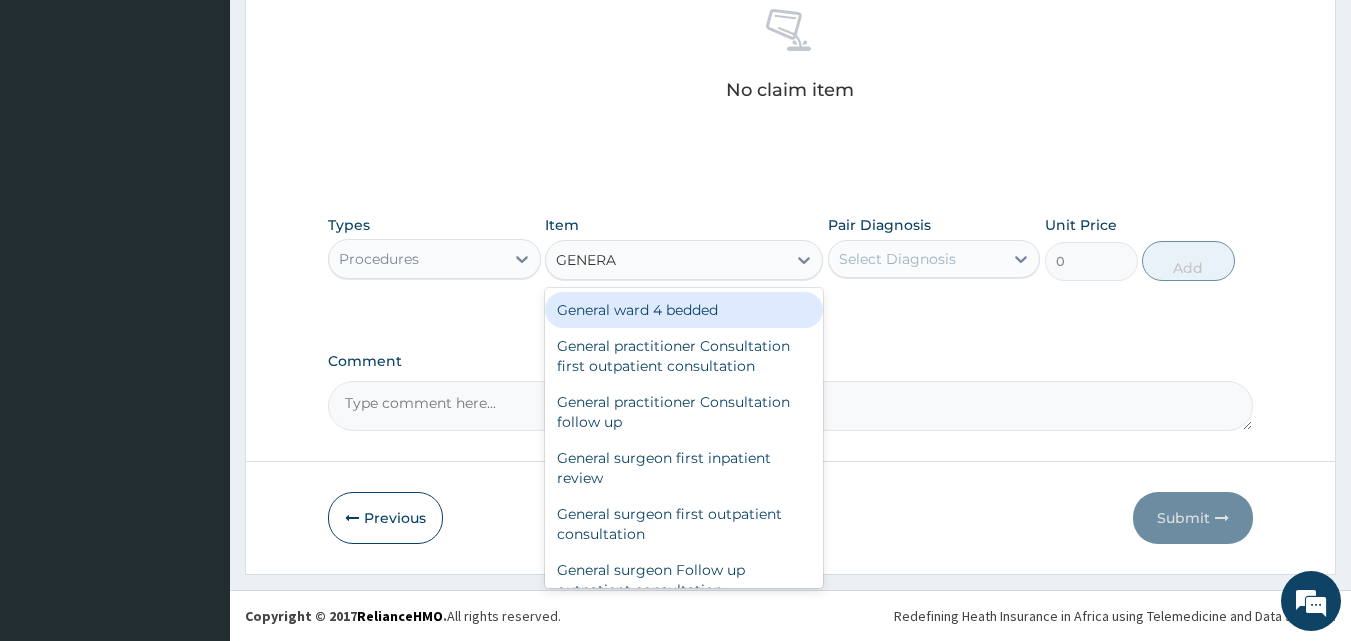 type on "GENERAL" 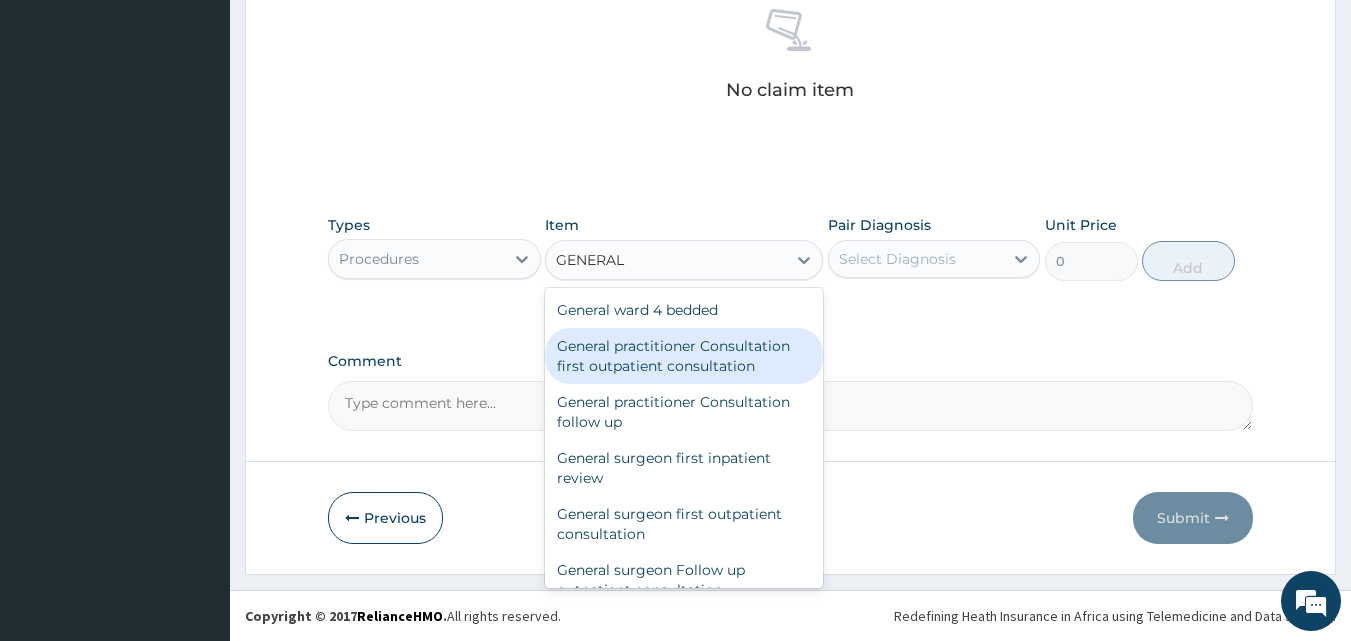 click on "General practitioner Consultation first outpatient consultation" at bounding box center (684, 356) 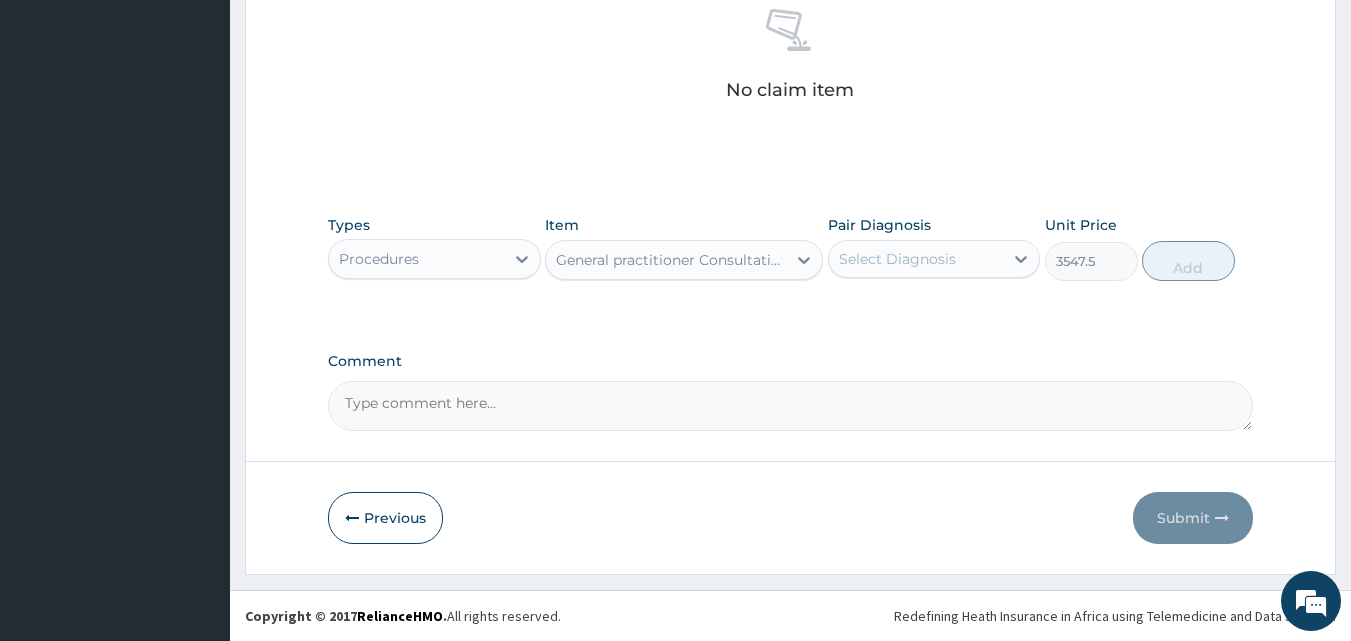click on "Select Diagnosis" at bounding box center [916, 259] 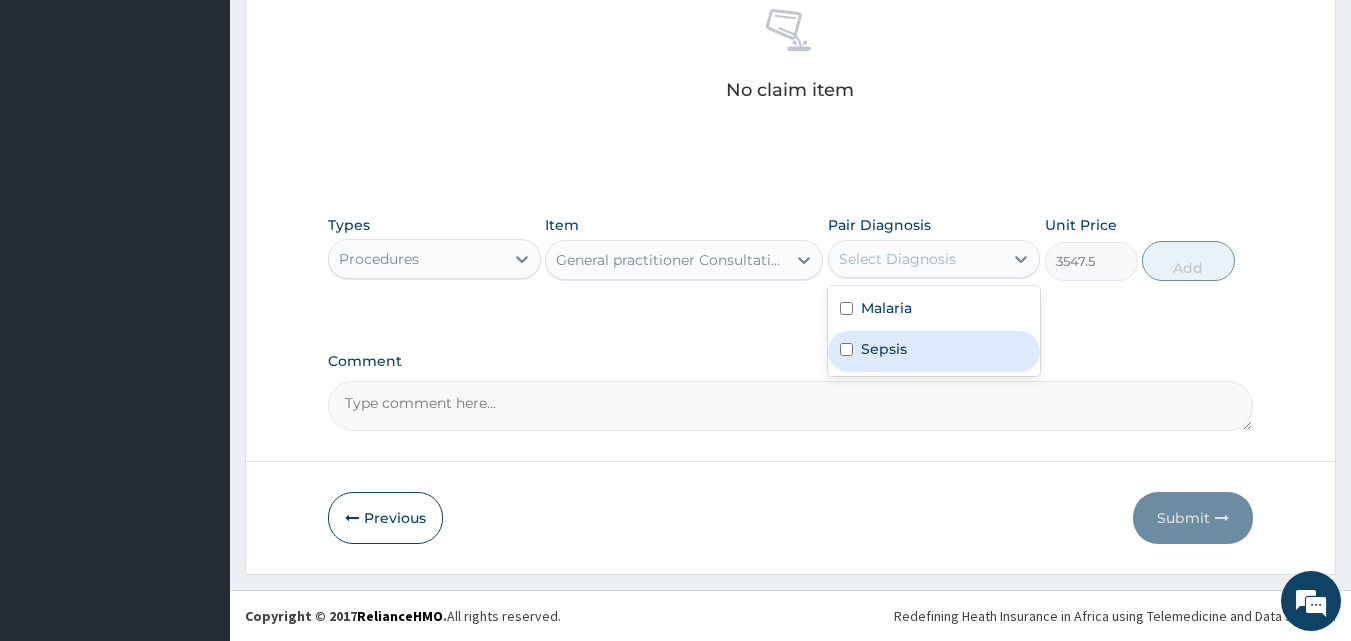 click on "Sepsis" at bounding box center (934, 351) 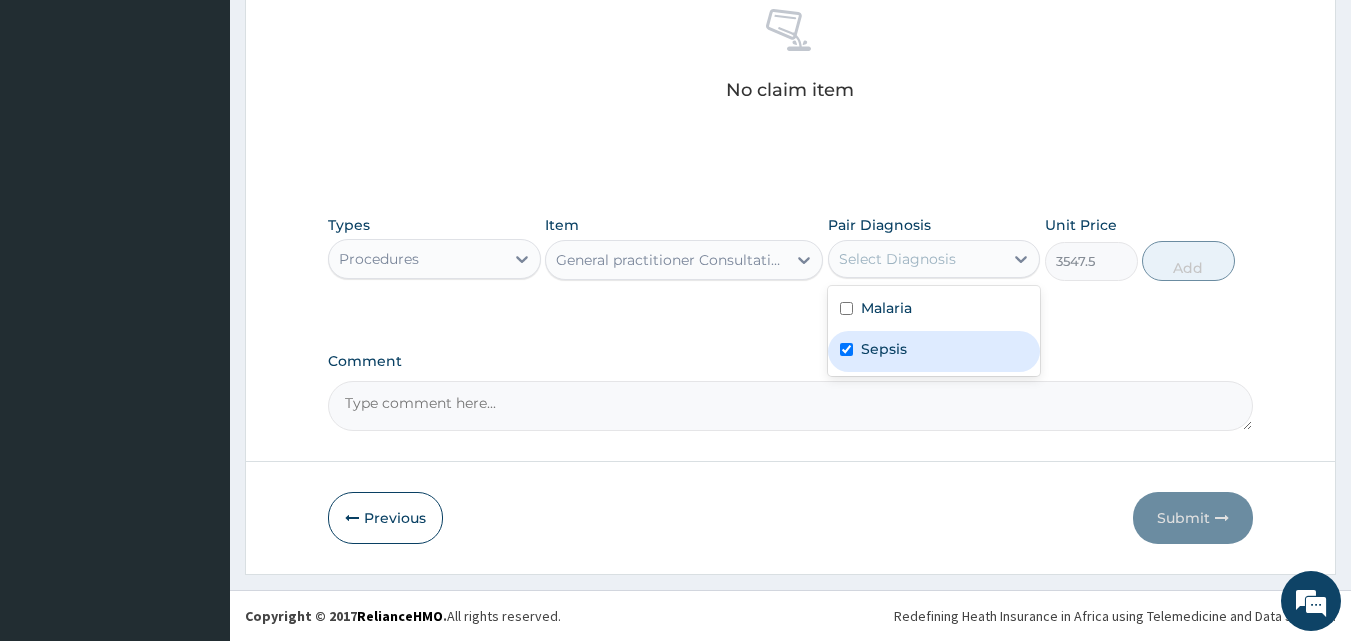 checkbox on "true" 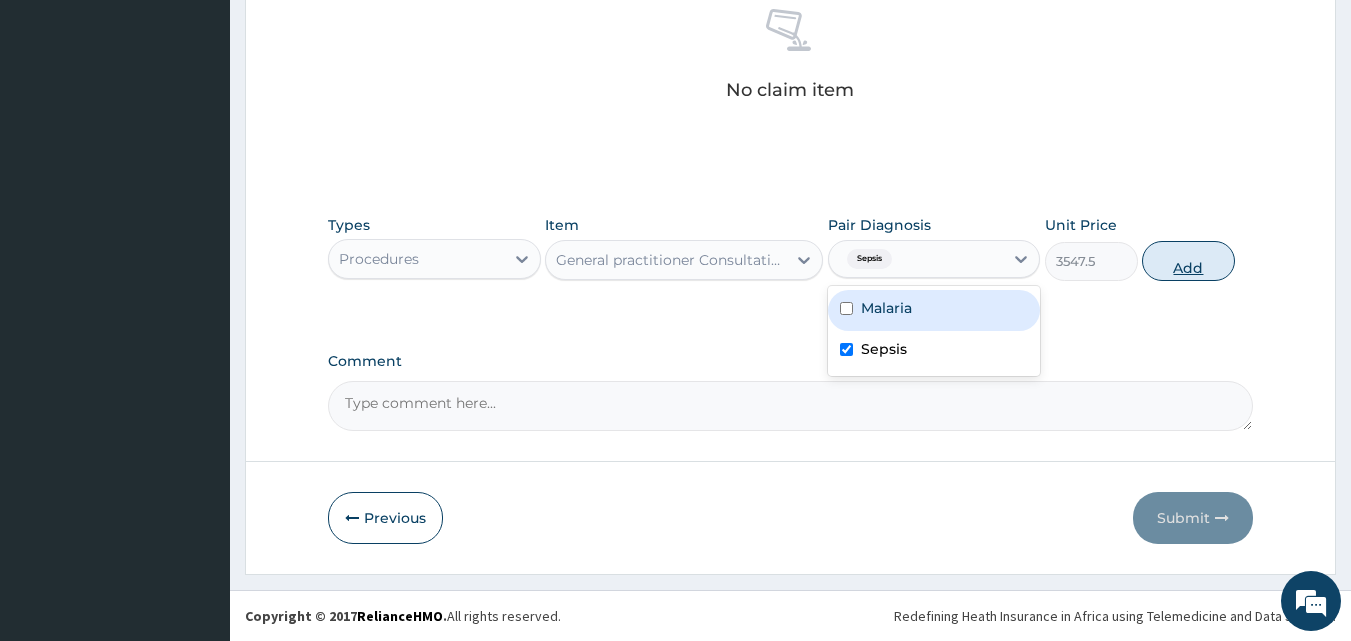 click on "Add" at bounding box center [1188, 261] 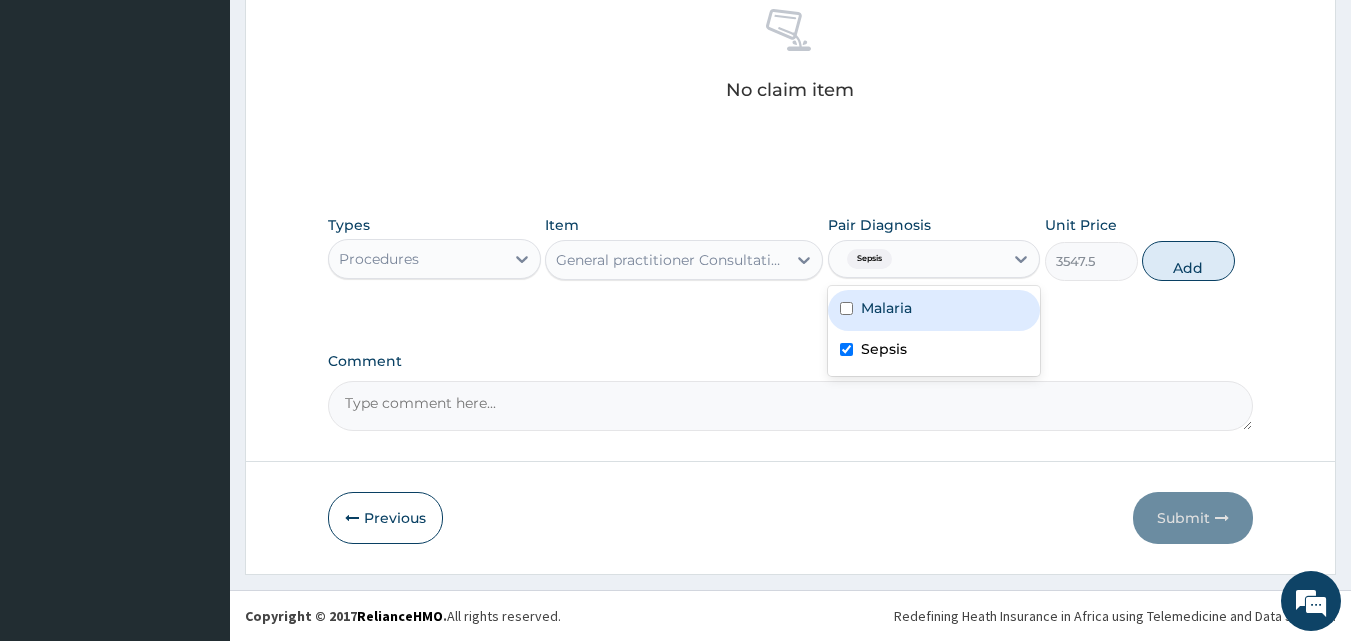 type on "0" 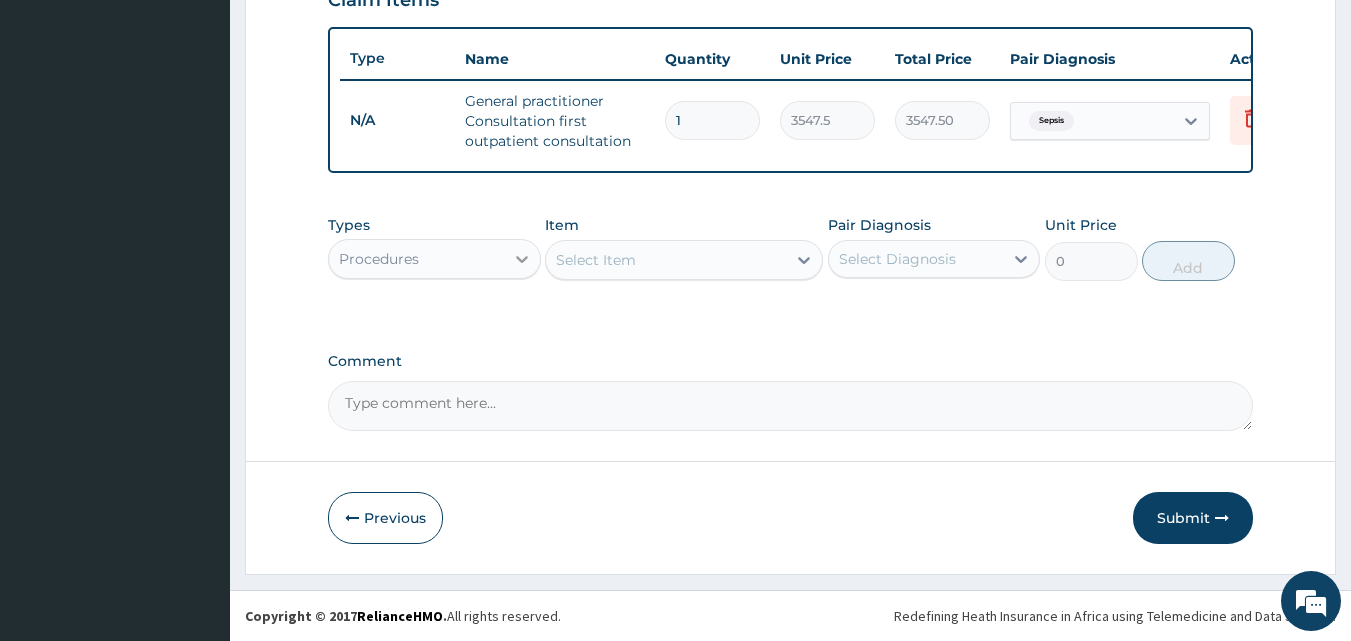 scroll, scrollTop: 732, scrollLeft: 0, axis: vertical 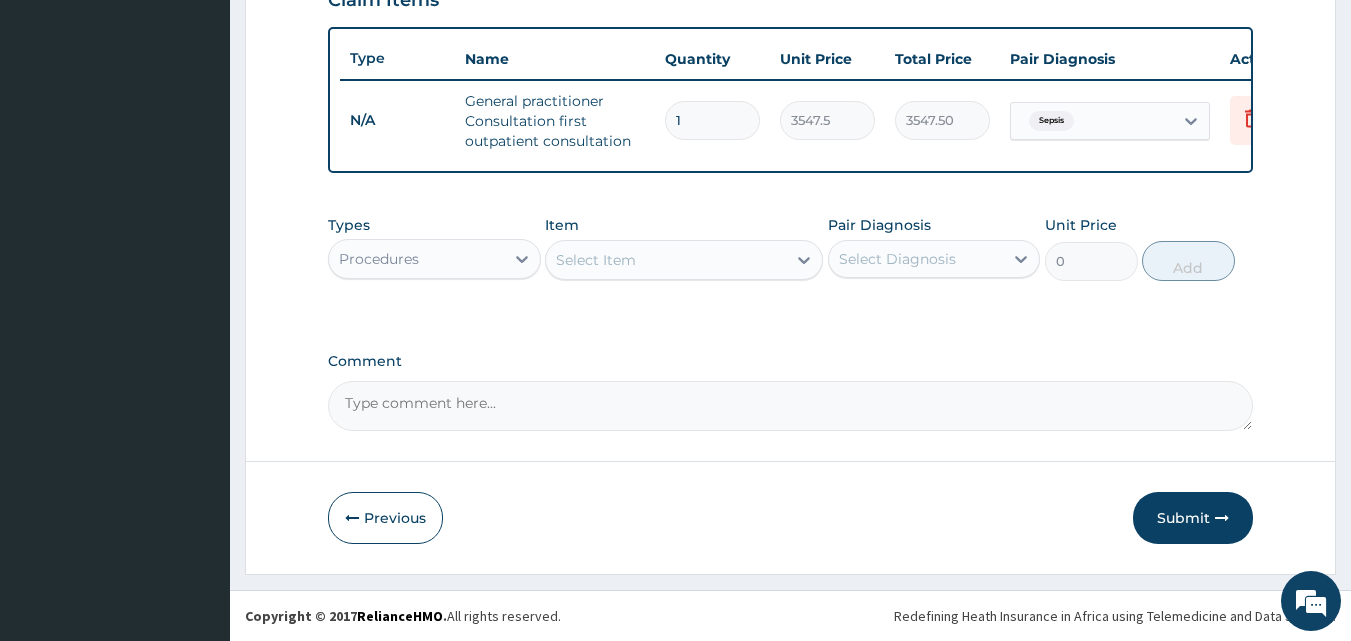 click on "Procedures" at bounding box center [416, 259] 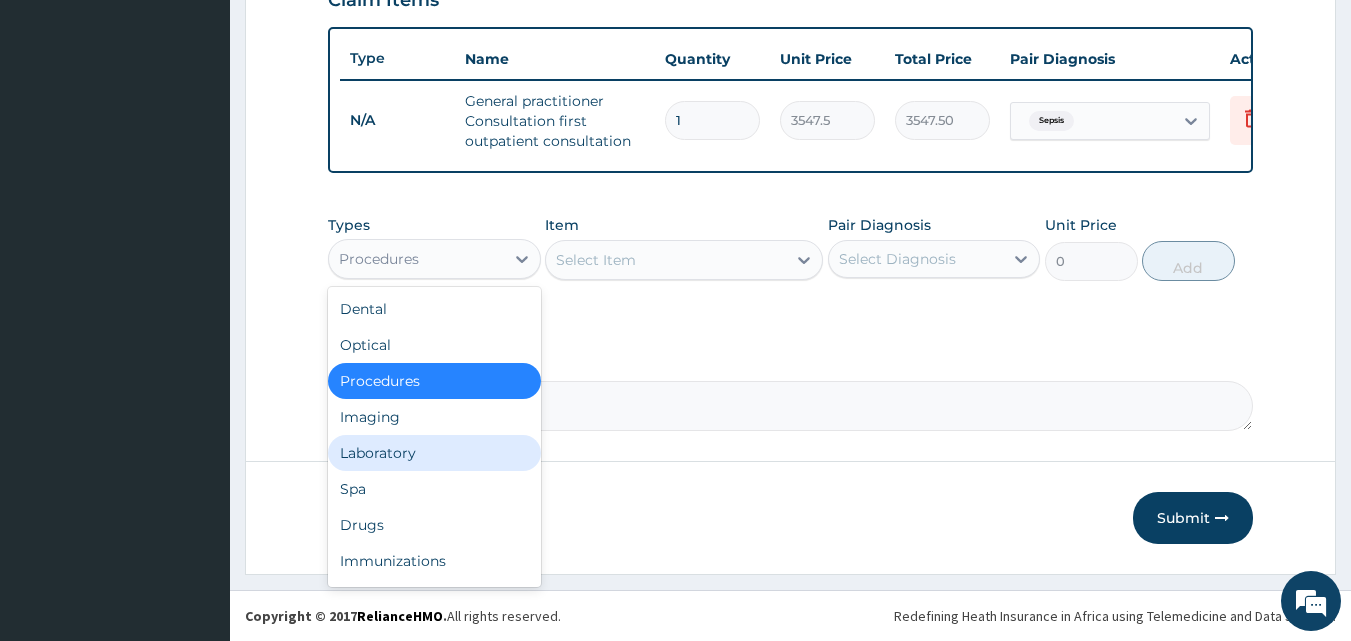 click on "Laboratory" at bounding box center [434, 453] 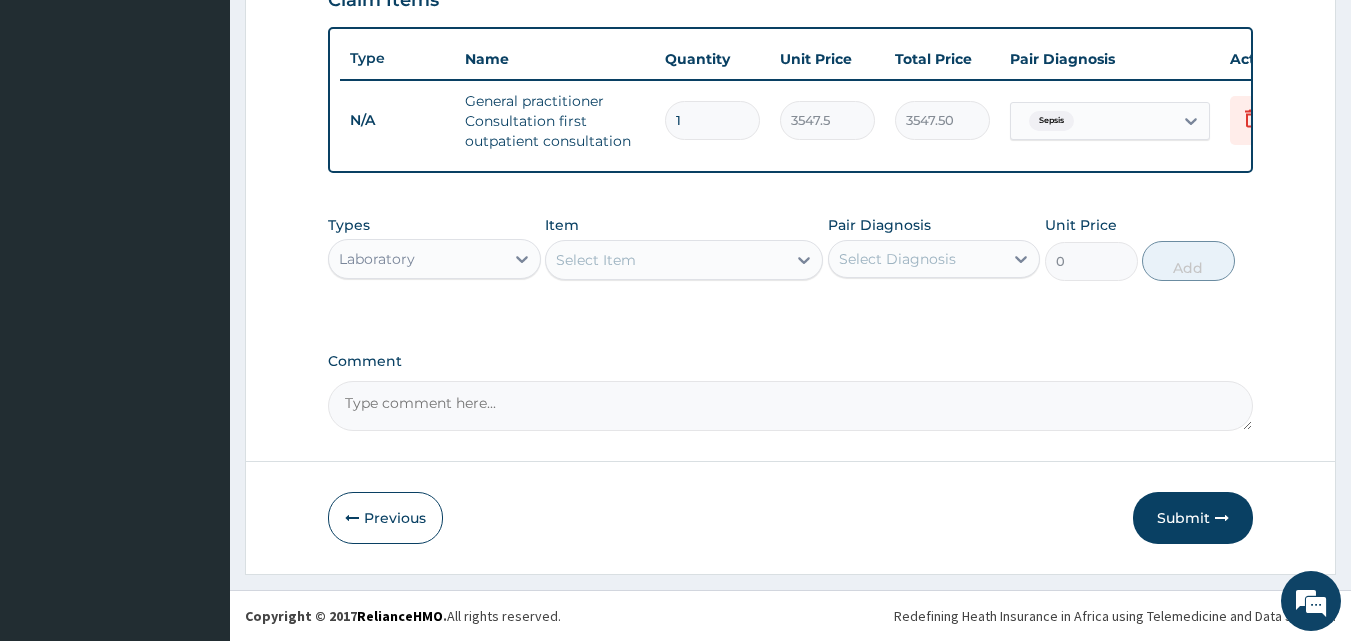 click on "Select Item" at bounding box center (596, 260) 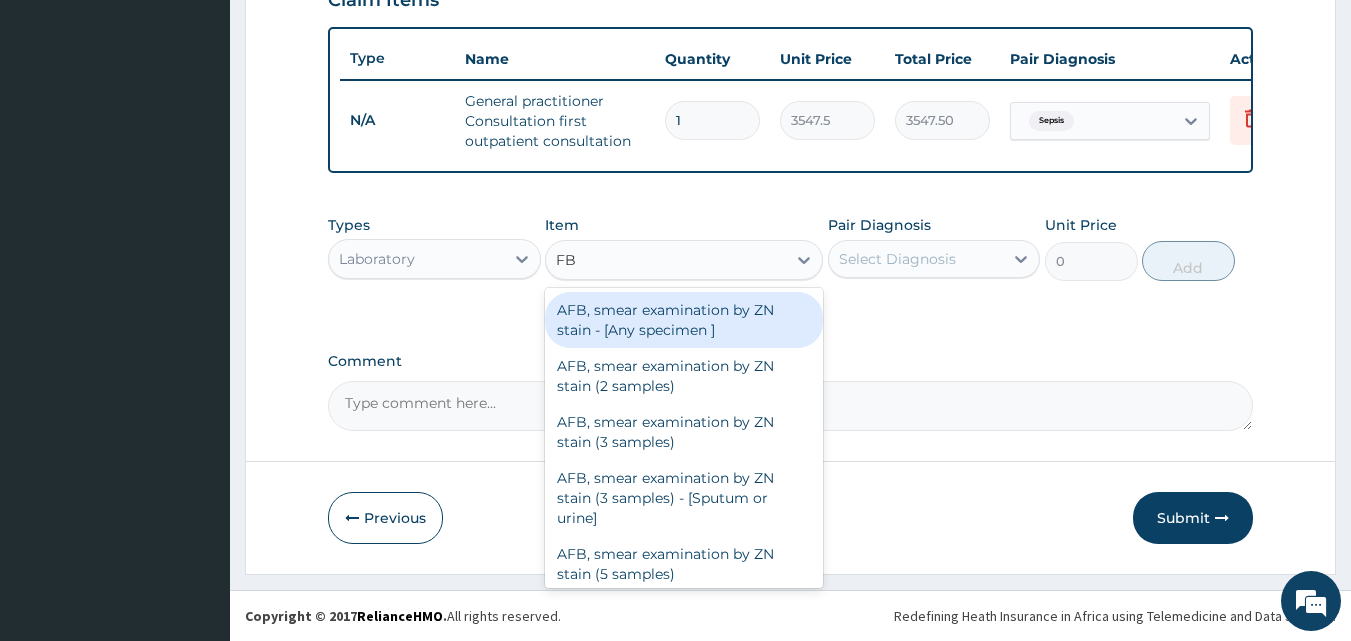 type on "FBC" 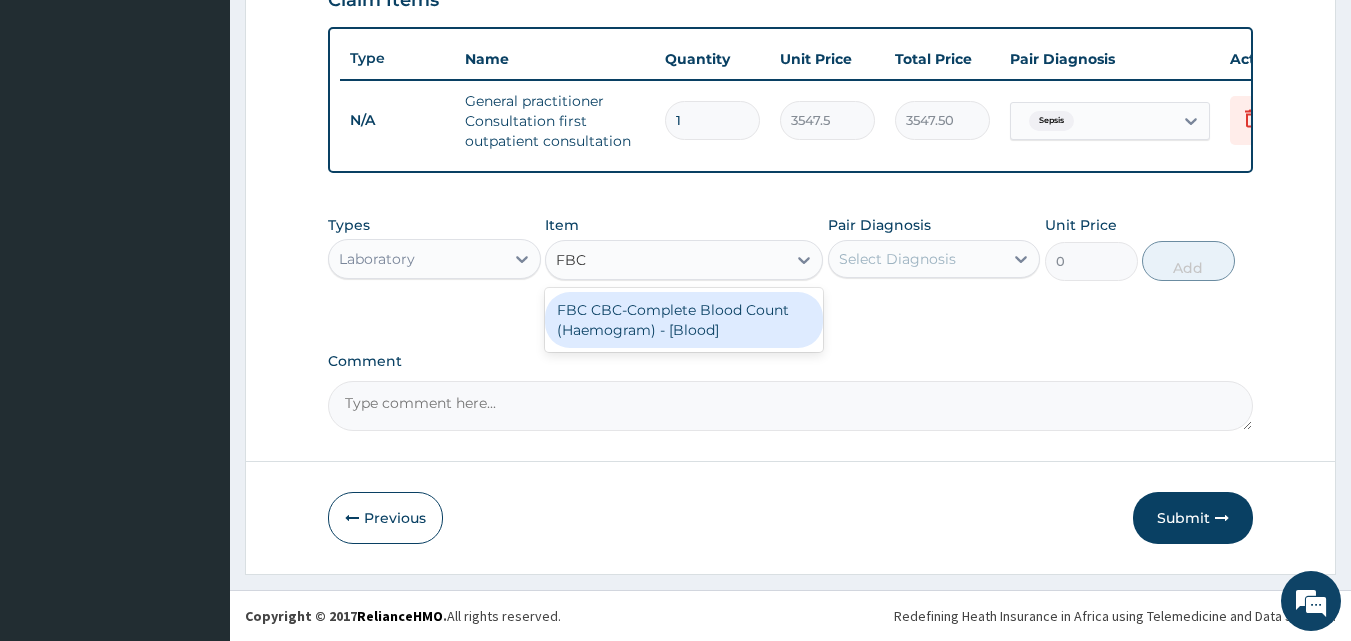 click on "FBC CBC-Complete Blood Count (Haemogram) - [Blood]" at bounding box center (684, 320) 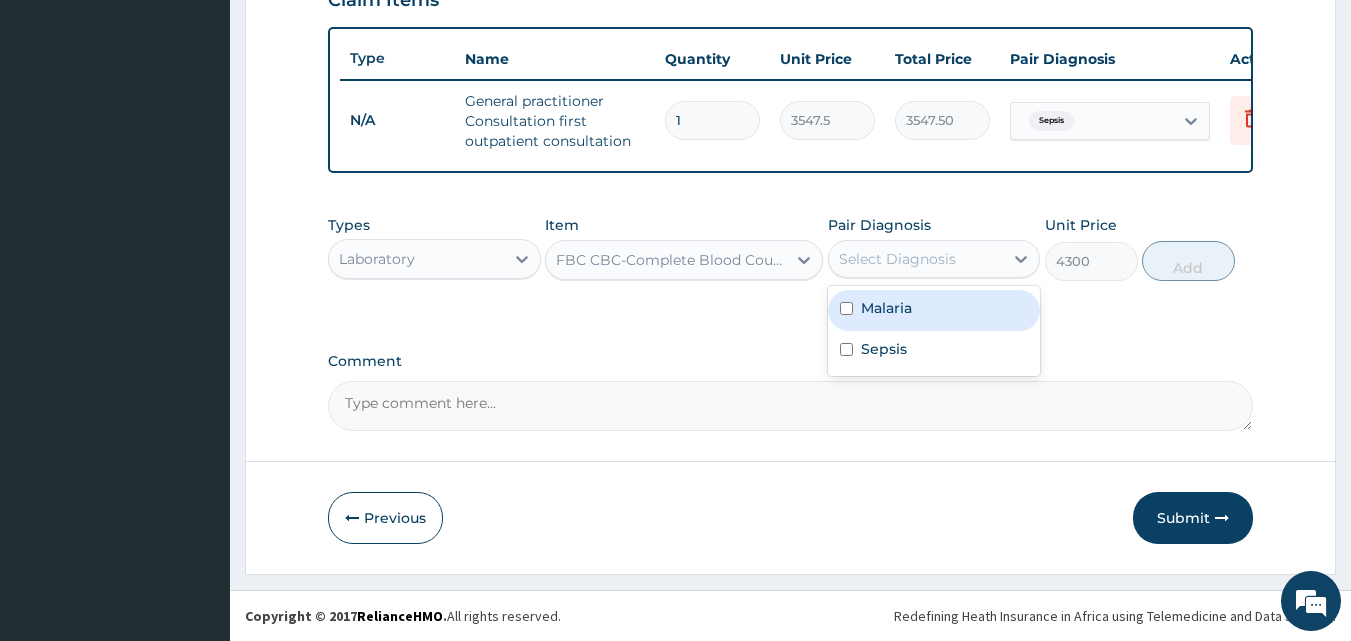 click on "Select Diagnosis" at bounding box center (897, 259) 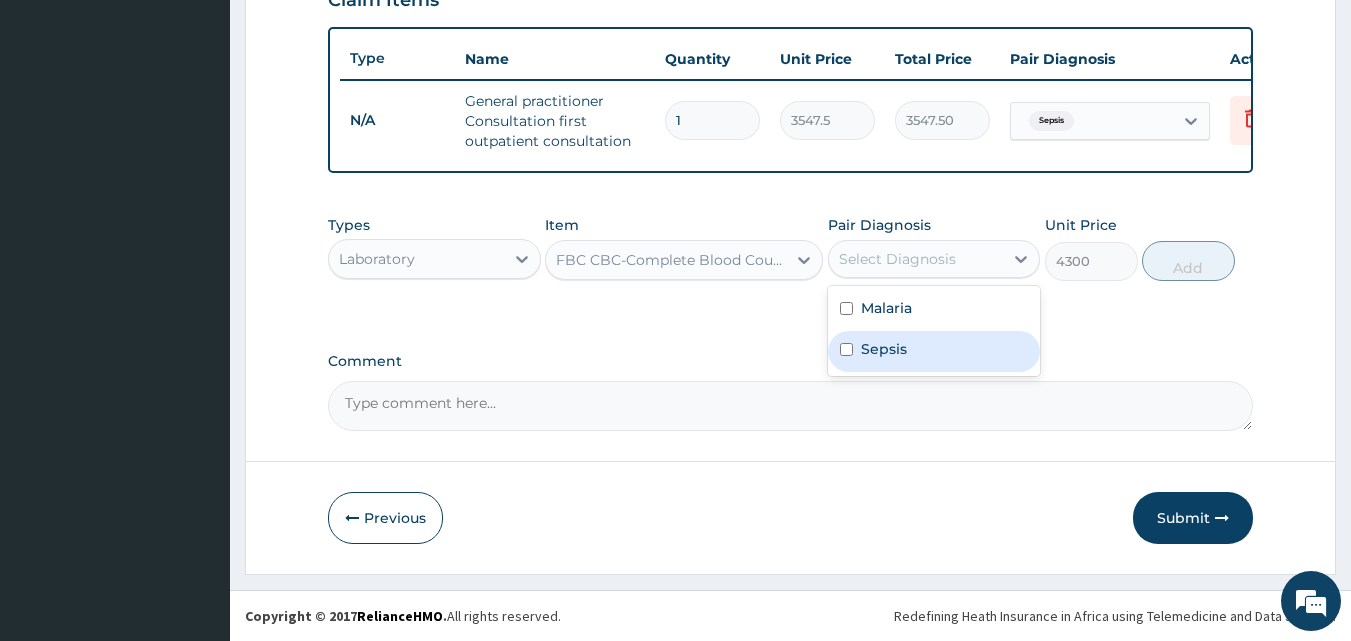 drag, startPoint x: 877, startPoint y: 358, endPoint x: 907, endPoint y: 345, distance: 32.695564 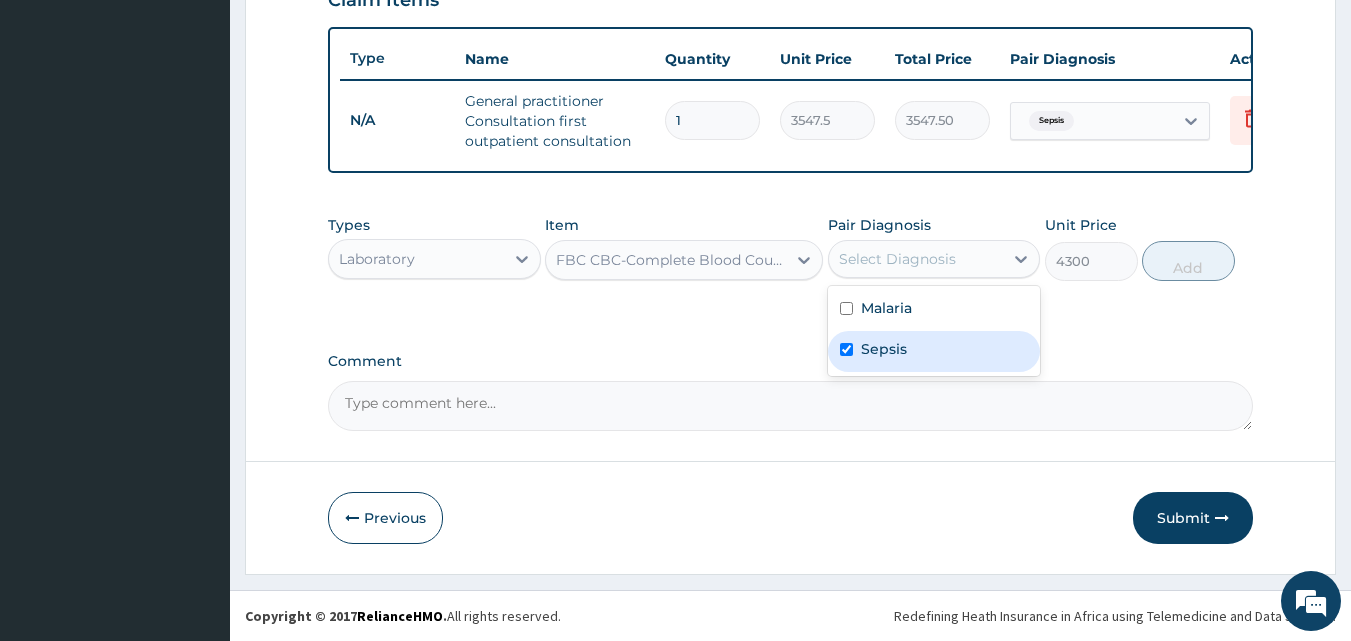 checkbox on "true" 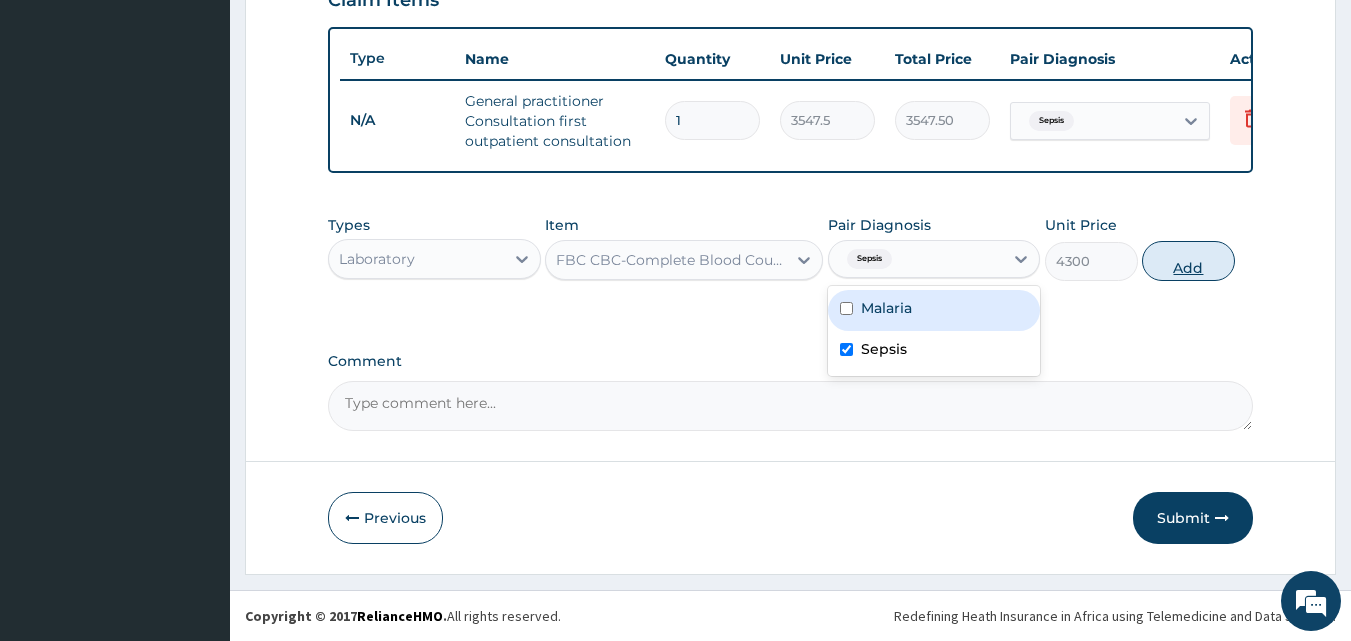 click on "Add" at bounding box center [1188, 261] 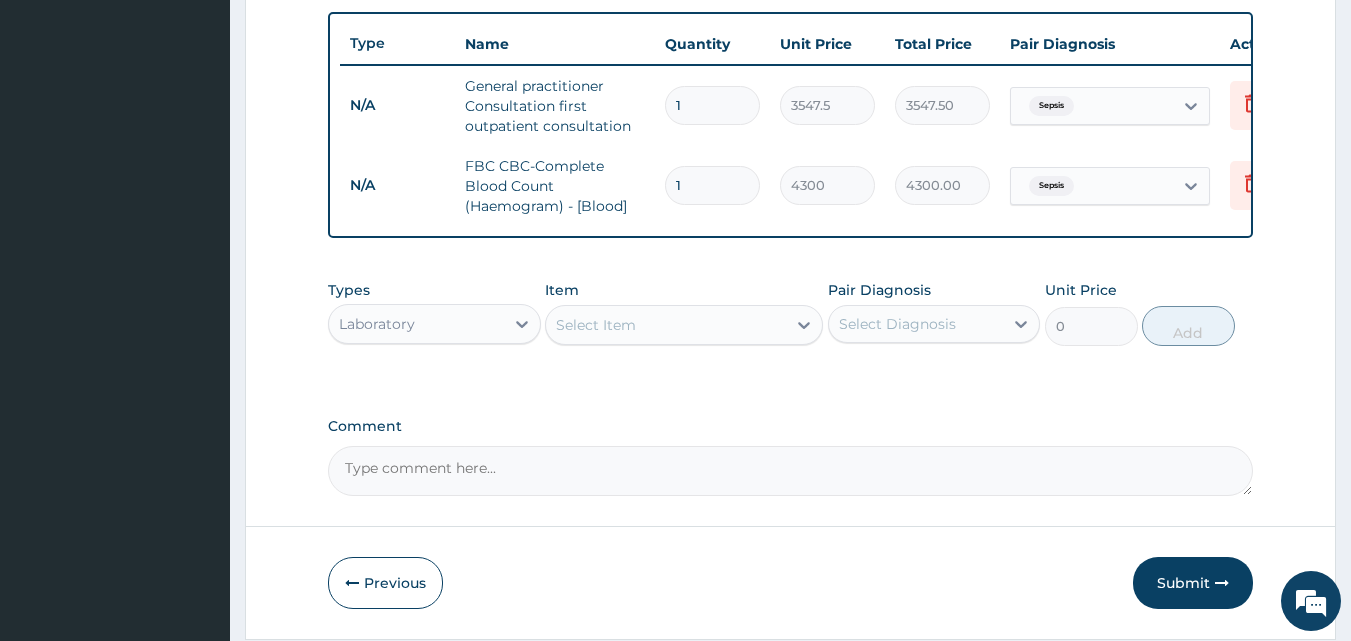 click on "Select Item" at bounding box center (666, 325) 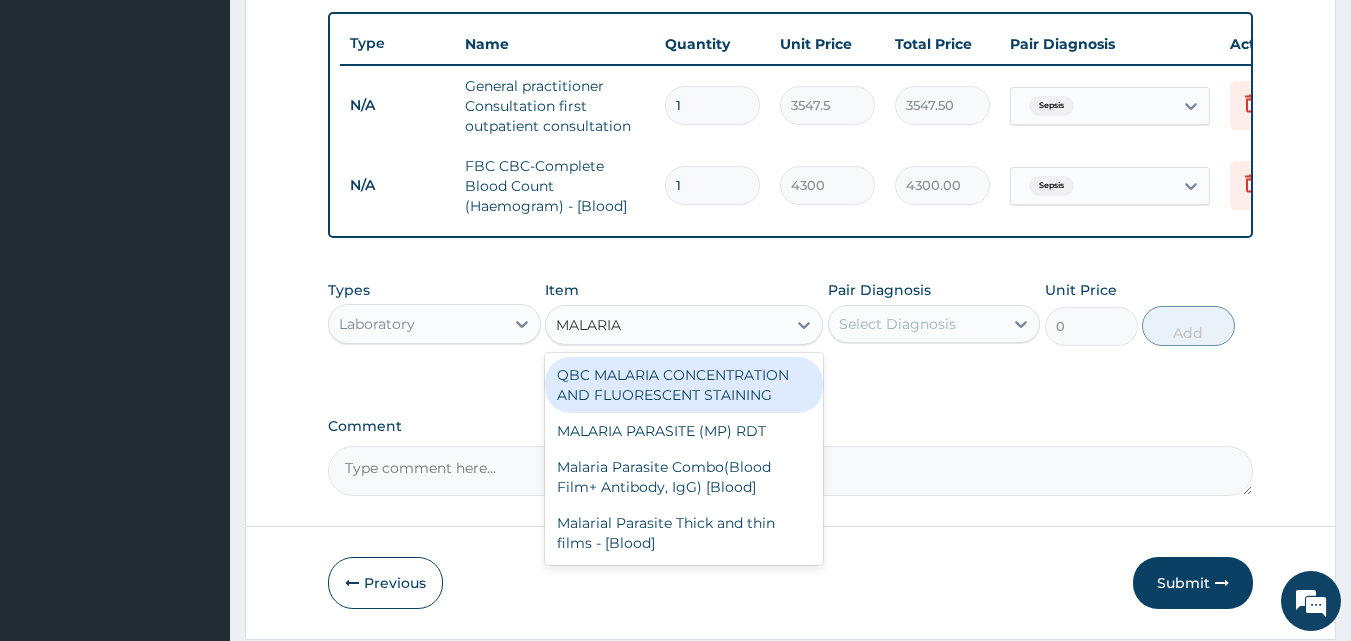 type on "MALARIA" 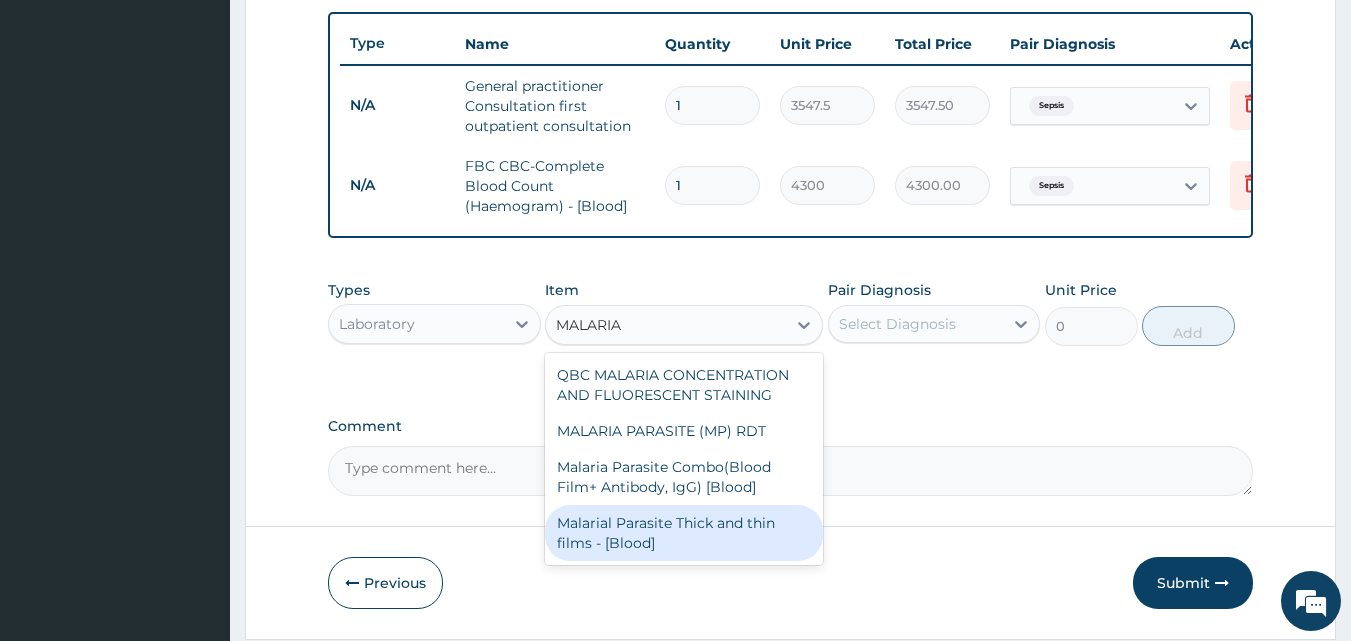 click on "Malarial Parasite Thick and thin films - [Blood]" at bounding box center [684, 533] 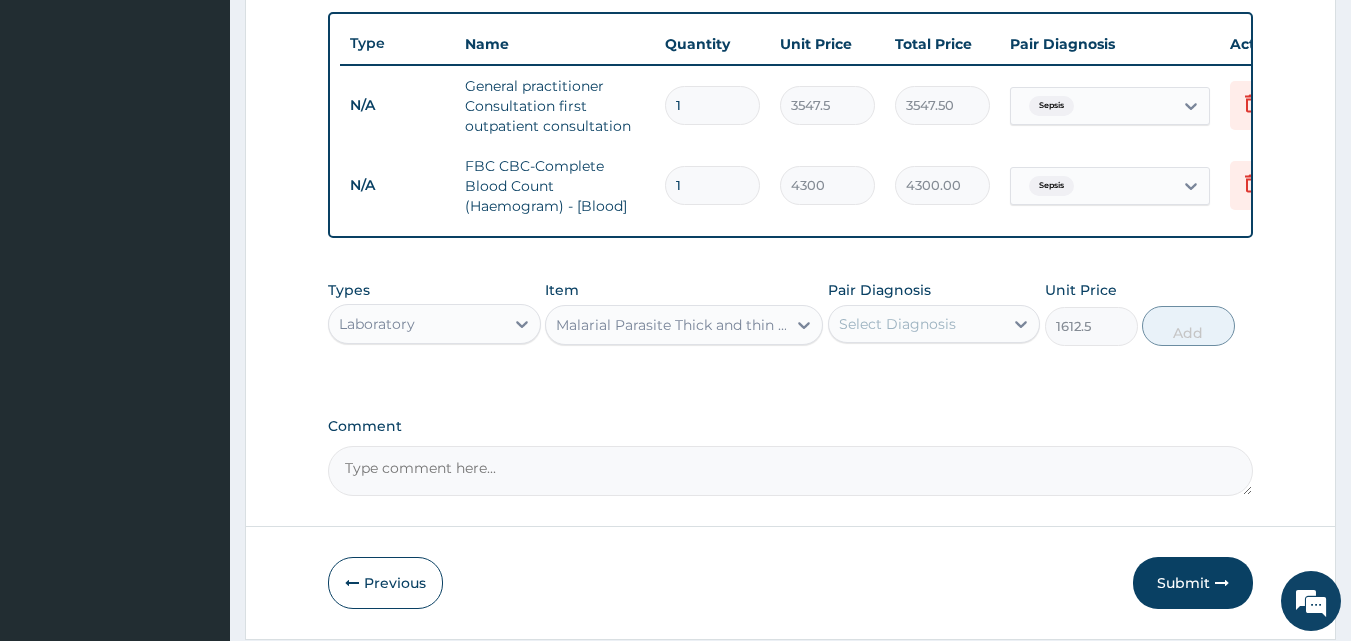 click on "Select Diagnosis" at bounding box center [897, 324] 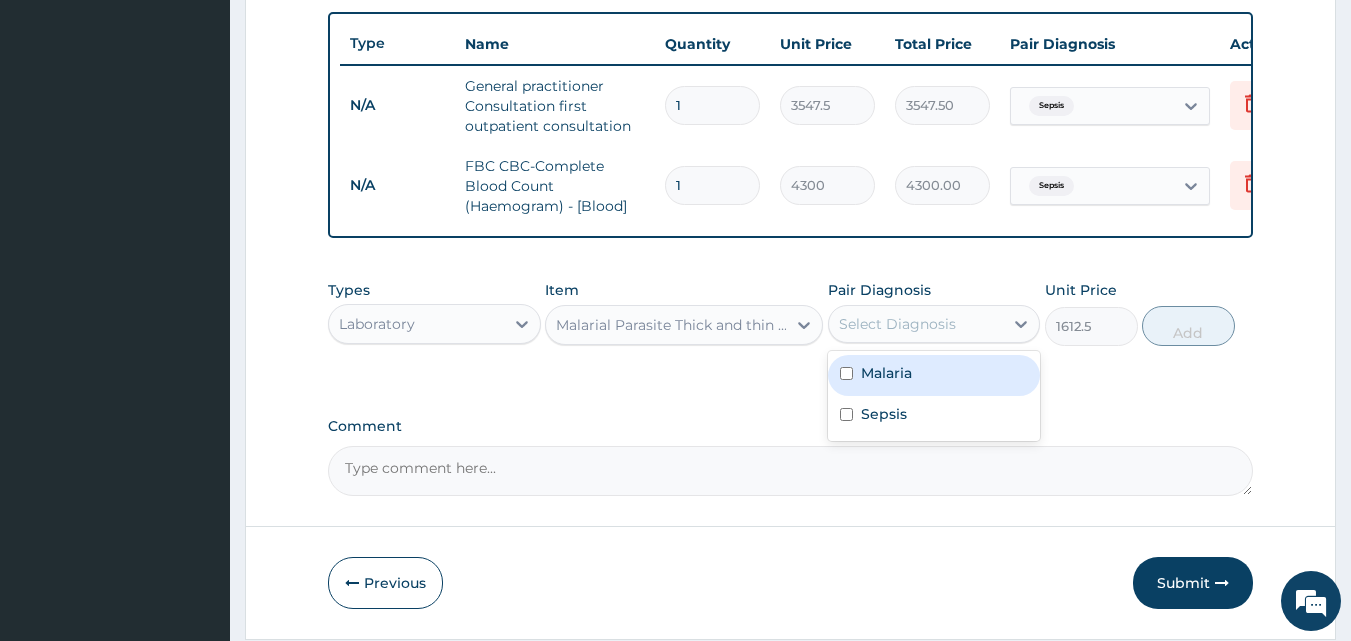 click on "Malaria" at bounding box center [886, 373] 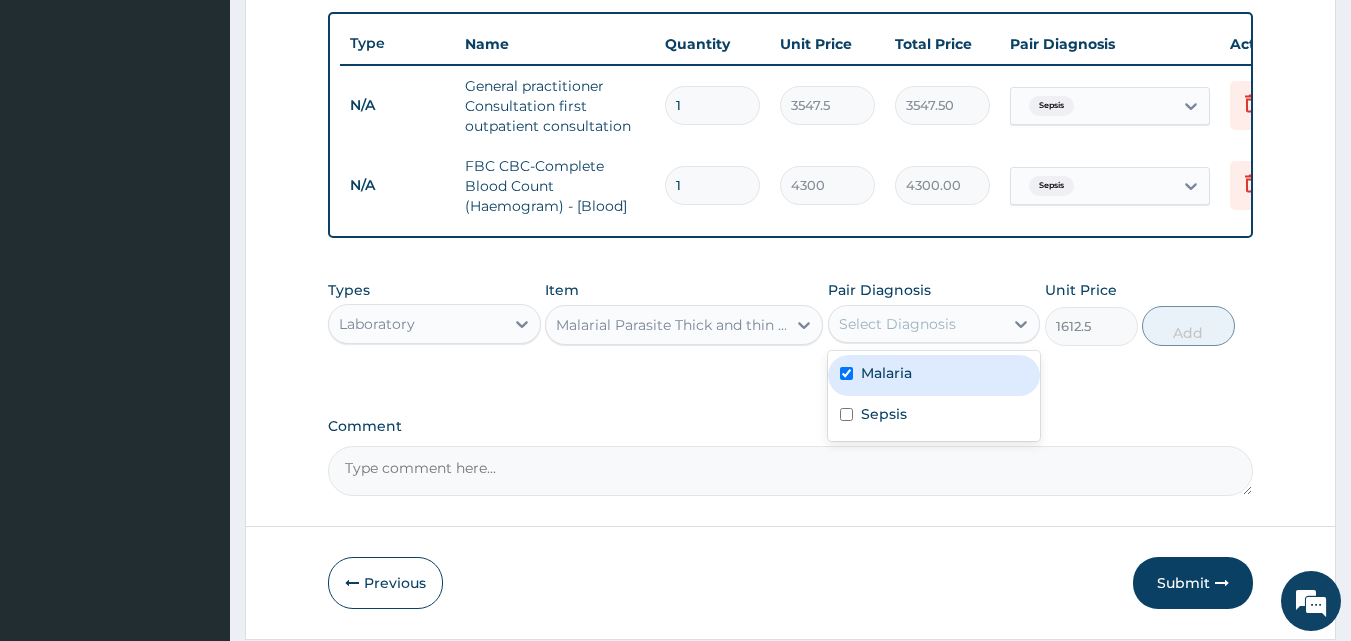 checkbox on "true" 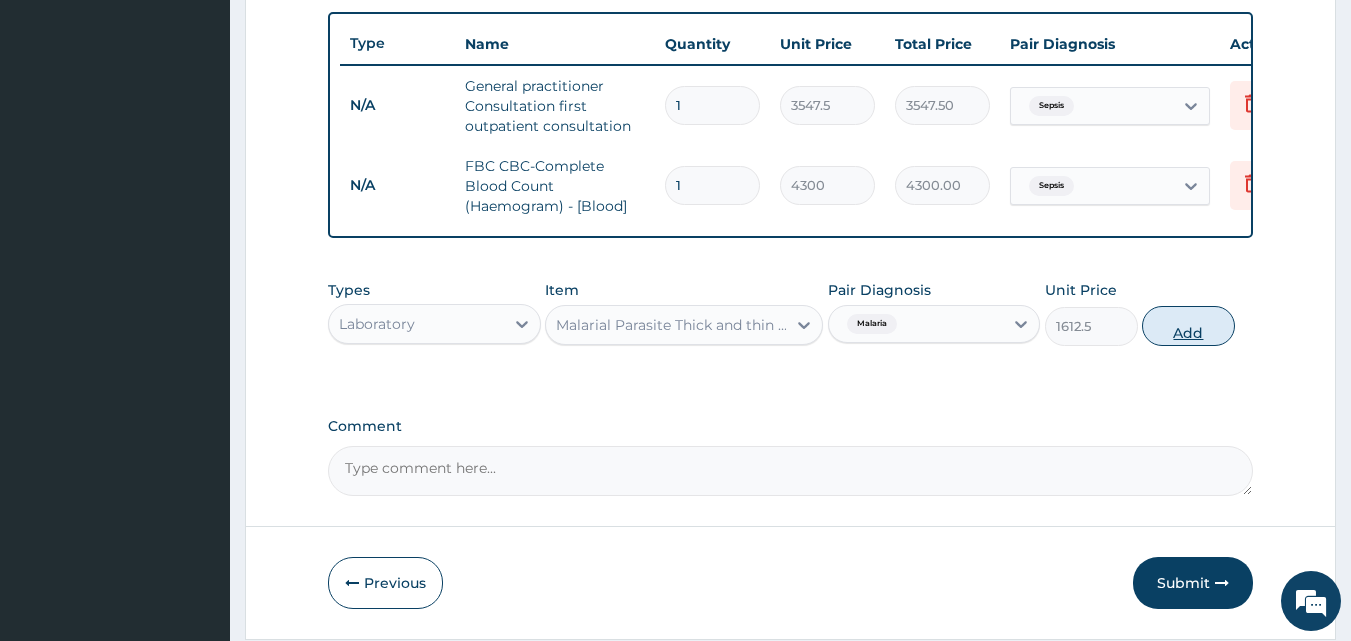 click on "Add" at bounding box center (1188, 326) 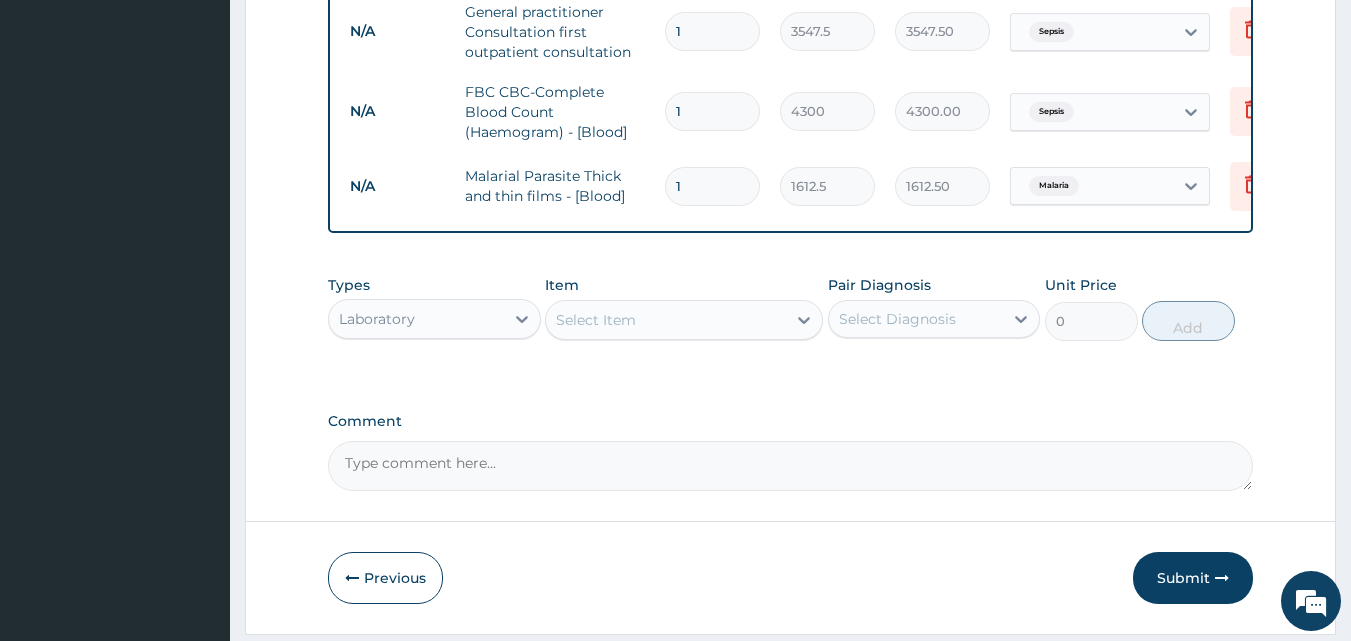 scroll, scrollTop: 881, scrollLeft: 0, axis: vertical 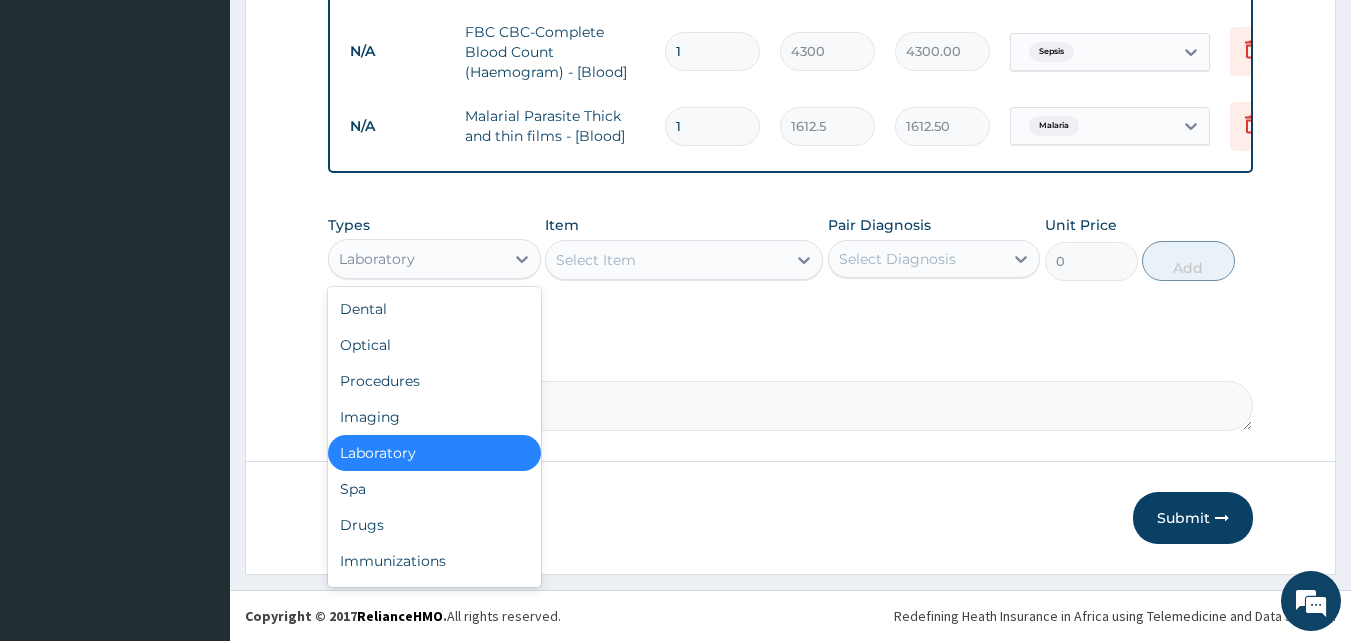 click on "Laboratory" at bounding box center [416, 259] 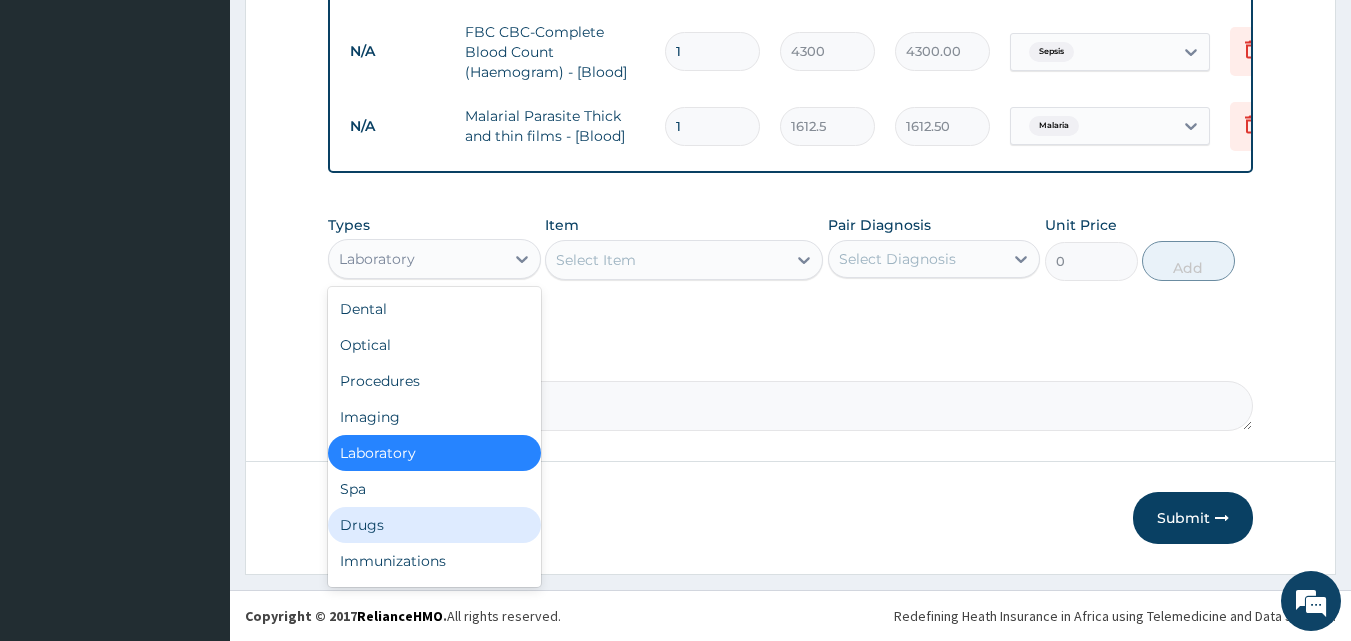 click on "Drugs" at bounding box center [434, 525] 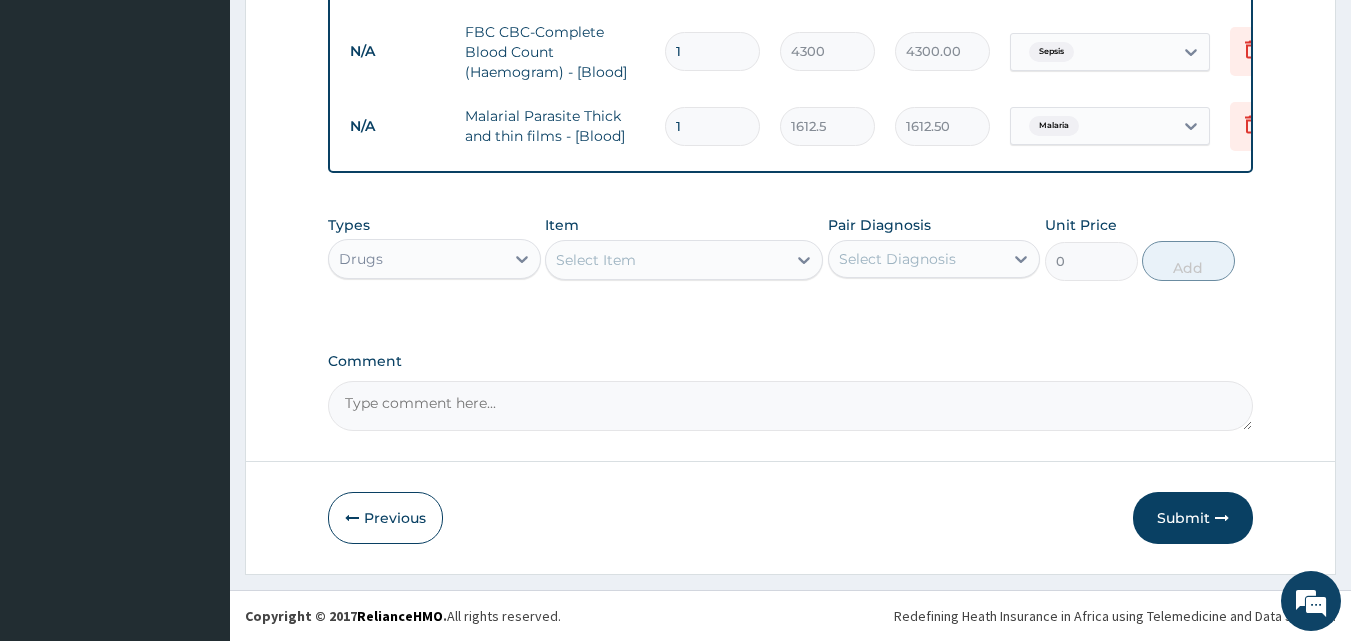 click on "Select Item" at bounding box center [666, 260] 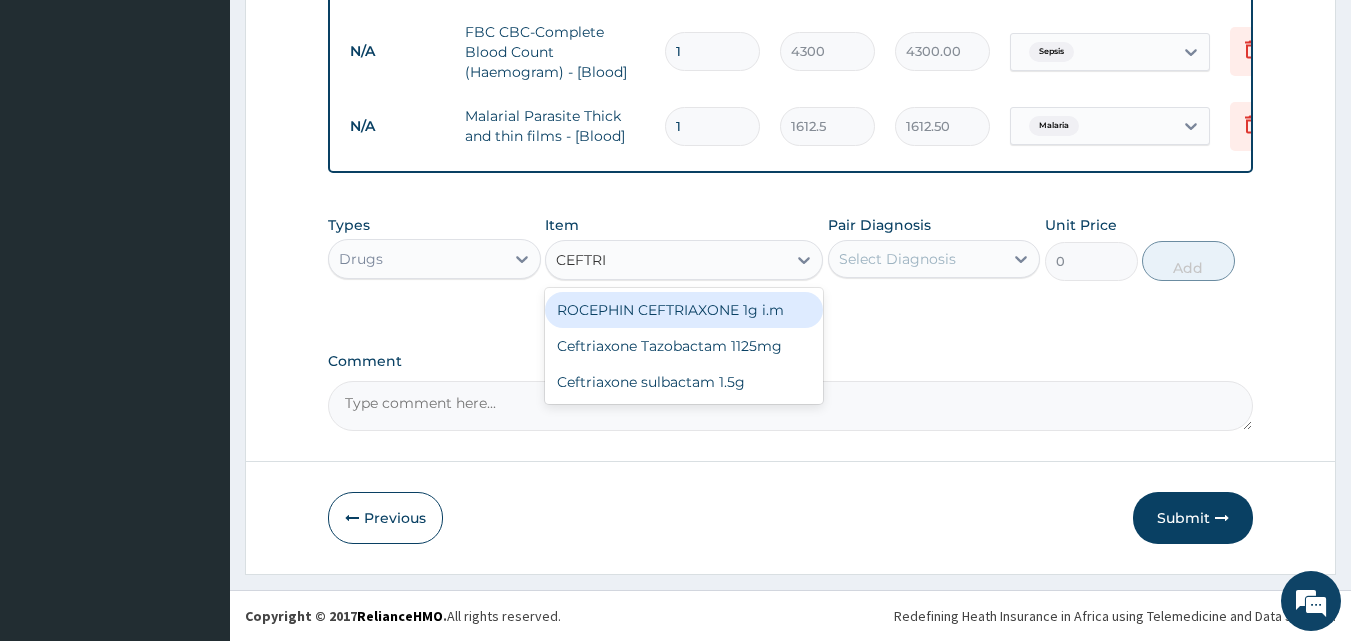 type on "CEFTRIA" 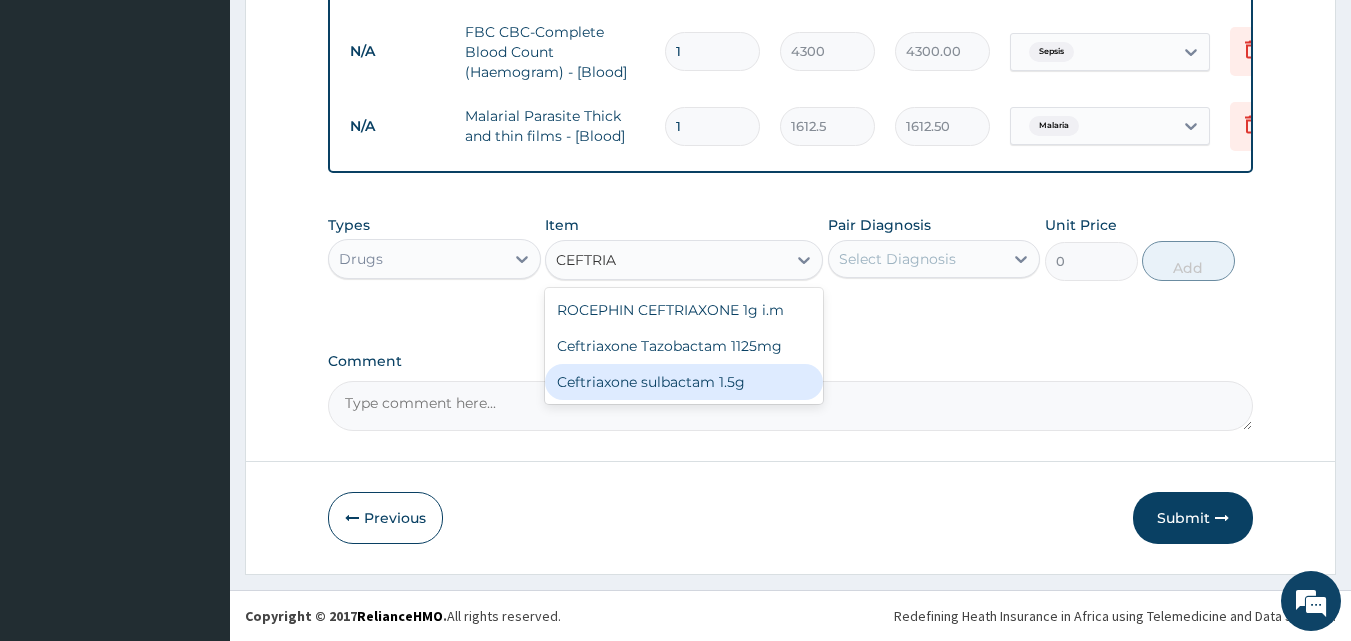 click on "Ceftriaxone sulbactam 1.5g" at bounding box center [684, 382] 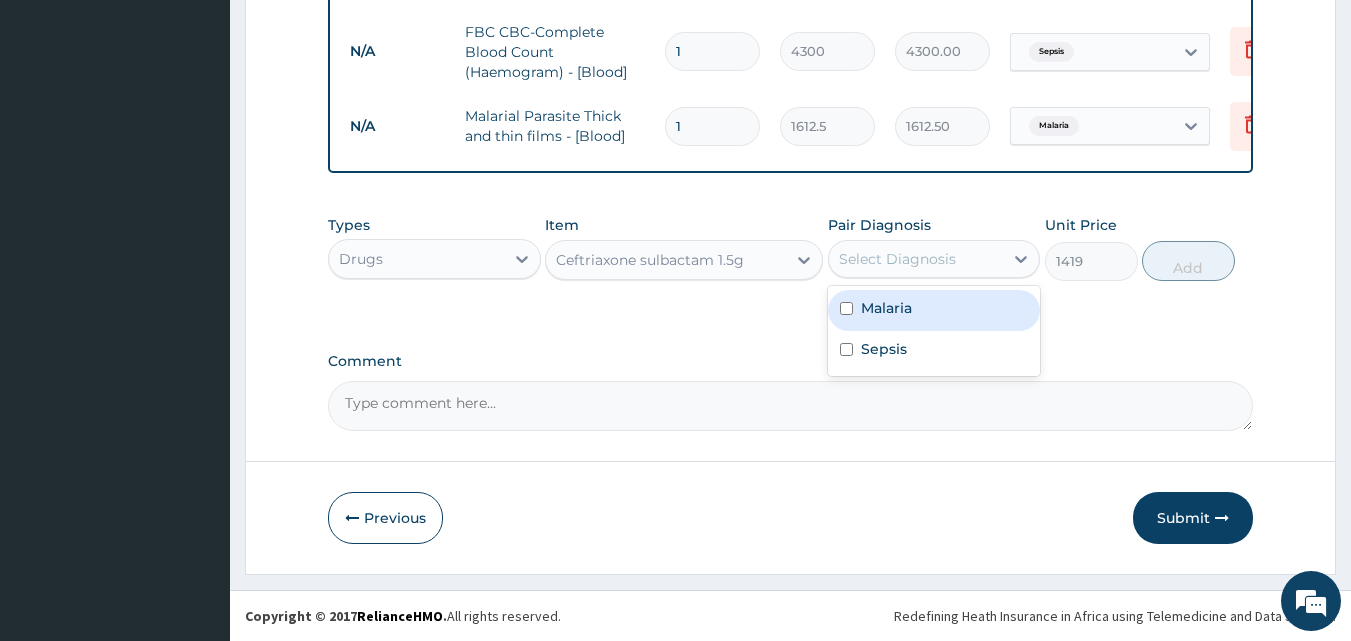 click on "Select Diagnosis" at bounding box center (897, 259) 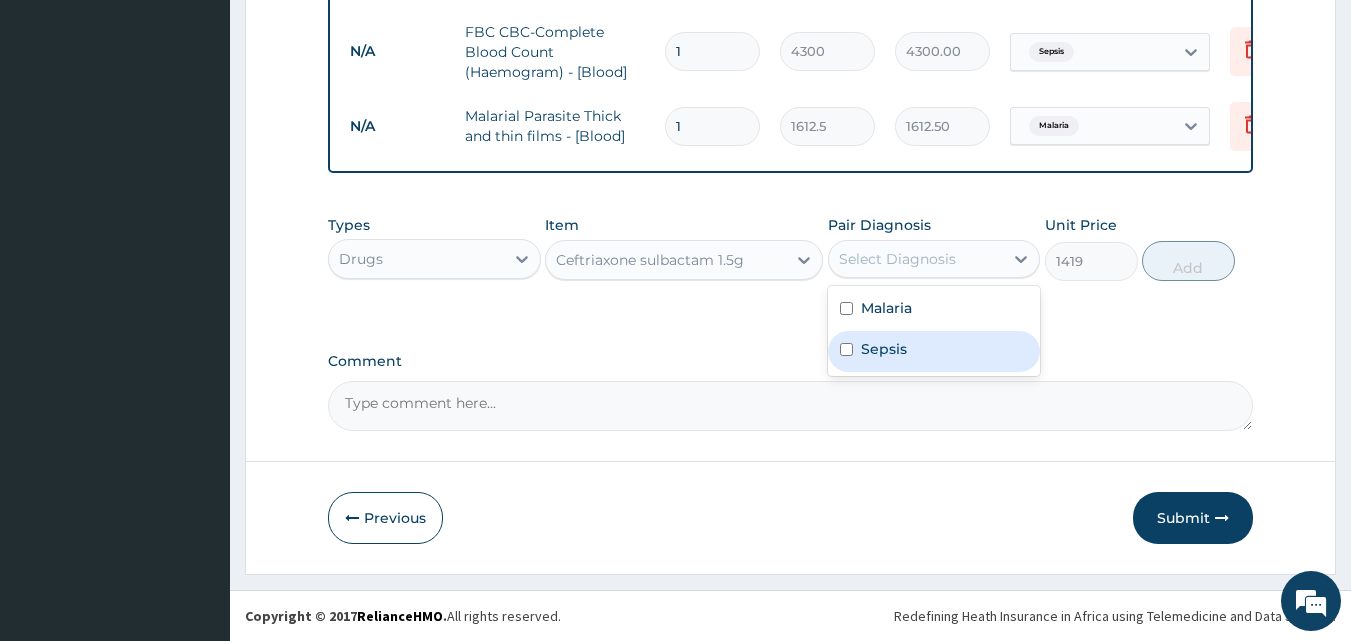 click on "Sepsis" at bounding box center [934, 351] 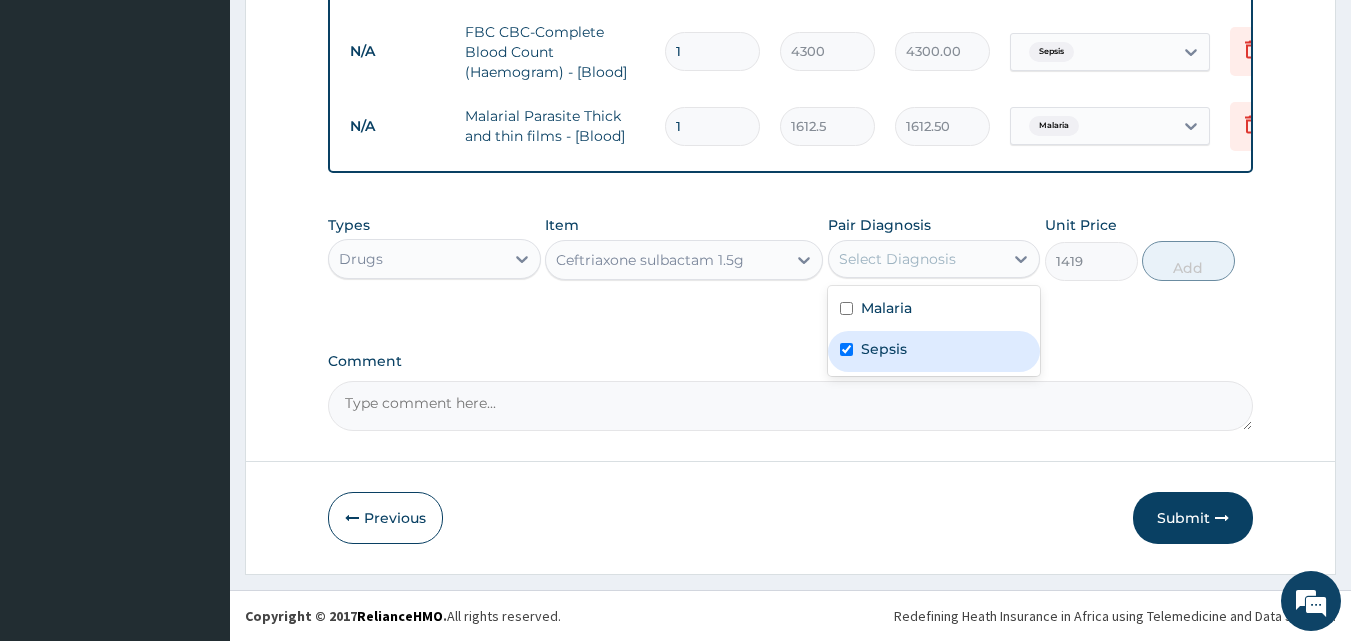 checkbox on "true" 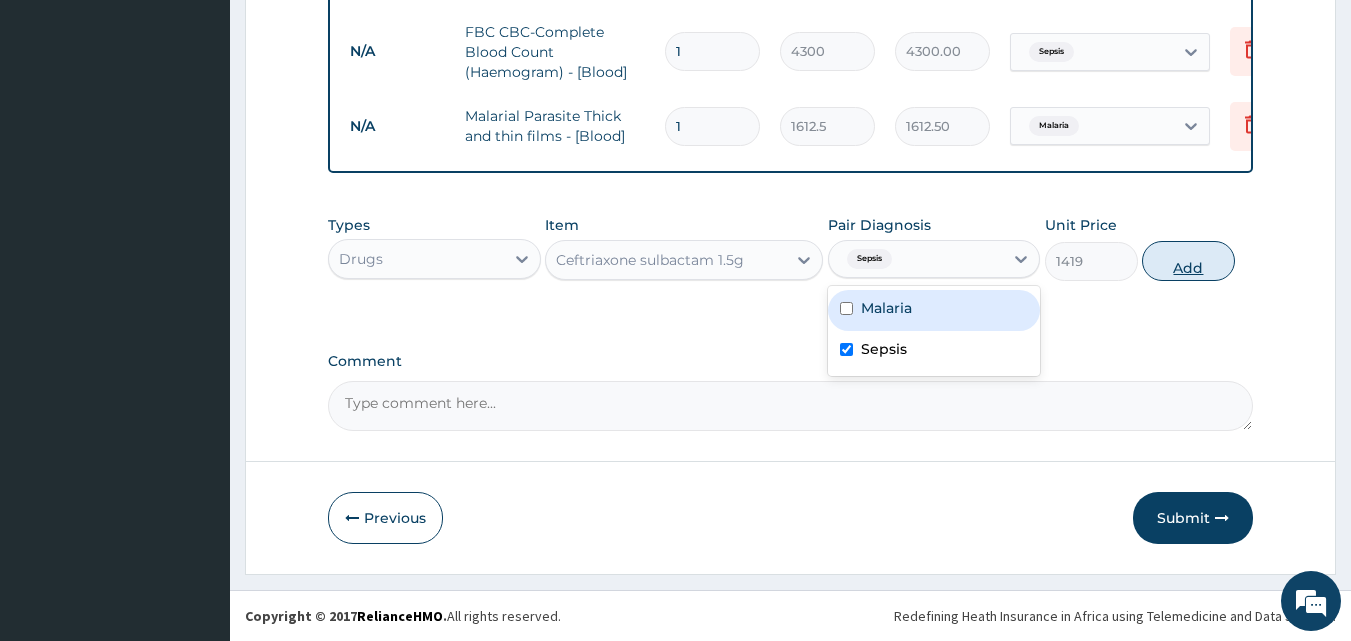 click on "Add" at bounding box center [1188, 261] 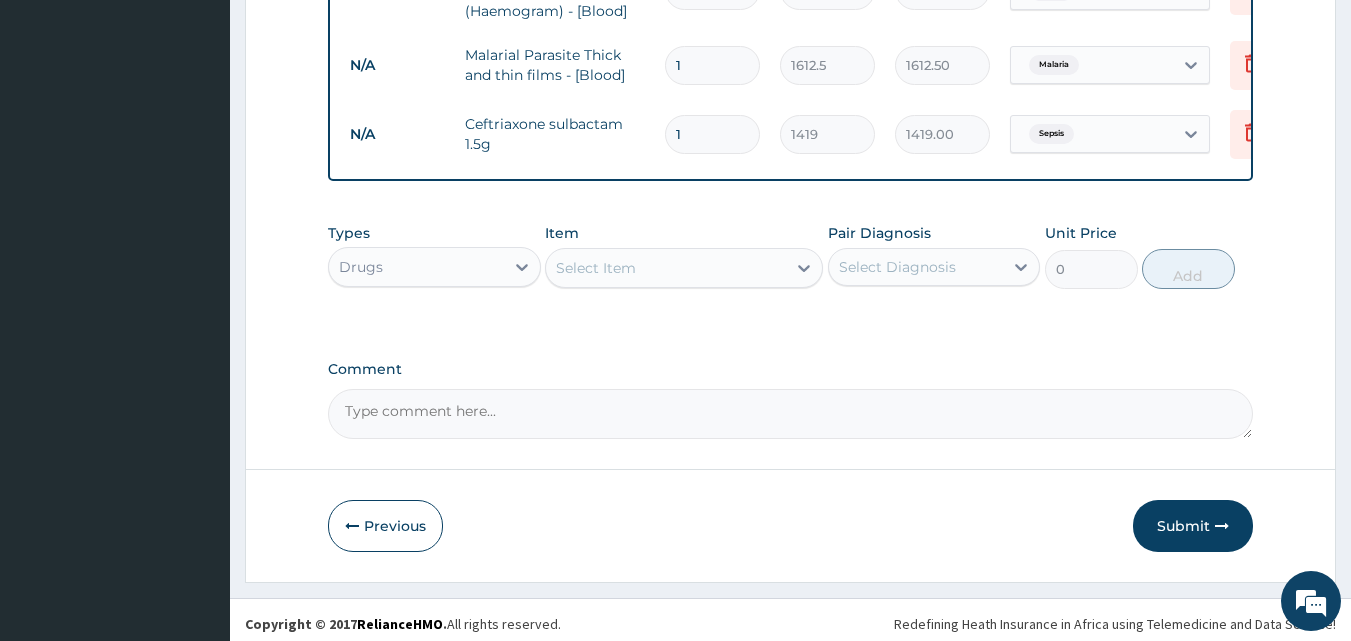 scroll, scrollTop: 950, scrollLeft: 0, axis: vertical 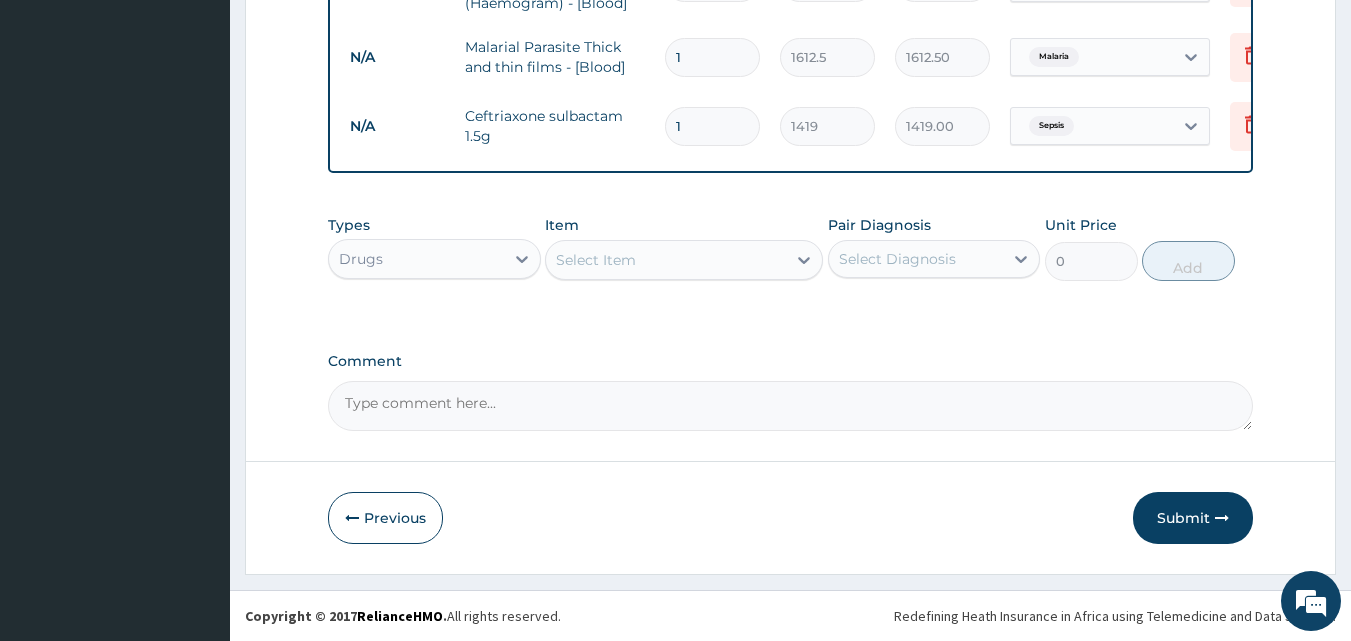 click on "Select Item" at bounding box center (596, 260) 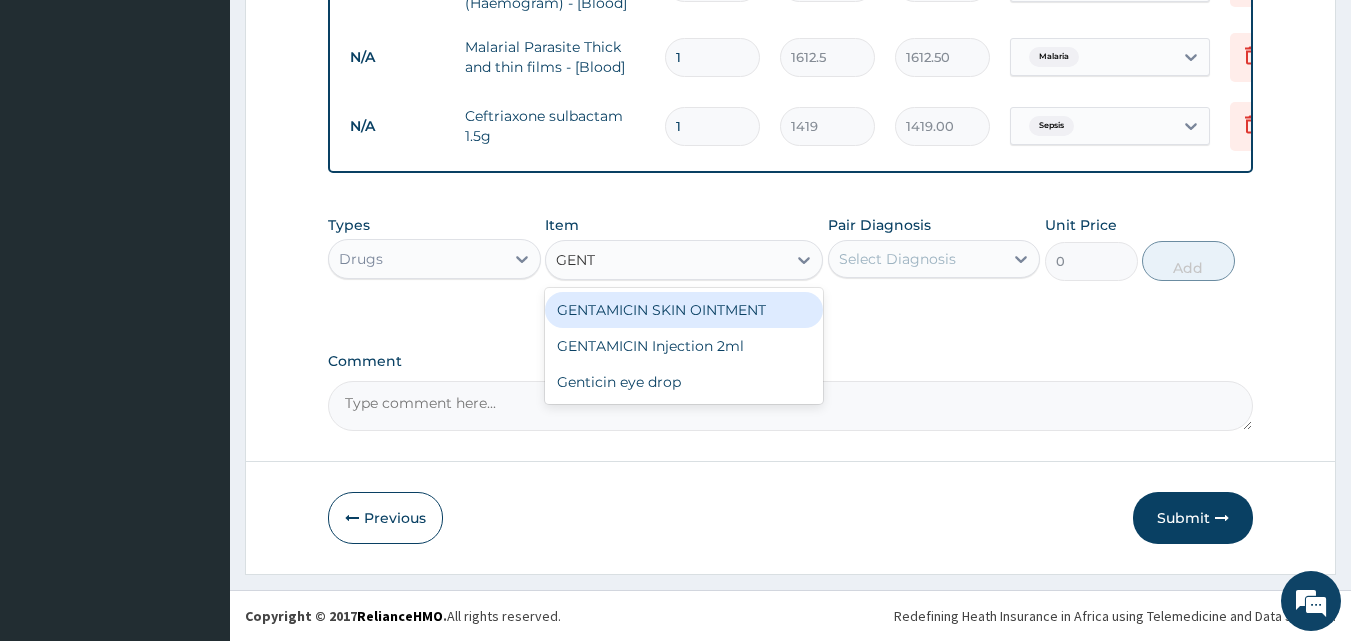 type on "GENTA" 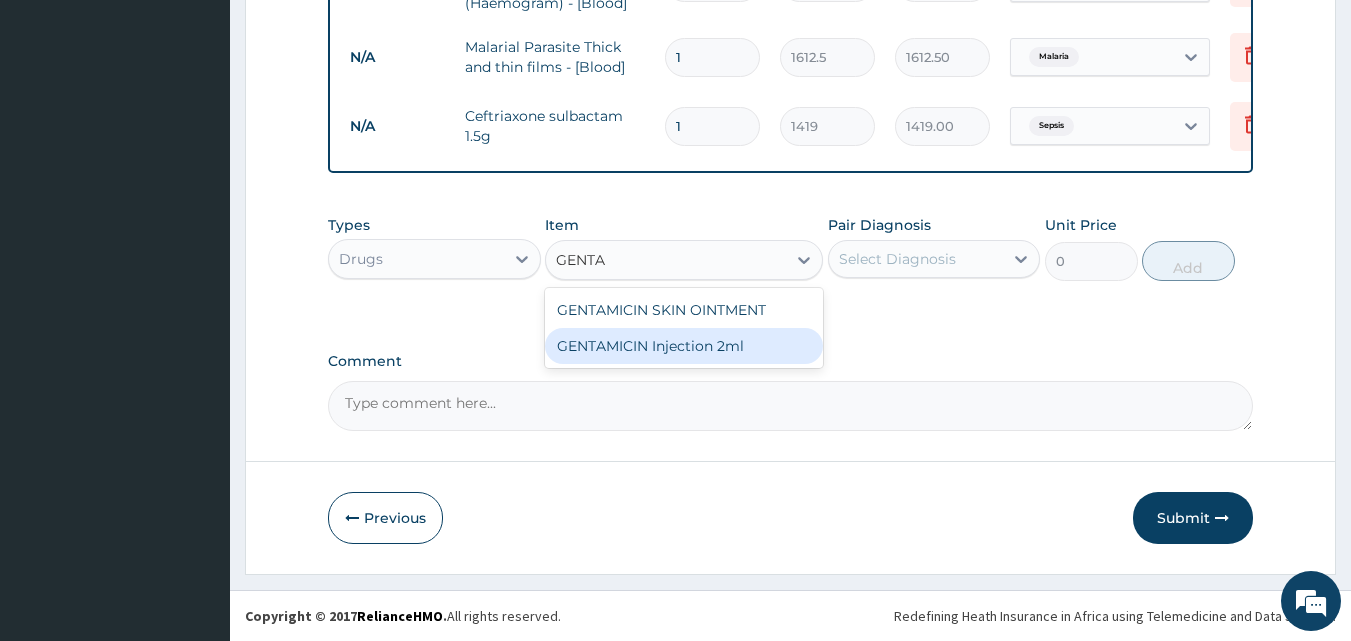 click on "GENTAMICIN Injection 2ml" at bounding box center (684, 346) 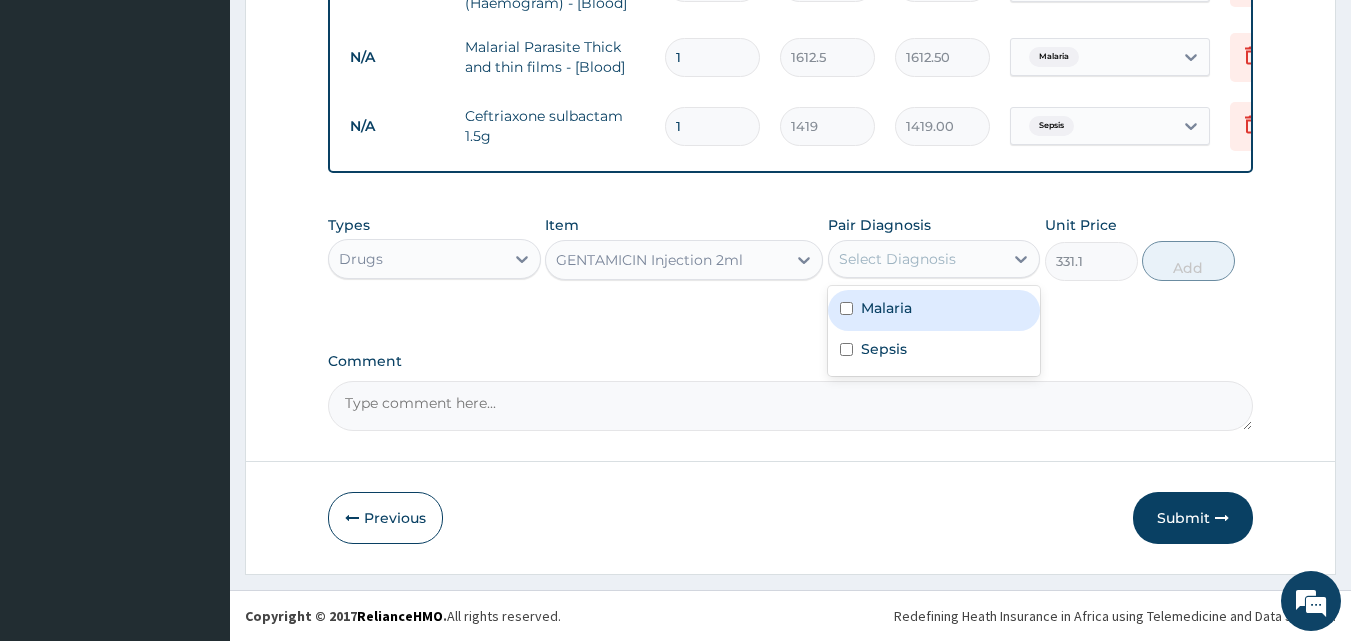 click on "Select Diagnosis" at bounding box center (897, 259) 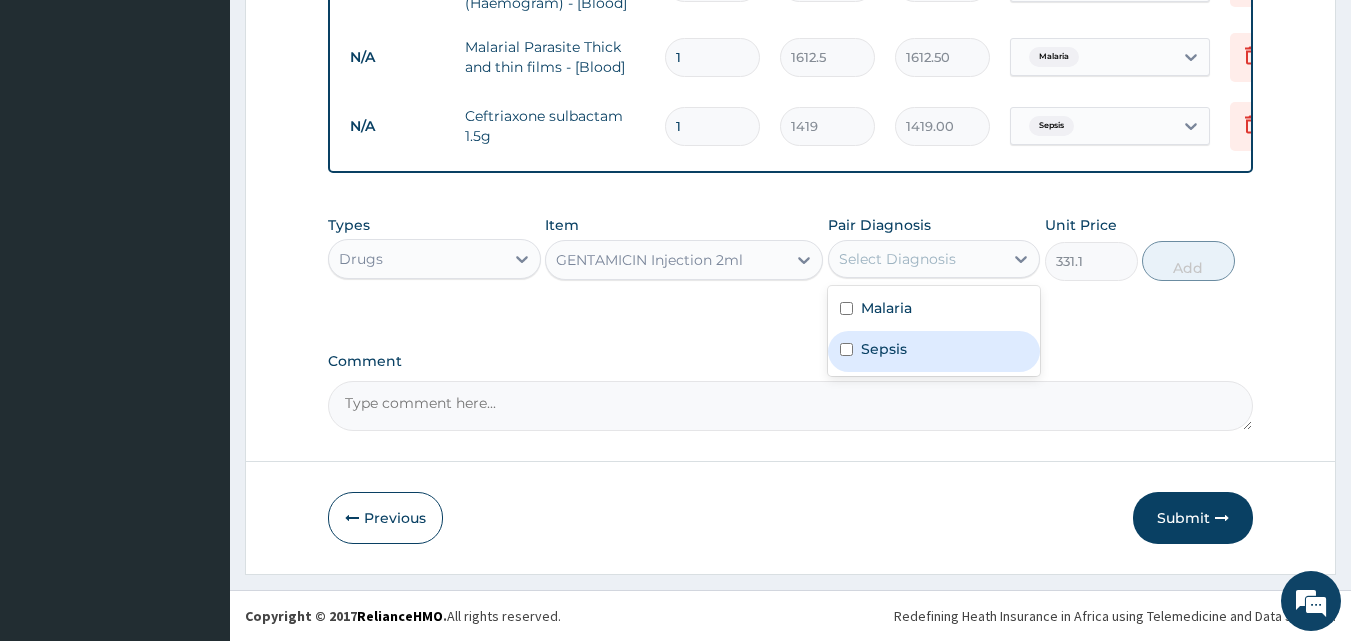 drag, startPoint x: 849, startPoint y: 340, endPoint x: 920, endPoint y: 338, distance: 71.02816 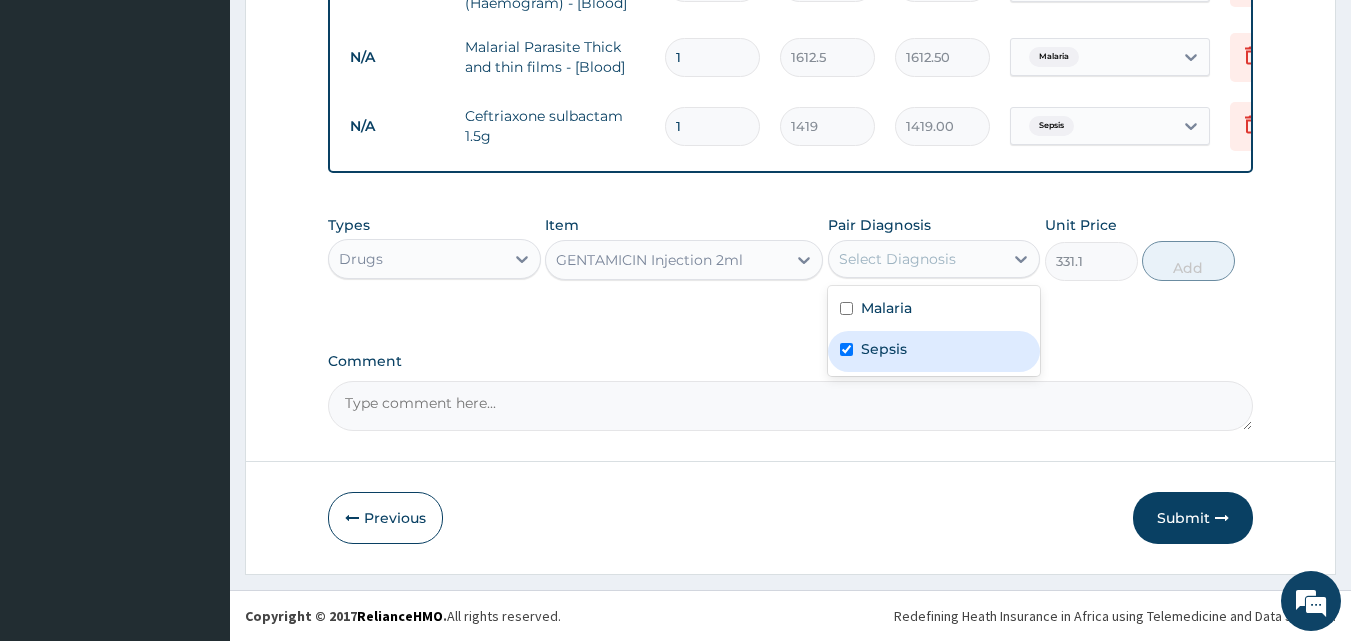 checkbox on "true" 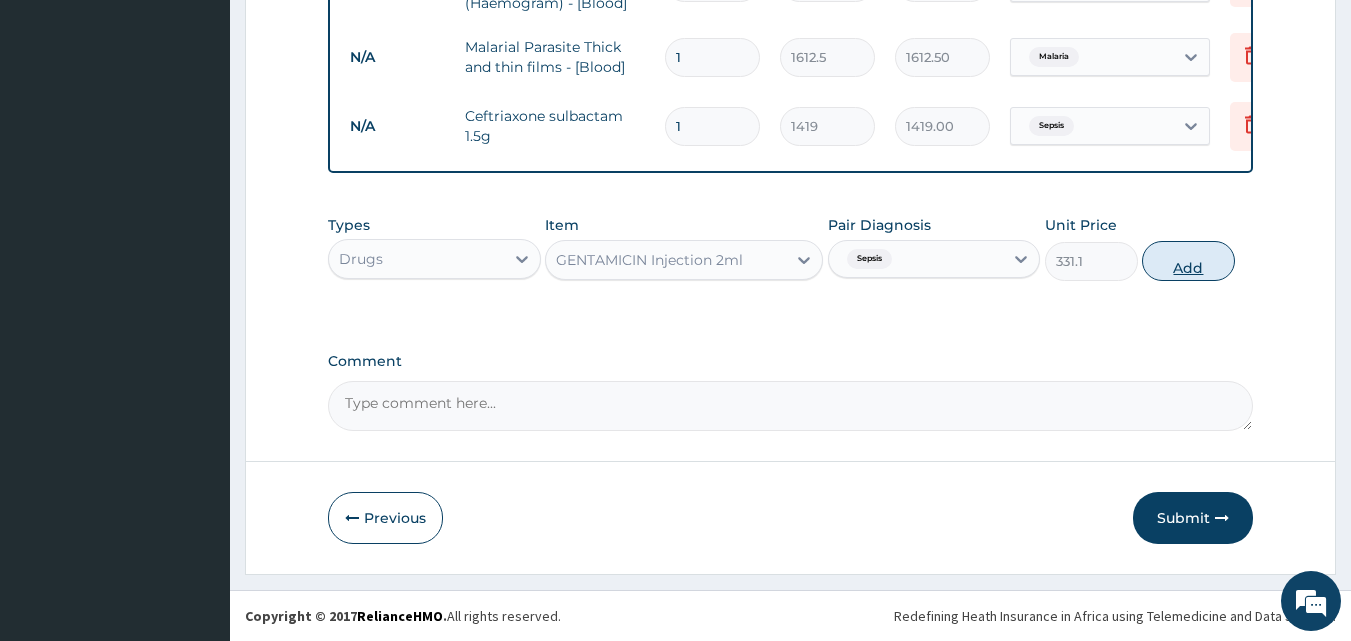 click on "Add" at bounding box center (1188, 261) 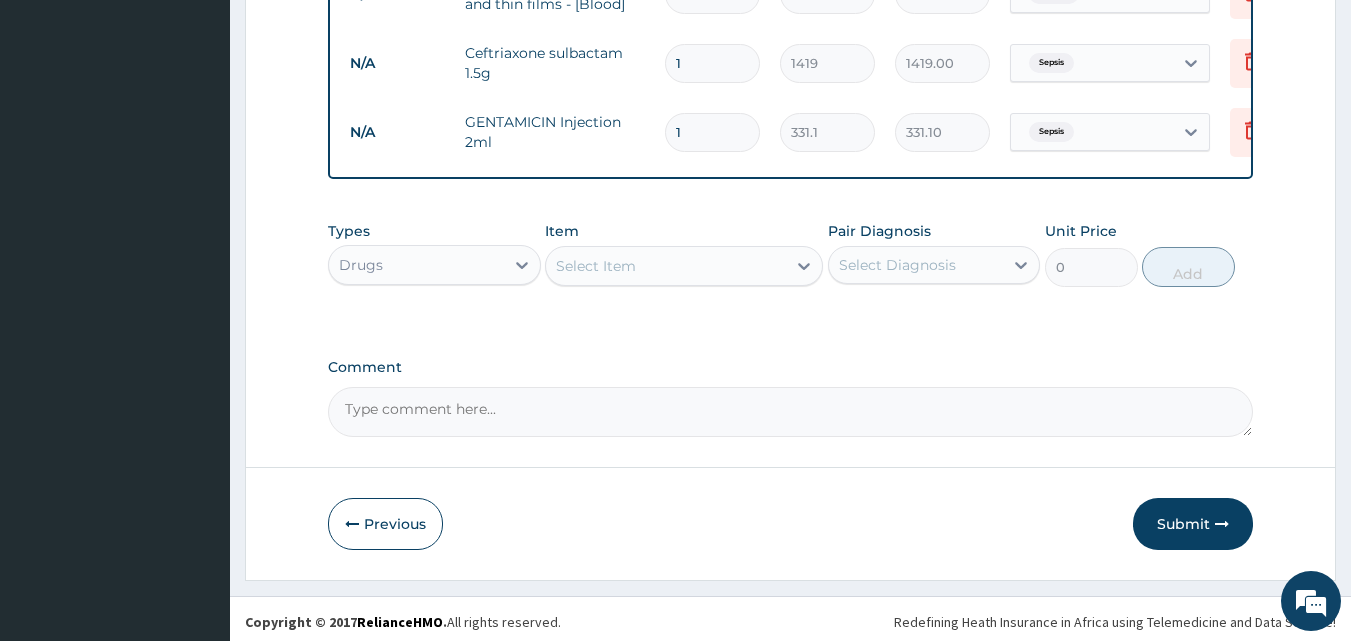 scroll, scrollTop: 1019, scrollLeft: 0, axis: vertical 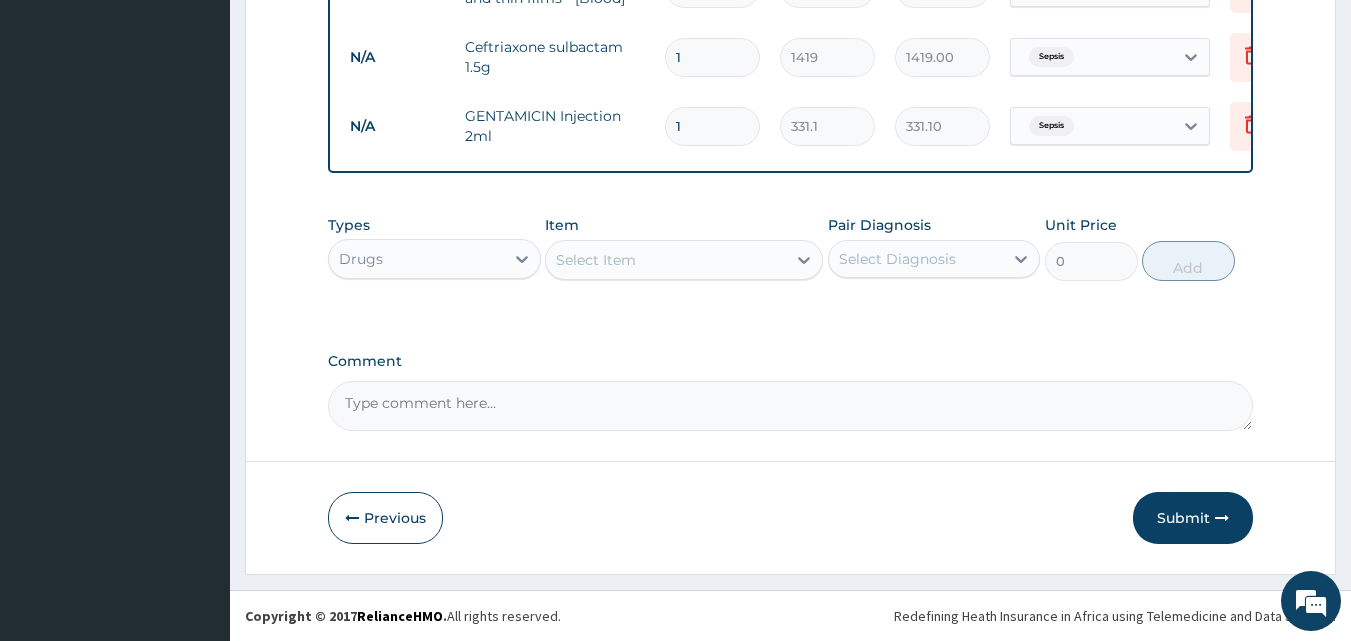 click on "Select Item" at bounding box center (666, 260) 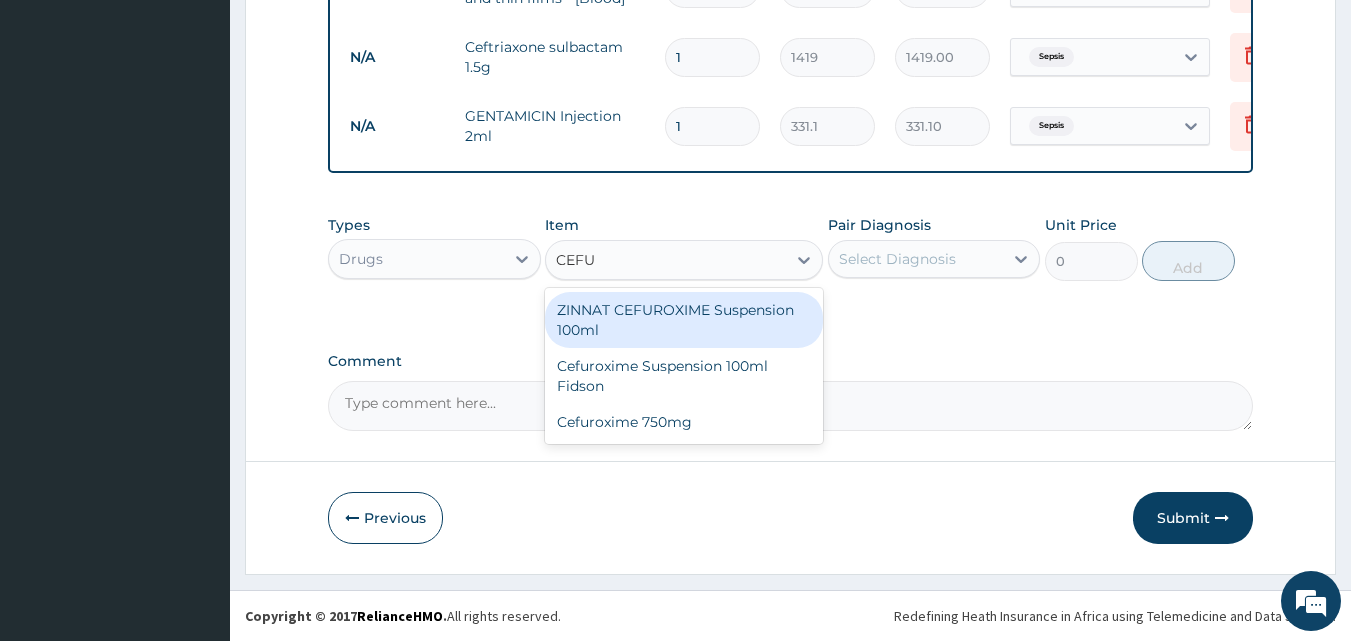 type on "CEFUR" 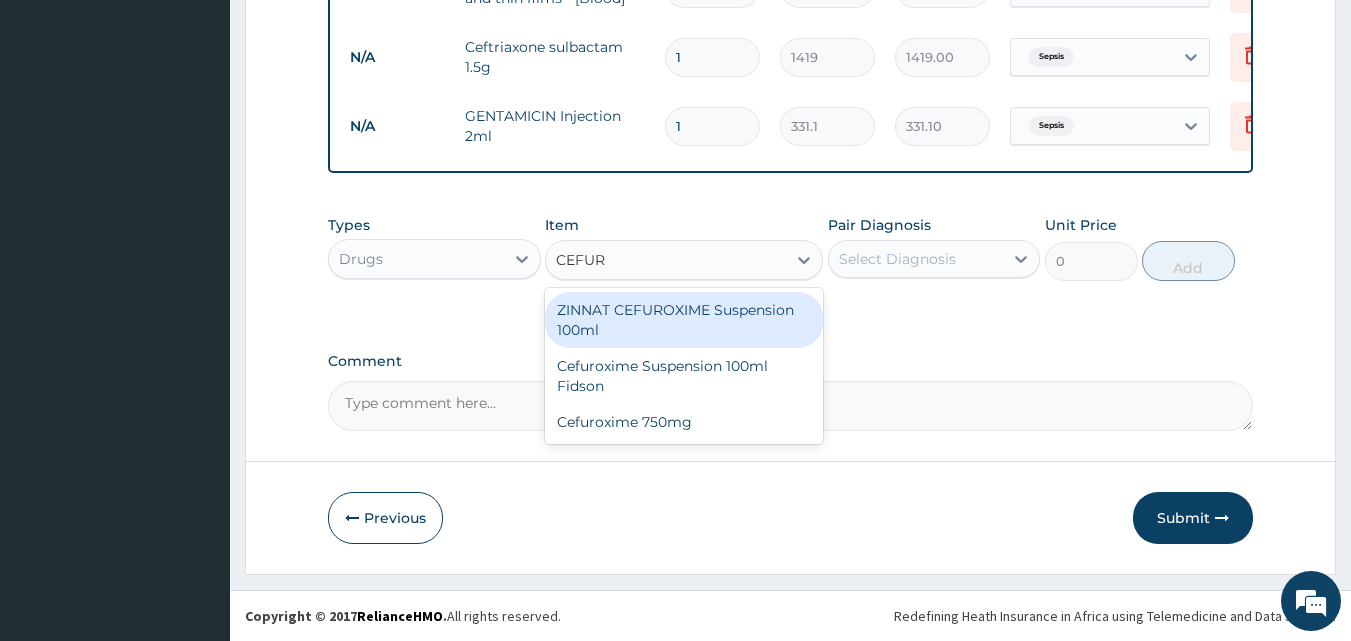 click on "ZINNAT CEFUROXIME Suspension 100ml" at bounding box center (684, 320) 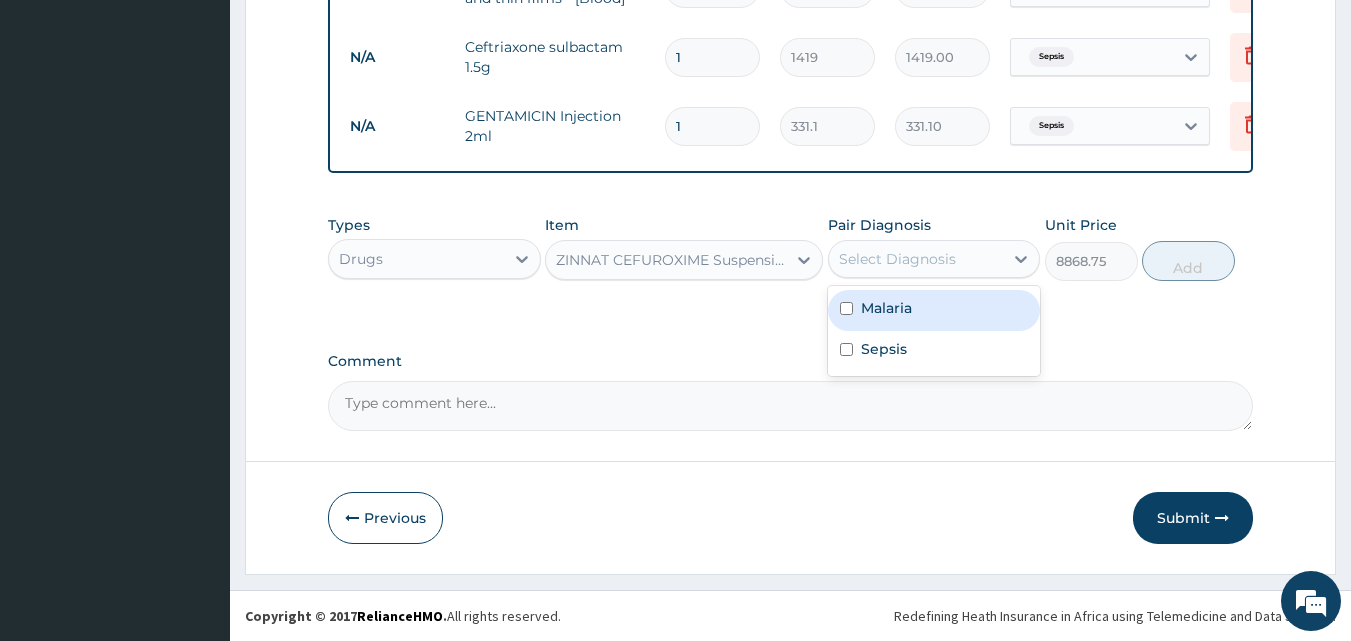 click on "Select Diagnosis" at bounding box center [897, 259] 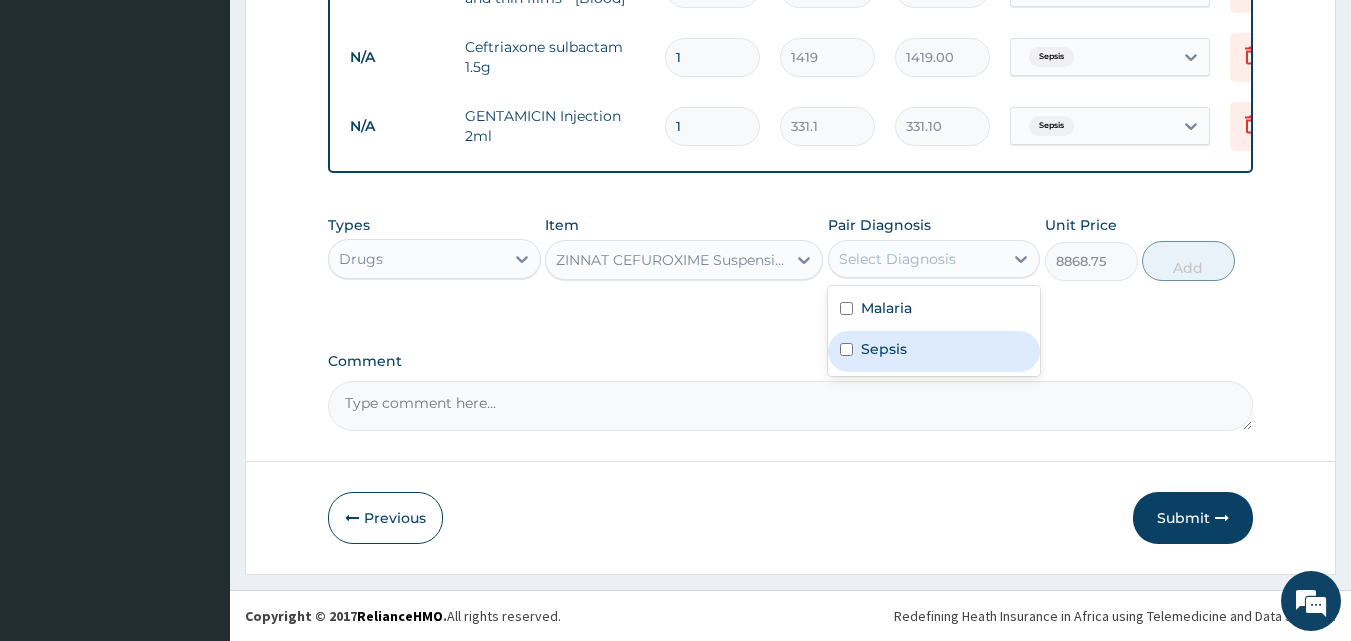 click on "Sepsis" at bounding box center (934, 351) 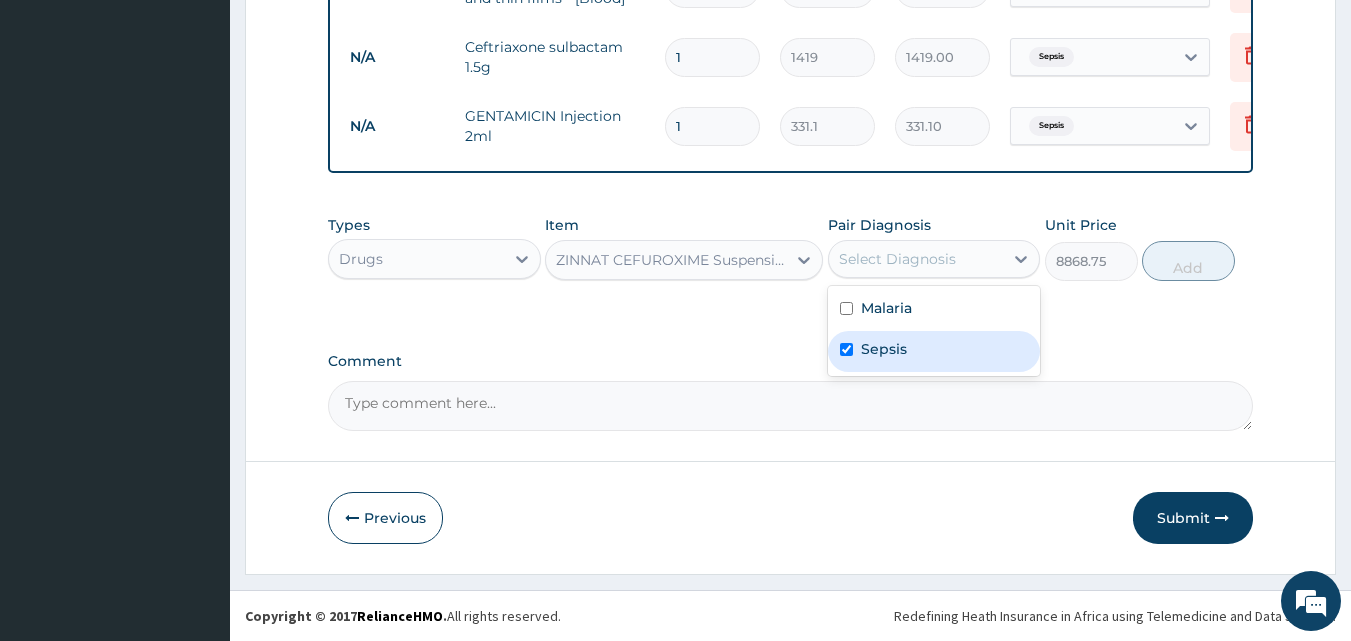 checkbox on "true" 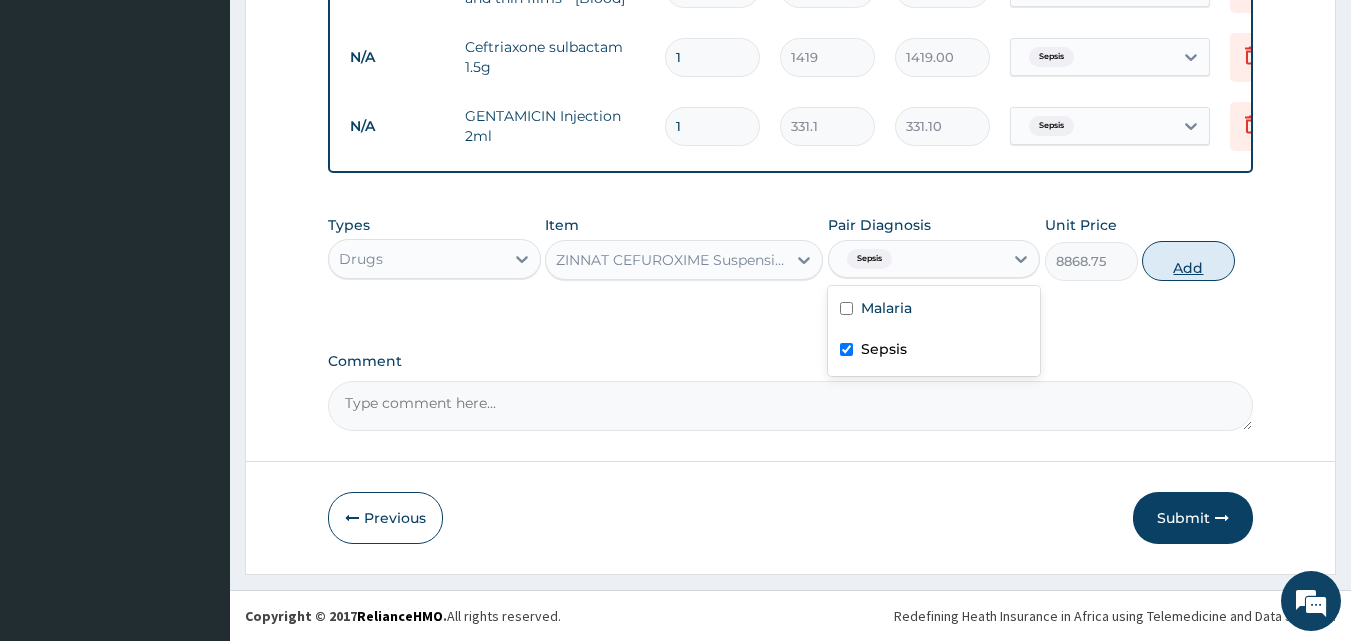 click on "Add" at bounding box center (1188, 261) 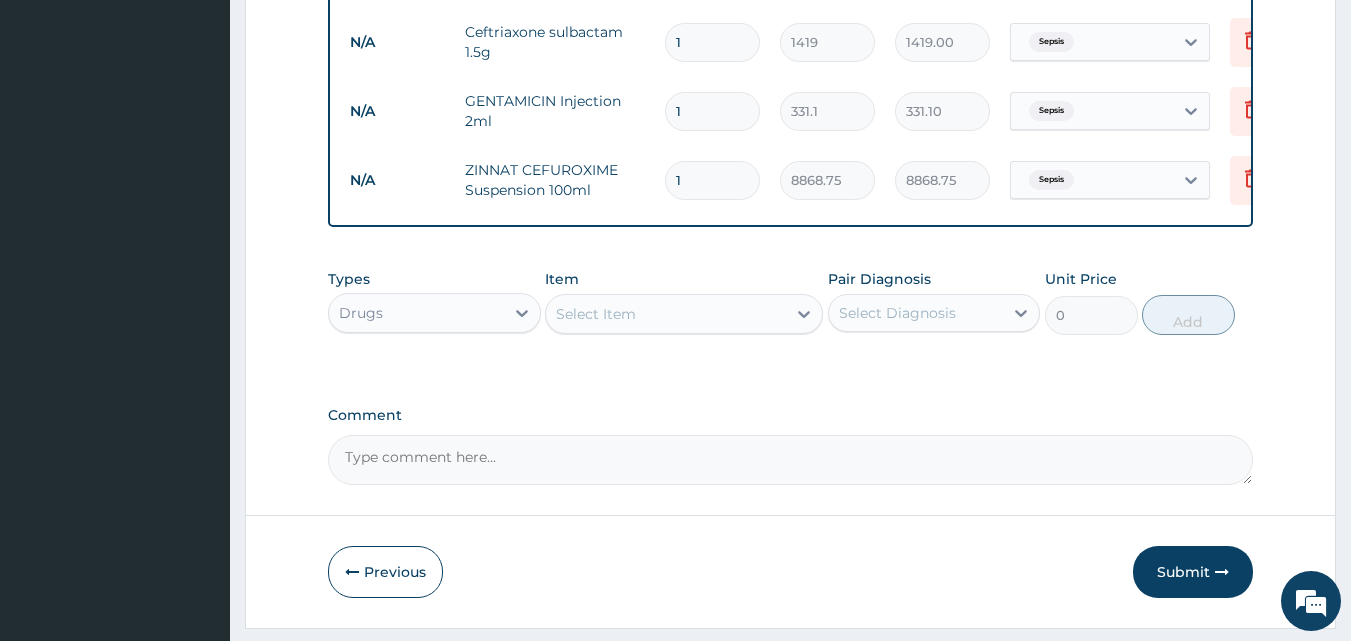 click on "Select Item" at bounding box center [666, 314] 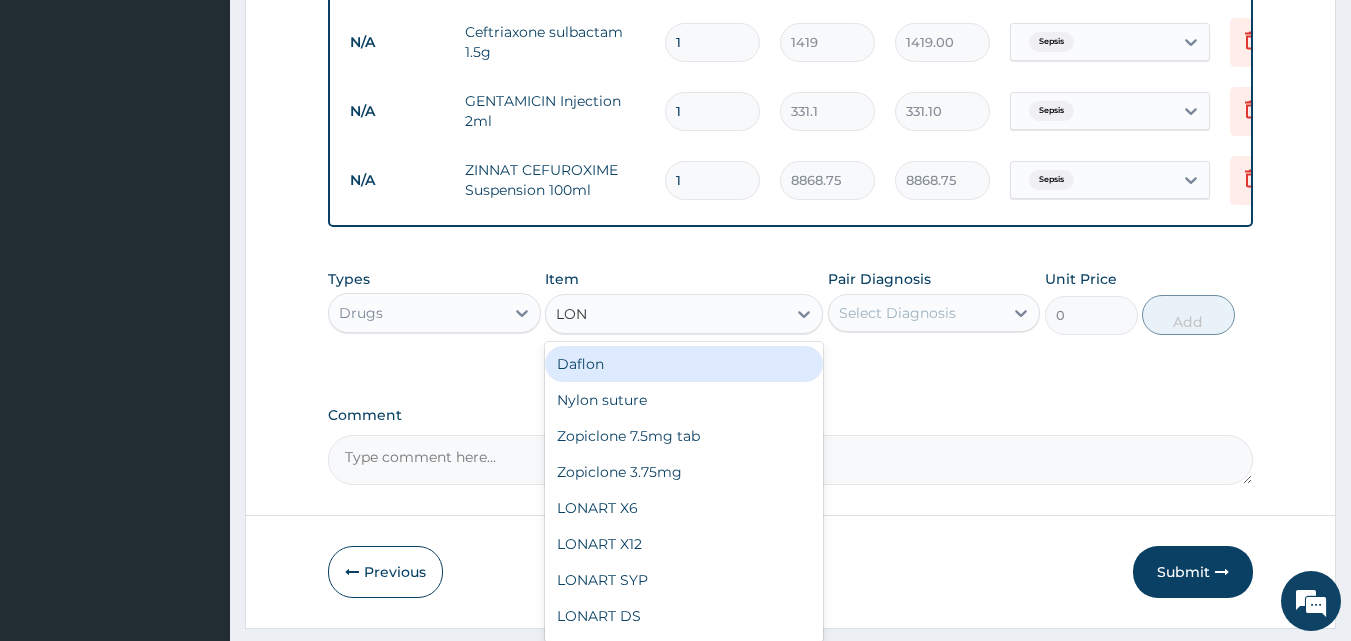 type on "LONA" 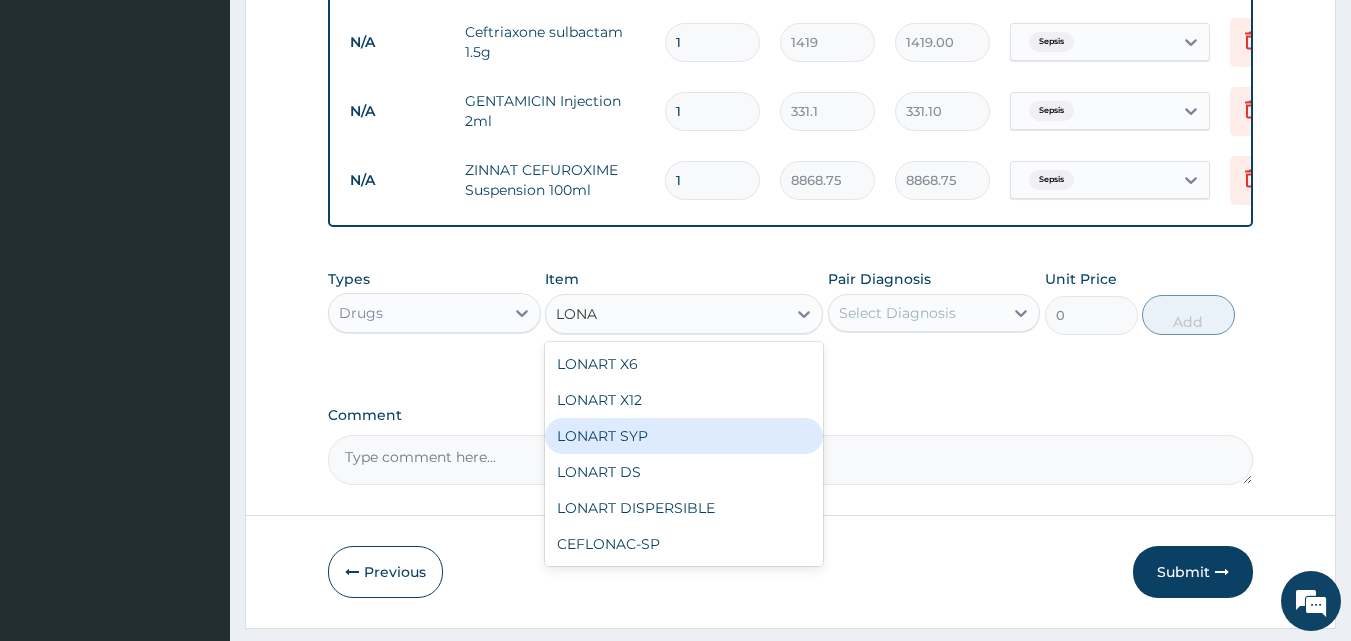 click on "LONART SYP" at bounding box center (684, 436) 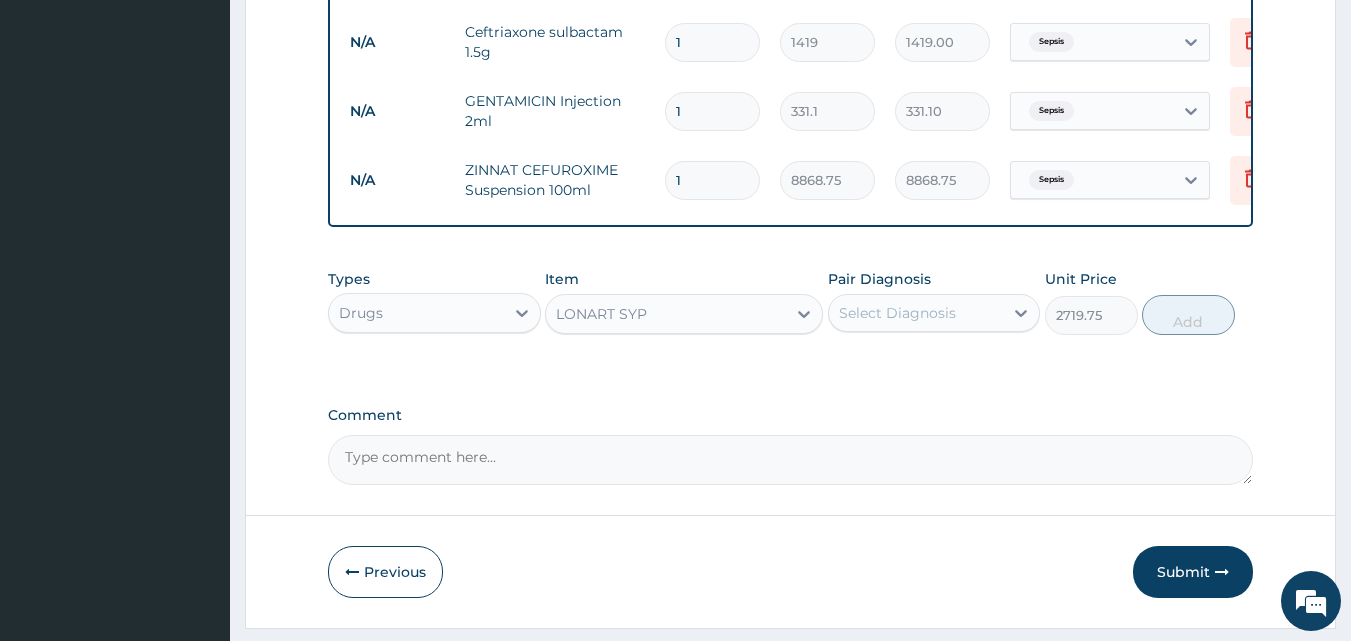 click on "Select Diagnosis" at bounding box center (897, 313) 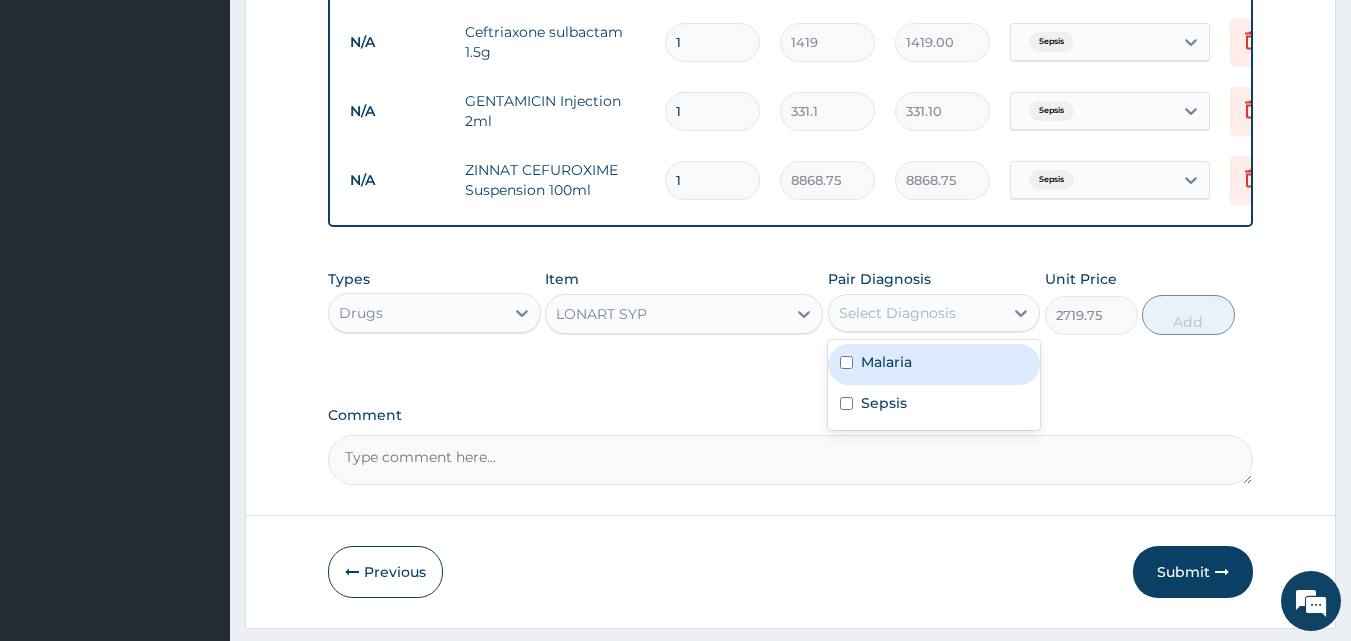 click on "Malaria" at bounding box center (934, 364) 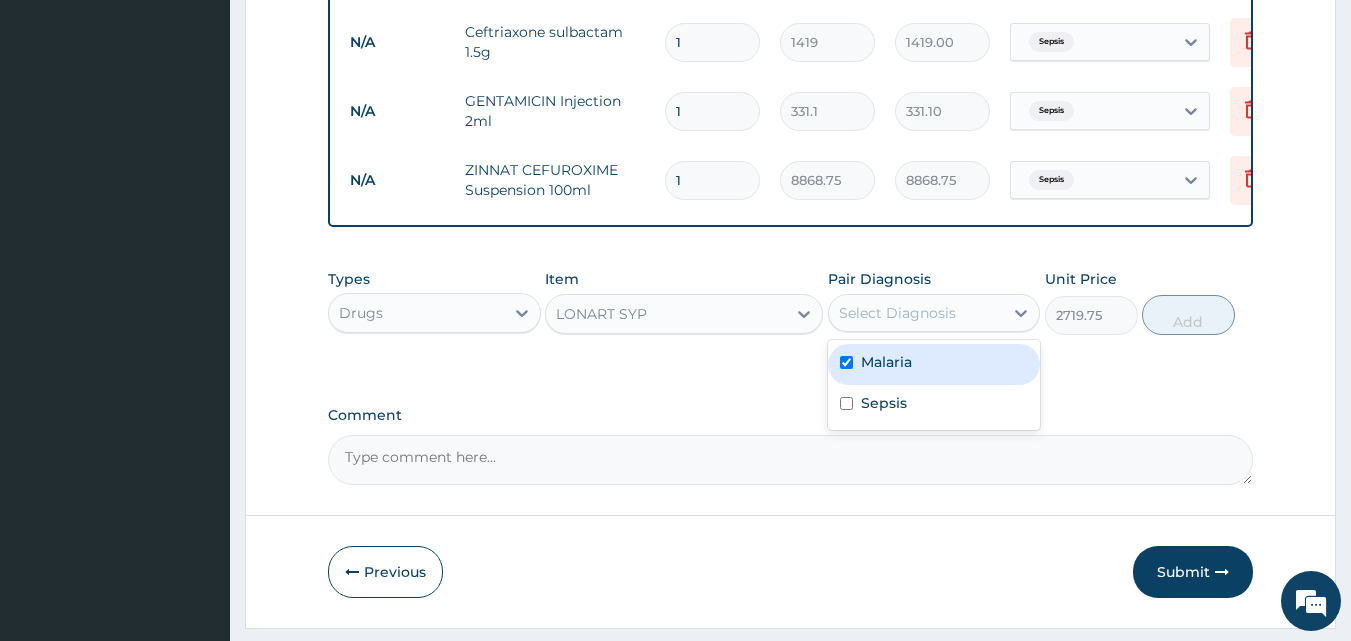 checkbox on "true" 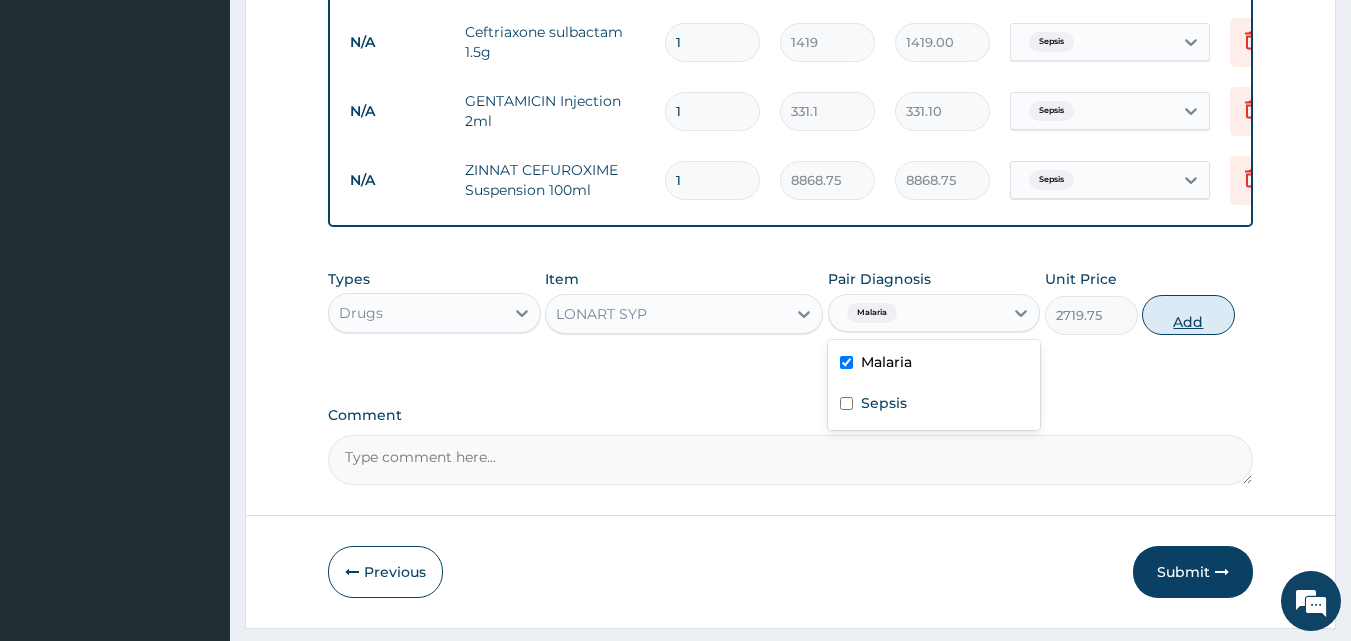 click on "Add" at bounding box center [1188, 315] 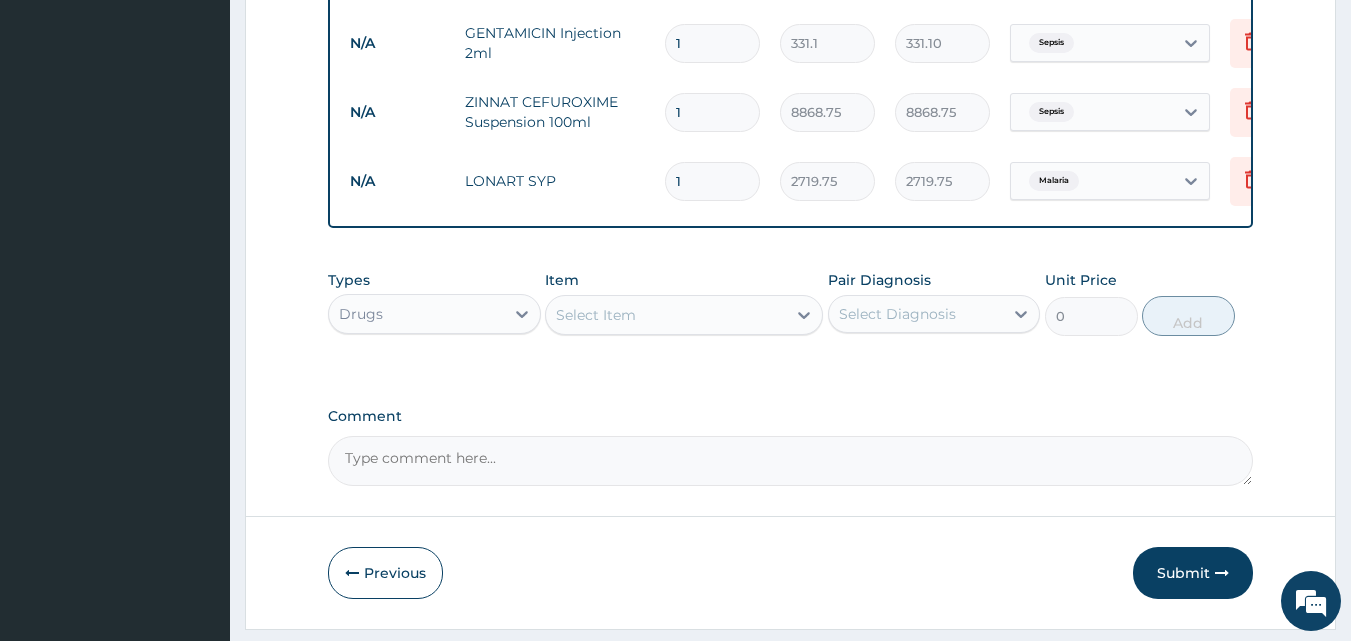 scroll, scrollTop: 1157, scrollLeft: 0, axis: vertical 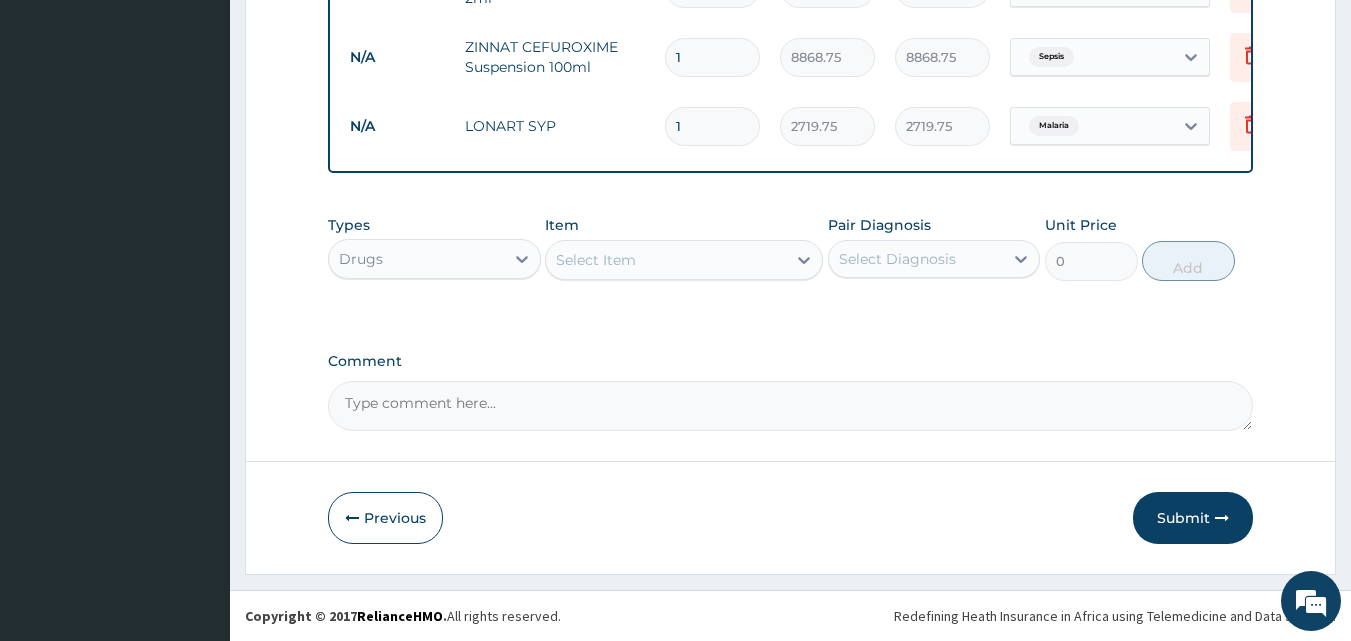 click on "Select Item" at bounding box center (666, 260) 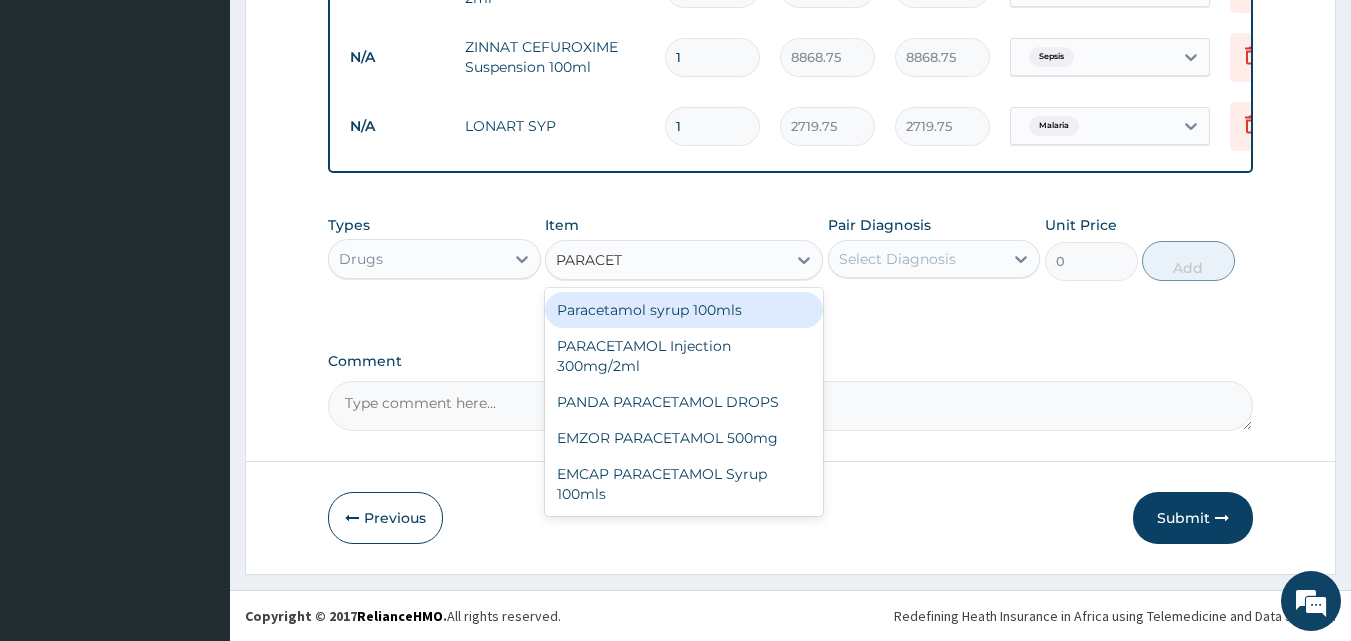 type on "PARACETA" 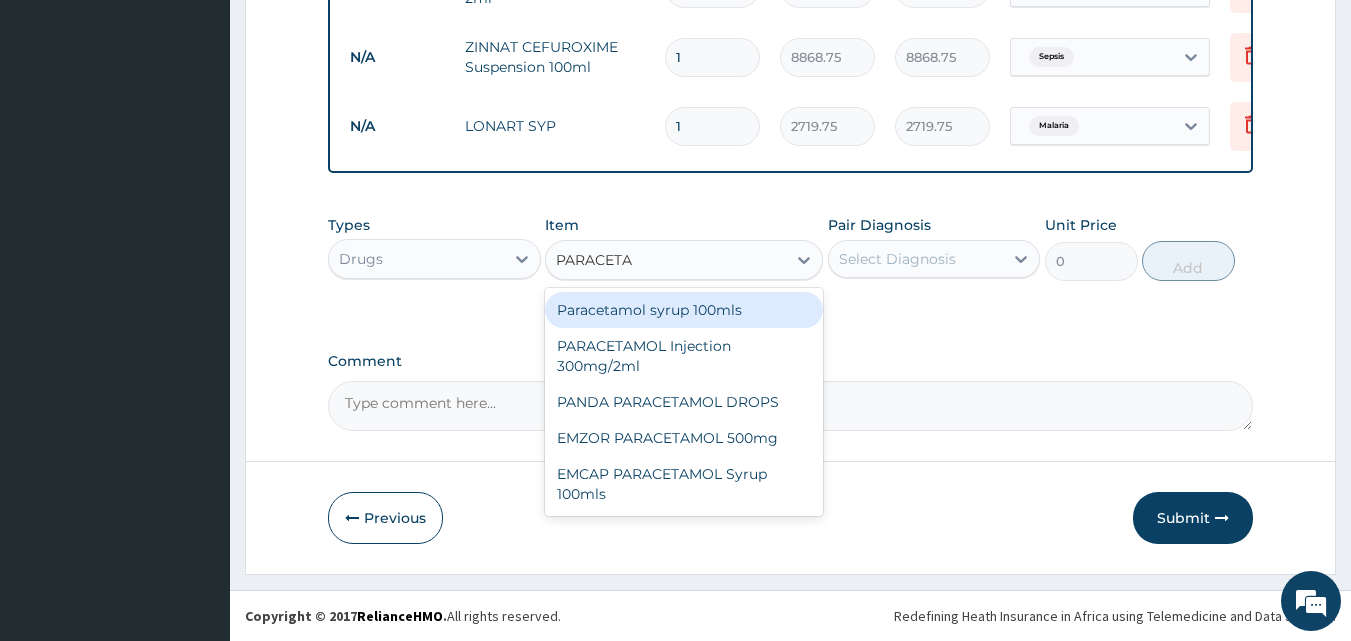 click on "Paracetamol syrup 100mls" at bounding box center [684, 310] 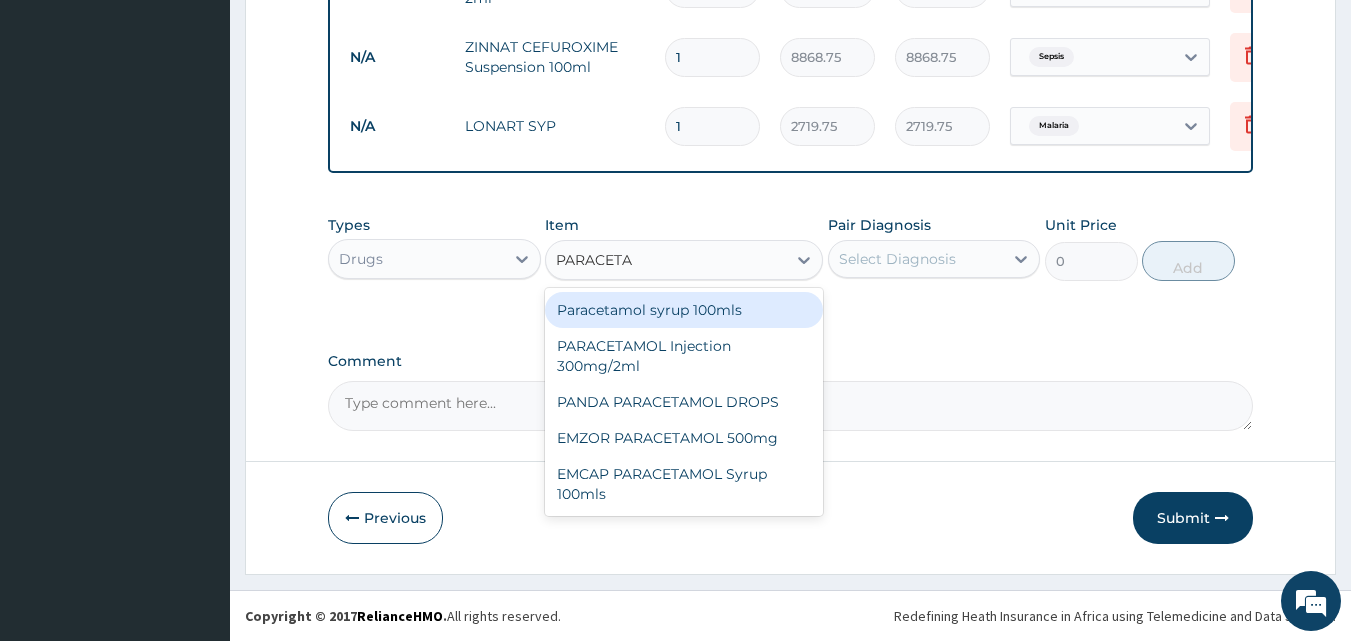 type 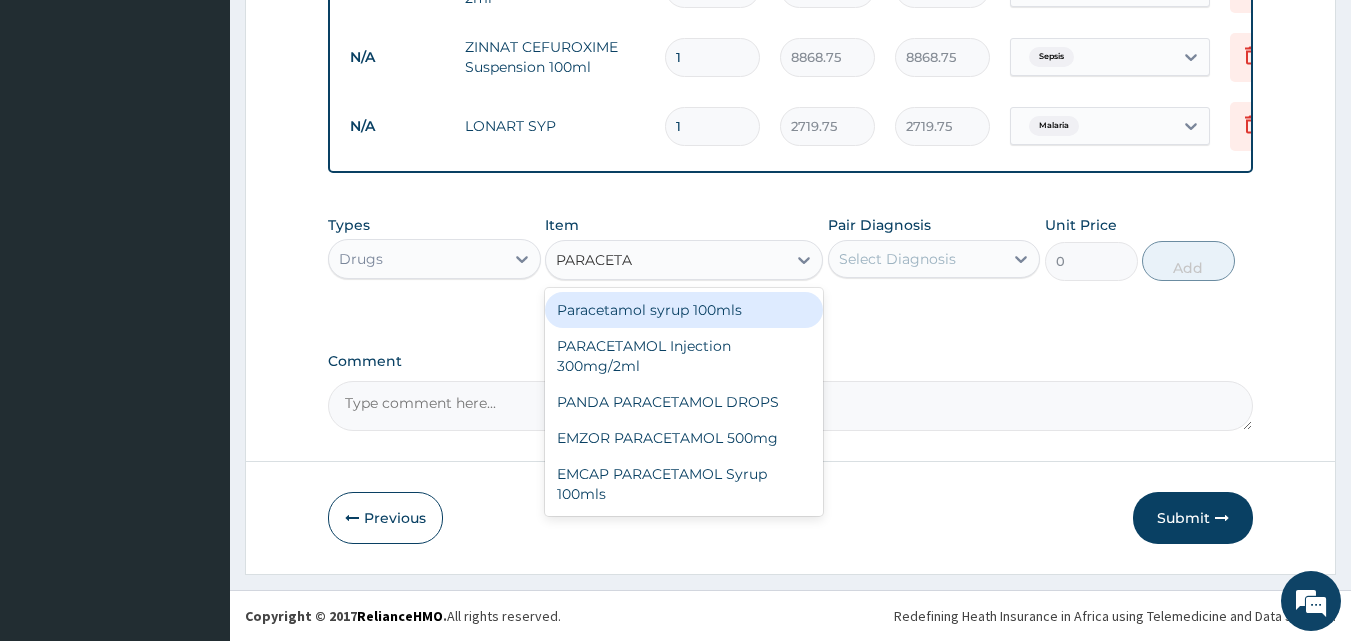 type on "709.5" 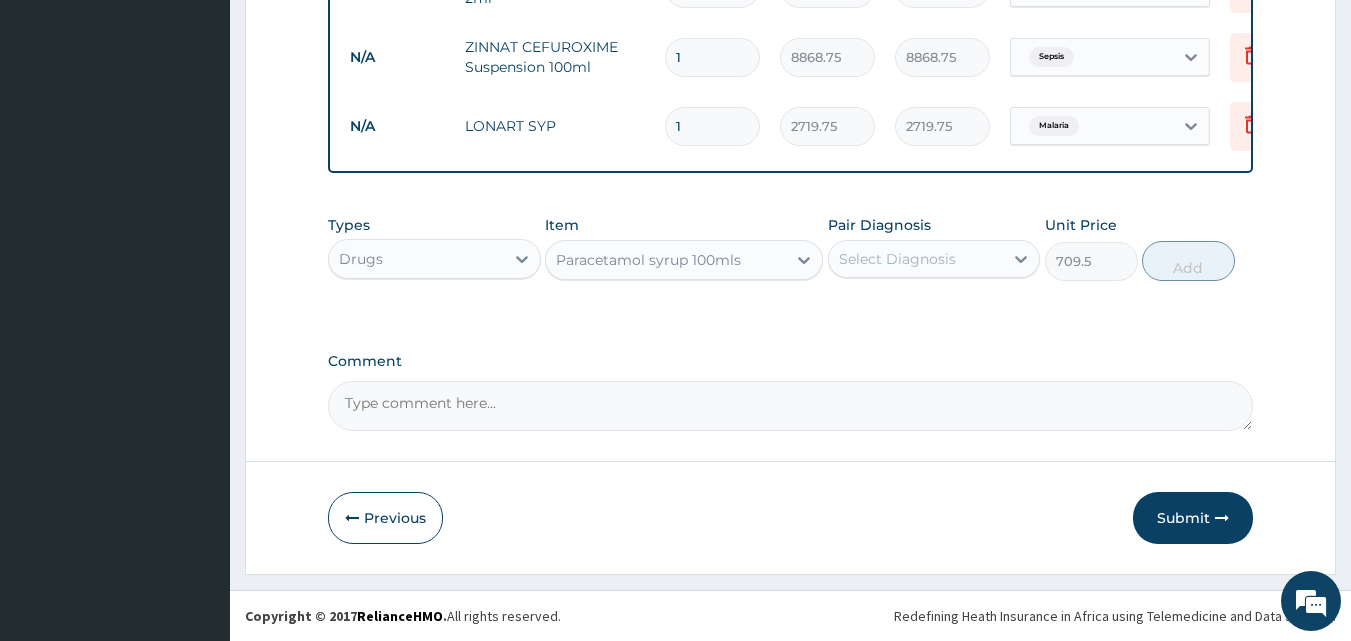 click on "Select Diagnosis" at bounding box center [897, 259] 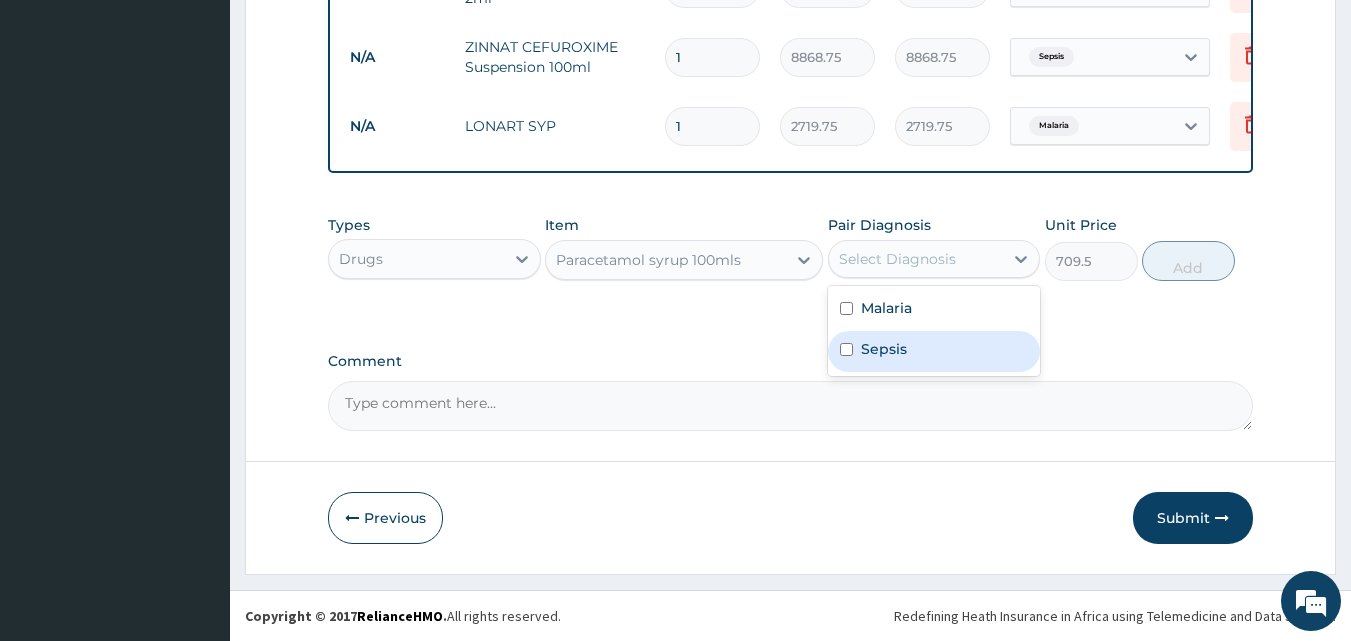 click on "Sepsis" at bounding box center [884, 349] 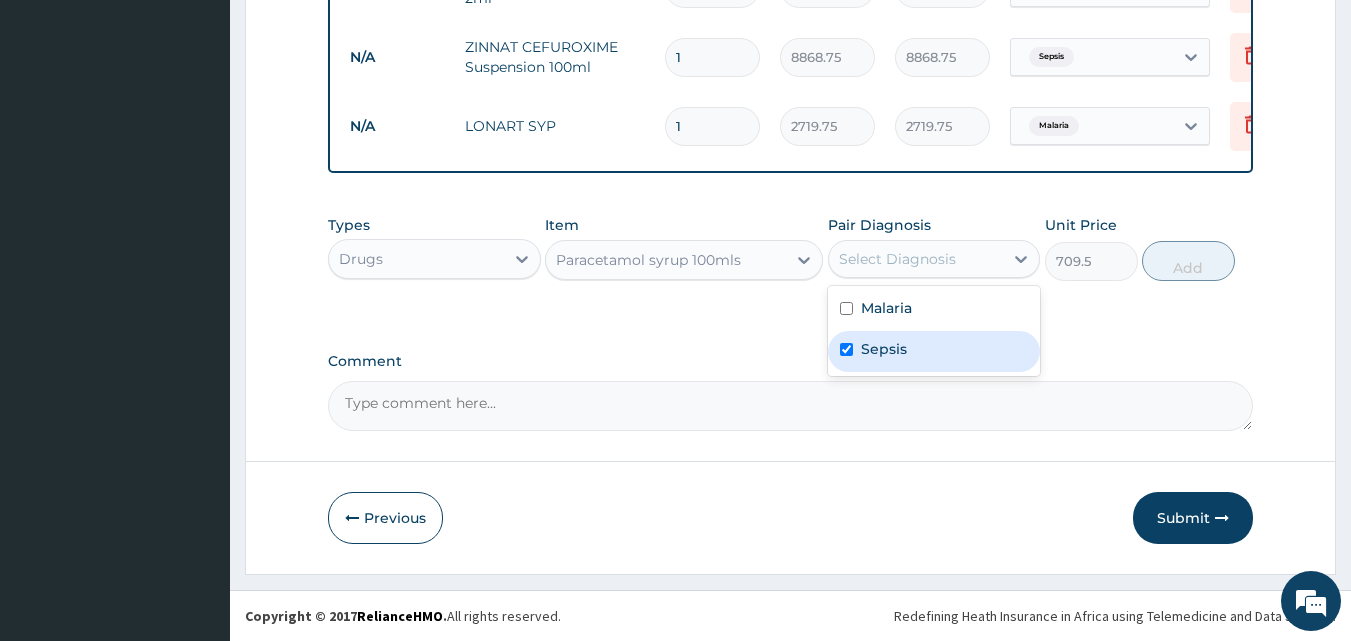 checkbox on "true" 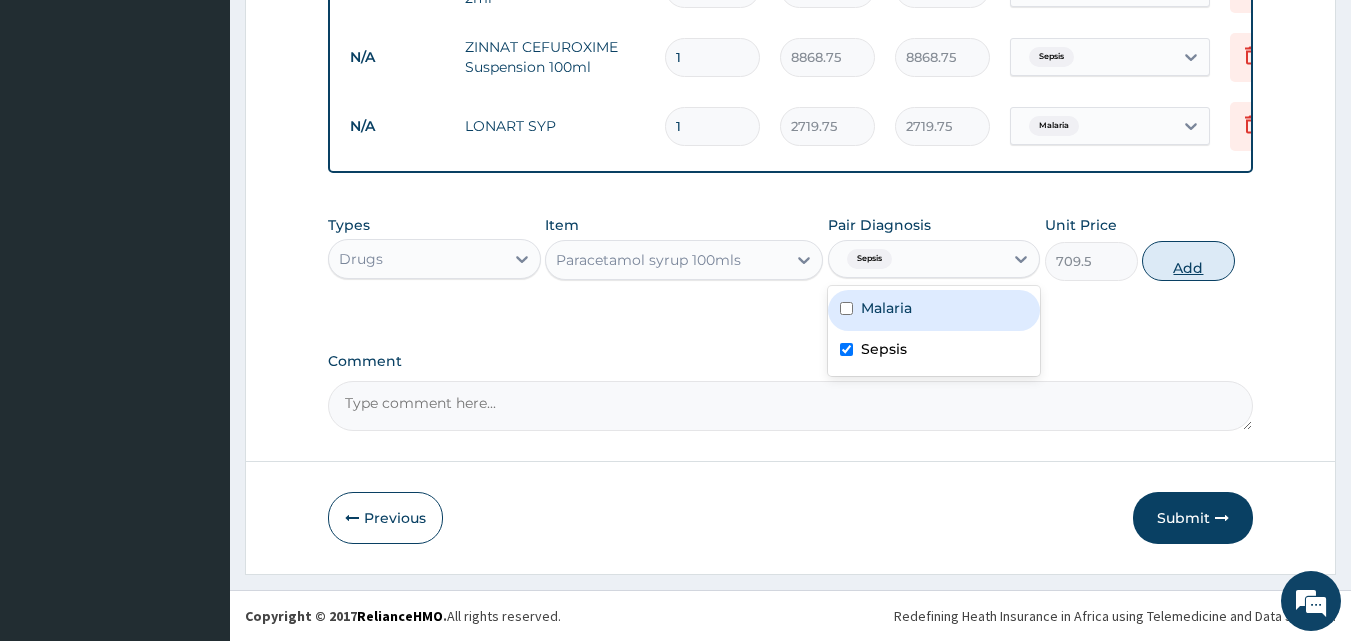 click on "Add" at bounding box center (1188, 261) 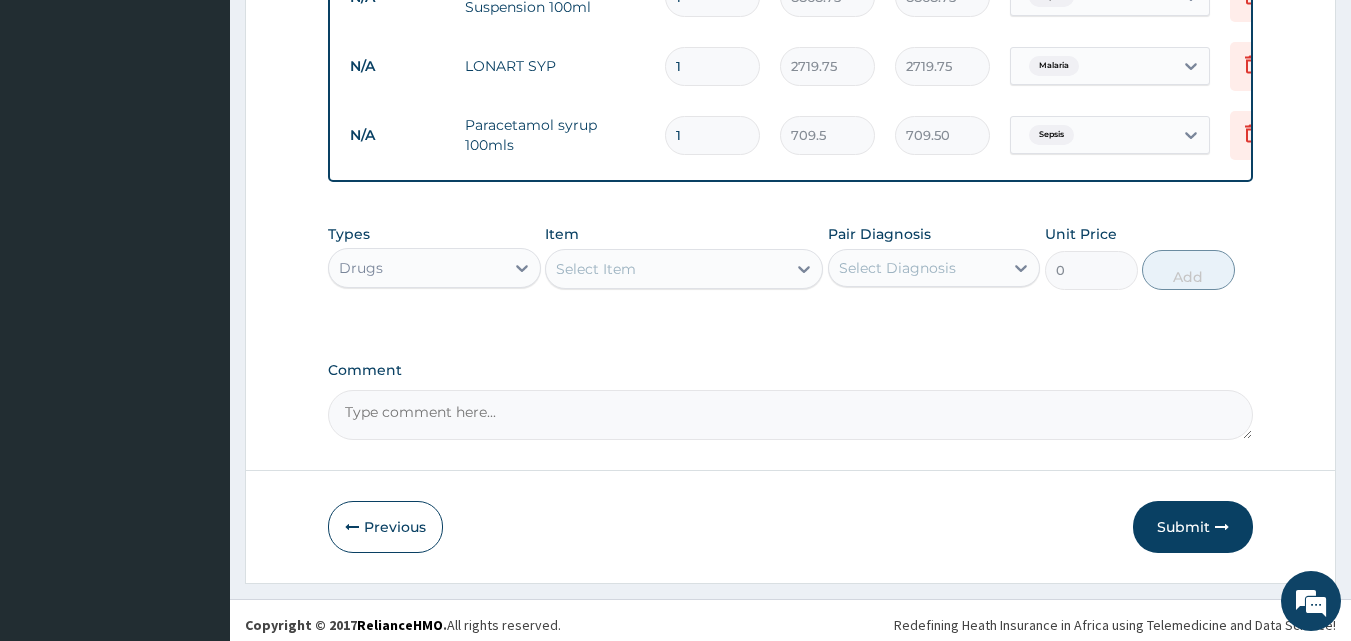 scroll, scrollTop: 1226, scrollLeft: 0, axis: vertical 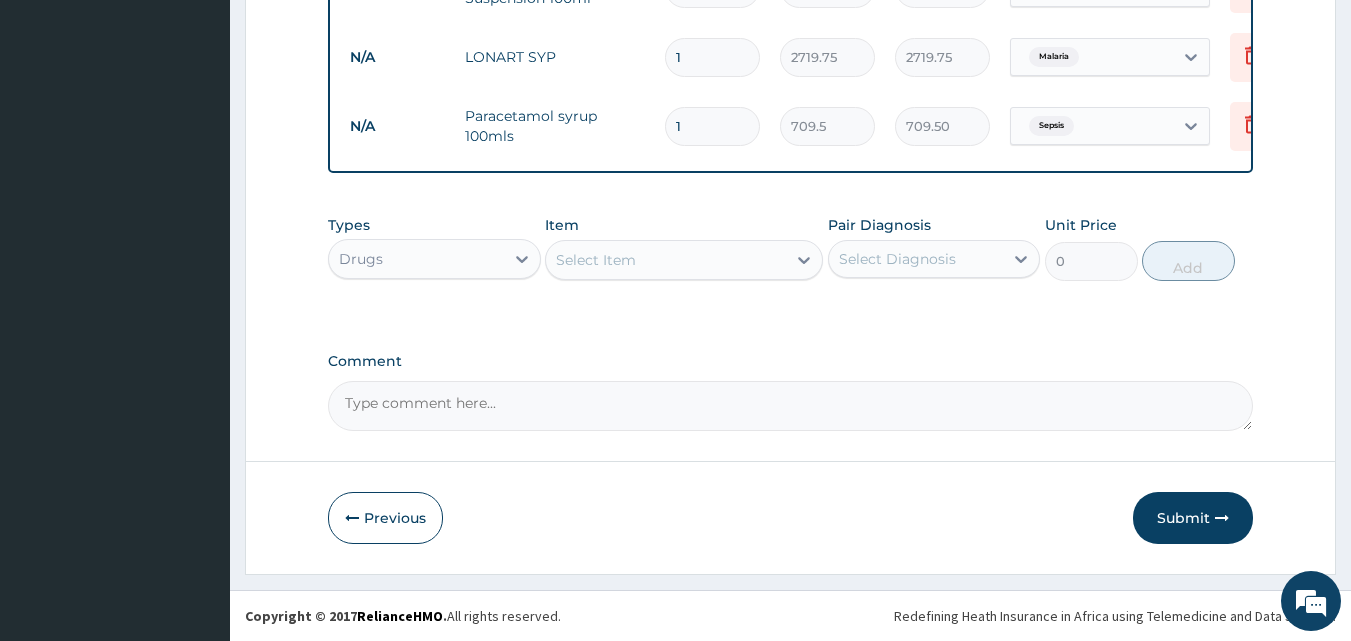 click on "Comment" at bounding box center (791, 406) 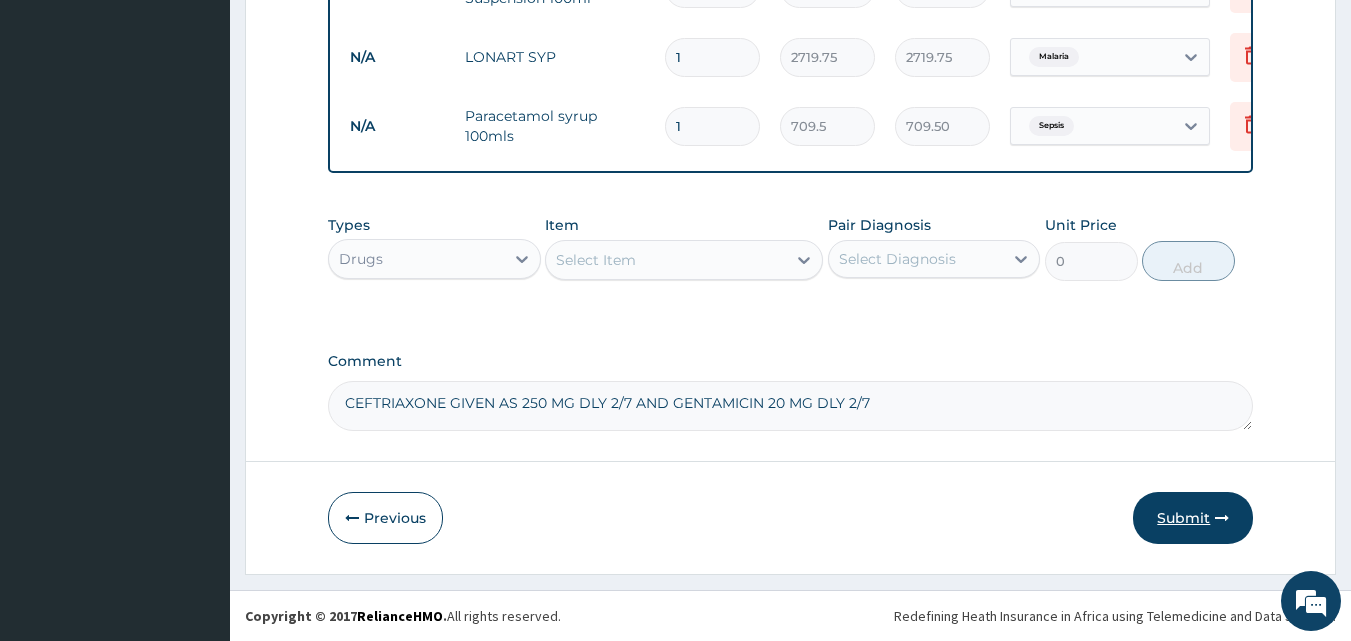 type on "CEFTRIAXONE GIVEN AS 250 MG DLY 2/7 AND GENTAMICIN 20 MG DLY 2/7" 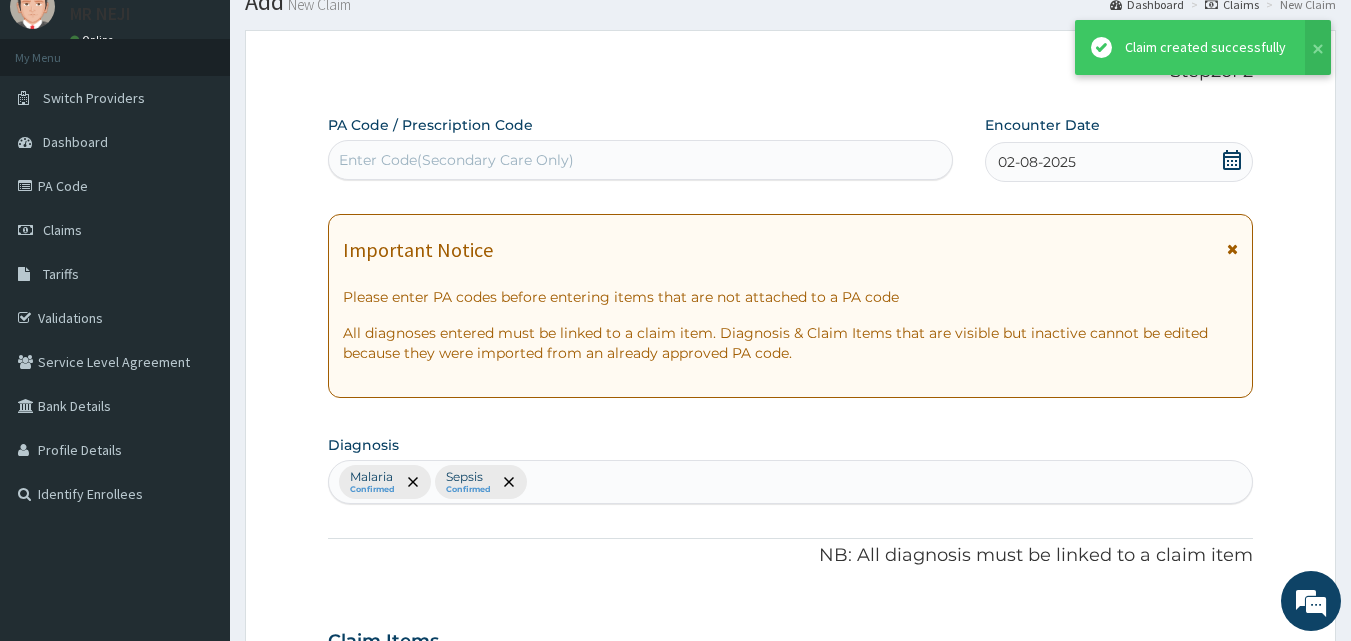 scroll, scrollTop: 1226, scrollLeft: 0, axis: vertical 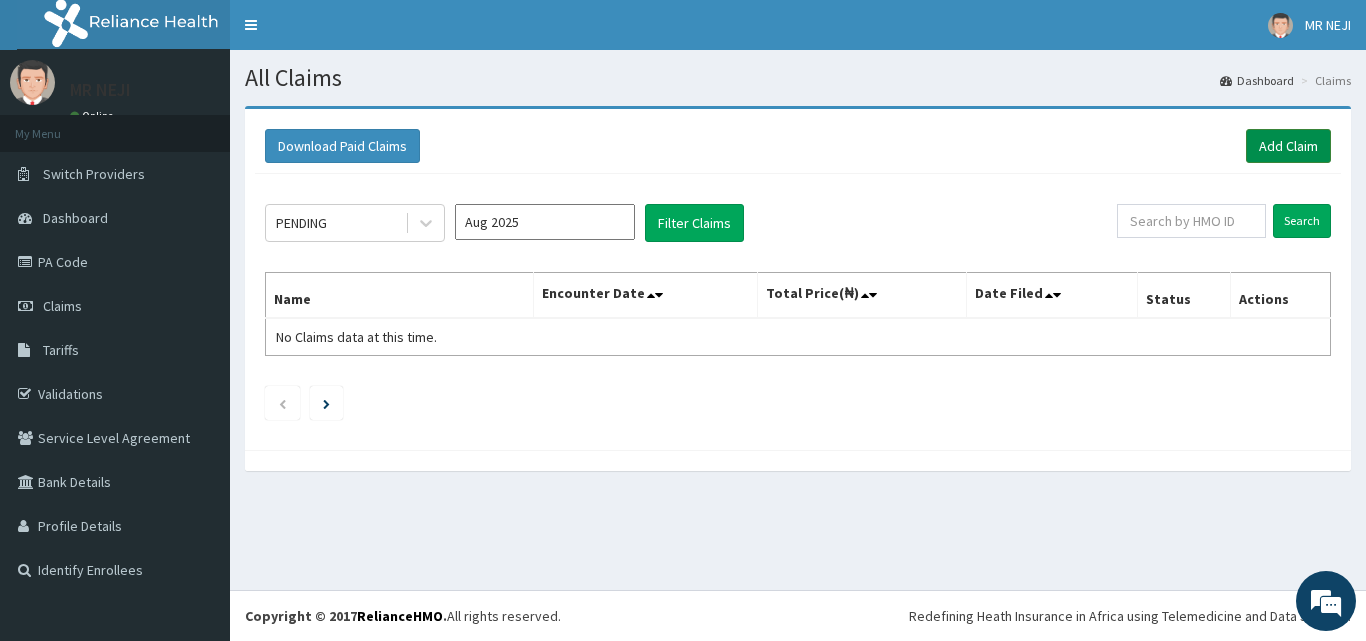 click on "Add Claim" at bounding box center [1288, 146] 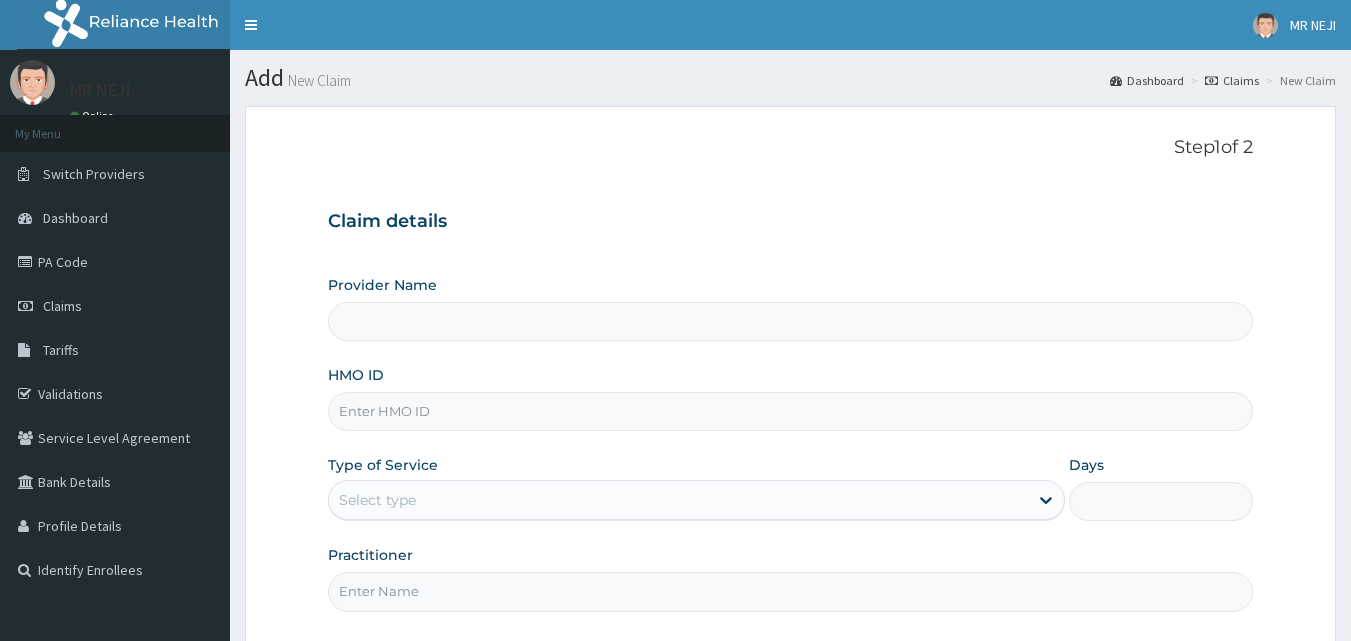 scroll, scrollTop: 0, scrollLeft: 0, axis: both 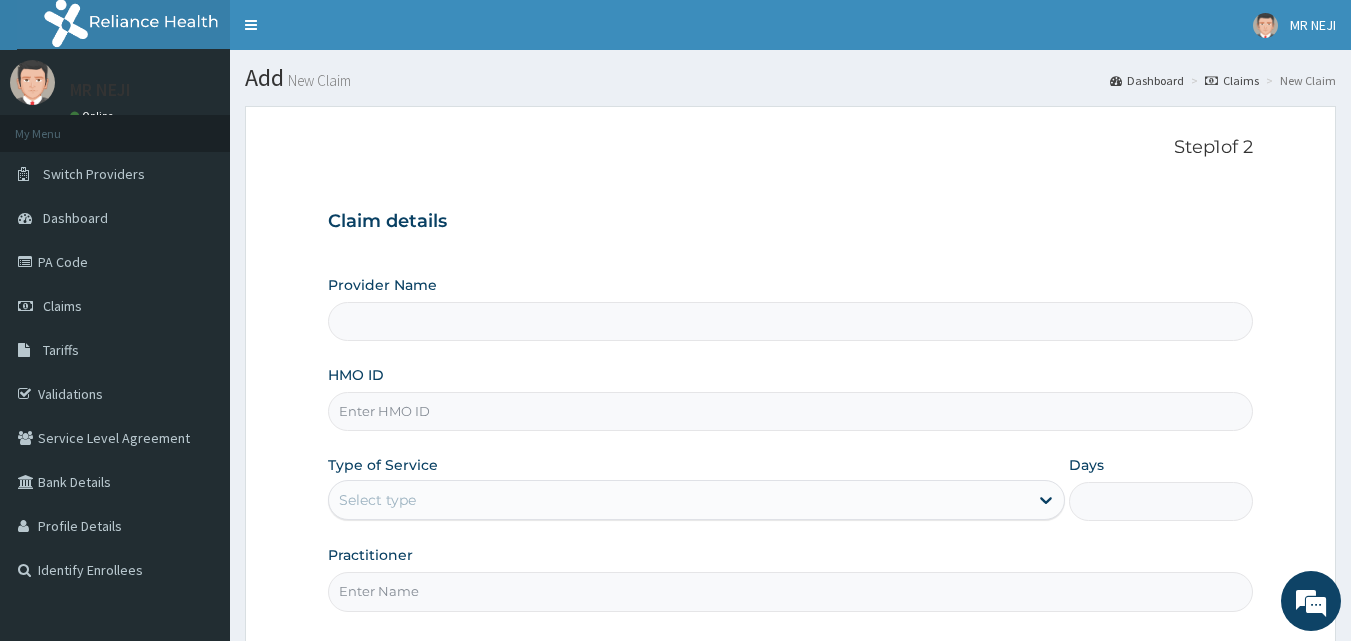 type on "THOMAS DAVID HOSPITAL AND MATERNITY" 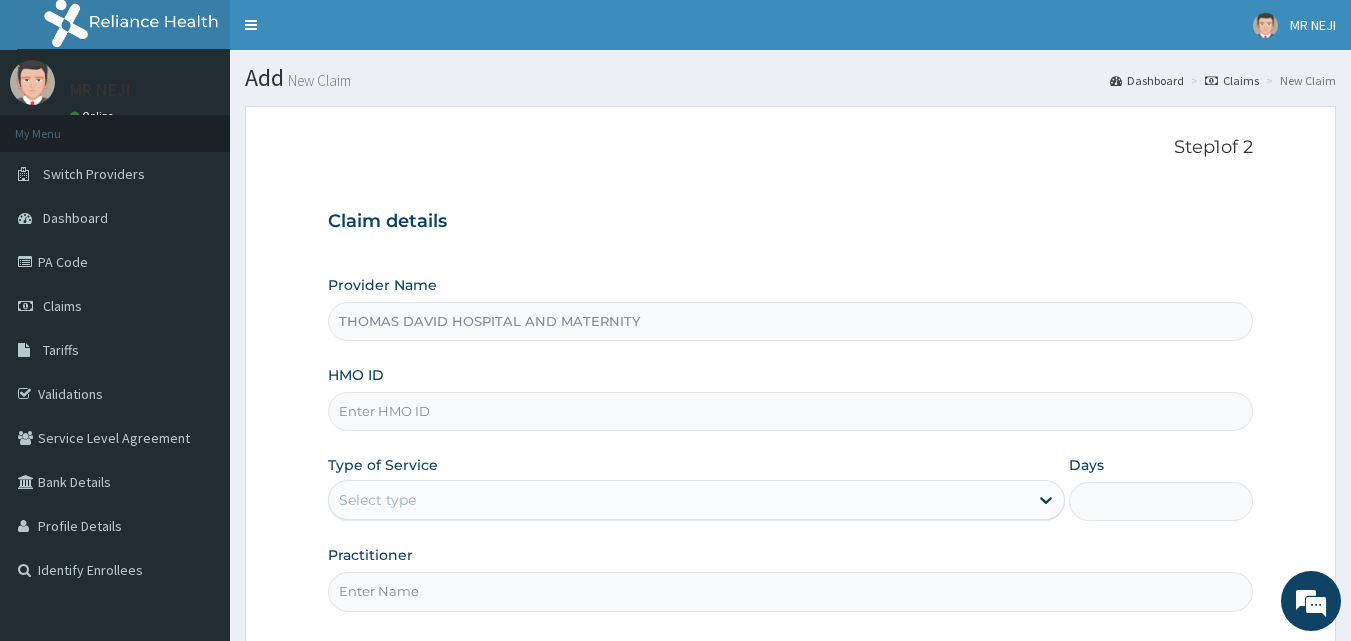 click on "HMO ID" at bounding box center (791, 411) 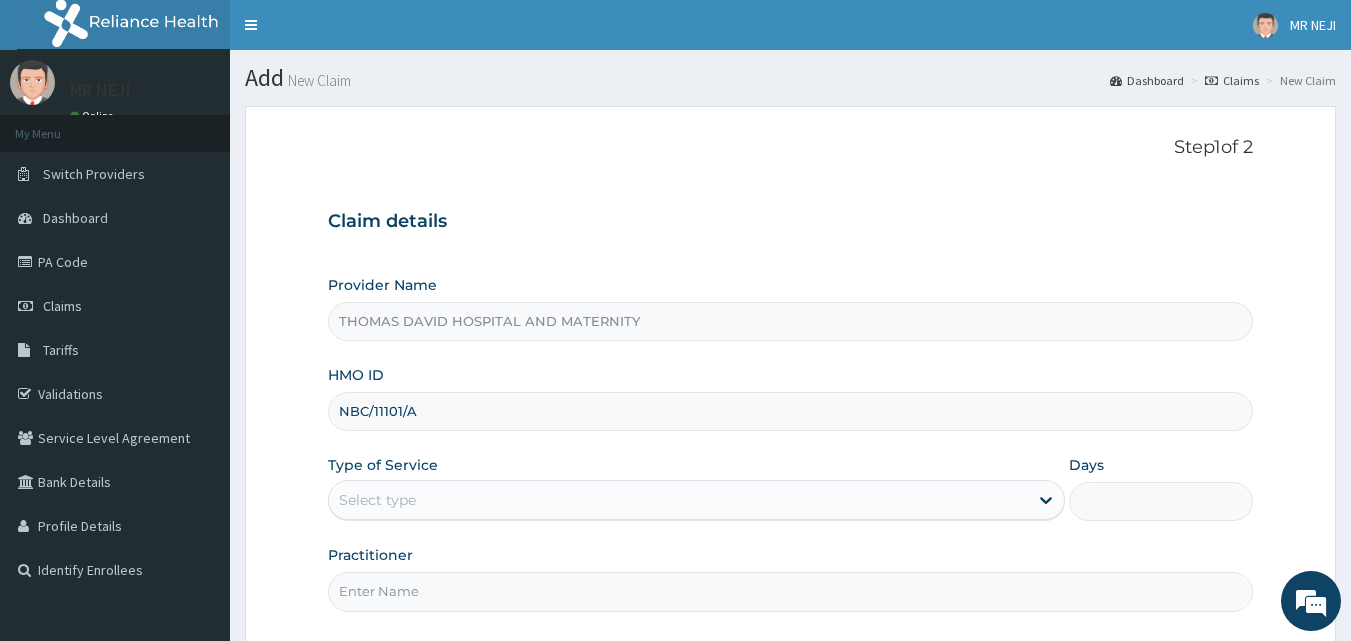 scroll, scrollTop: 100, scrollLeft: 0, axis: vertical 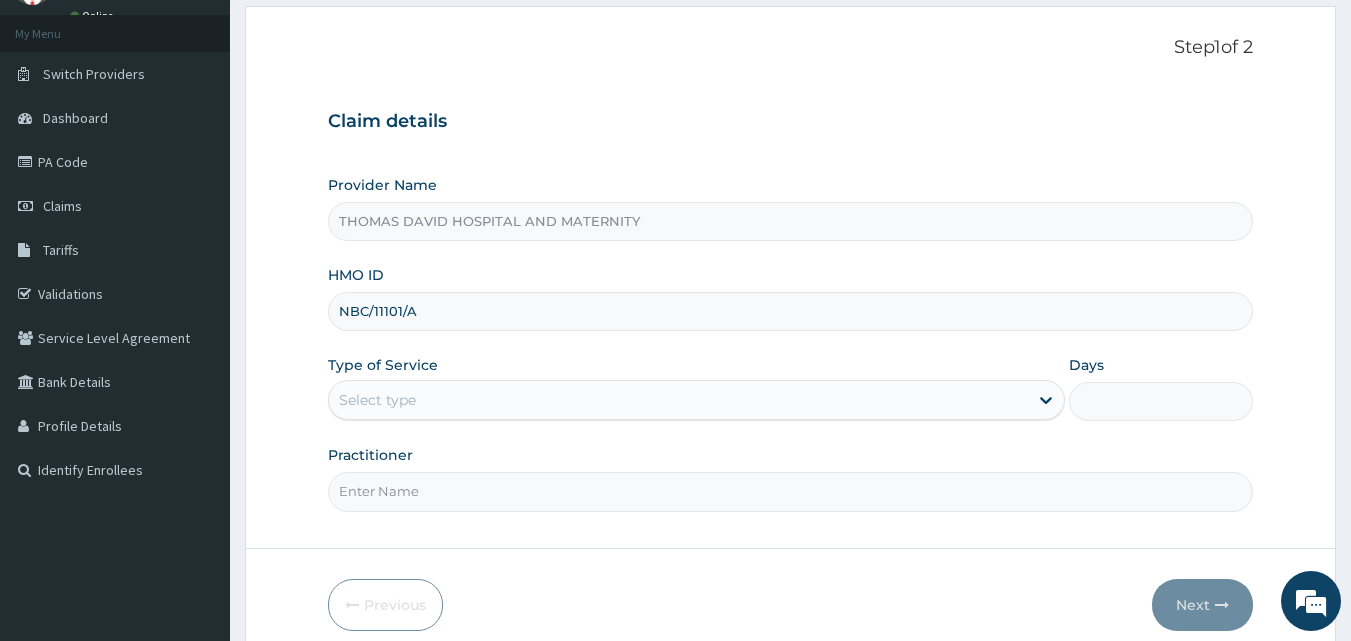 type on "NBC/11101/A" 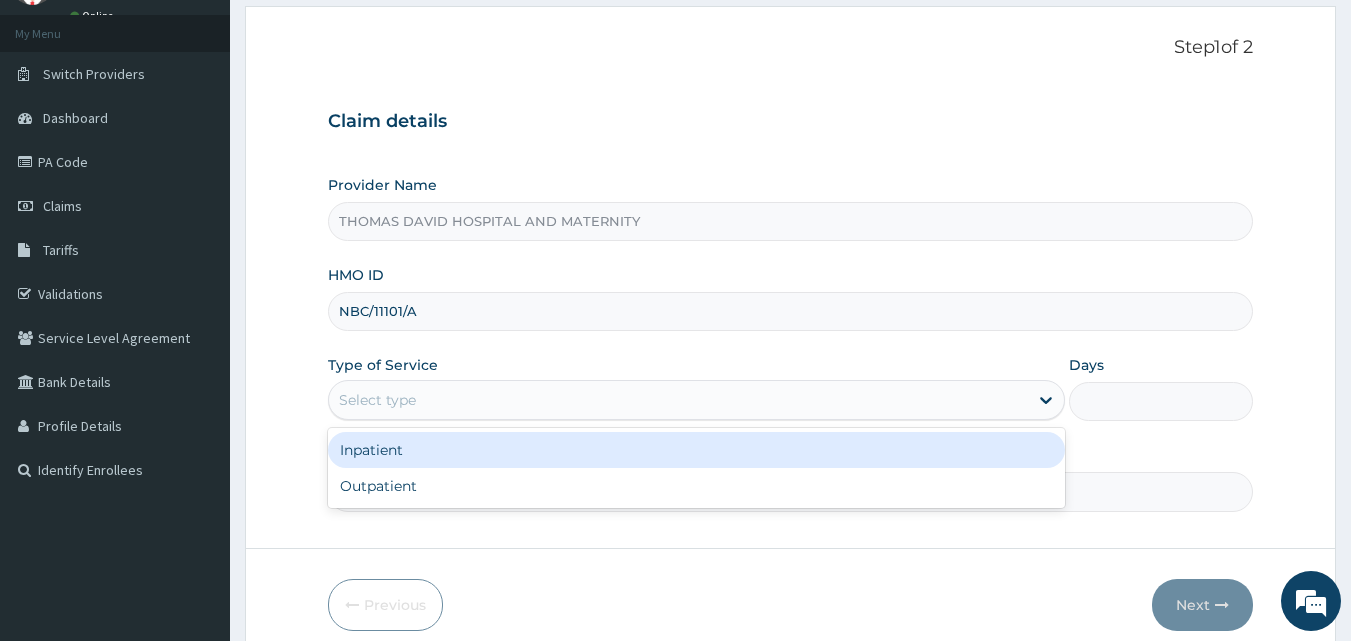 click on "Select type" at bounding box center (678, 400) 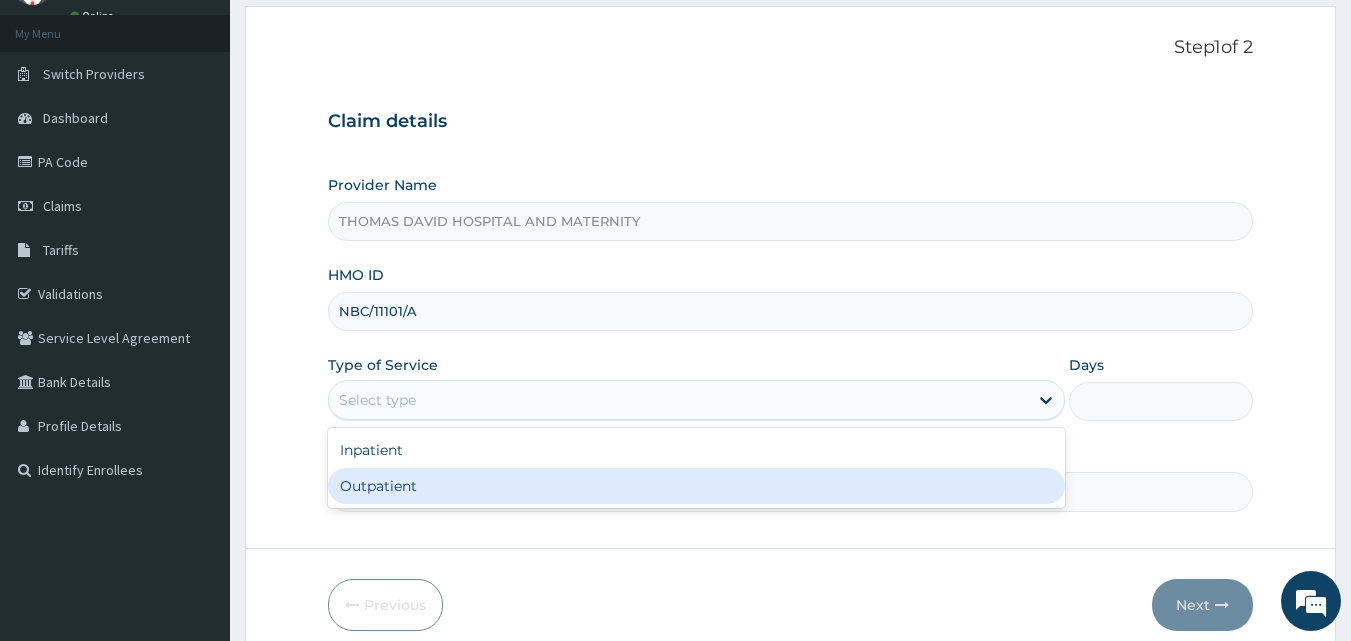 click on "Outpatient" at bounding box center [696, 486] 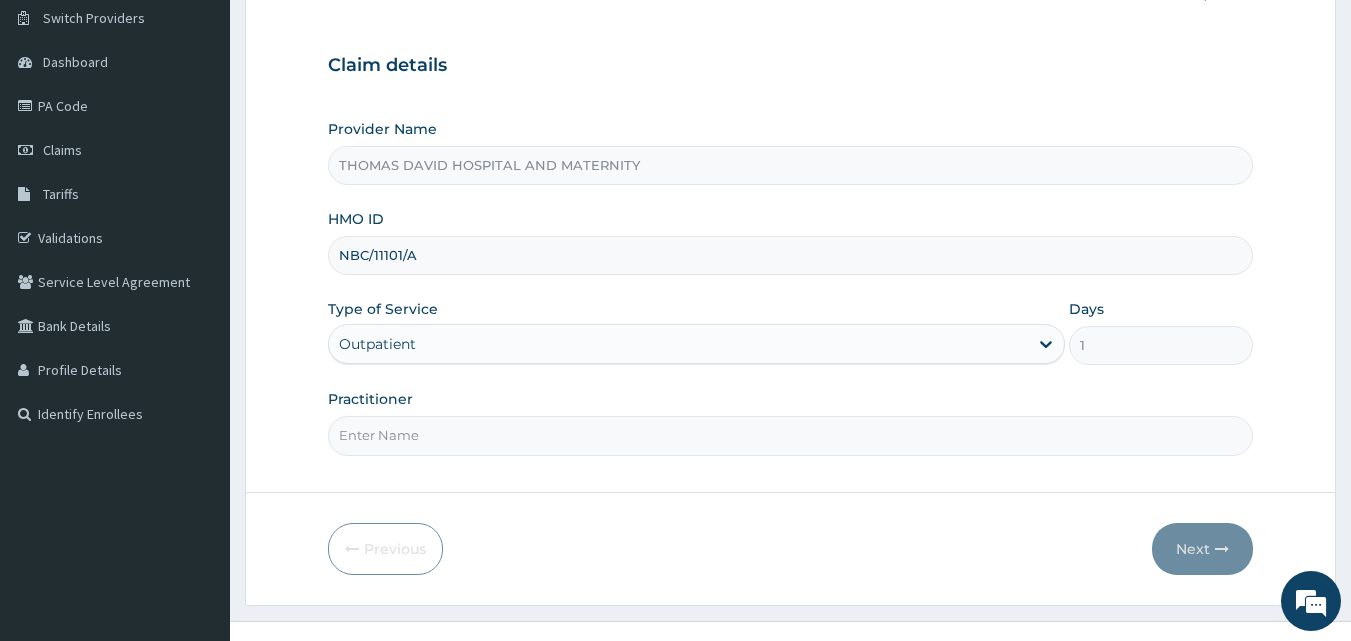 scroll, scrollTop: 187, scrollLeft: 0, axis: vertical 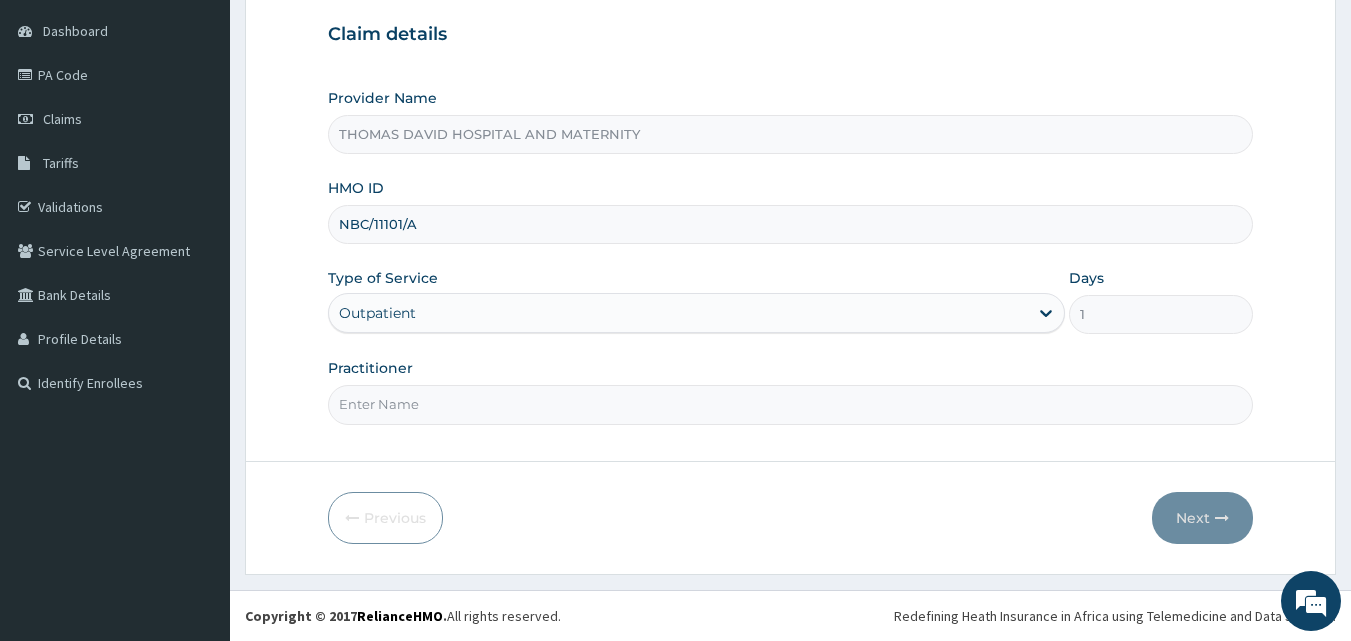 click on "Practitioner" at bounding box center (791, 404) 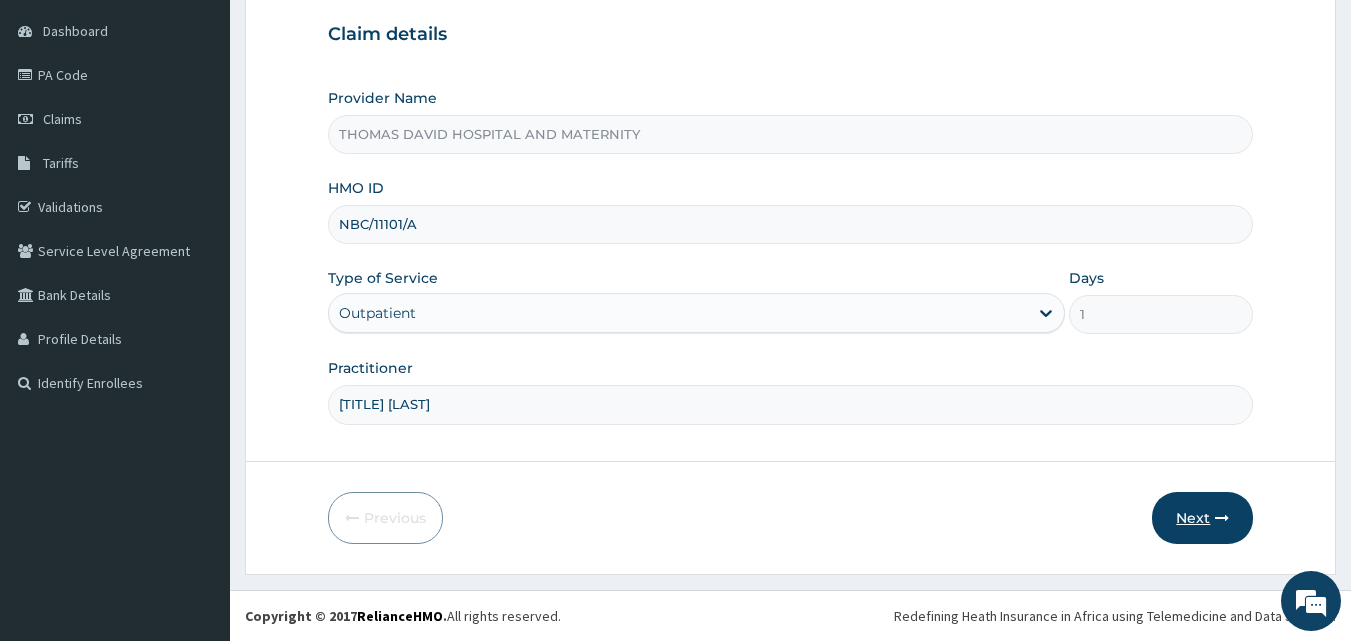 click on "Next" at bounding box center (1202, 518) 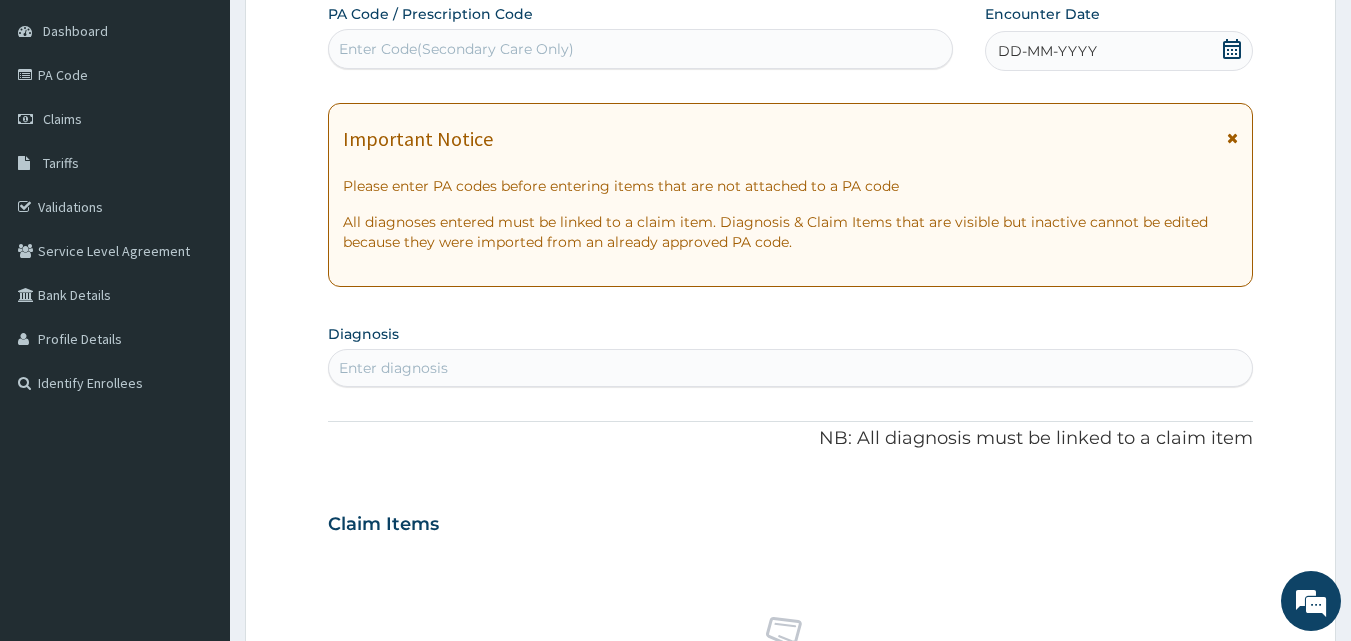 click 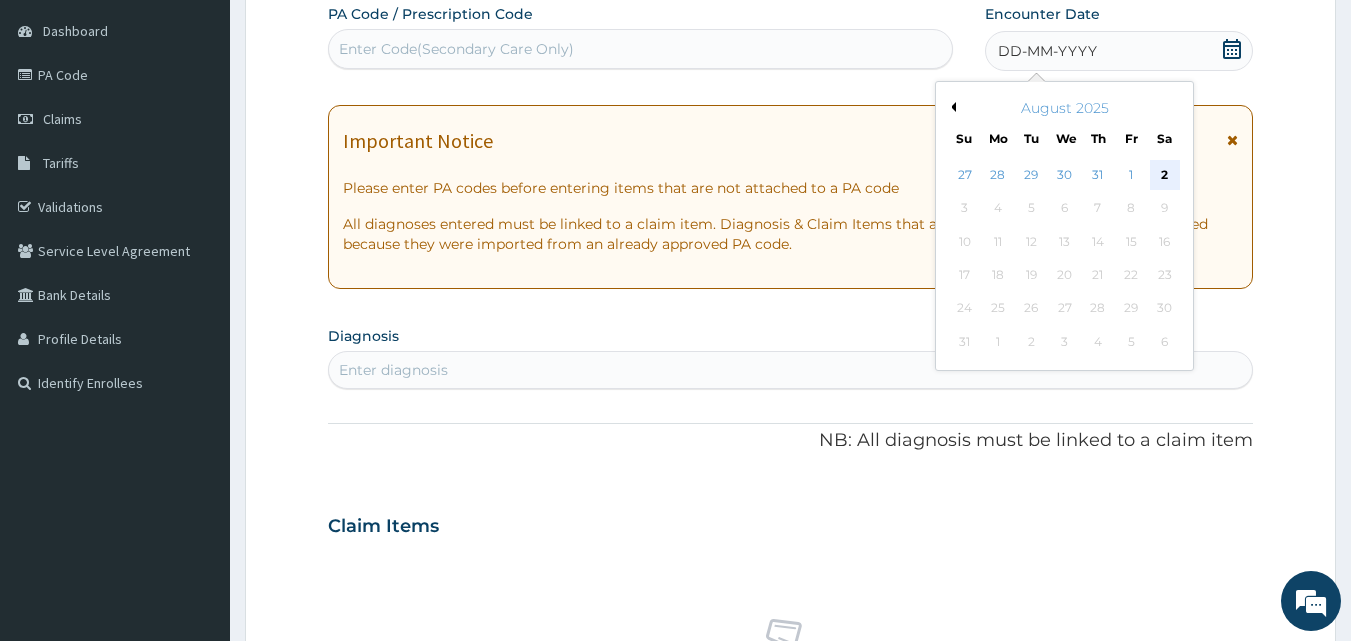 click on "2" at bounding box center [1165, 175] 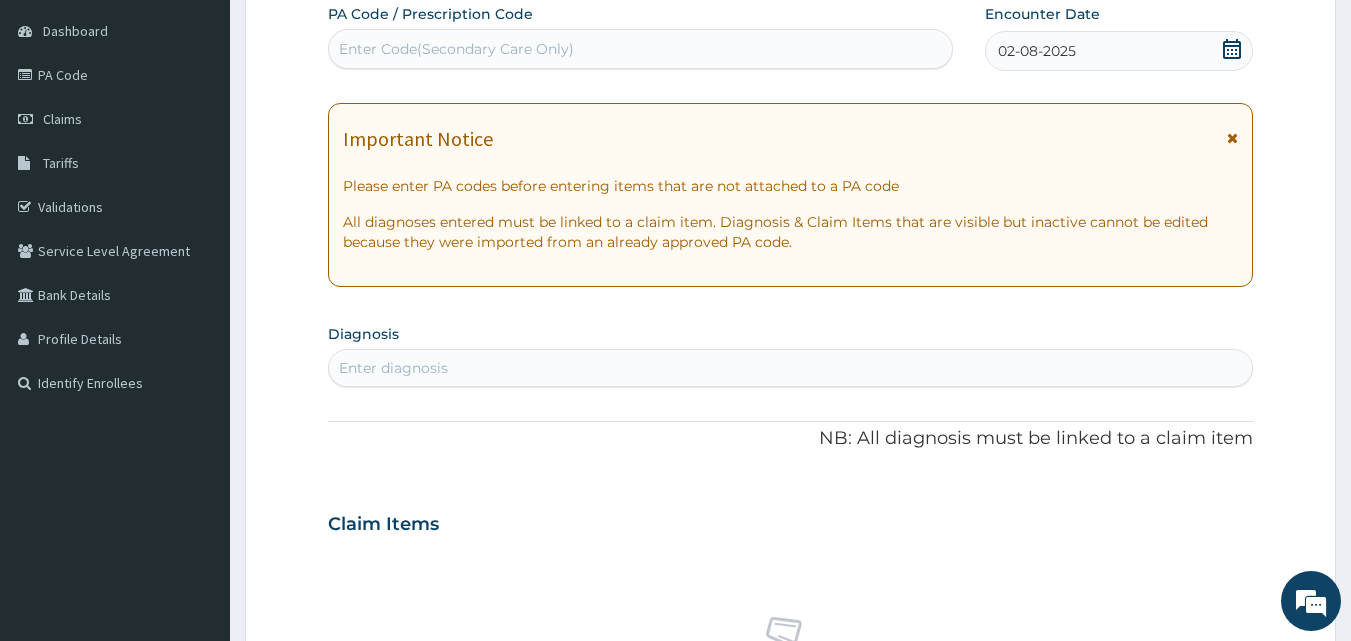 click on "Enter diagnosis" at bounding box center [791, 368] 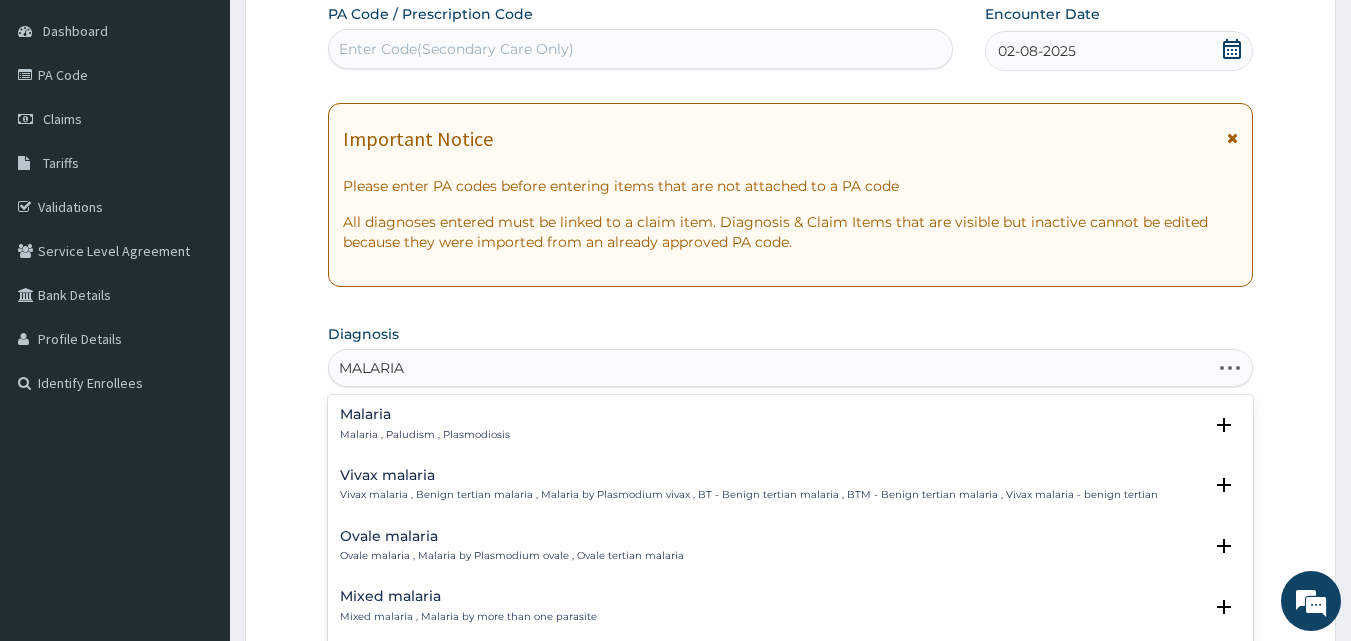 type on "MALARIA" 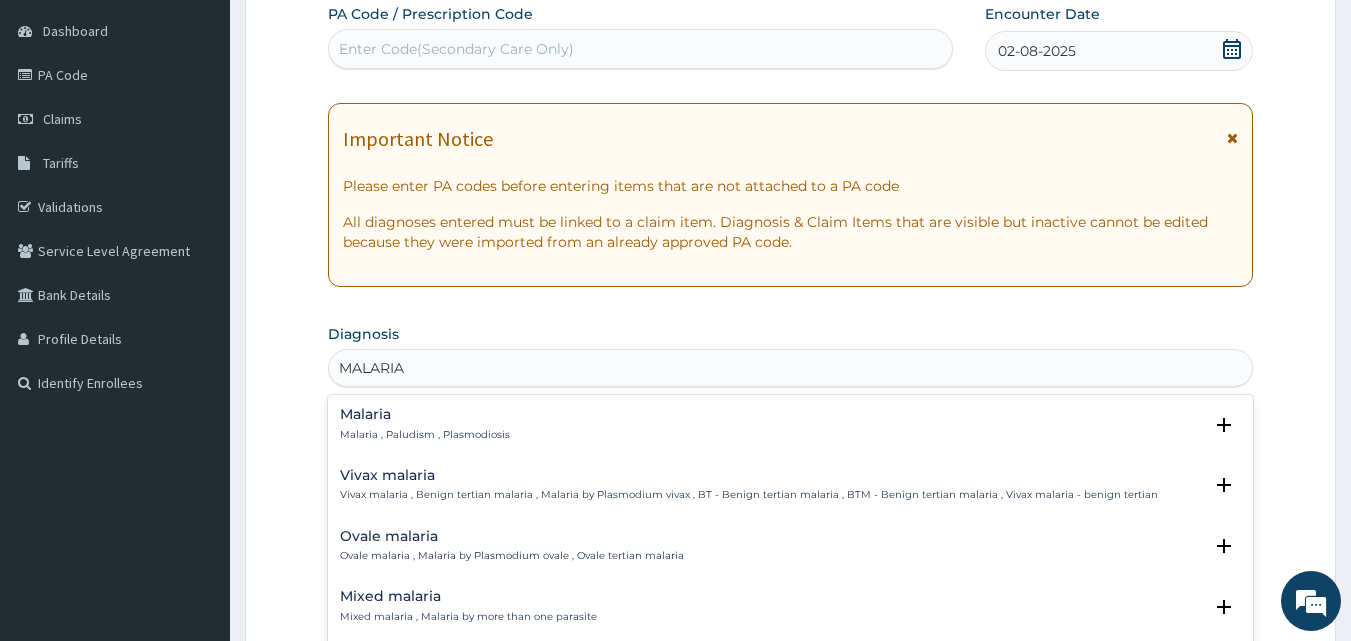 click on "Malaria Malaria , Paludism , Plasmodiosis" at bounding box center [425, 424] 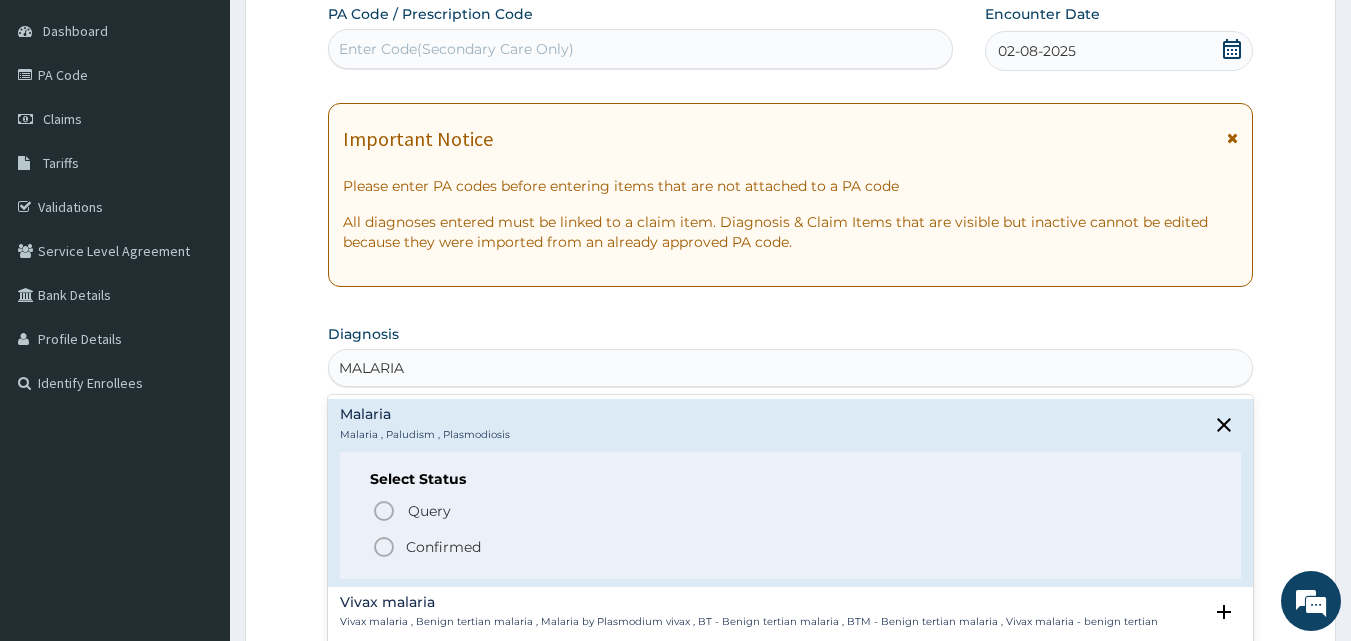 click 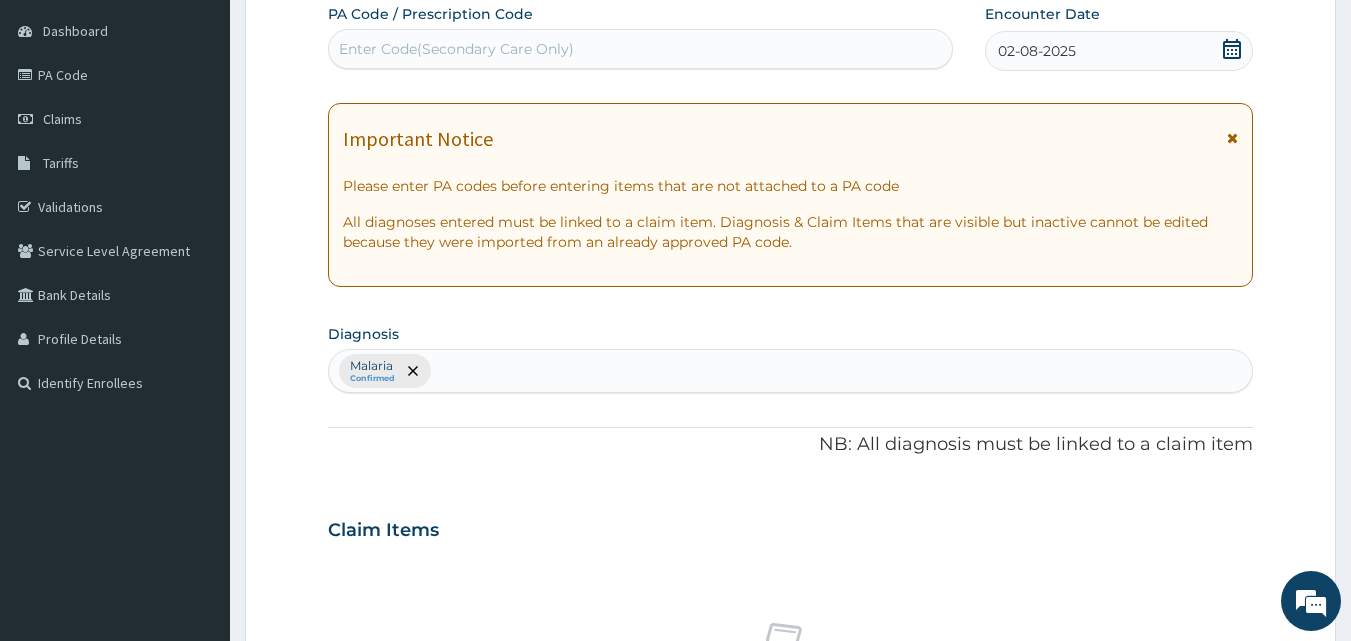 type on "E" 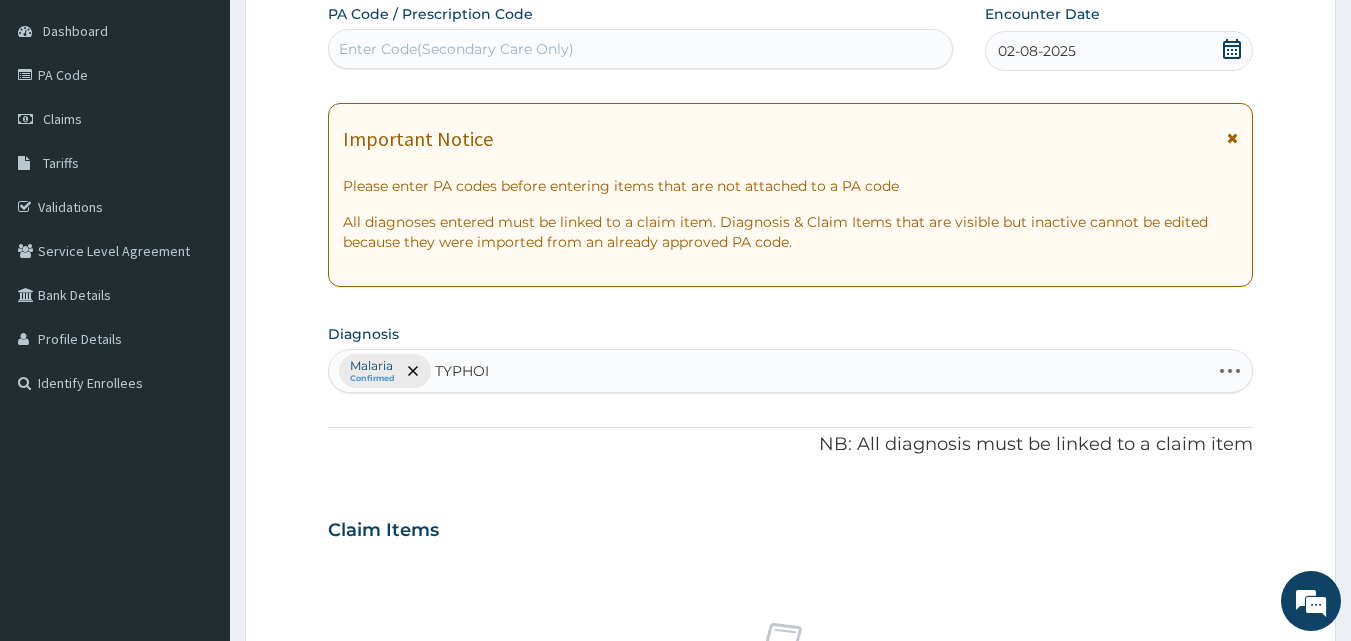 type on "TYPHOID" 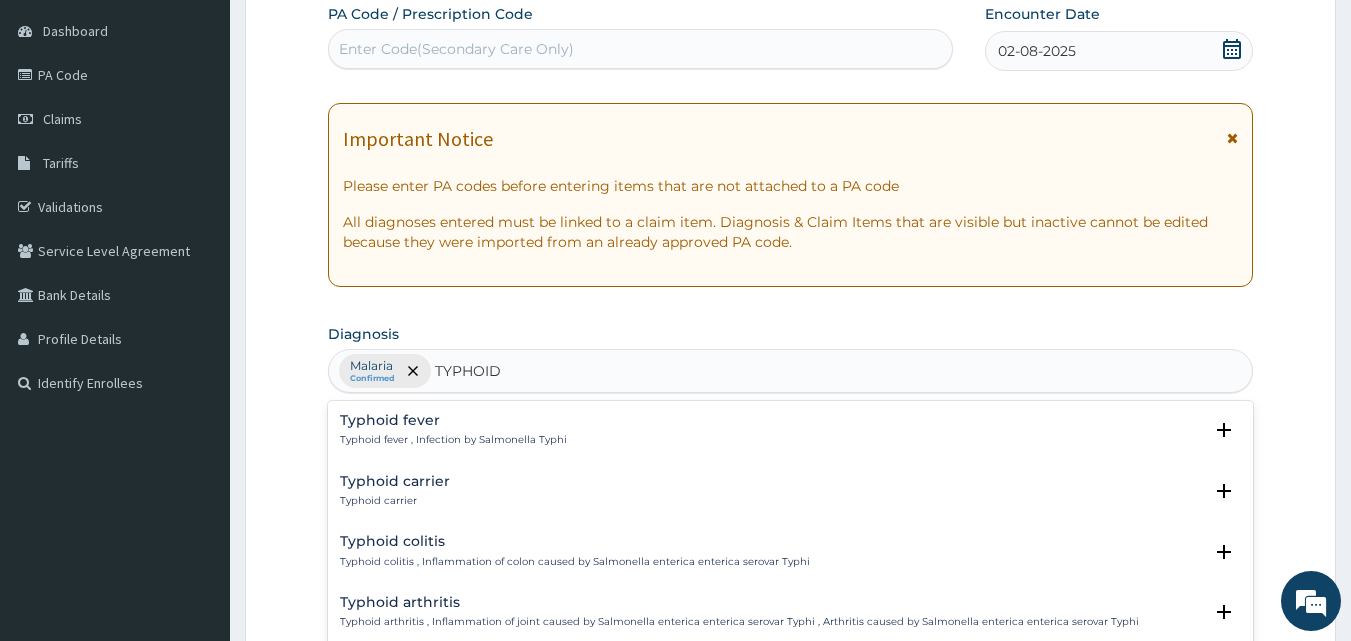 click on "Typhoid fever , Infection by Salmonella Typhi" at bounding box center [453, 440] 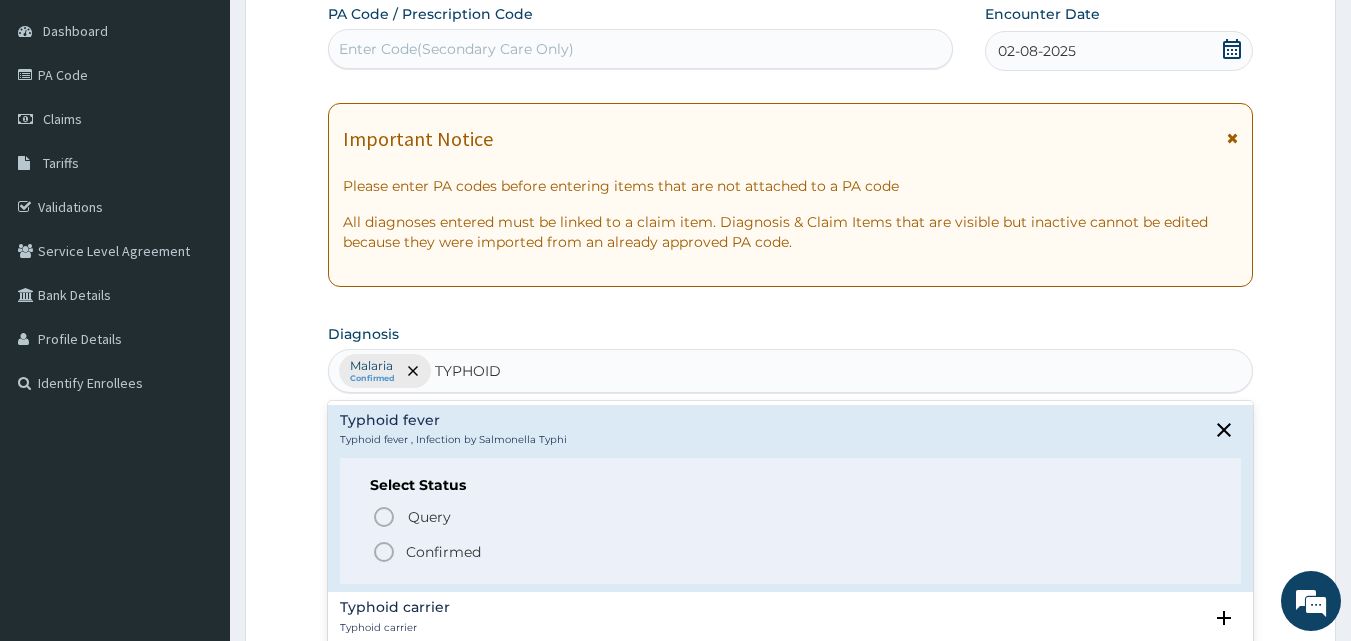 click 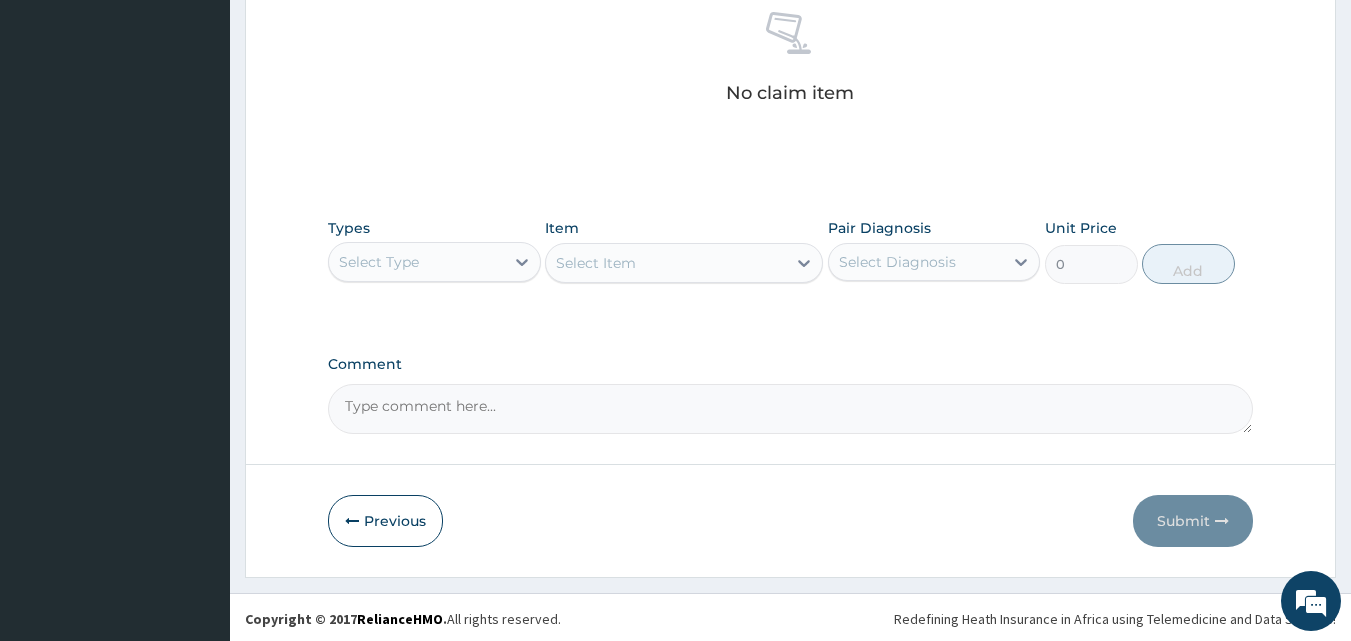 scroll, scrollTop: 801, scrollLeft: 0, axis: vertical 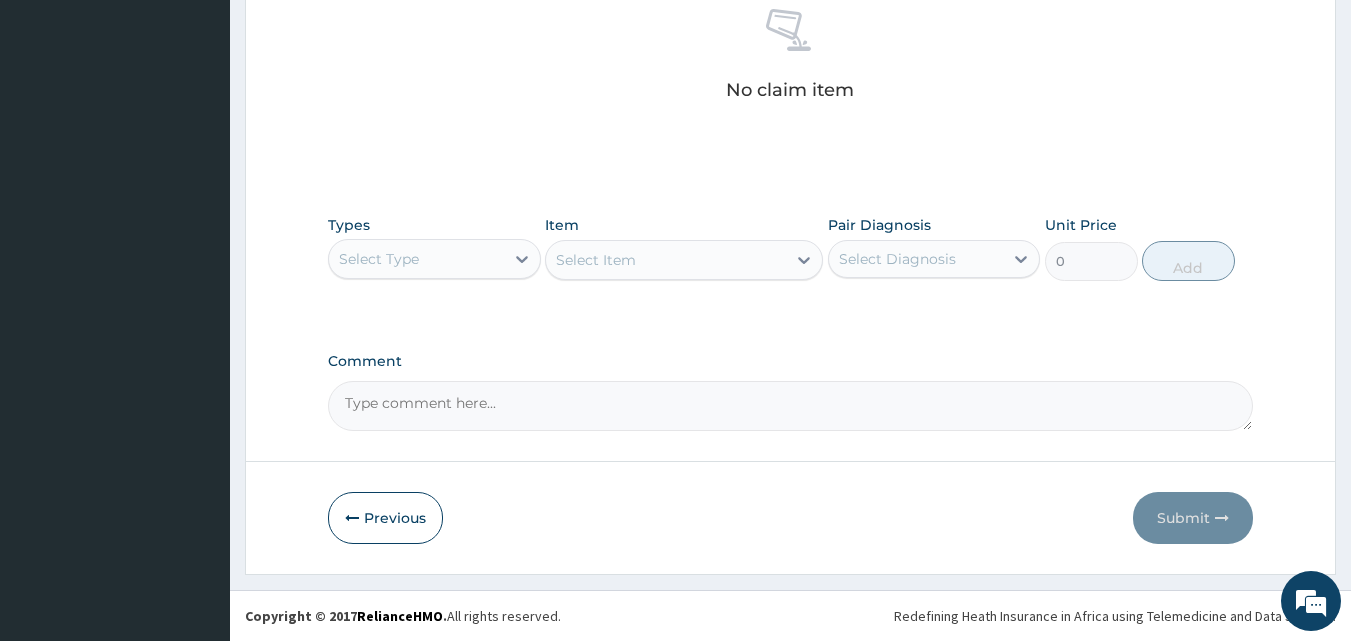 click on "Select Type" at bounding box center (416, 259) 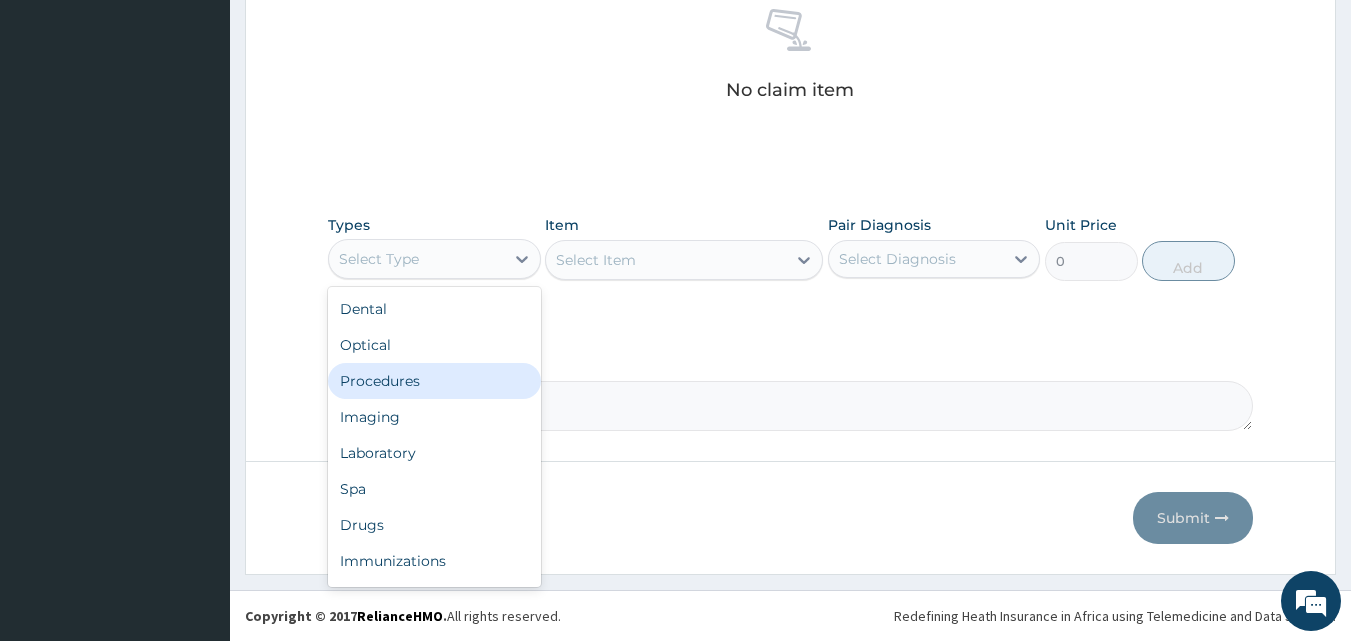 click on "Procedures" at bounding box center [434, 381] 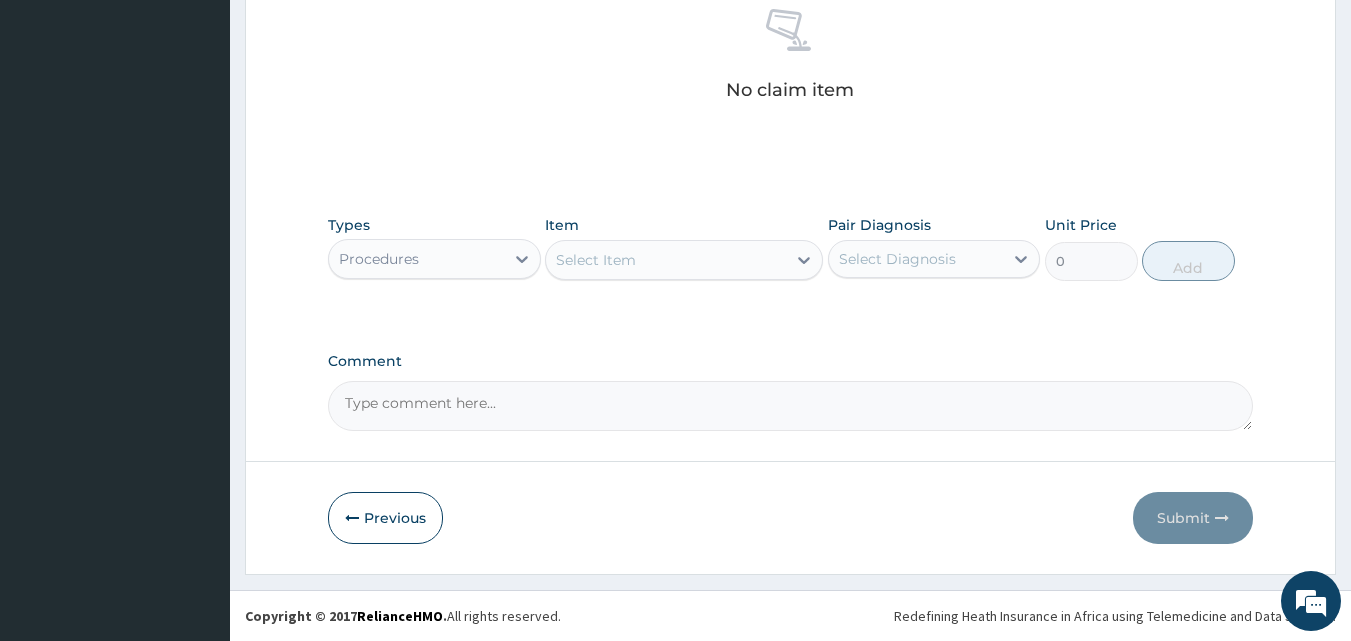 click on "Select Item" at bounding box center (666, 260) 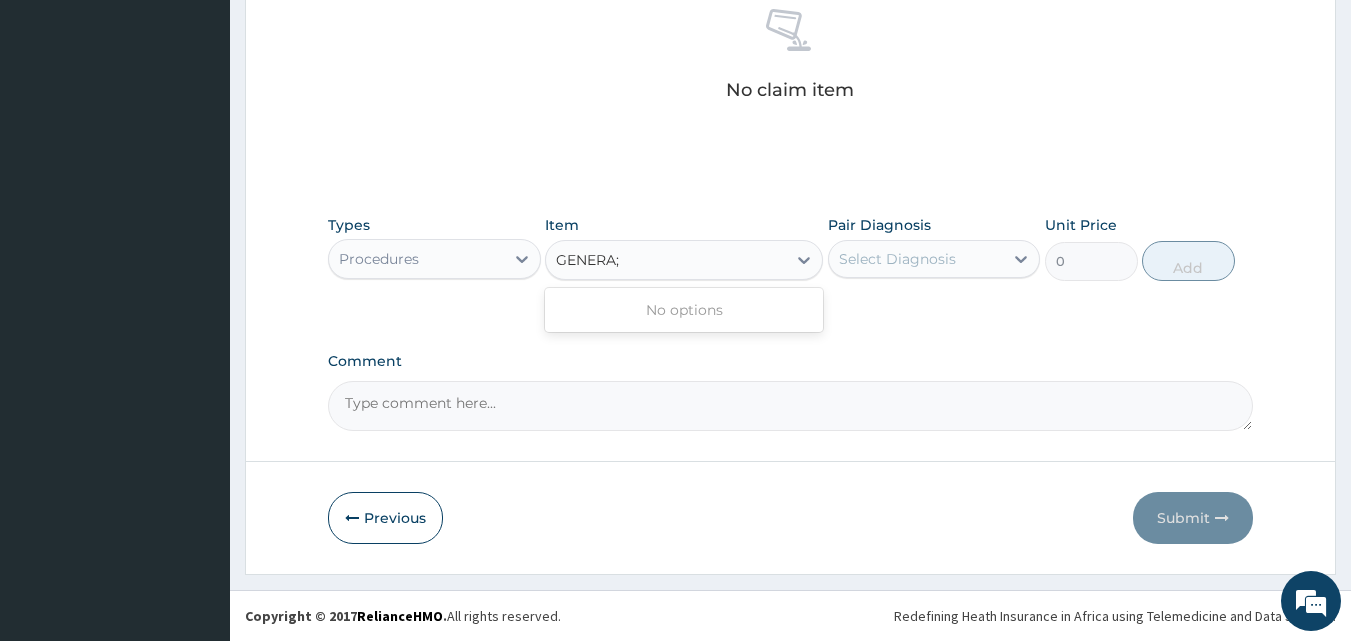 type on "GENERA" 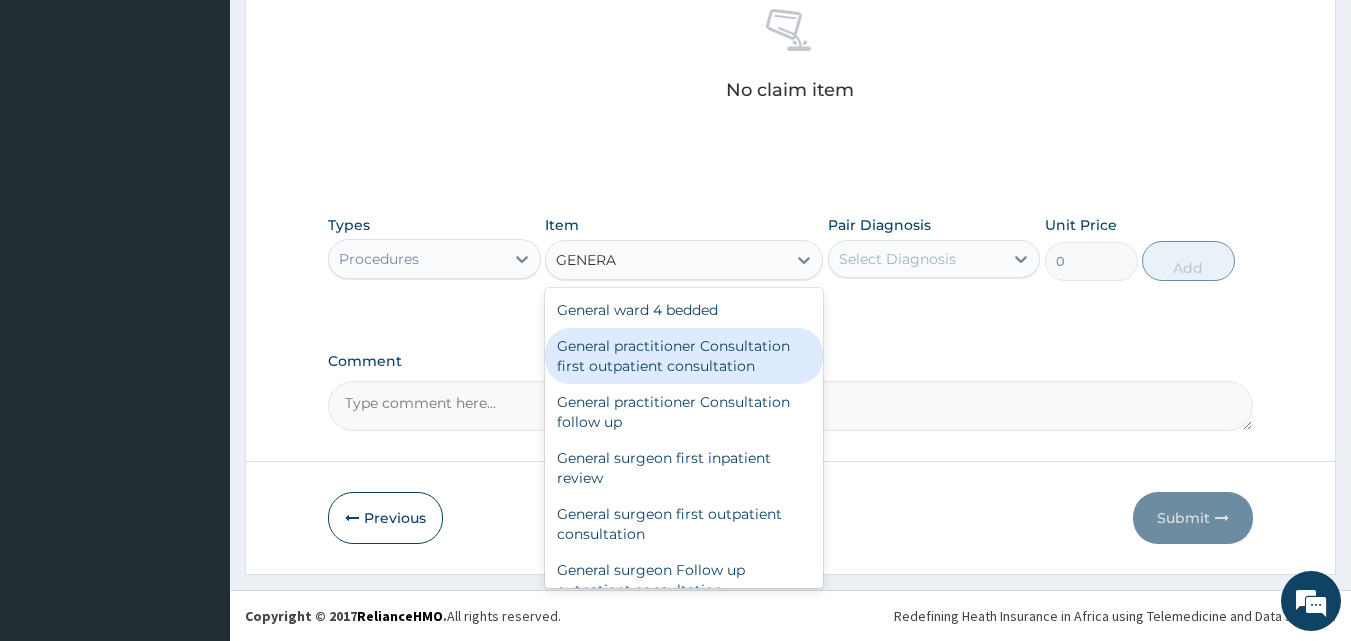 click on "General practitioner Consultation first outpatient consultation" at bounding box center (684, 356) 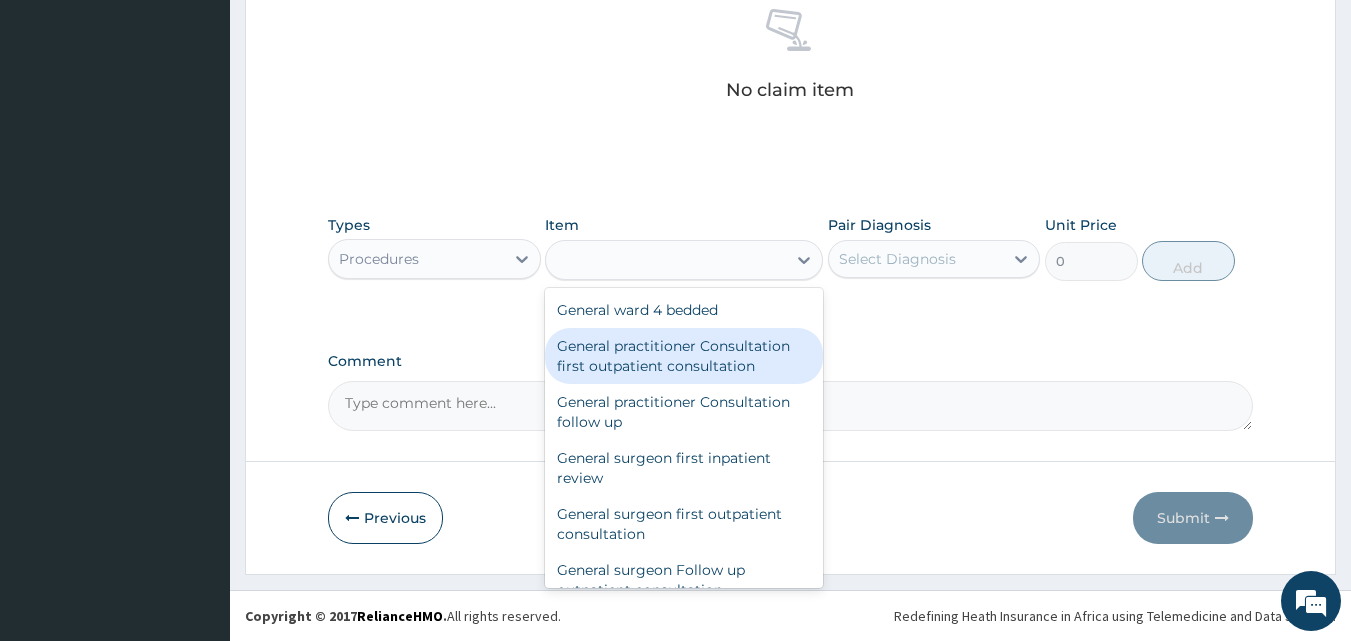 type on "3547.5" 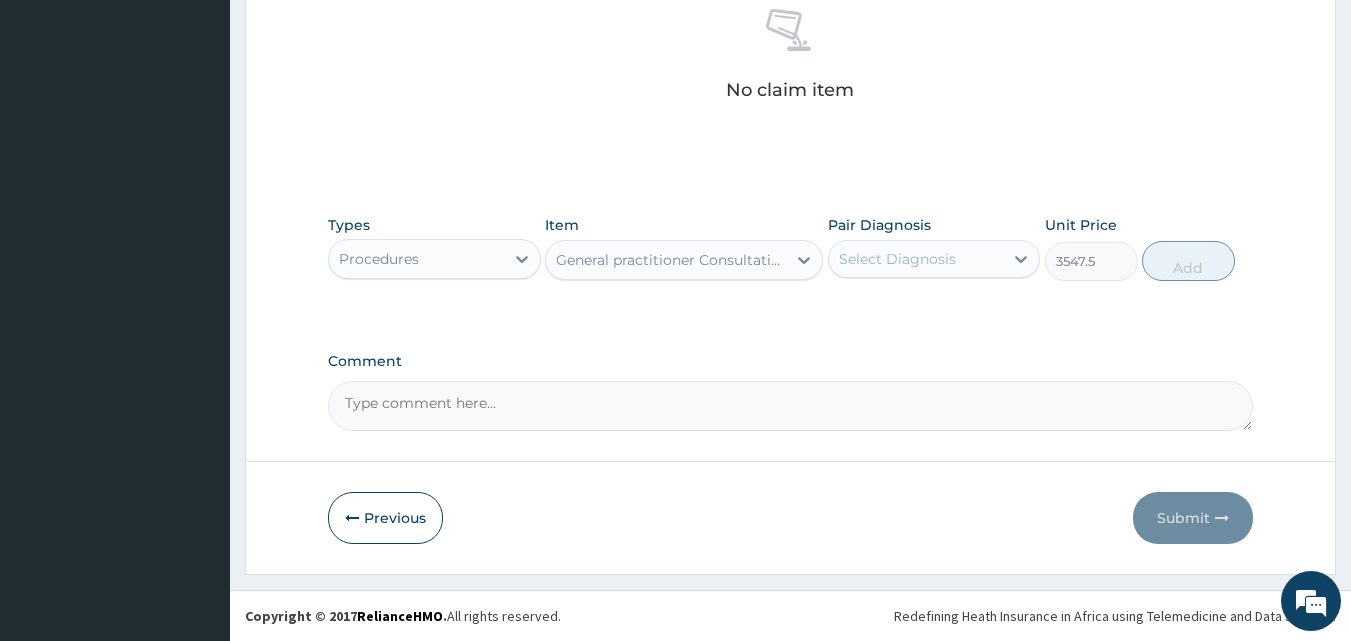 click on "Select Diagnosis" at bounding box center (916, 259) 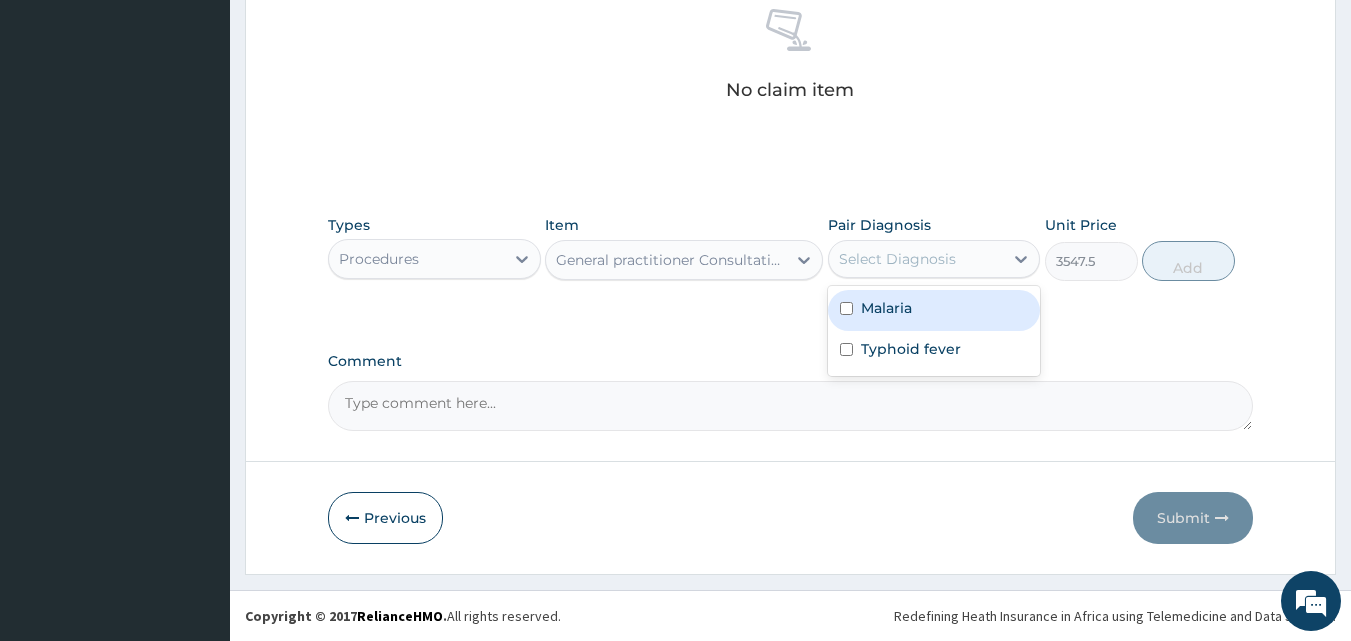 click on "Malaria" at bounding box center [886, 308] 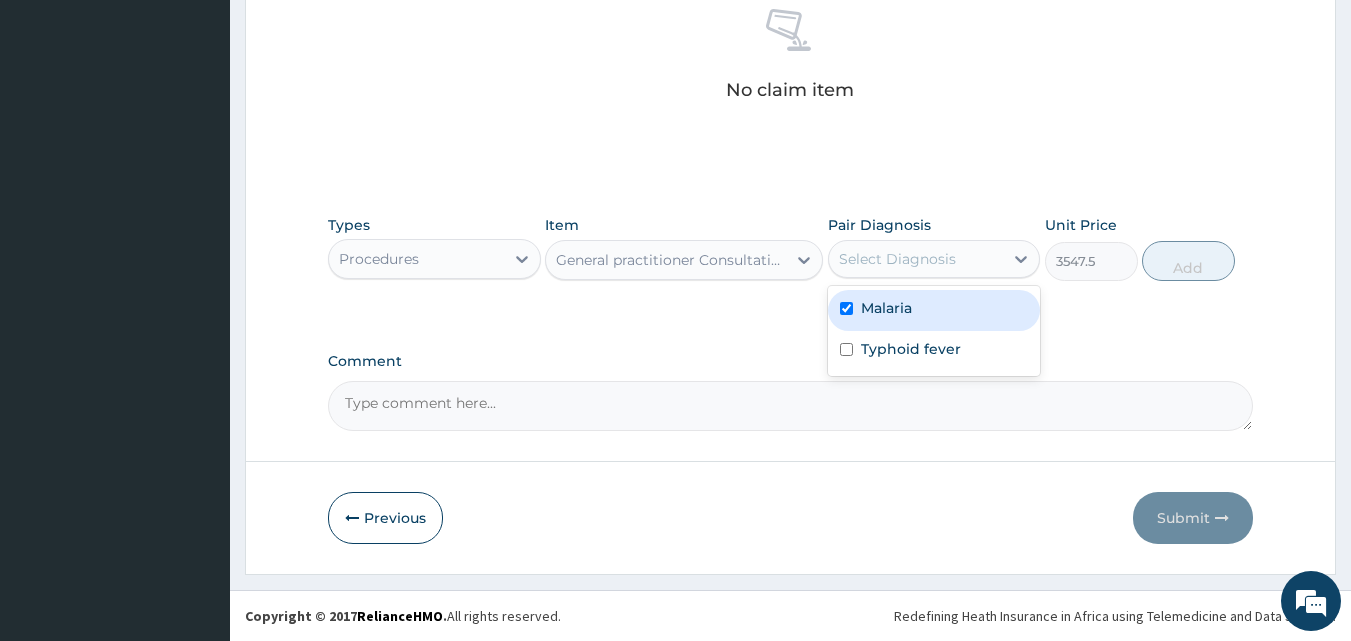 checkbox on "true" 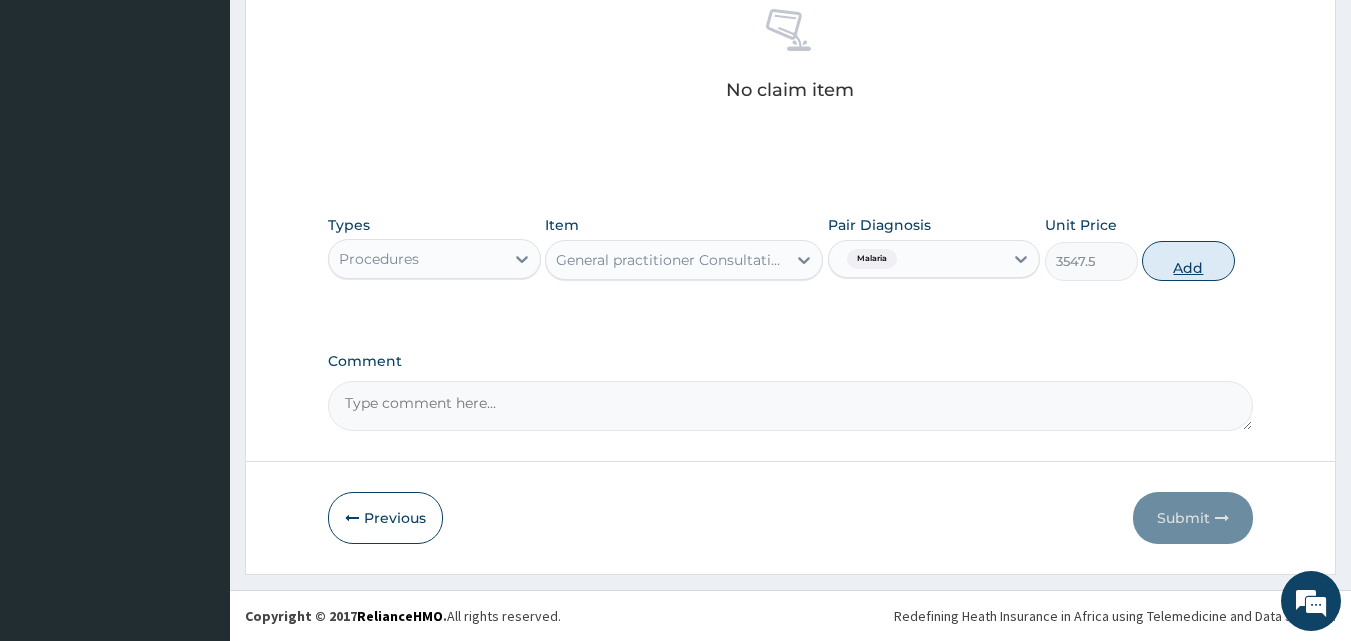 click on "Add" at bounding box center [1188, 261] 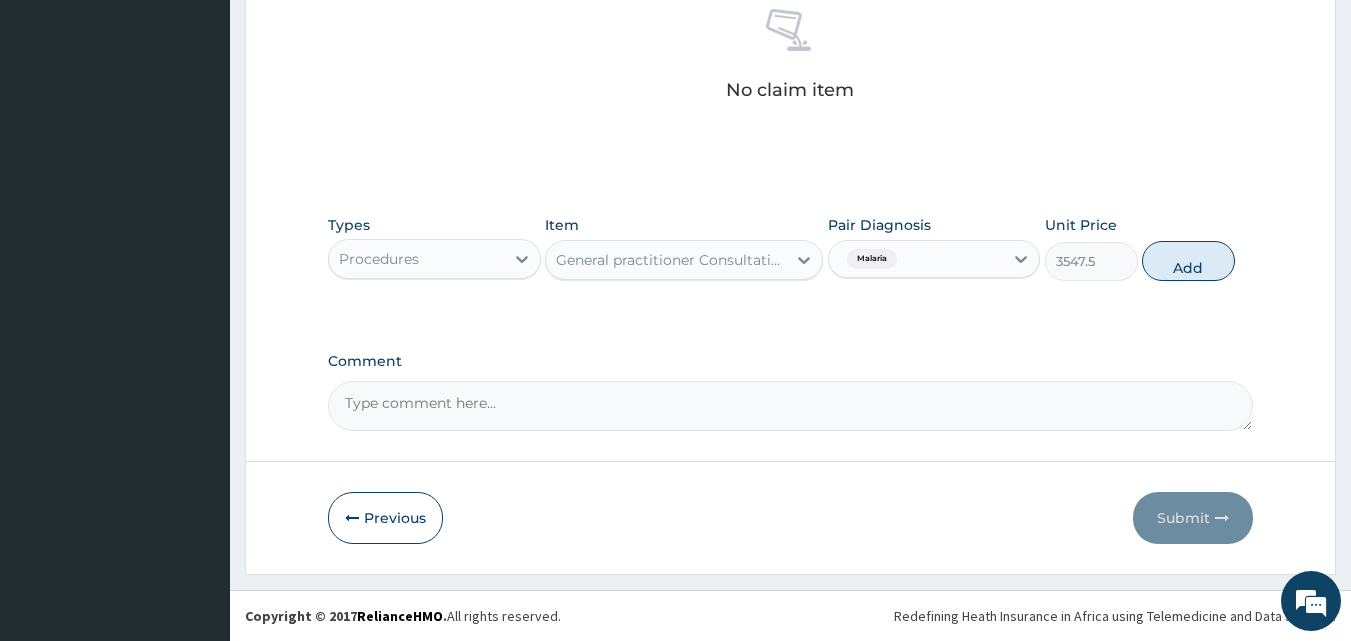 type on "0" 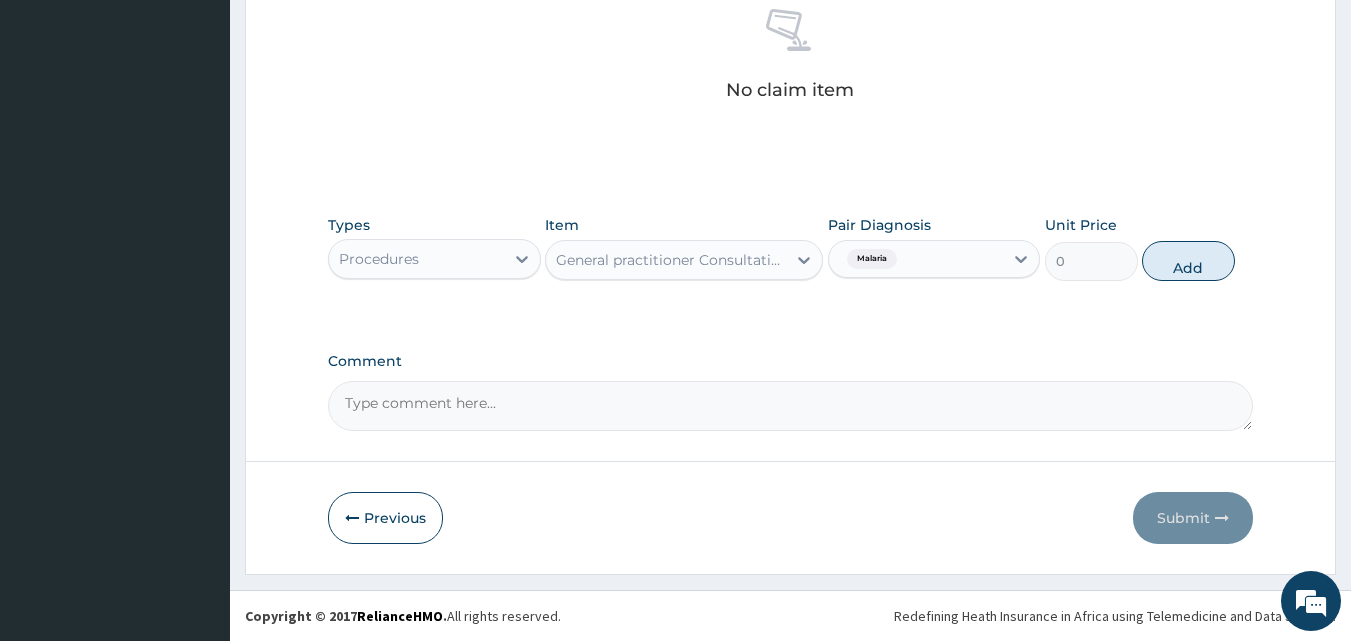 scroll, scrollTop: 732, scrollLeft: 0, axis: vertical 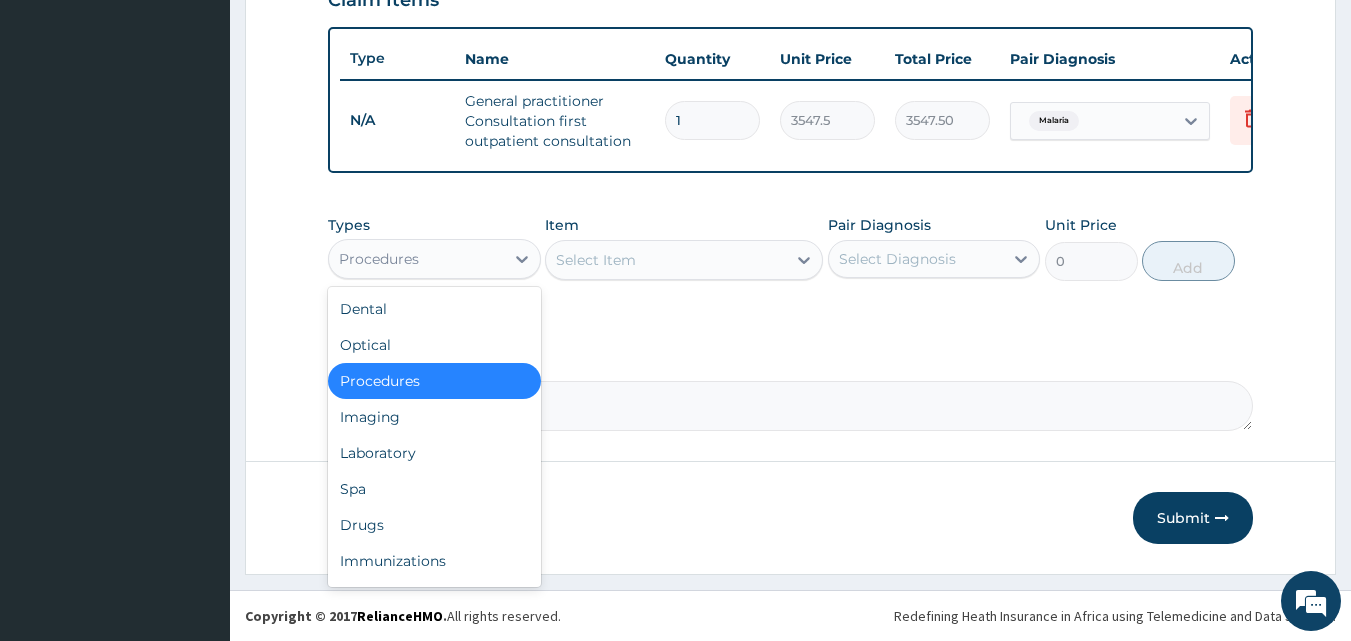 click on "Procedures" at bounding box center (416, 259) 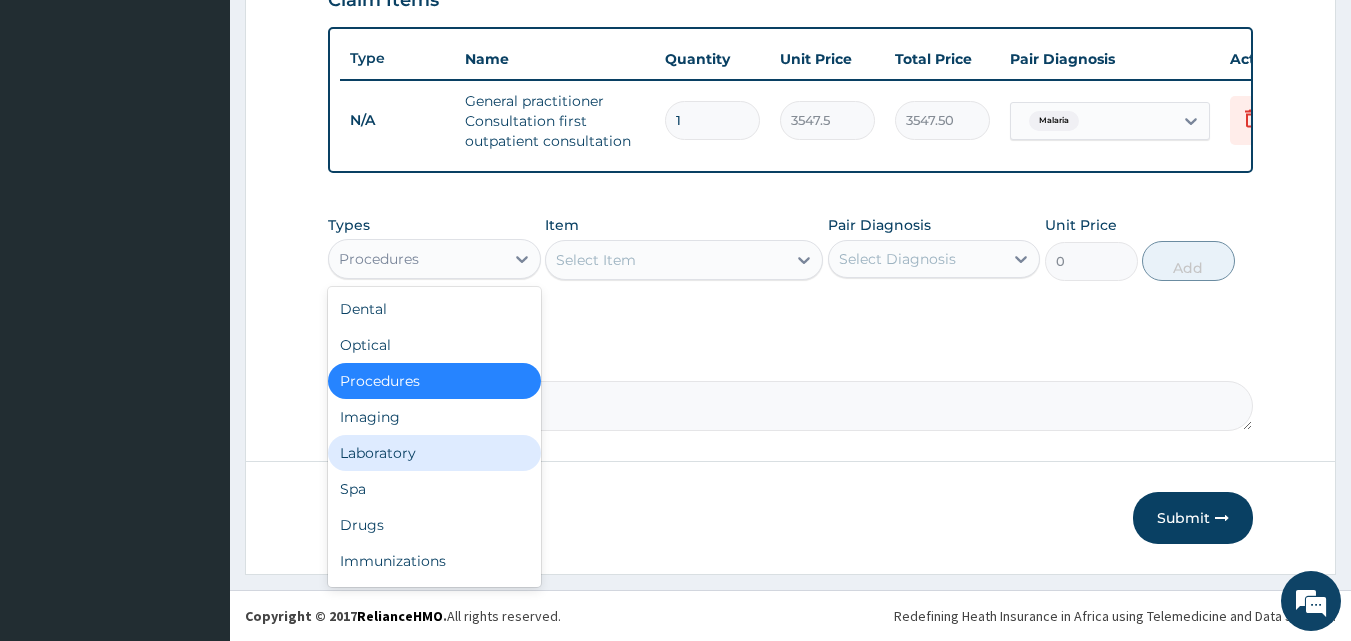 click on "Laboratory" at bounding box center [434, 453] 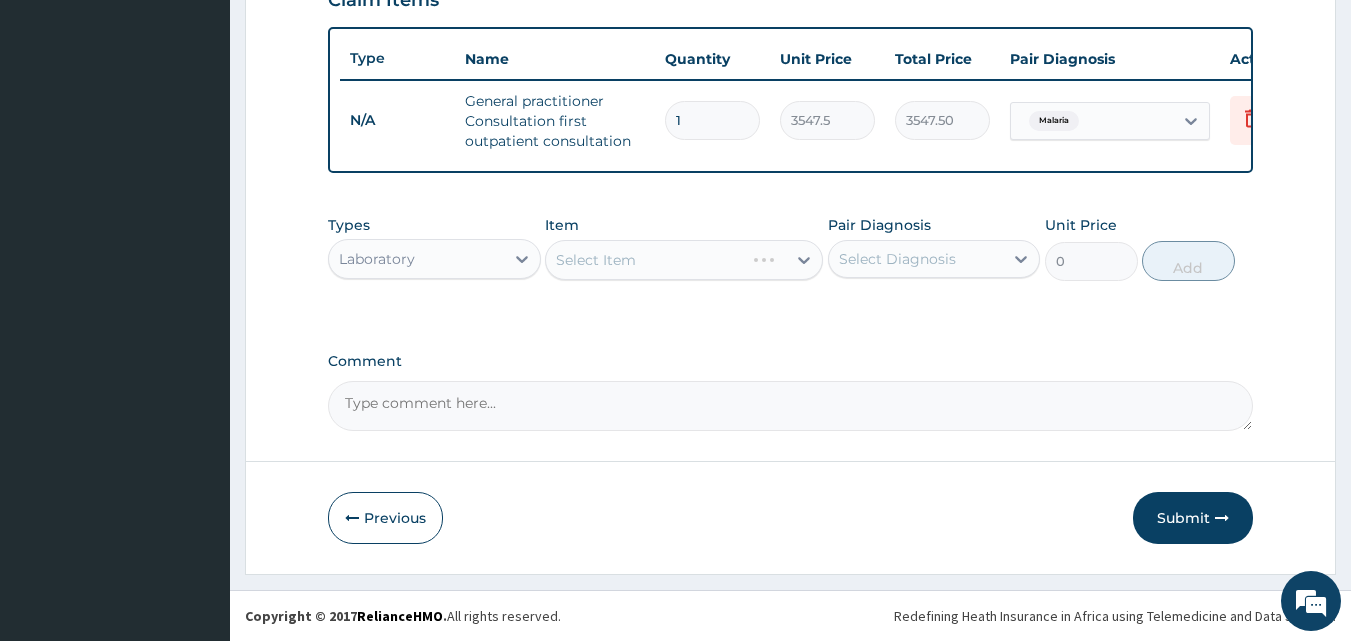 click on "Select Item" at bounding box center [684, 260] 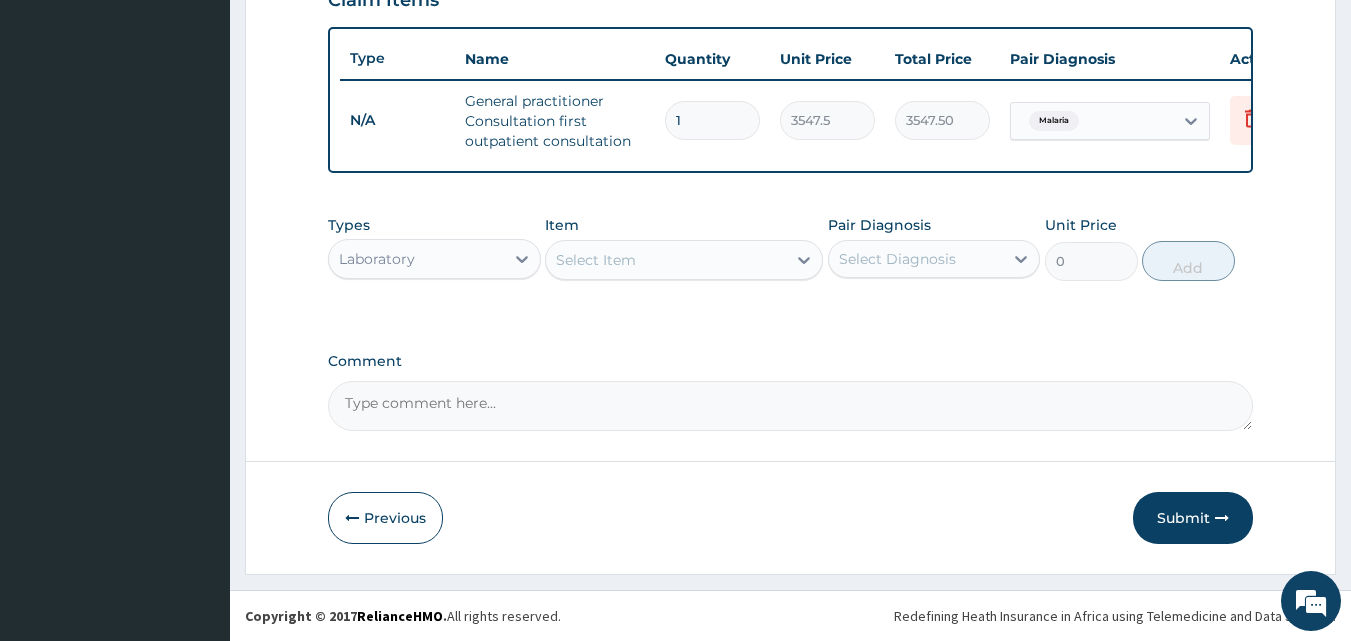 click on "Select Item" at bounding box center (666, 260) 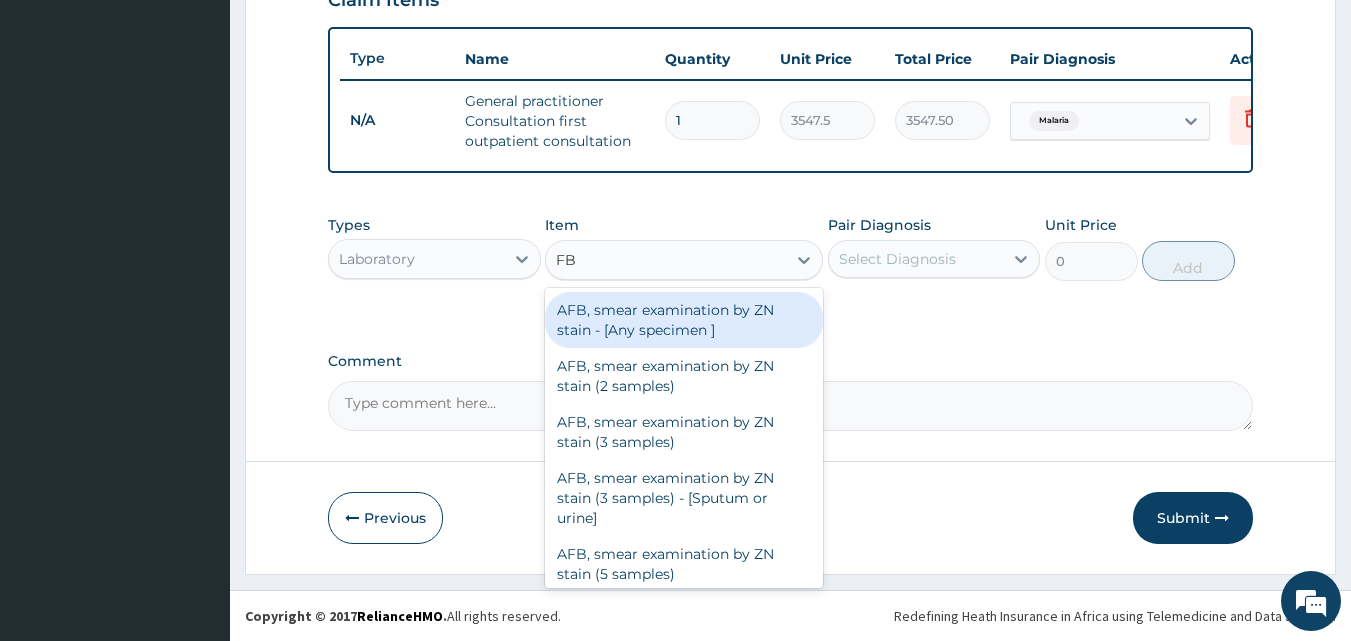 type on "FBC" 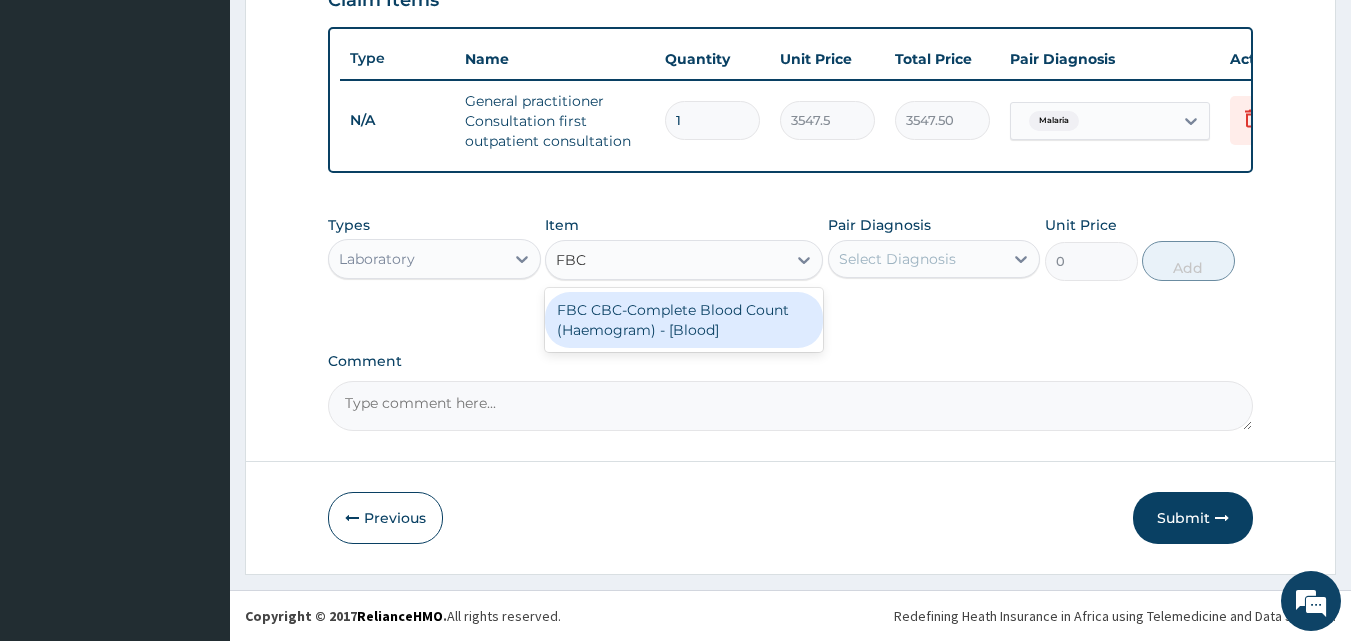 click on "FBC CBC-Complete Blood Count (Haemogram) - [Blood]" at bounding box center (684, 320) 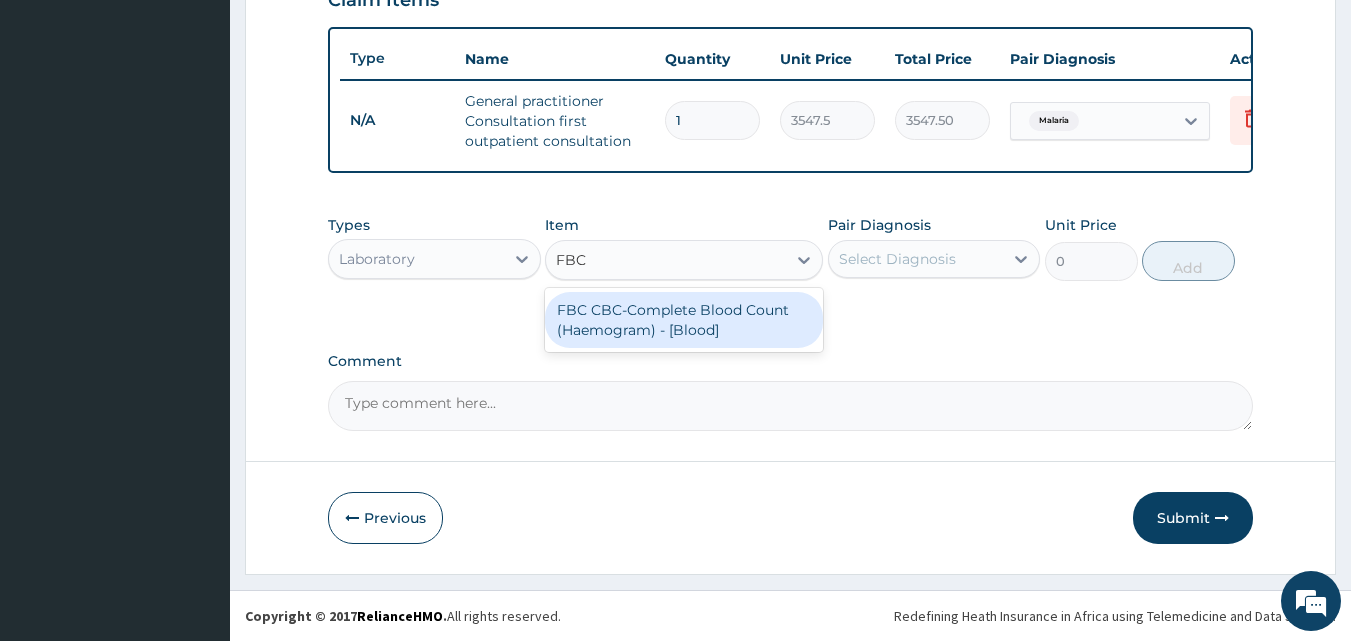 type 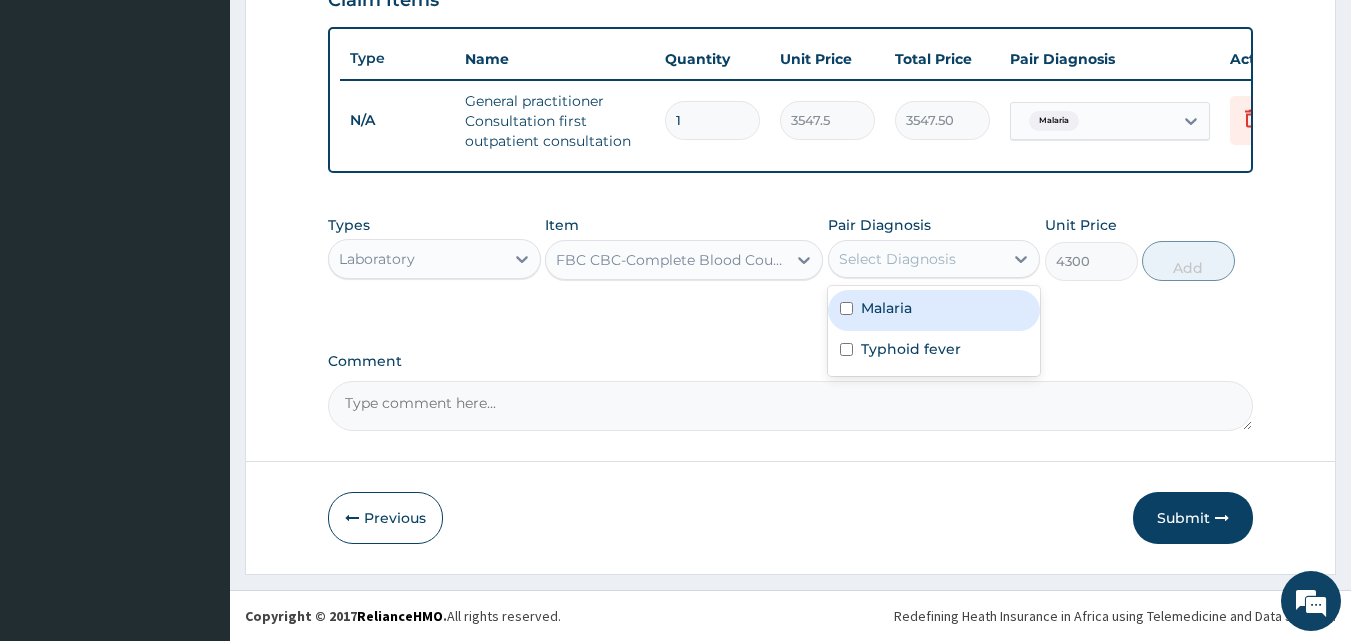 click on "Select Diagnosis" at bounding box center [897, 259] 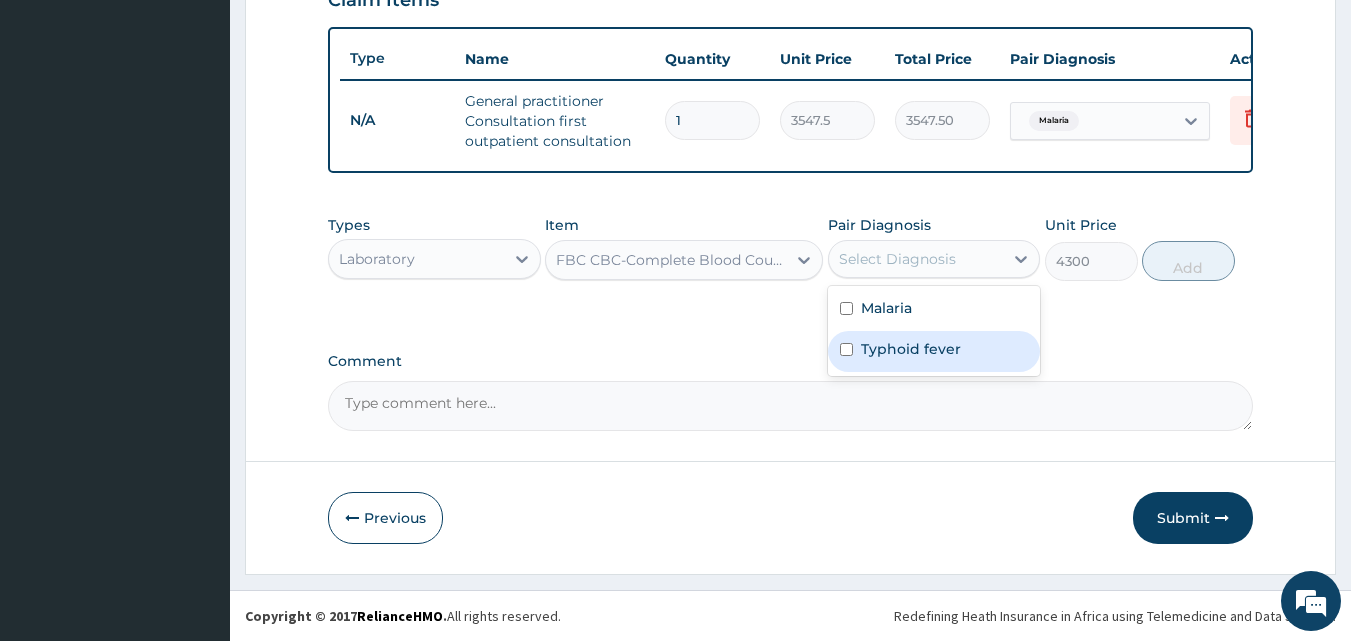 click on "Typhoid fever" at bounding box center (911, 349) 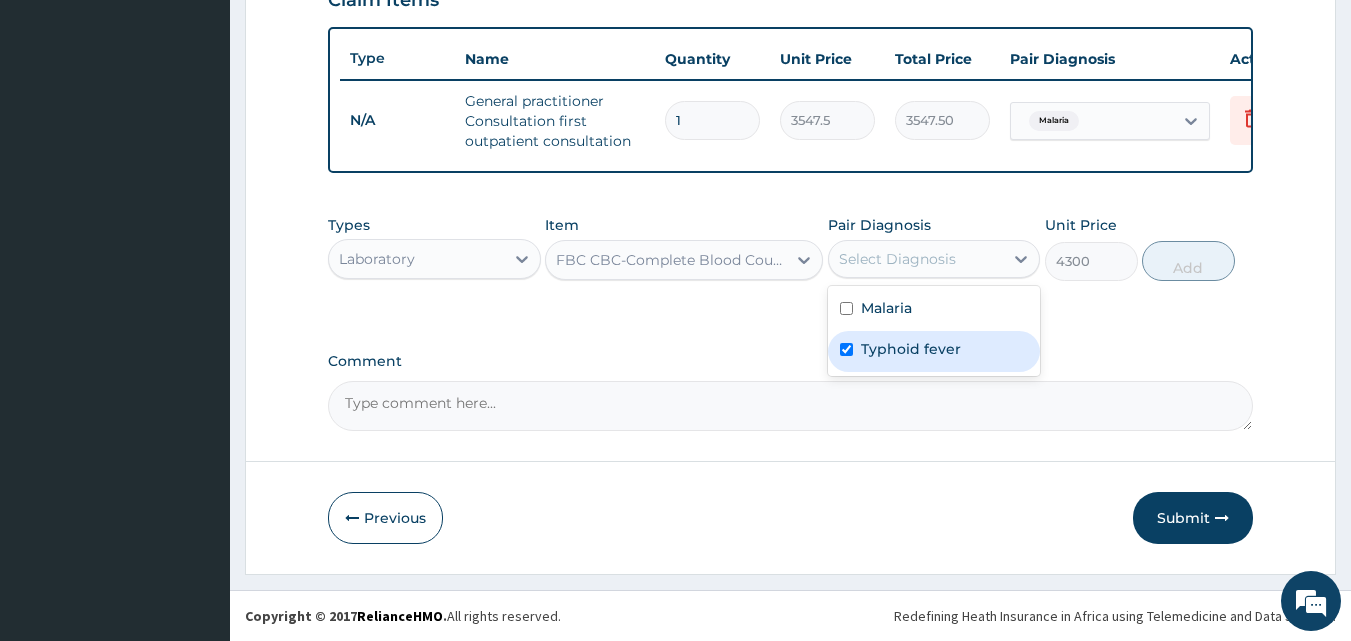 checkbox on "true" 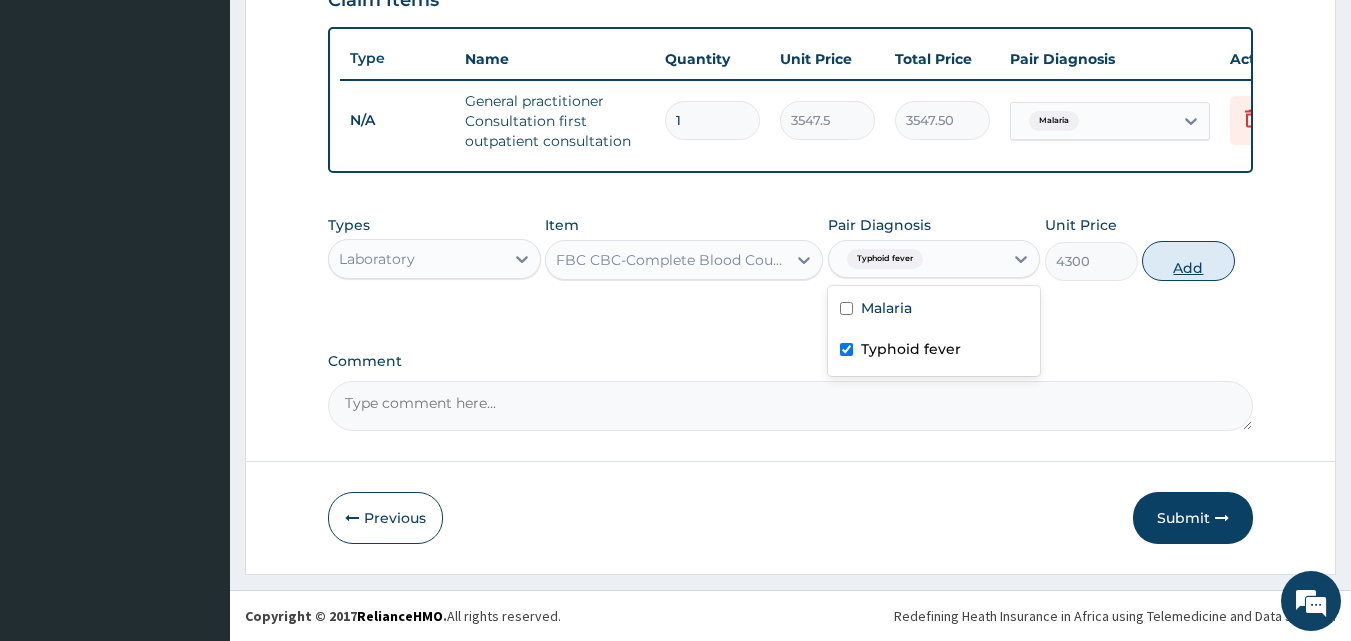 click on "Add" at bounding box center [1188, 261] 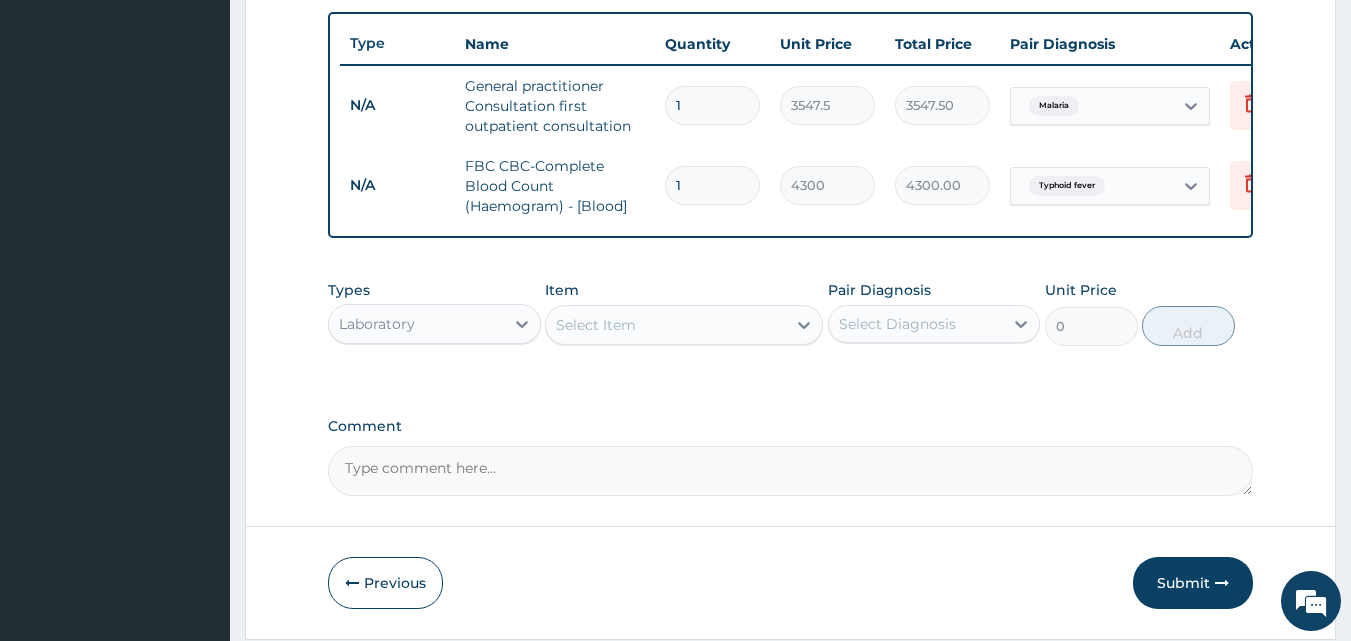 scroll, scrollTop: 812, scrollLeft: 0, axis: vertical 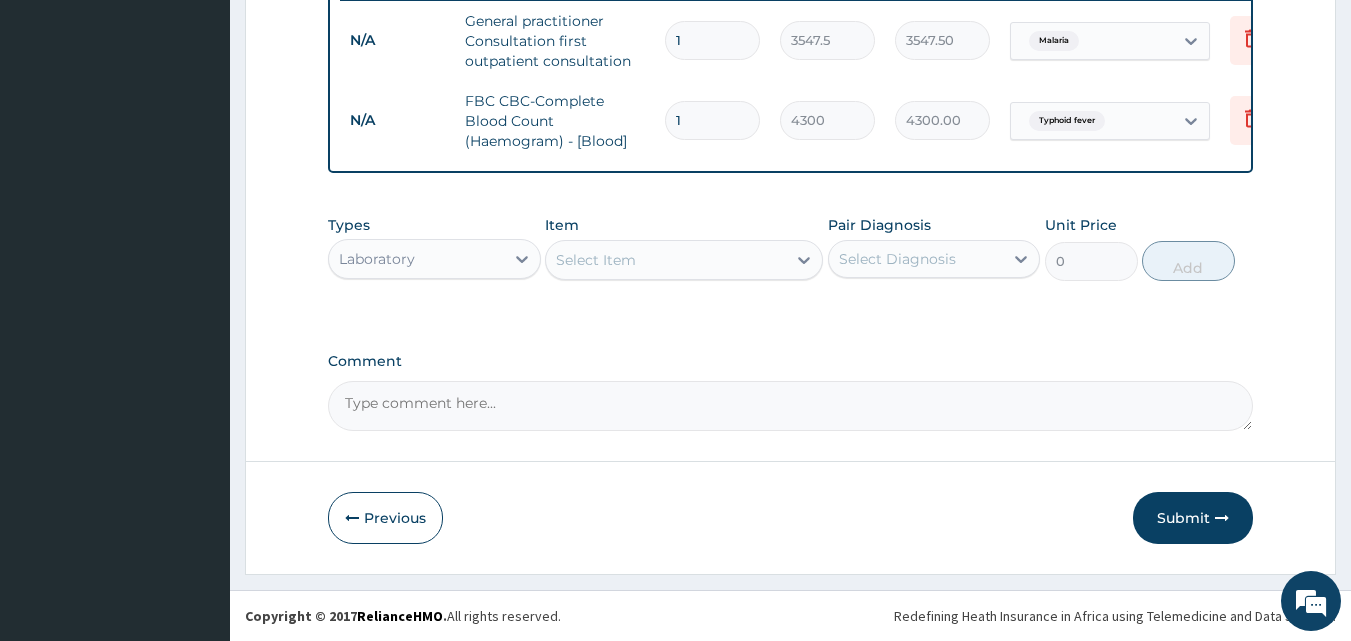 click on "Select Item" at bounding box center [596, 260] 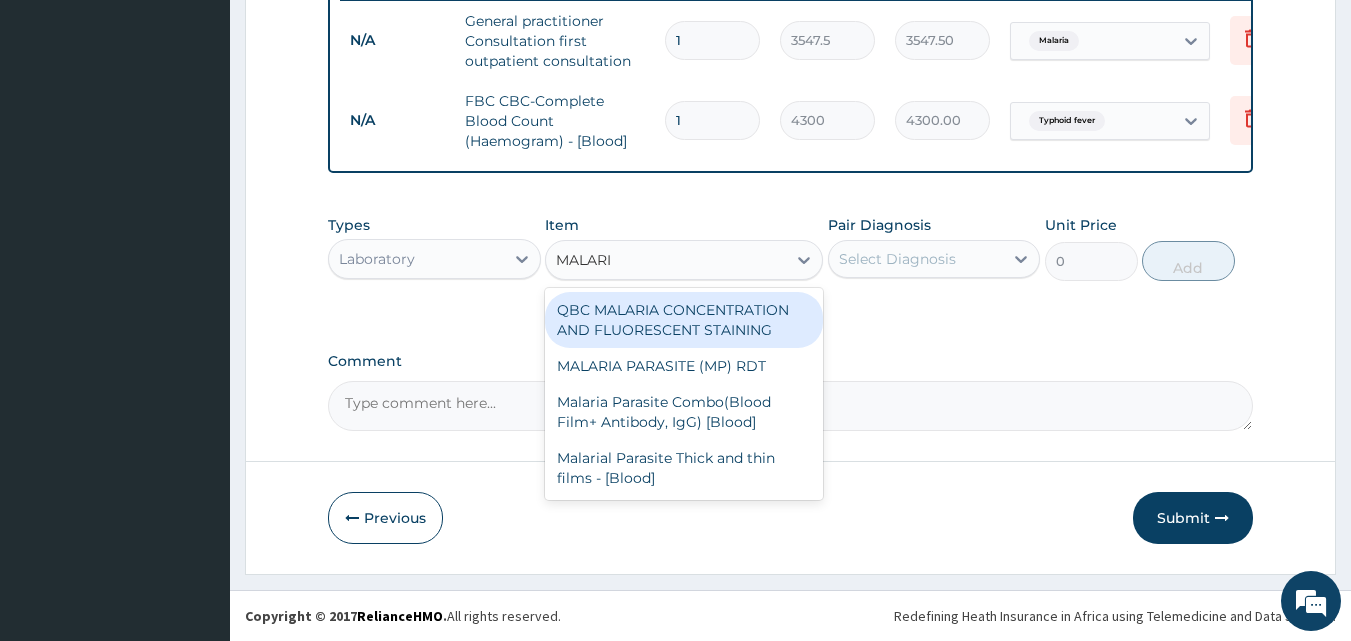 type on "MALARIA" 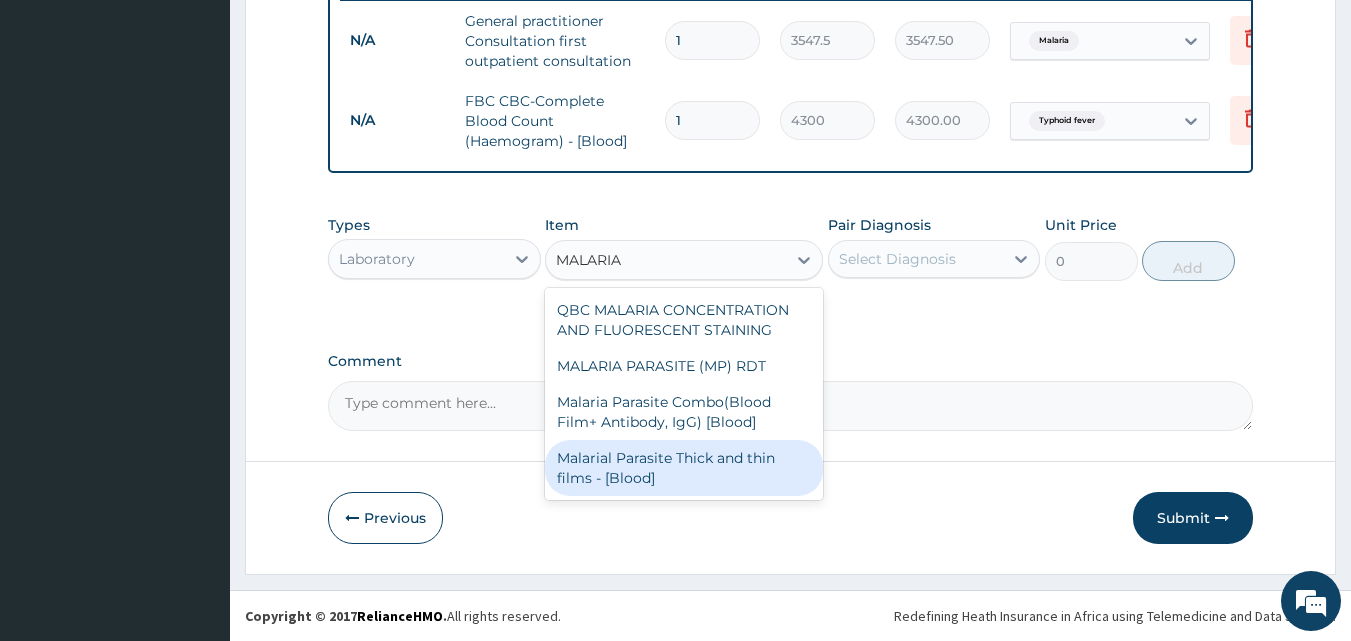 click on "Malarial Parasite Thick and thin films - [Blood]" at bounding box center [684, 468] 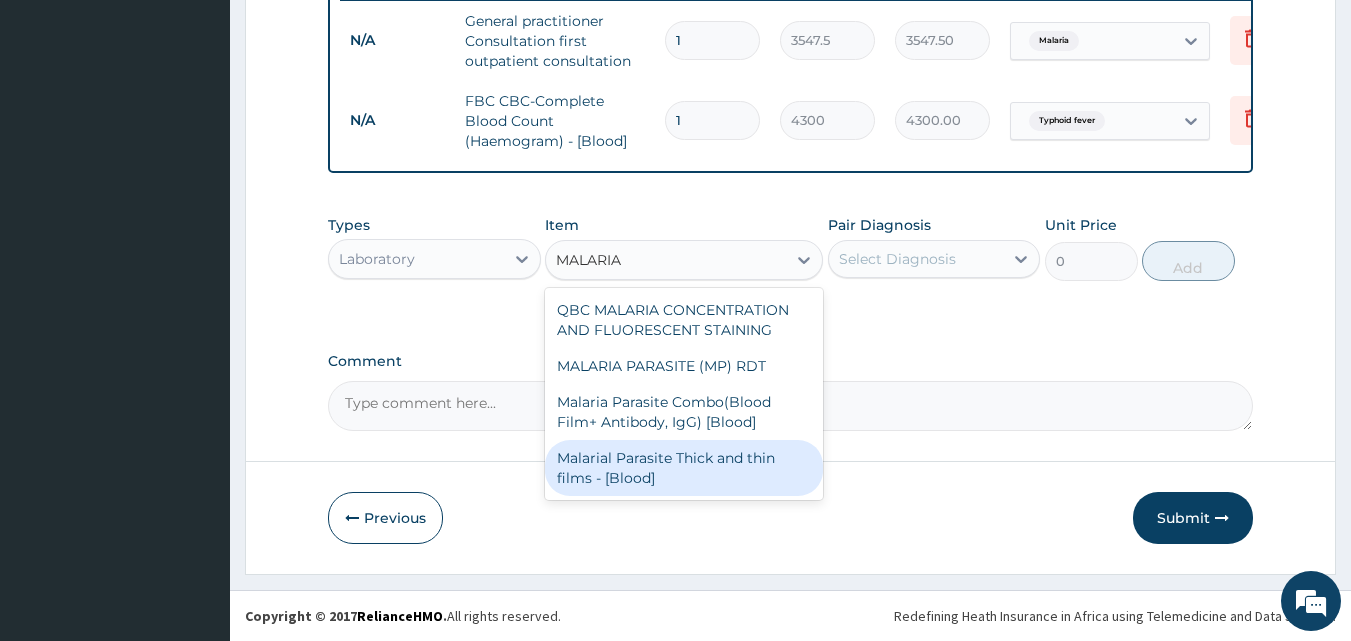 type 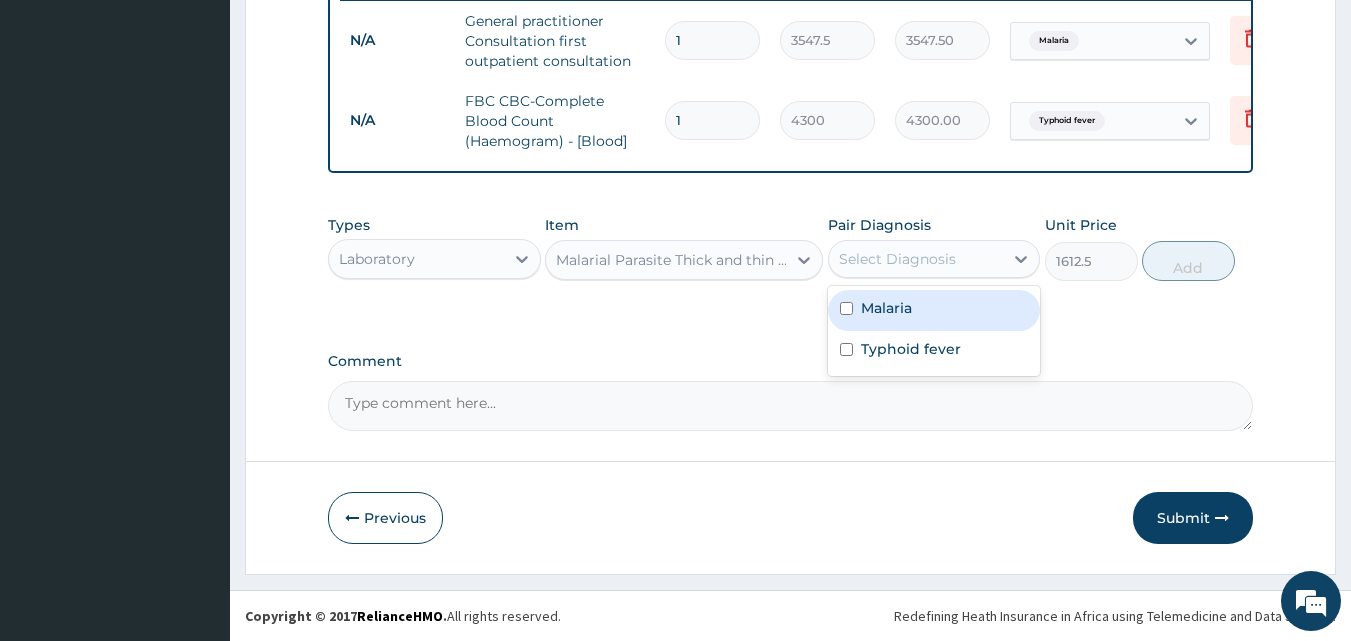 click on "Select Diagnosis" at bounding box center (897, 259) 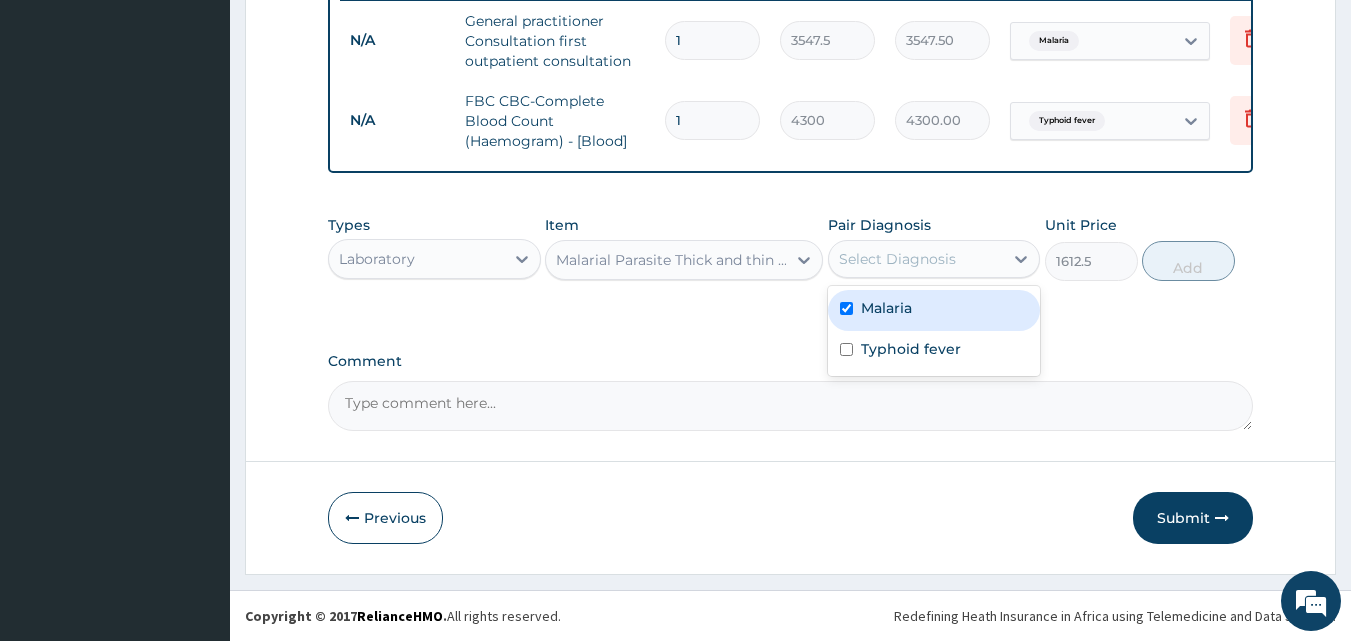 checkbox on "true" 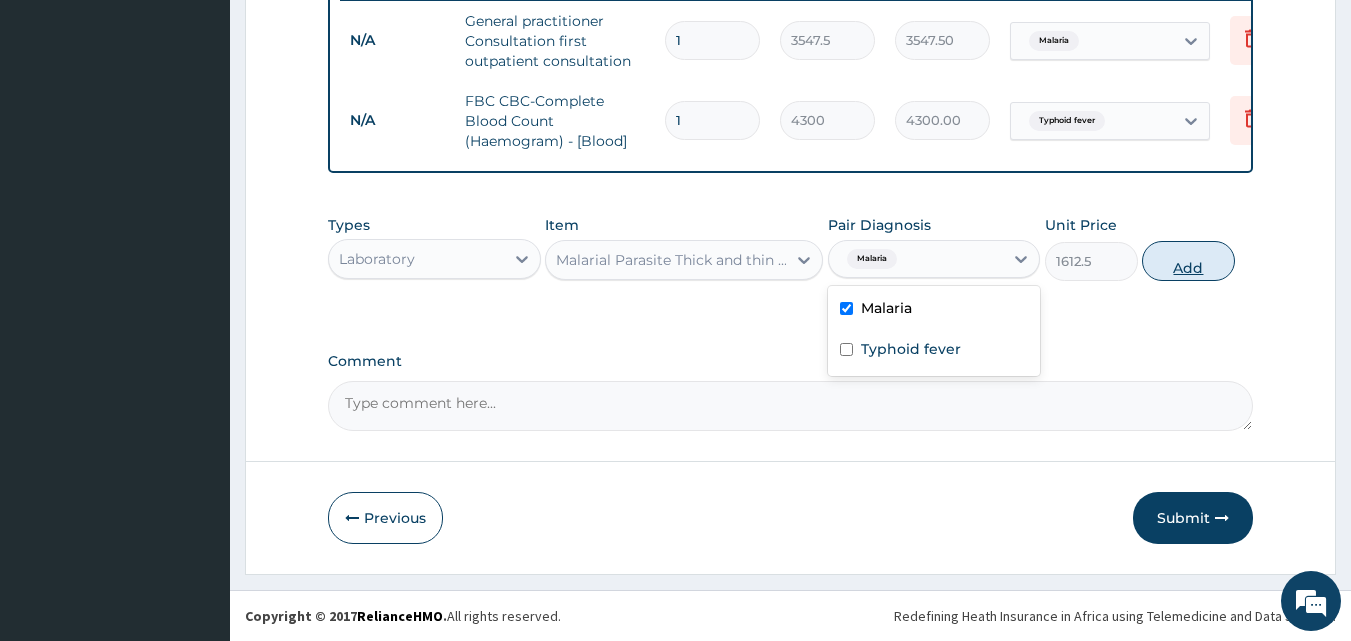click on "Add" at bounding box center [1188, 261] 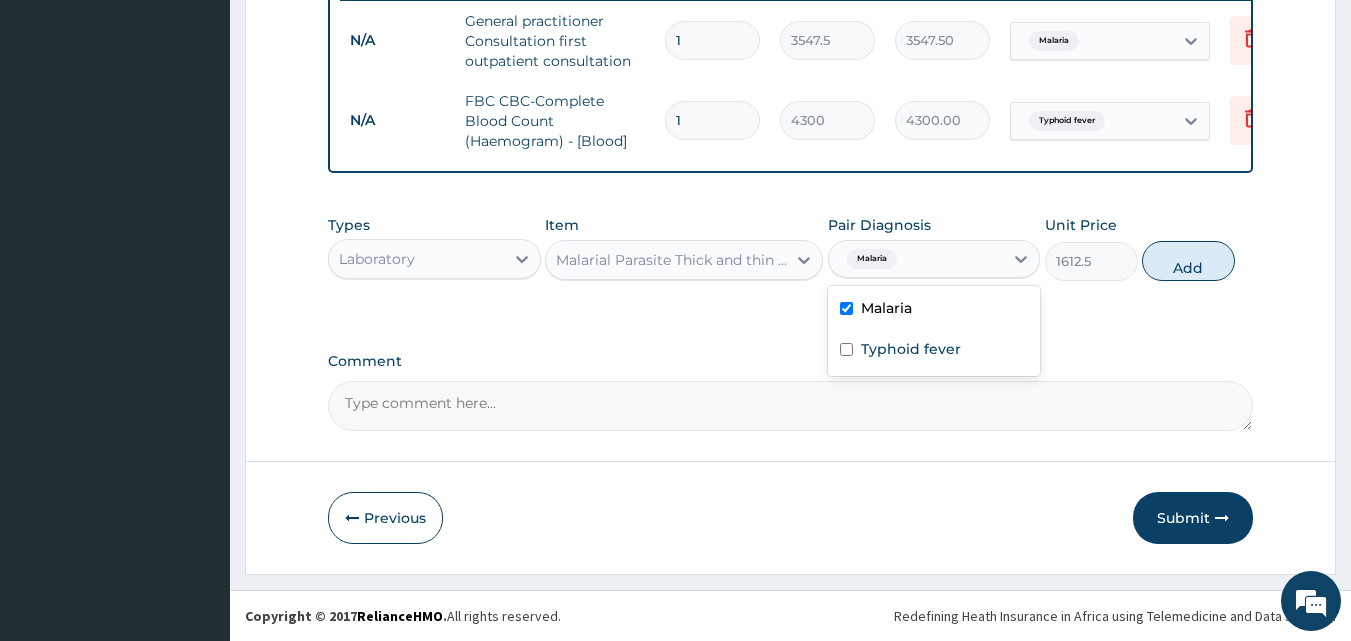 type on "0" 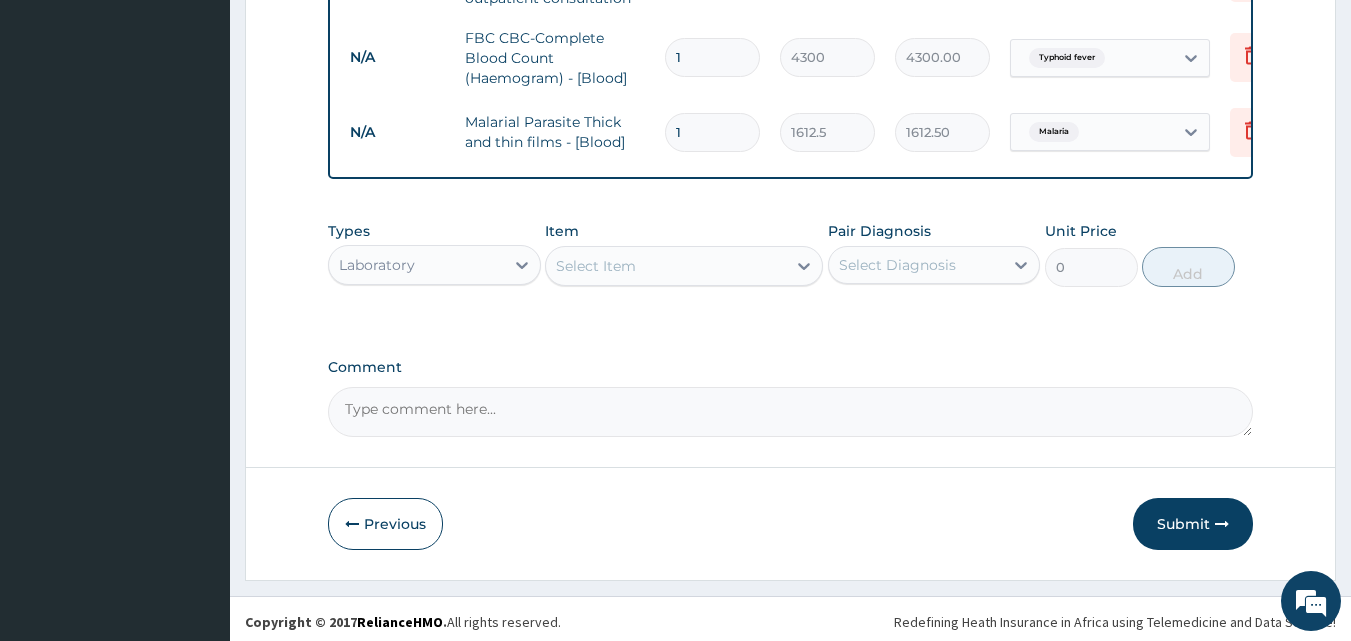 scroll, scrollTop: 881, scrollLeft: 0, axis: vertical 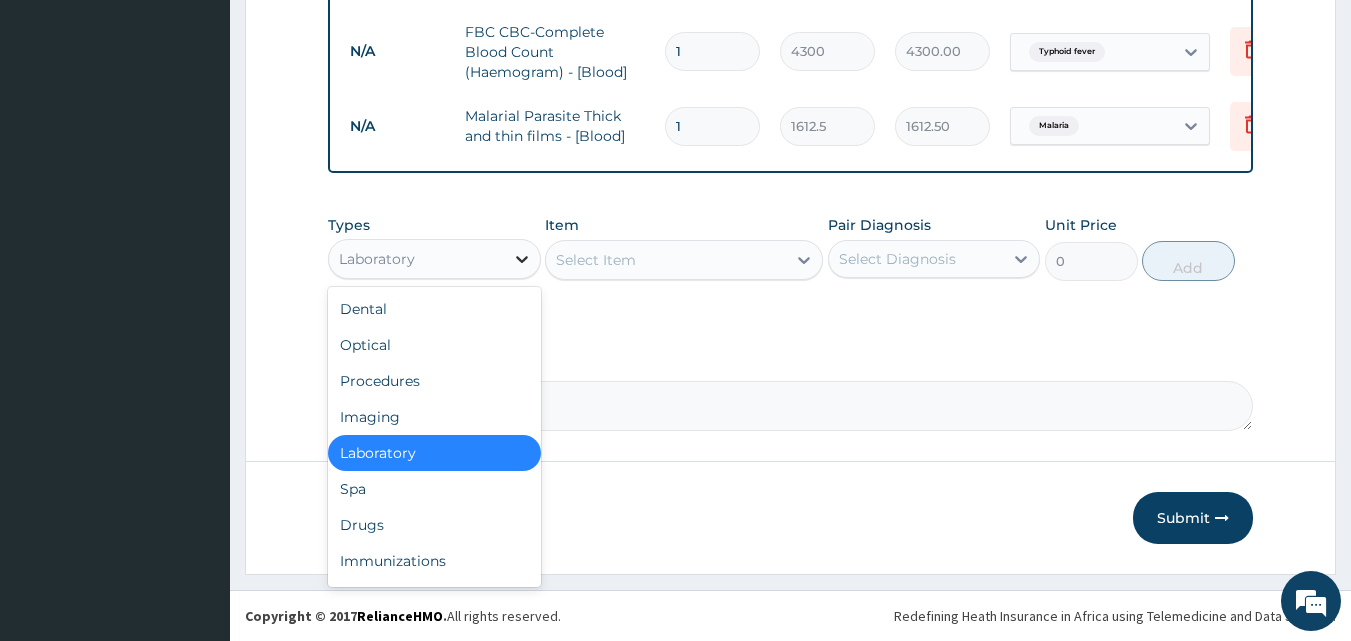 click at bounding box center [522, 259] 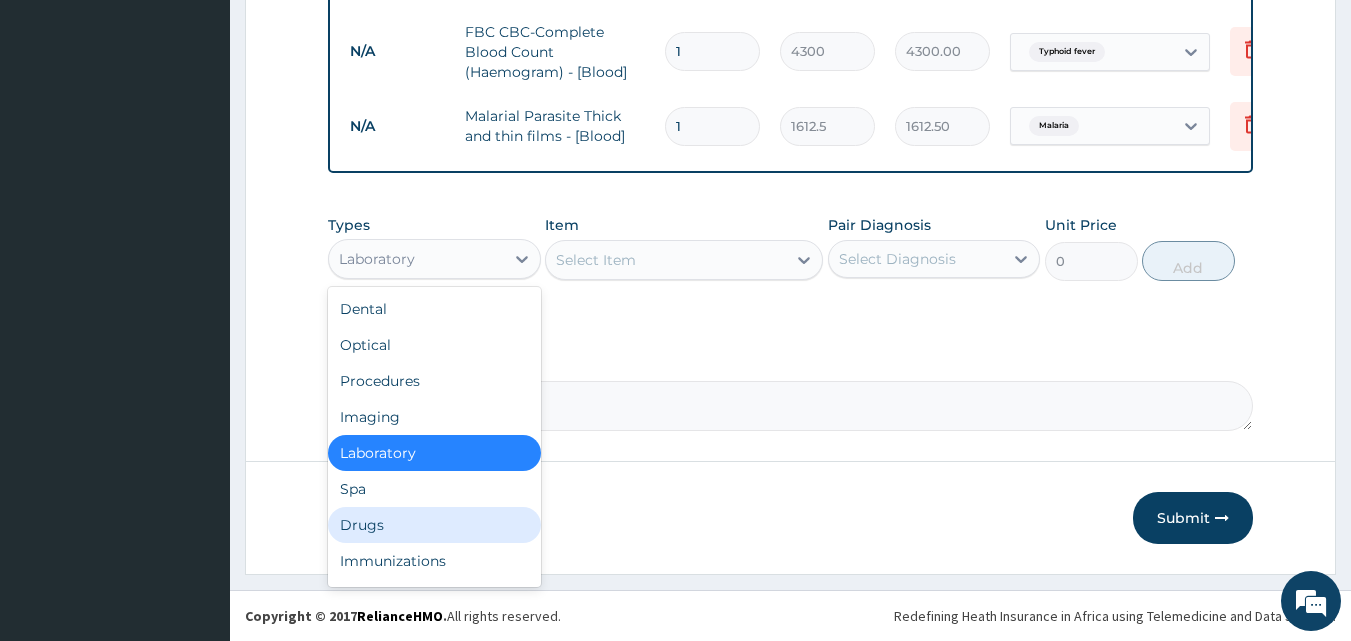 drag, startPoint x: 443, startPoint y: 531, endPoint x: 504, endPoint y: 422, distance: 124.90797 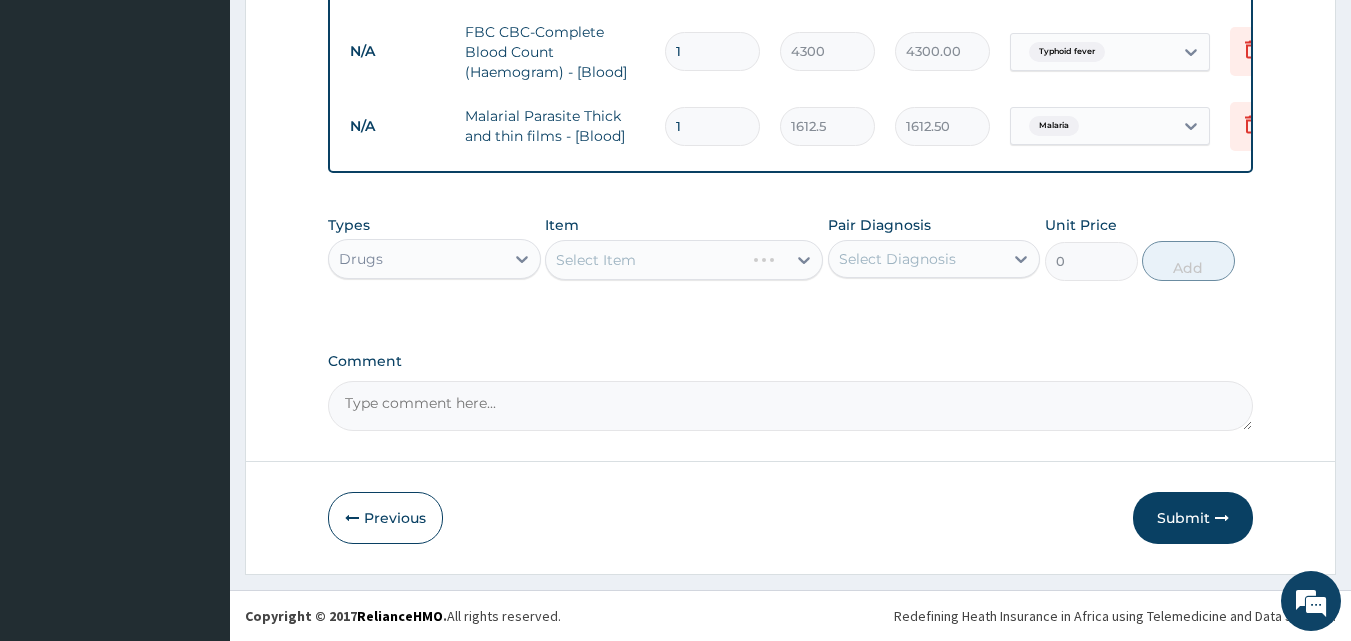 click on "Select Item" at bounding box center (684, 260) 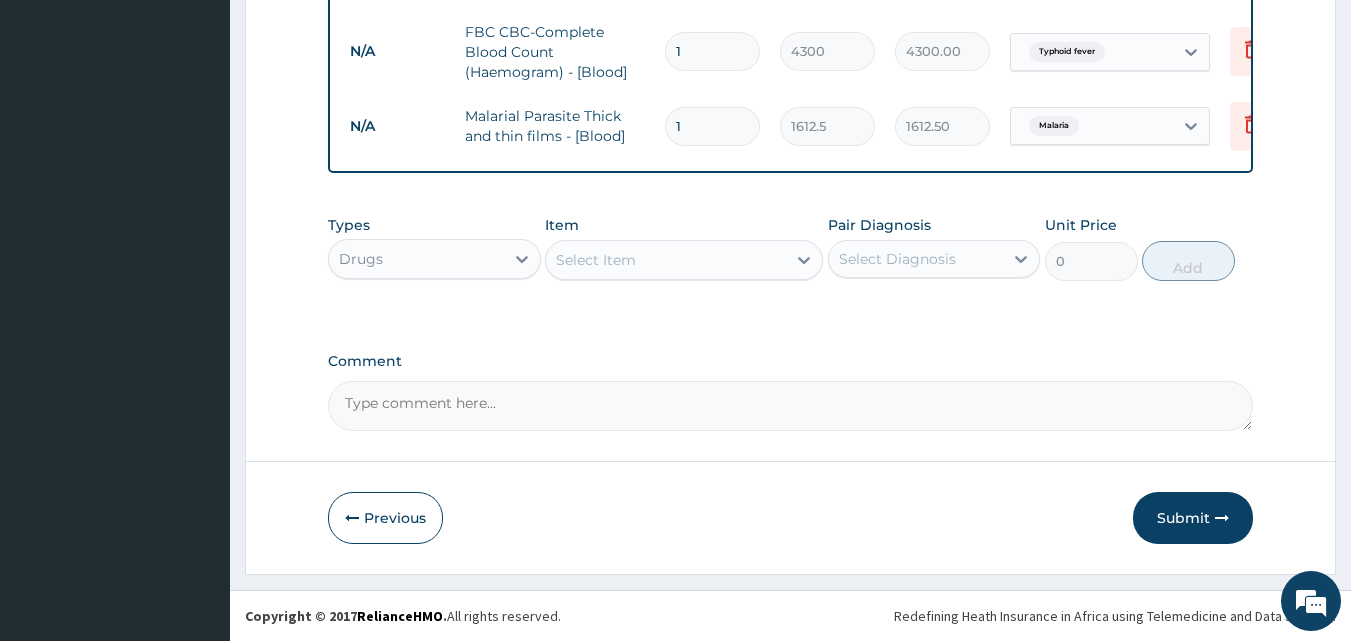 click on "Select Item" at bounding box center (666, 260) 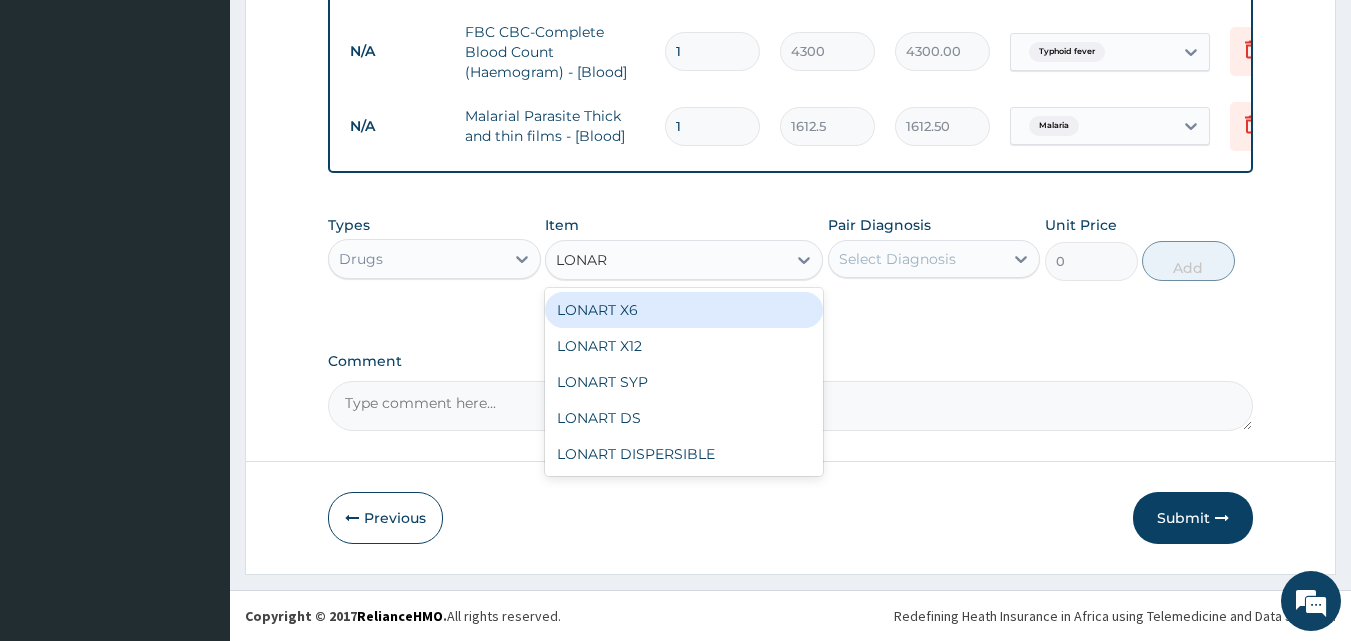 type on "LONART" 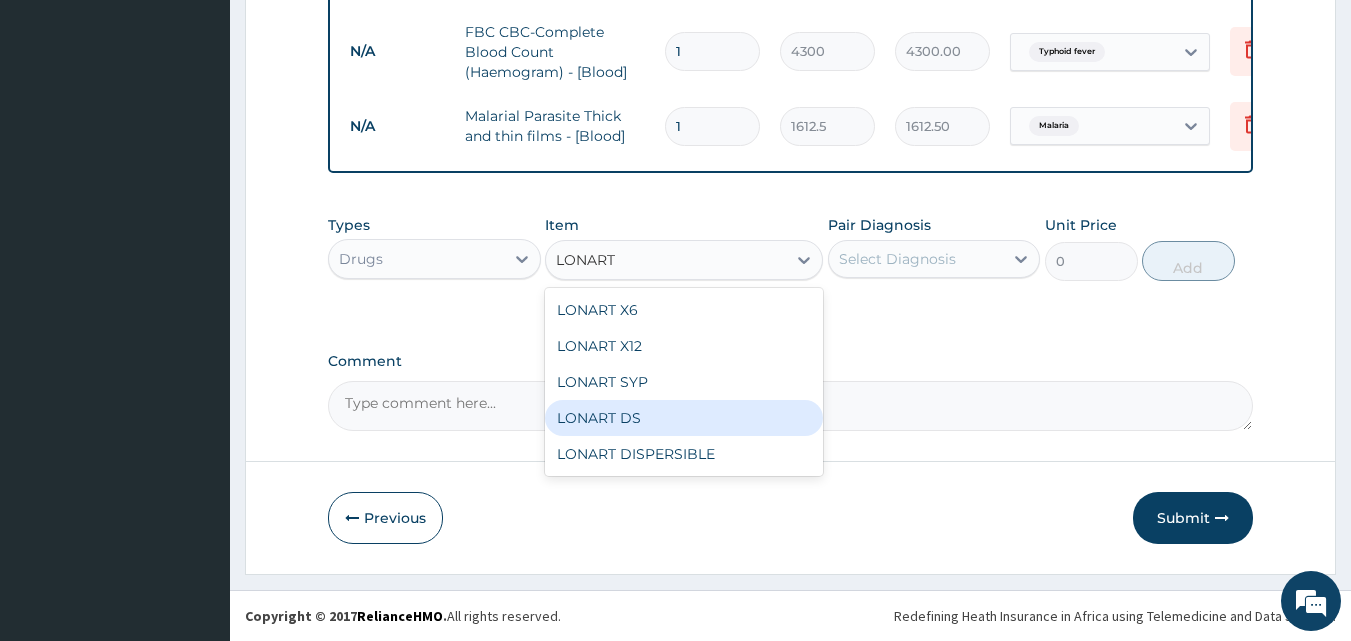 click on "LONART DS" at bounding box center (684, 418) 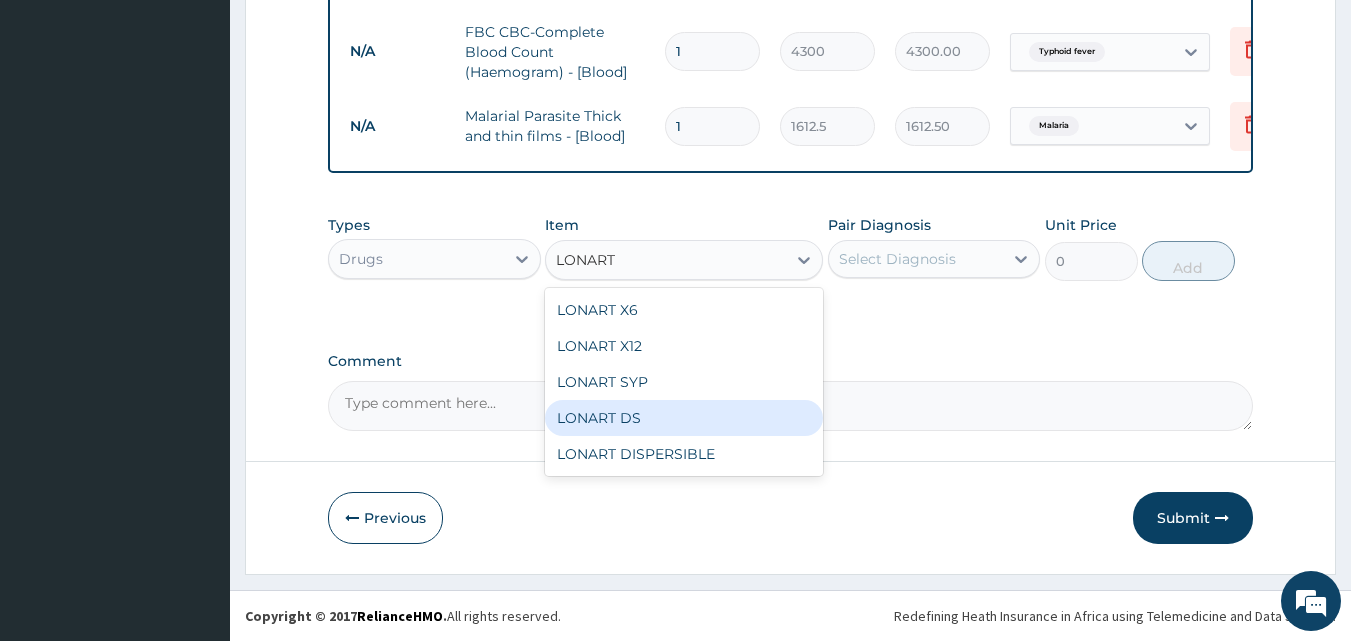 type 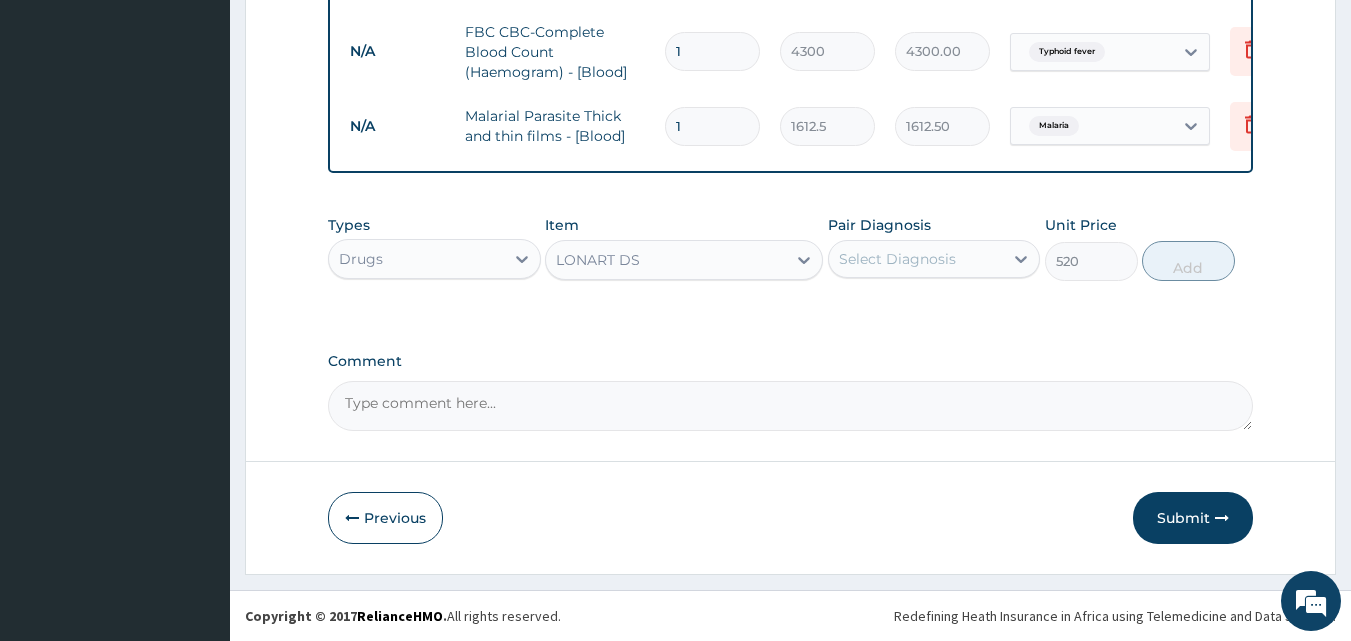 click on "Select Diagnosis" at bounding box center (897, 259) 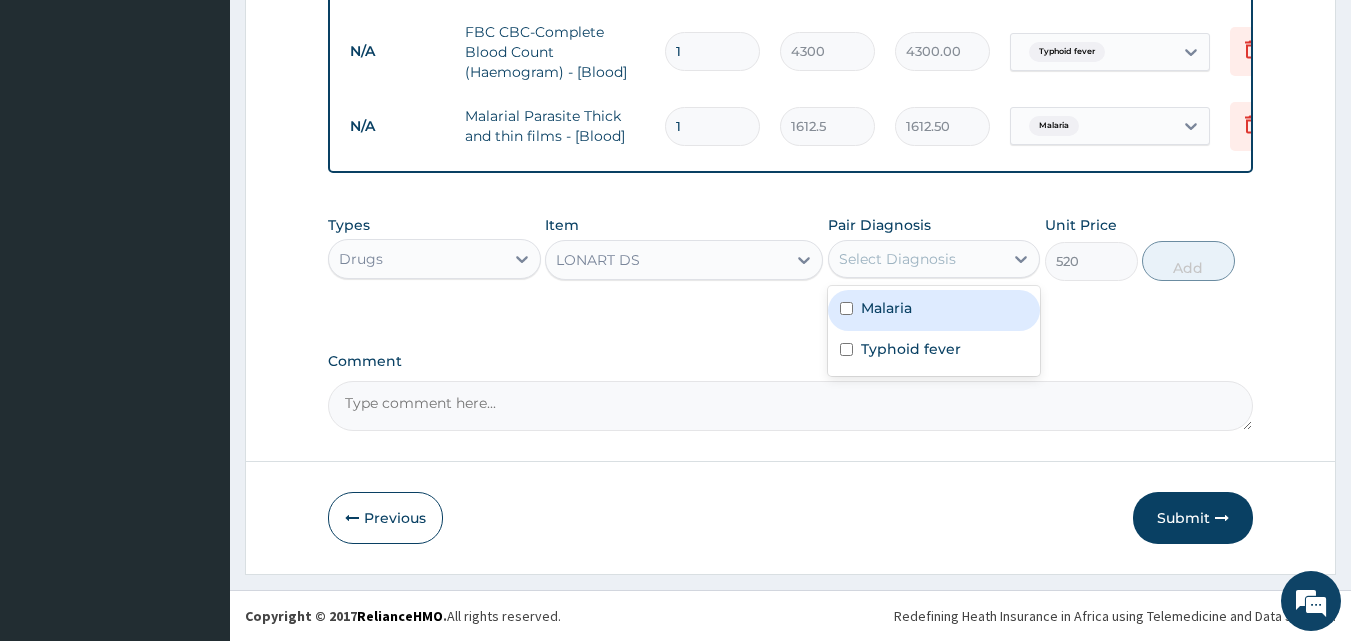 click on "Malaria" at bounding box center [886, 308] 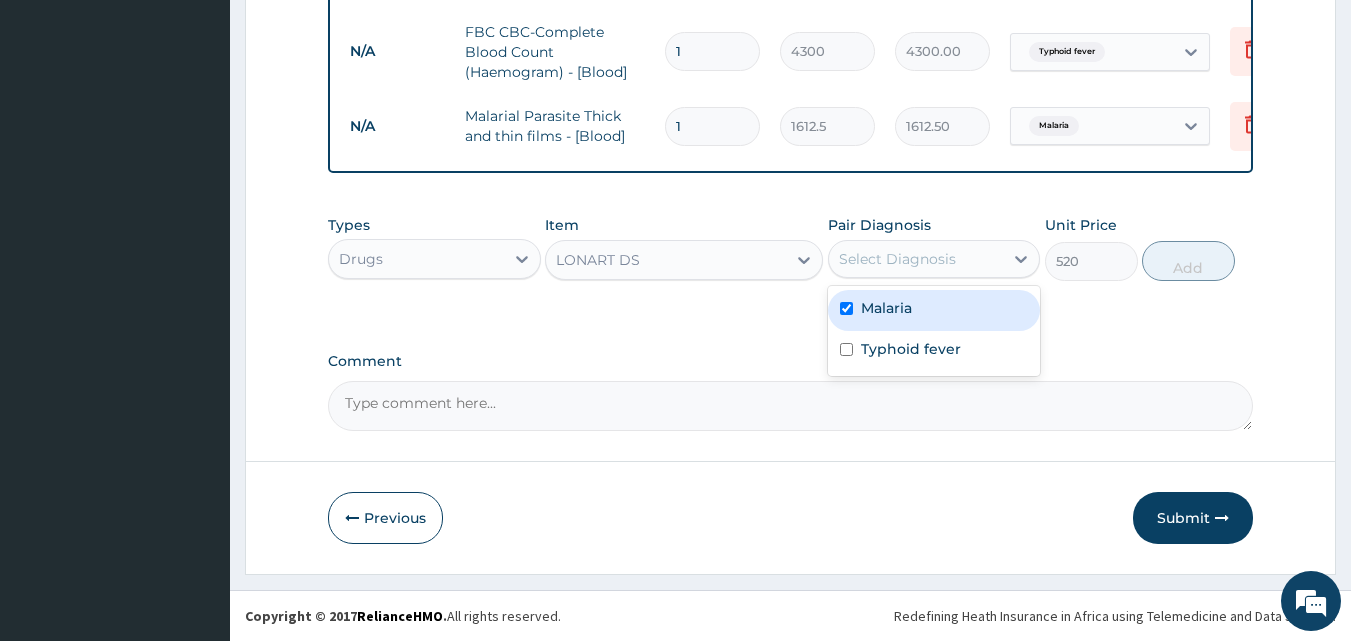 checkbox on "true" 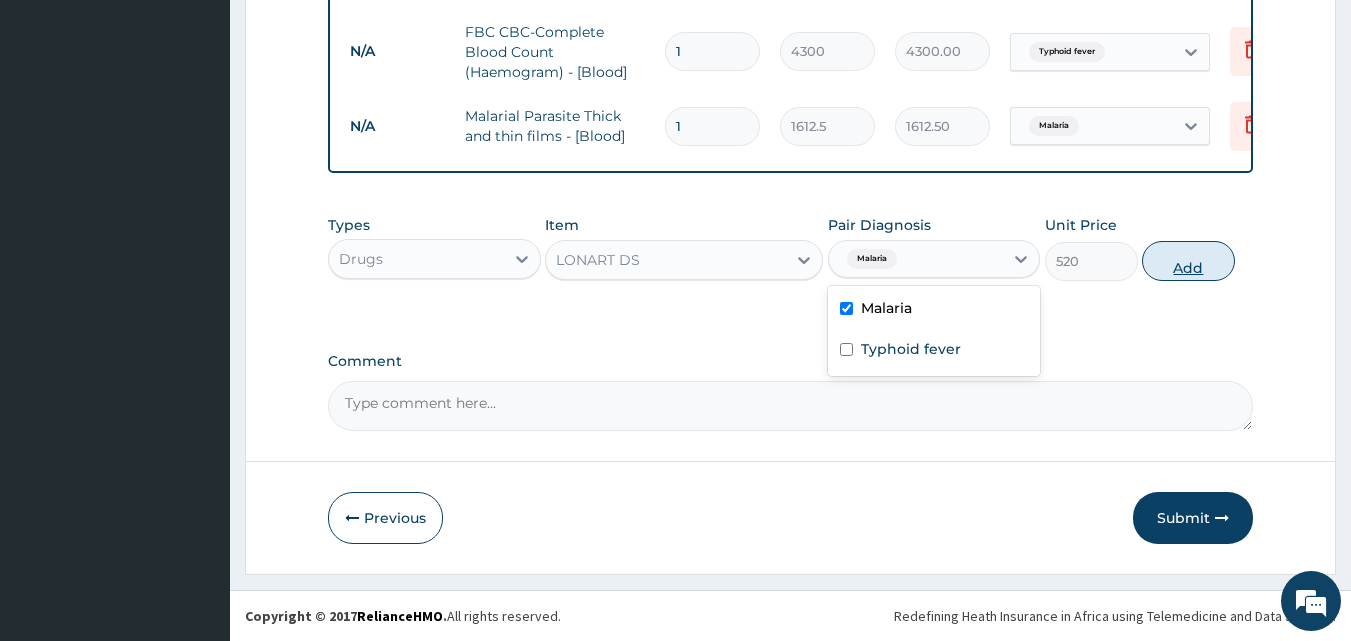 click on "Add" at bounding box center (1188, 261) 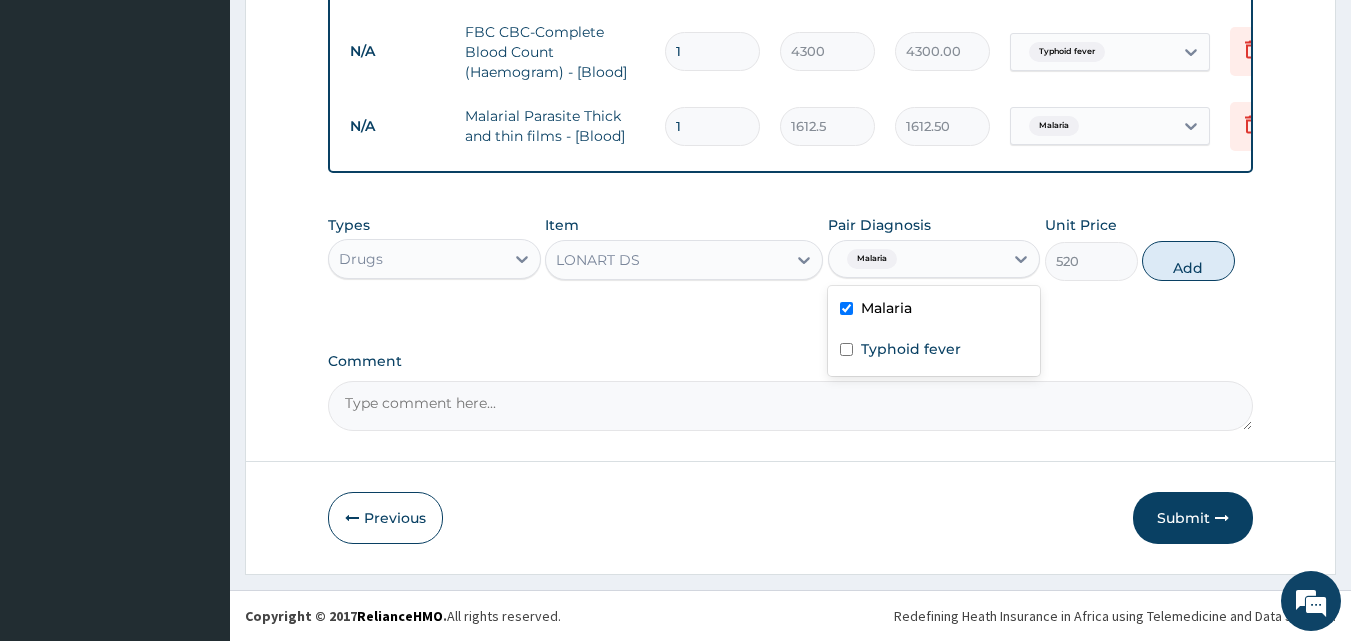 type on "0" 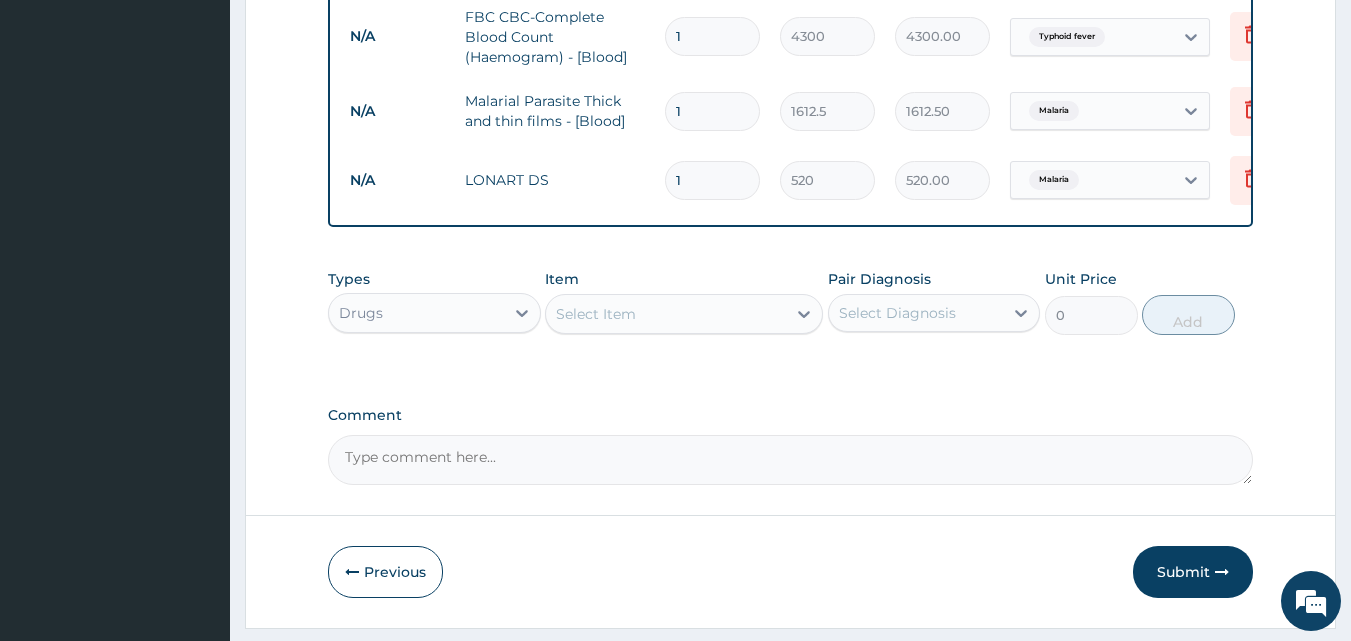 type 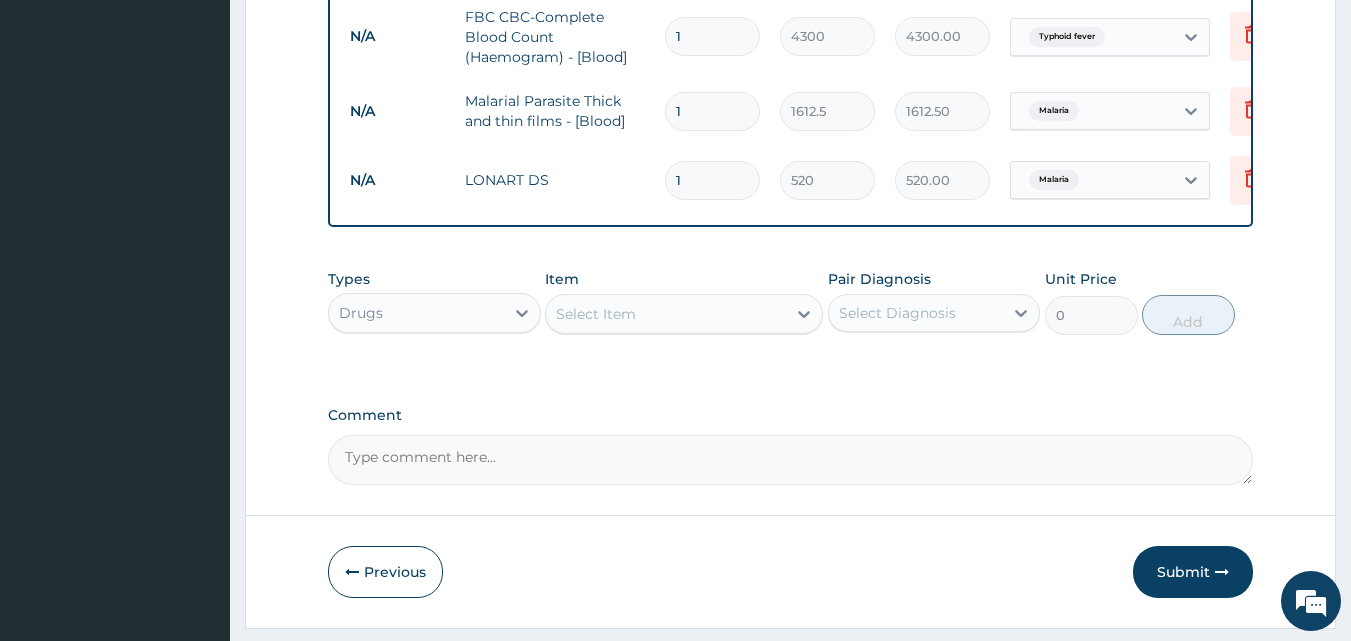 type on "0.00" 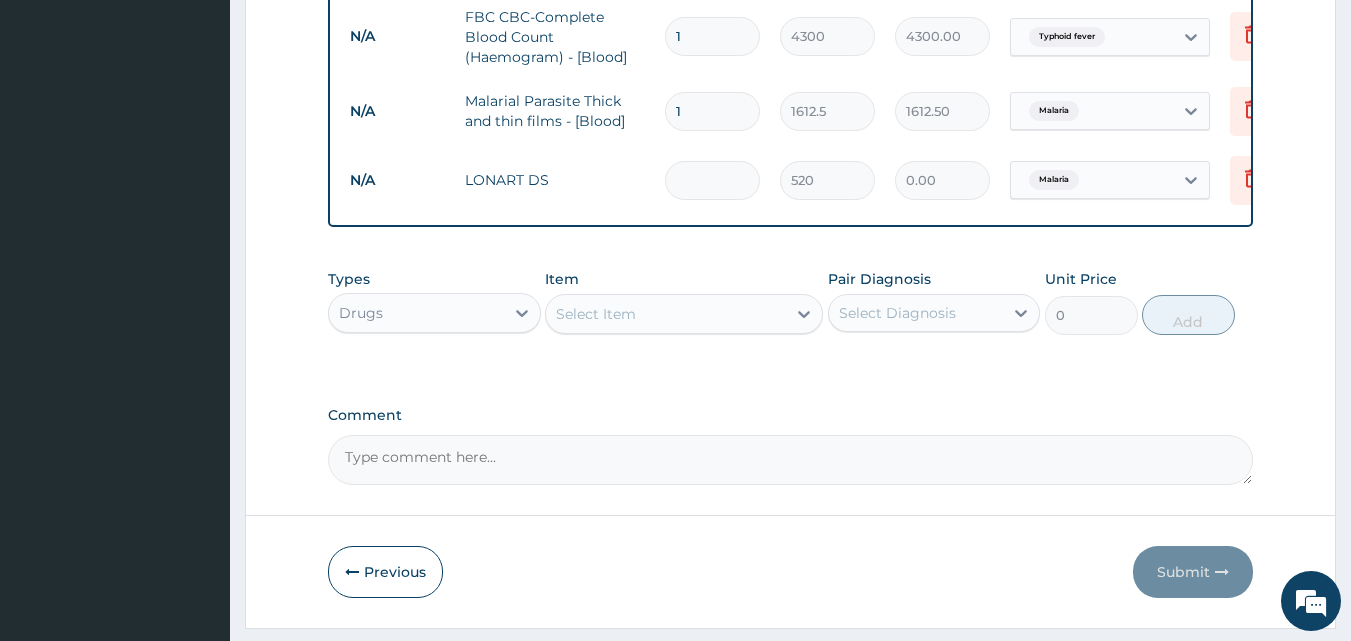 type on "6" 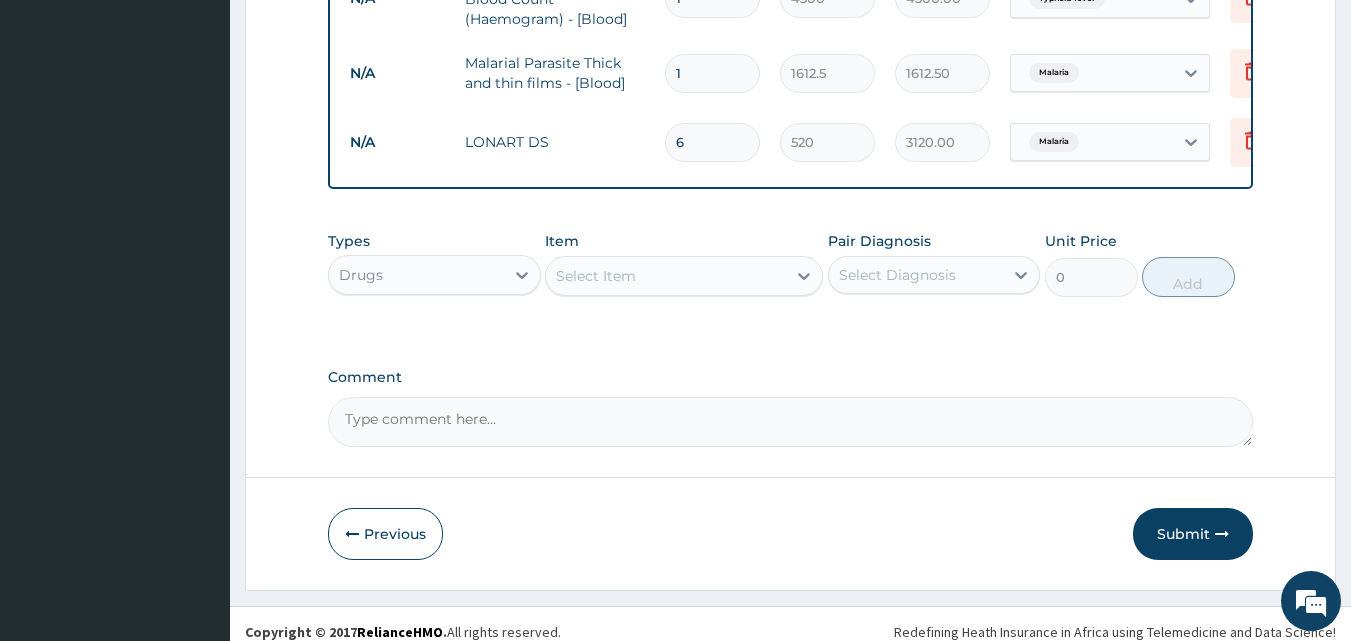 scroll, scrollTop: 950, scrollLeft: 0, axis: vertical 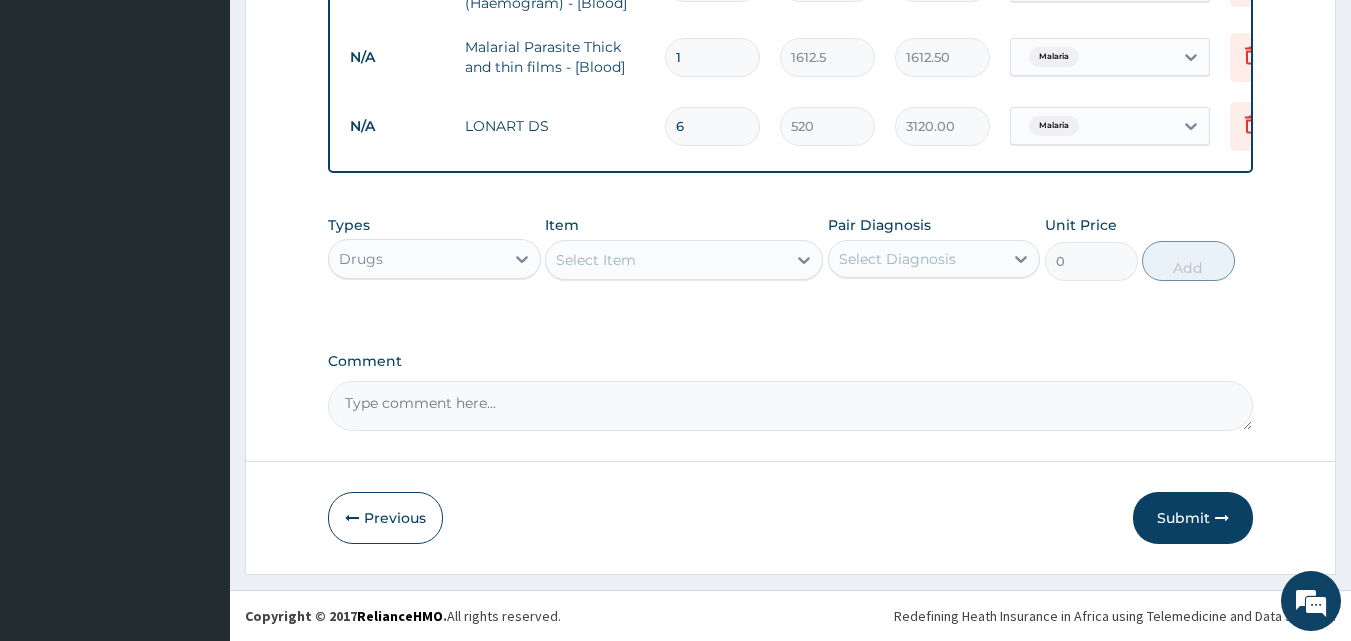 type on "6" 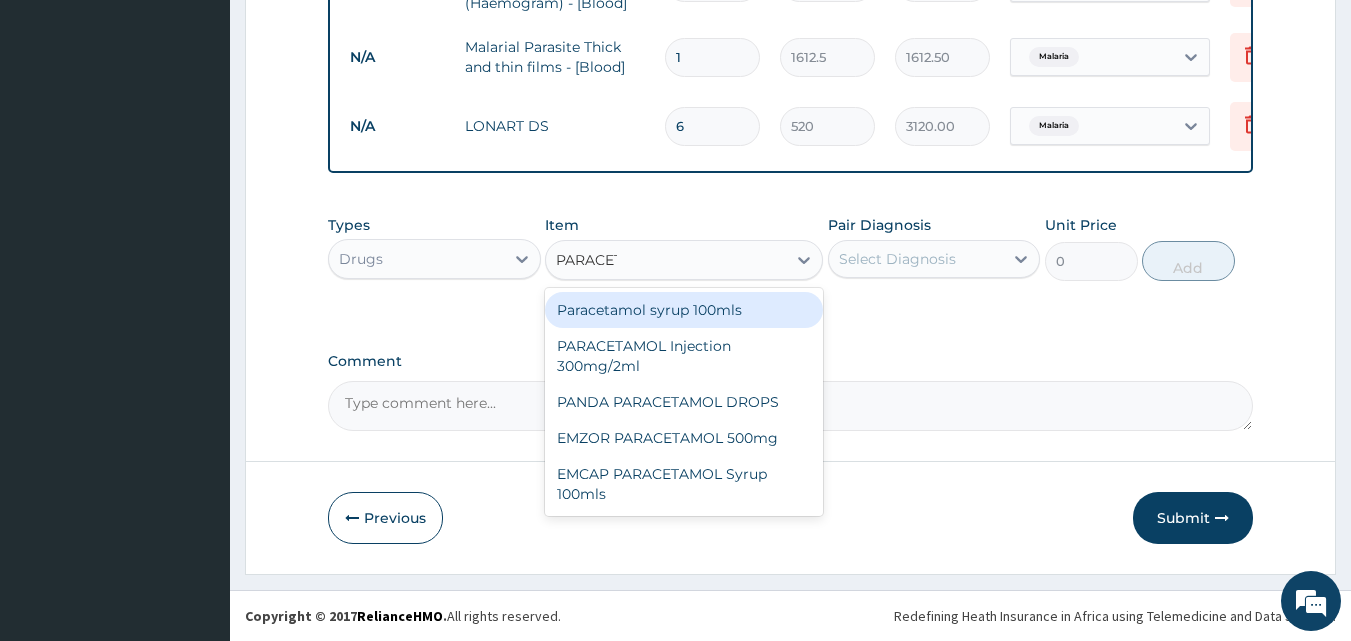 type on "PARACETA" 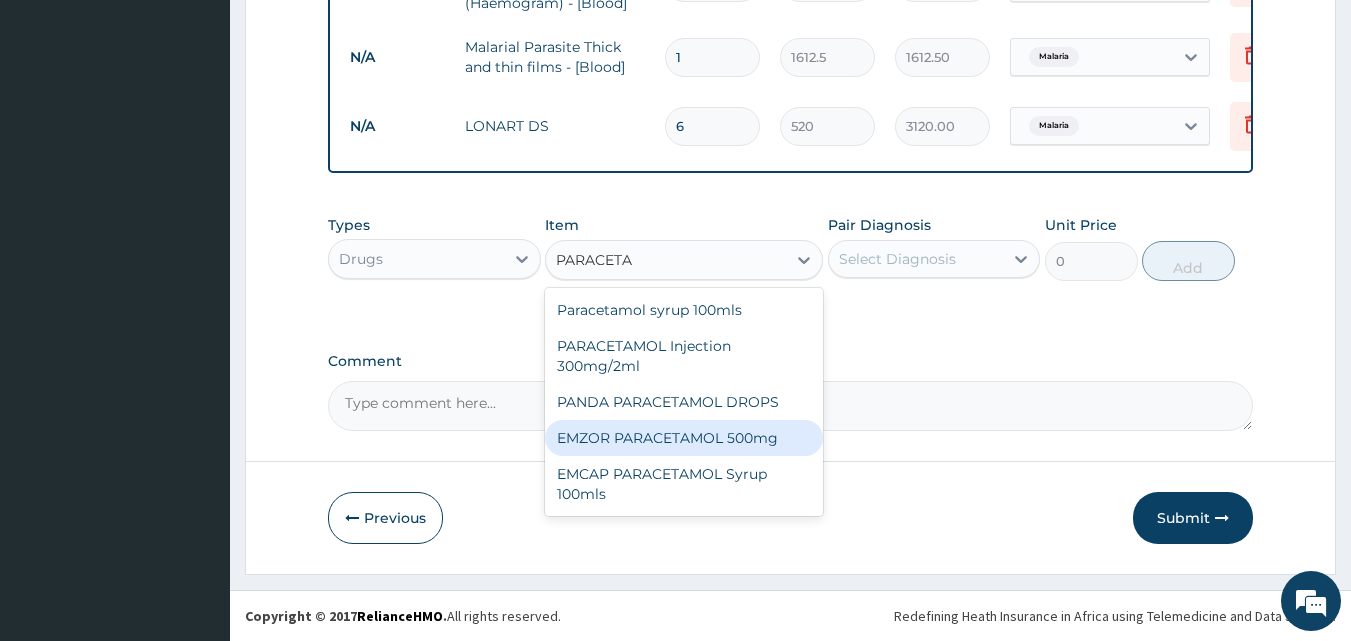 drag, startPoint x: 727, startPoint y: 444, endPoint x: 740, endPoint y: 435, distance: 15.811388 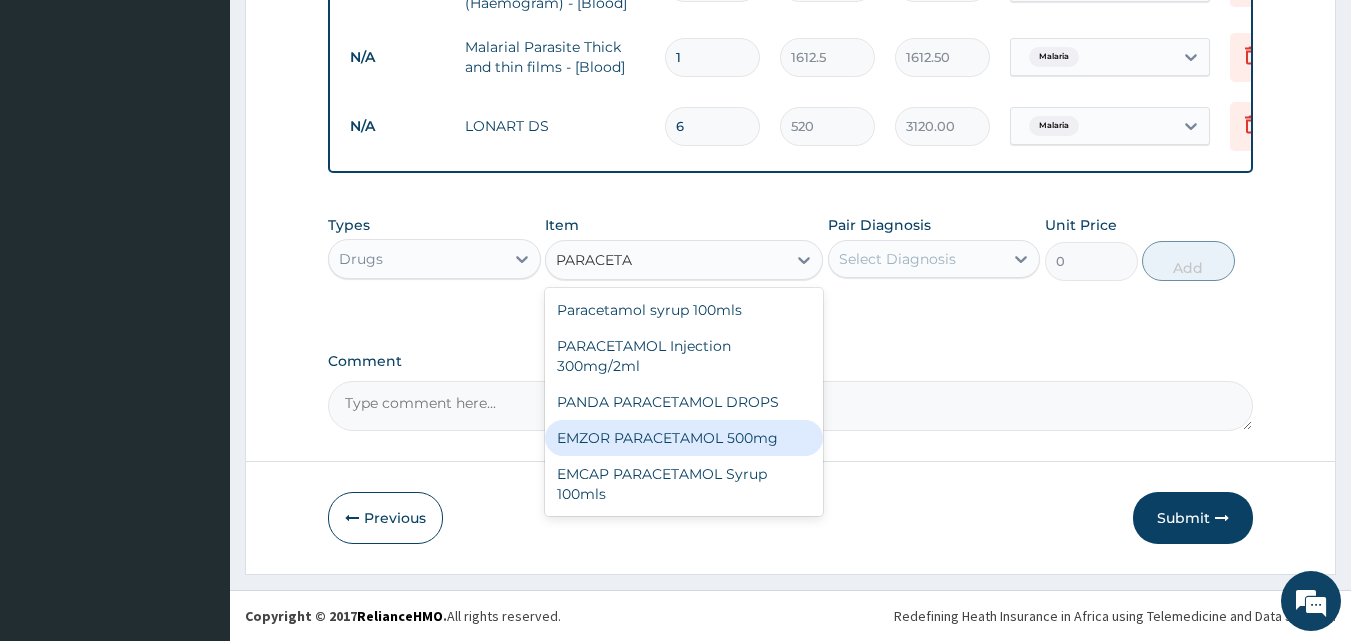 click on "EMZOR PARACETAMOL 500mg" at bounding box center (684, 438) 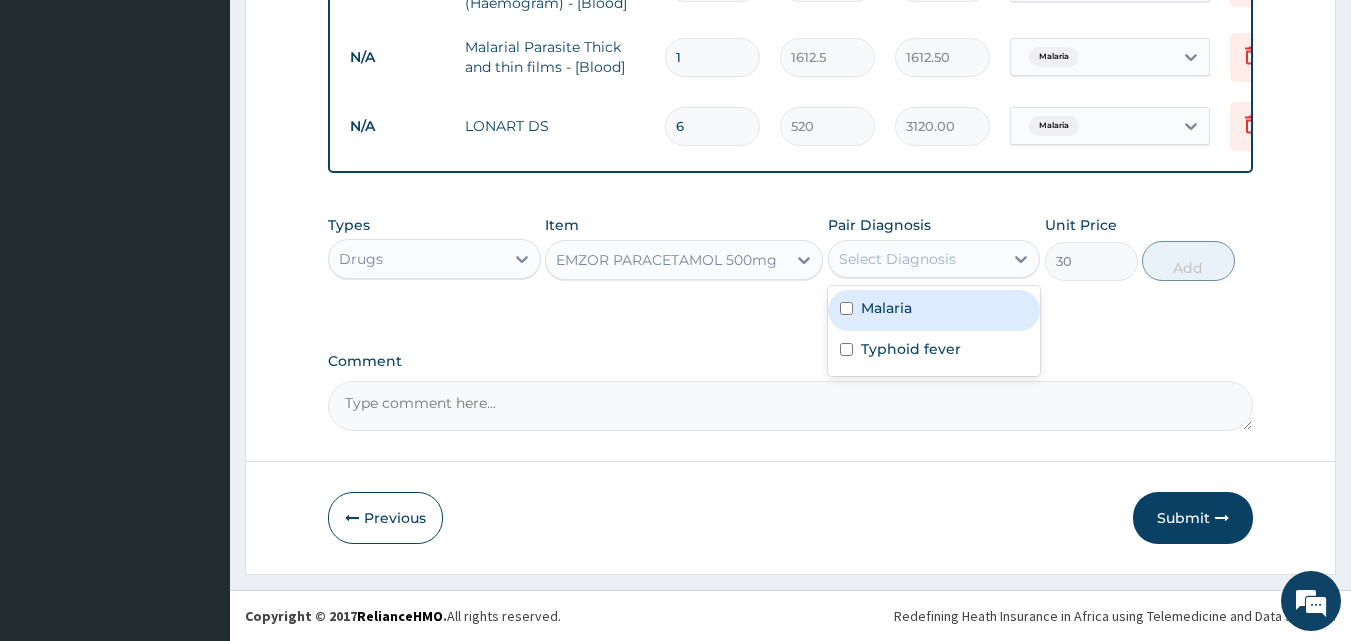 click on "Select Diagnosis" at bounding box center [897, 259] 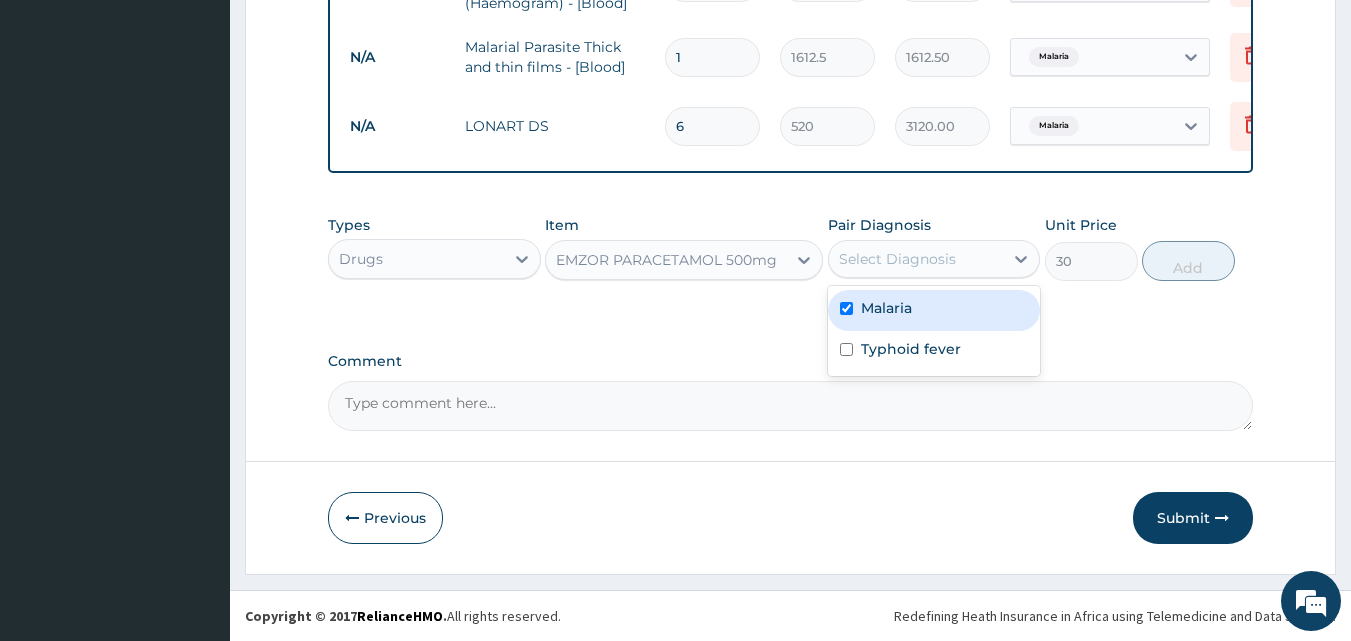 checkbox on "true" 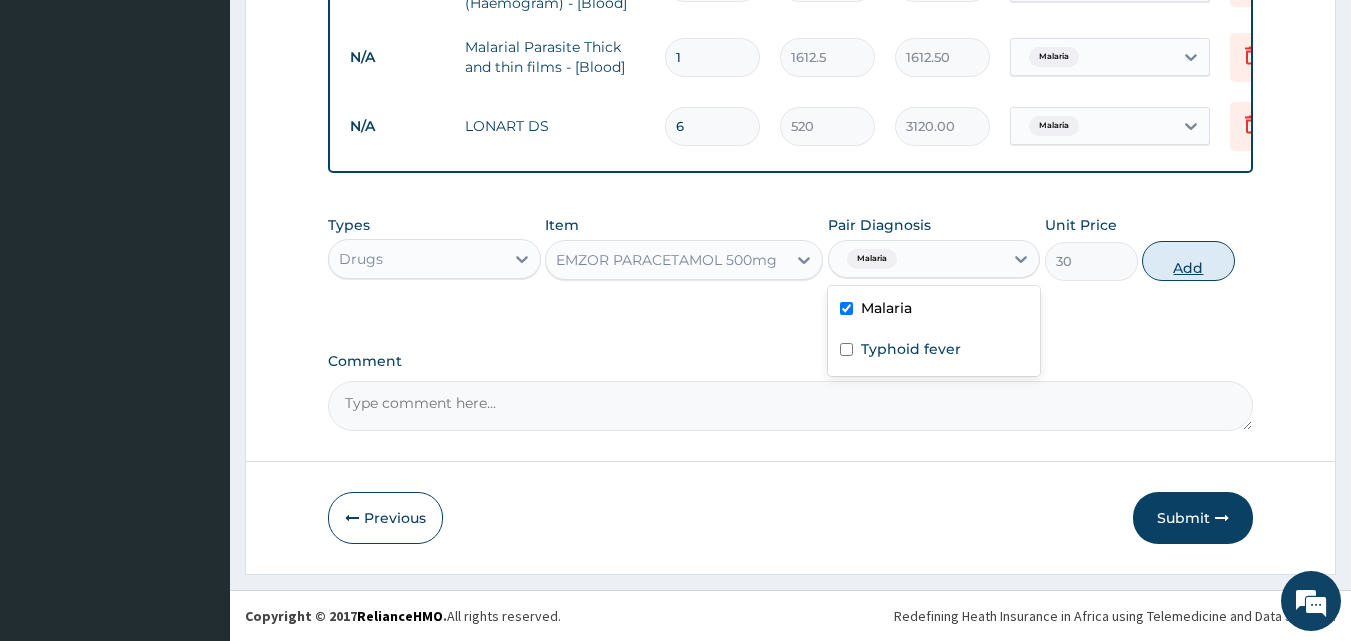 click on "Add" at bounding box center (1188, 261) 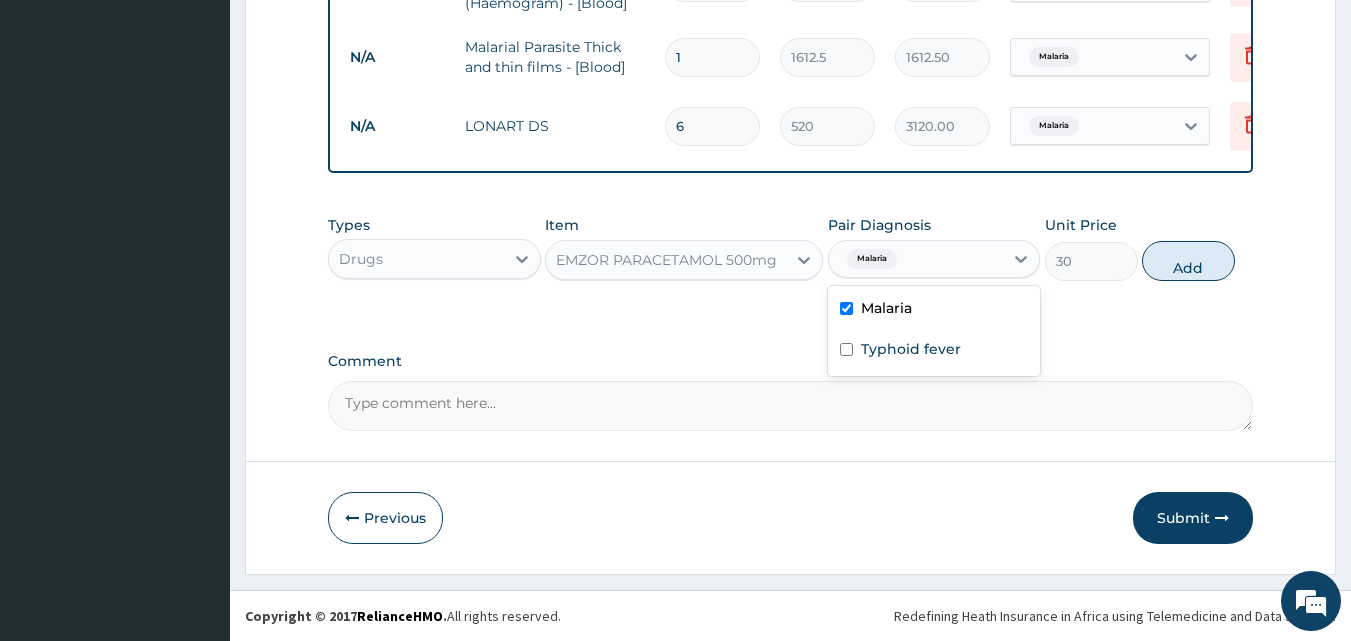 type on "0" 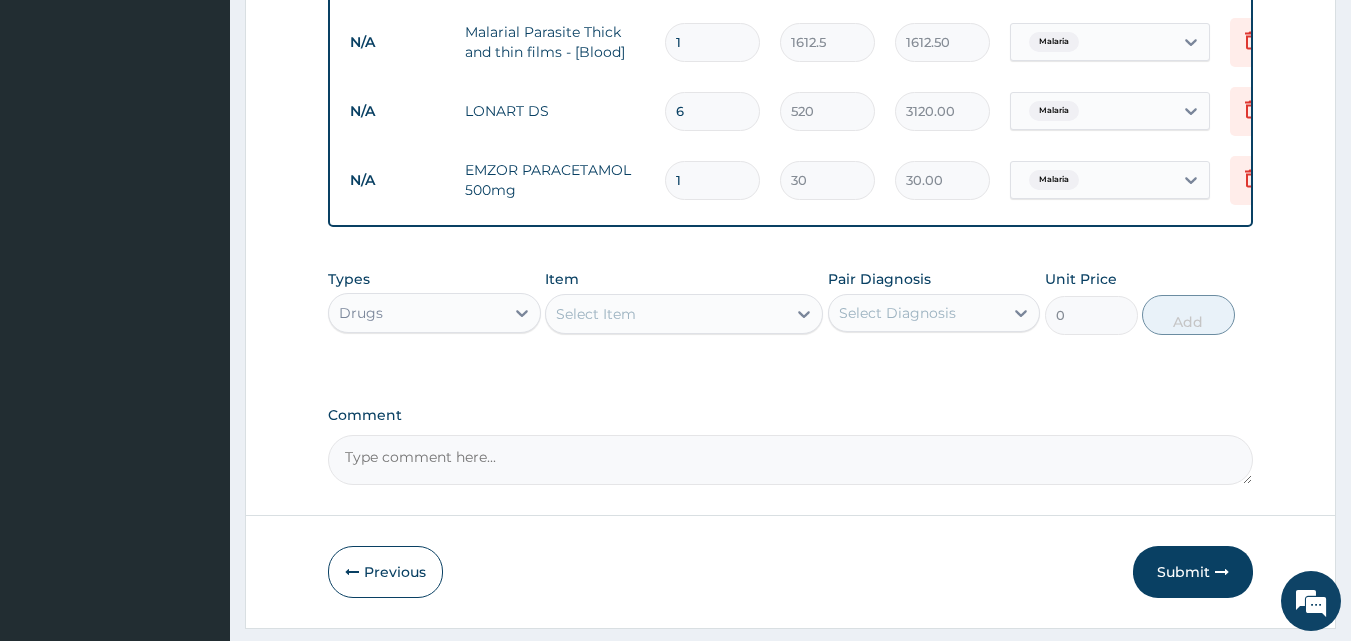 type on "18" 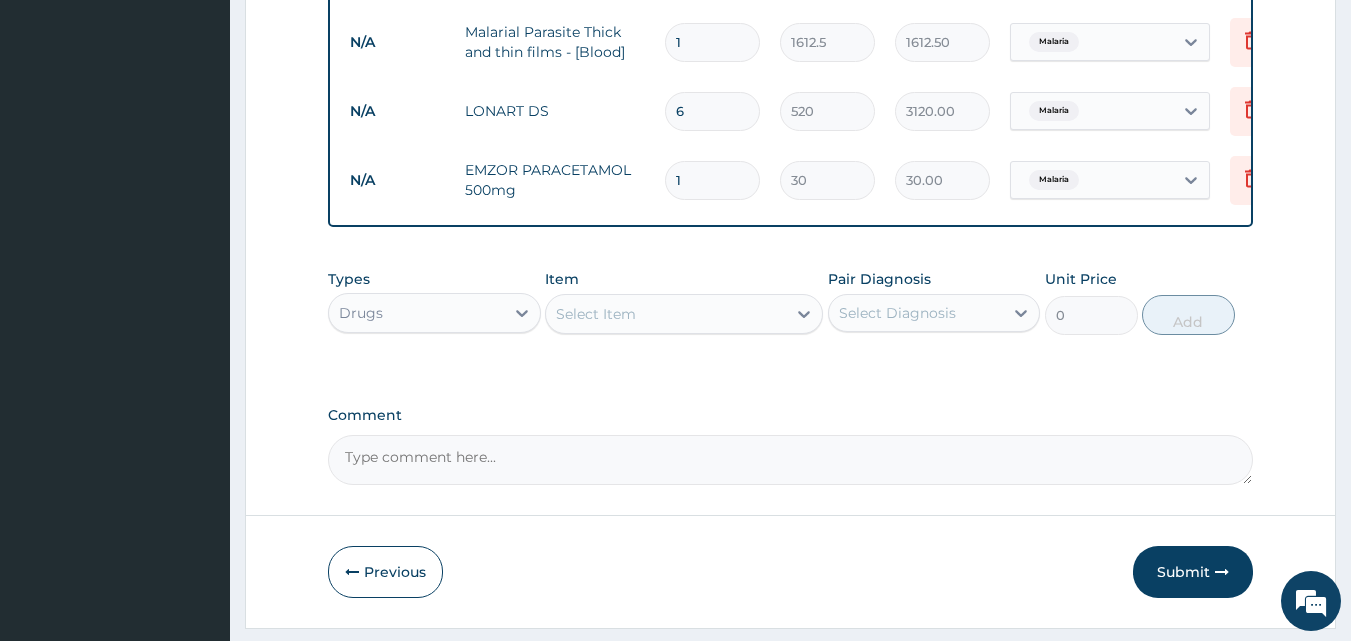 type on "540.00" 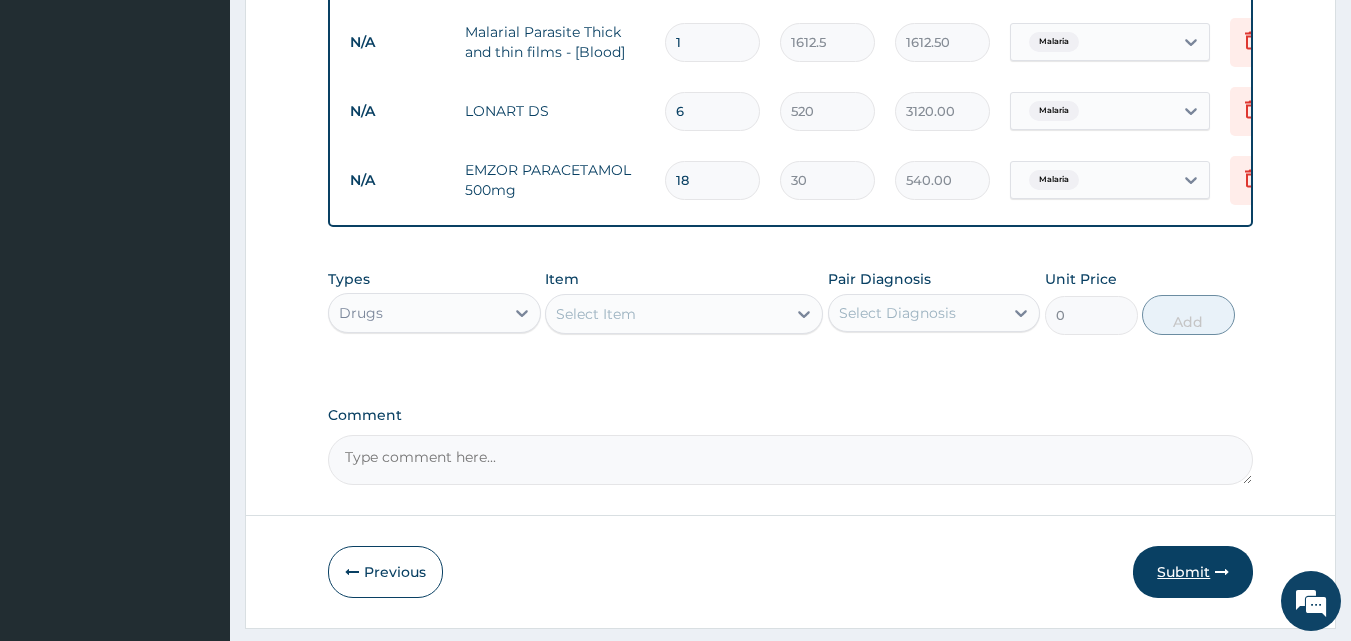 type on "18" 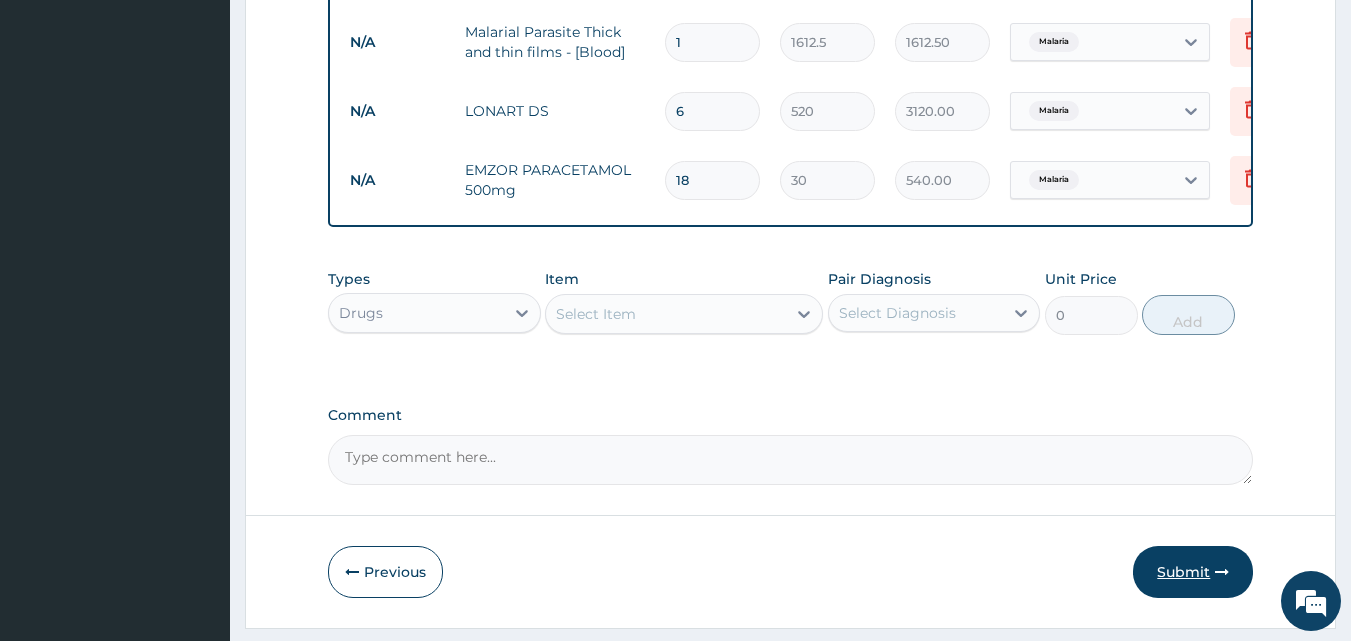 click on "Submit" at bounding box center (1193, 572) 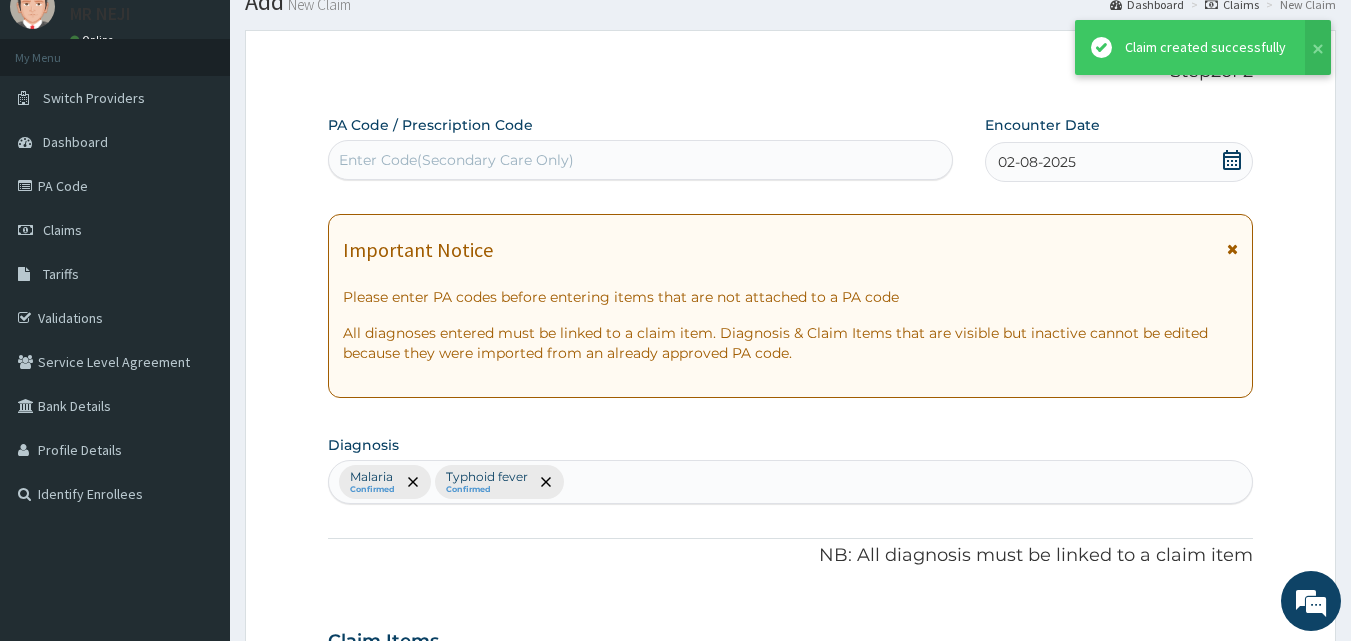 scroll, scrollTop: 950, scrollLeft: 0, axis: vertical 